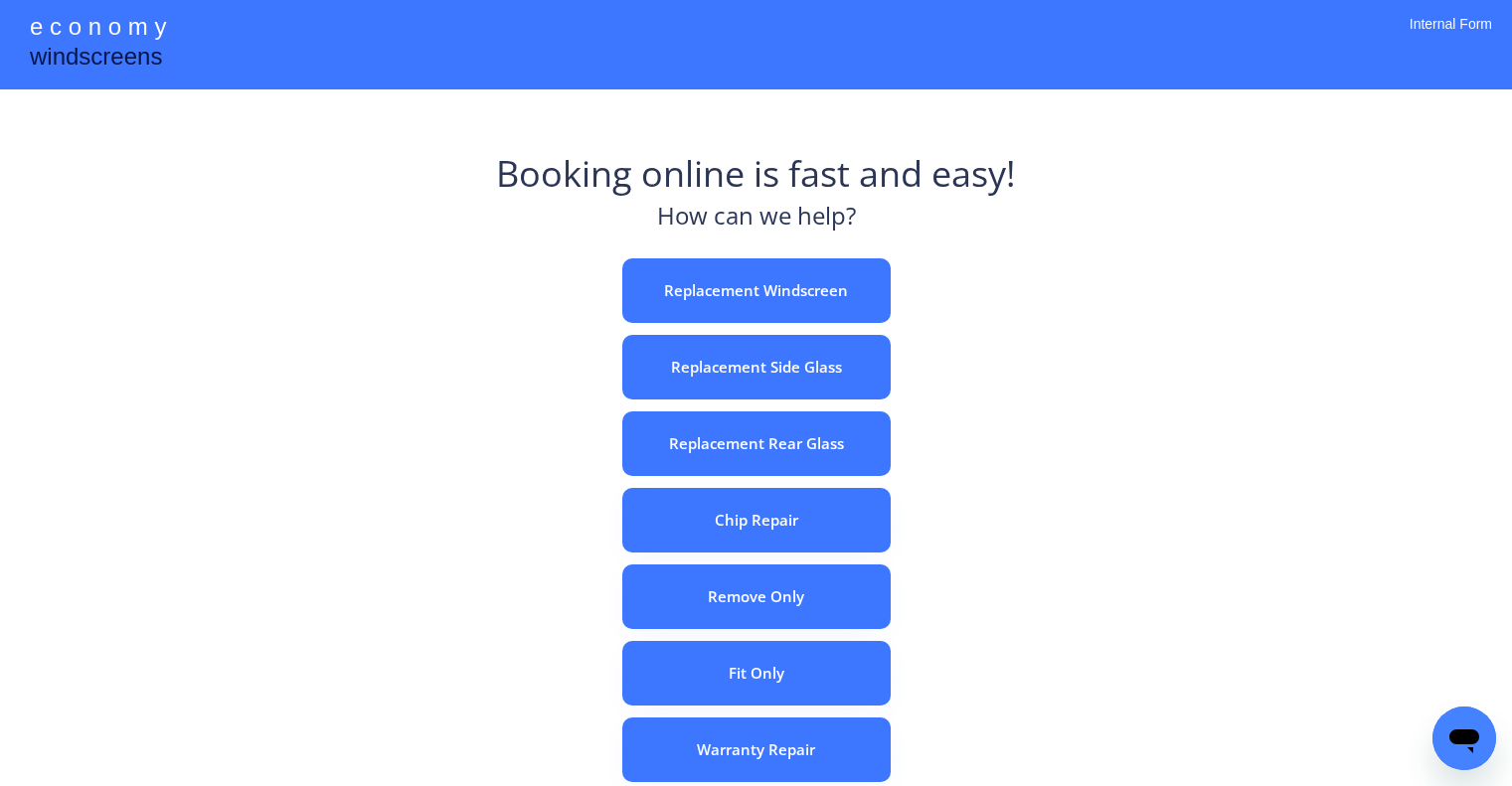 scroll, scrollTop: 0, scrollLeft: 0, axis: both 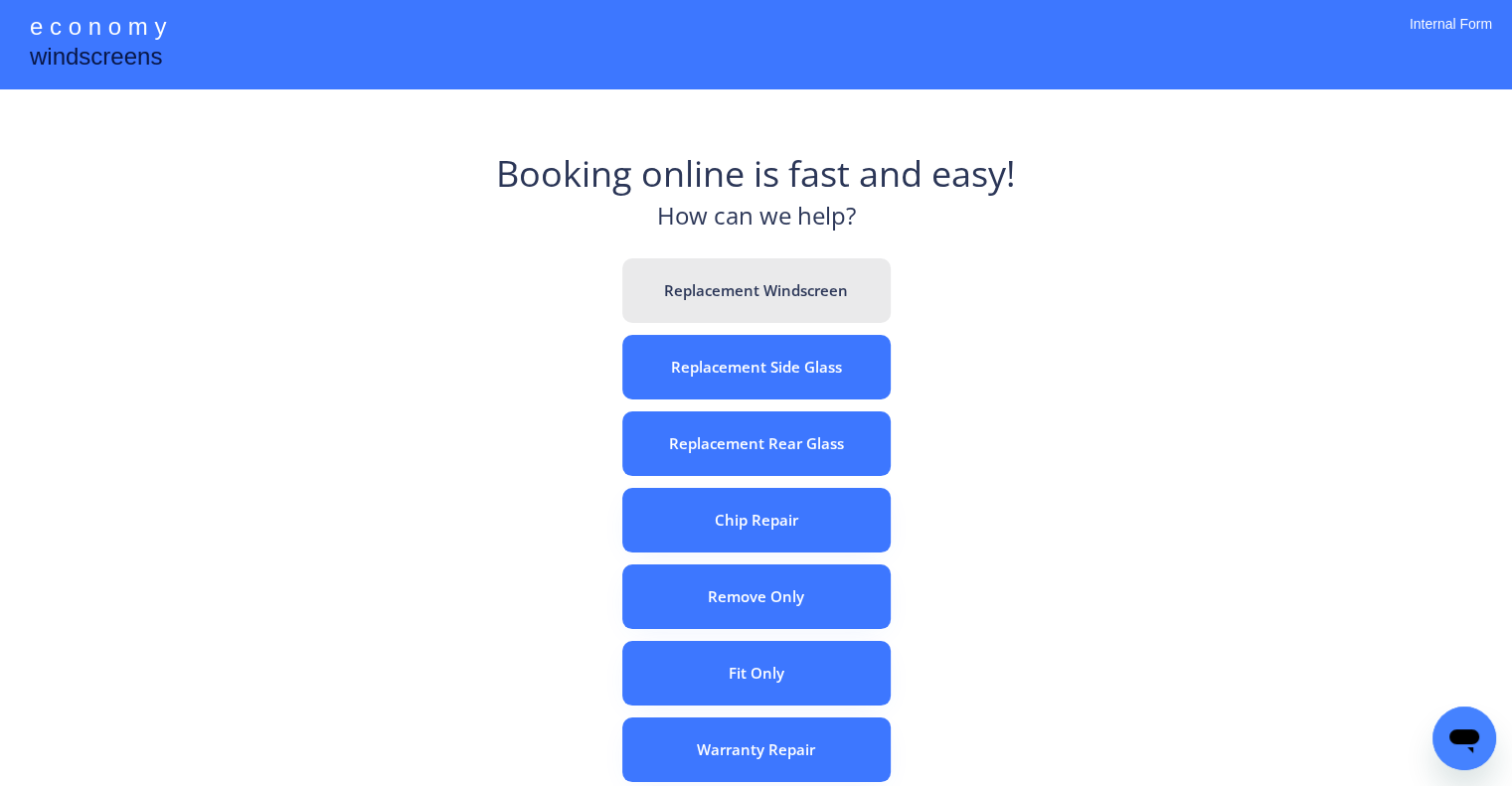 click on "Replacement Windscreen" at bounding box center (756, 290) 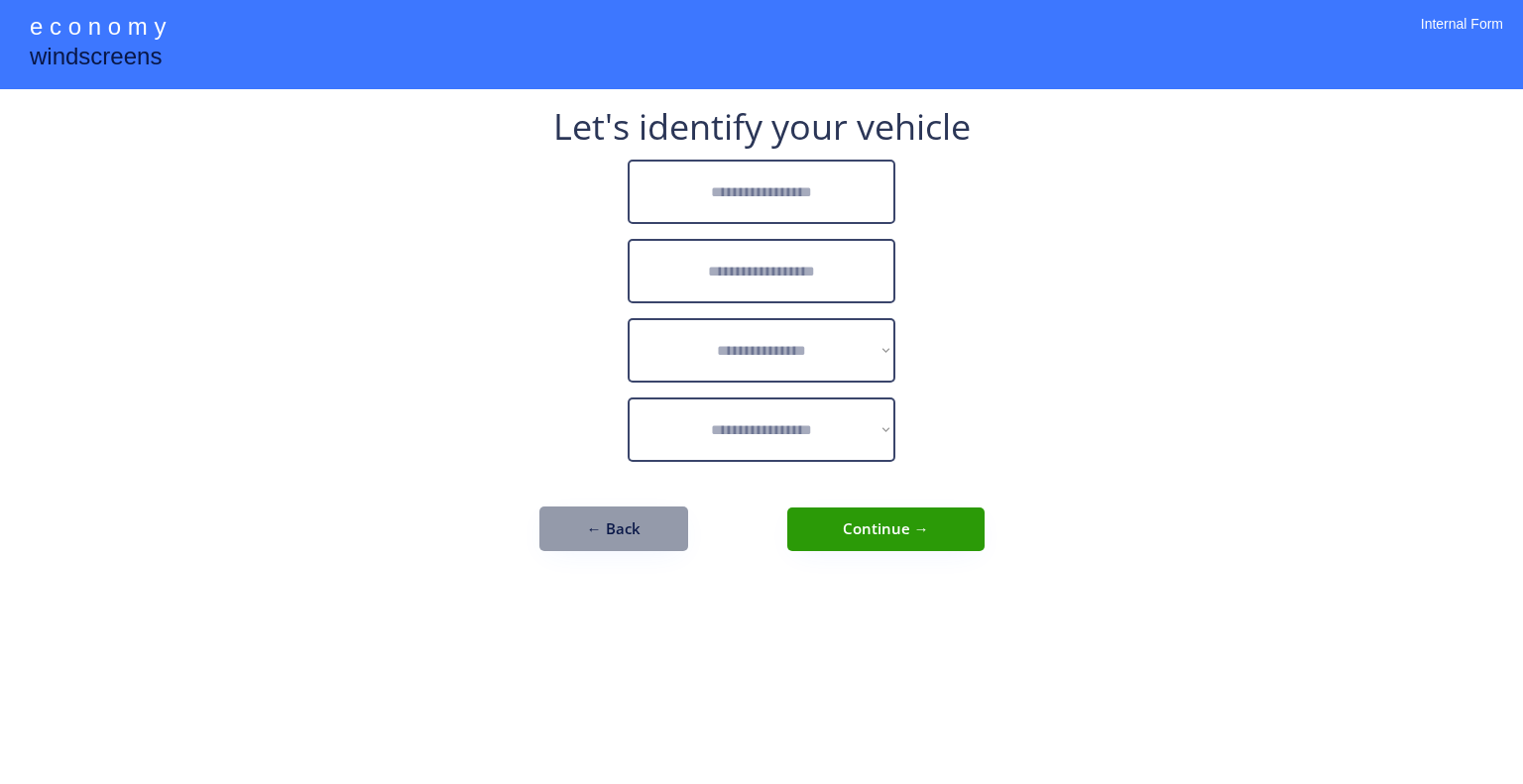 scroll, scrollTop: 0, scrollLeft: 0, axis: both 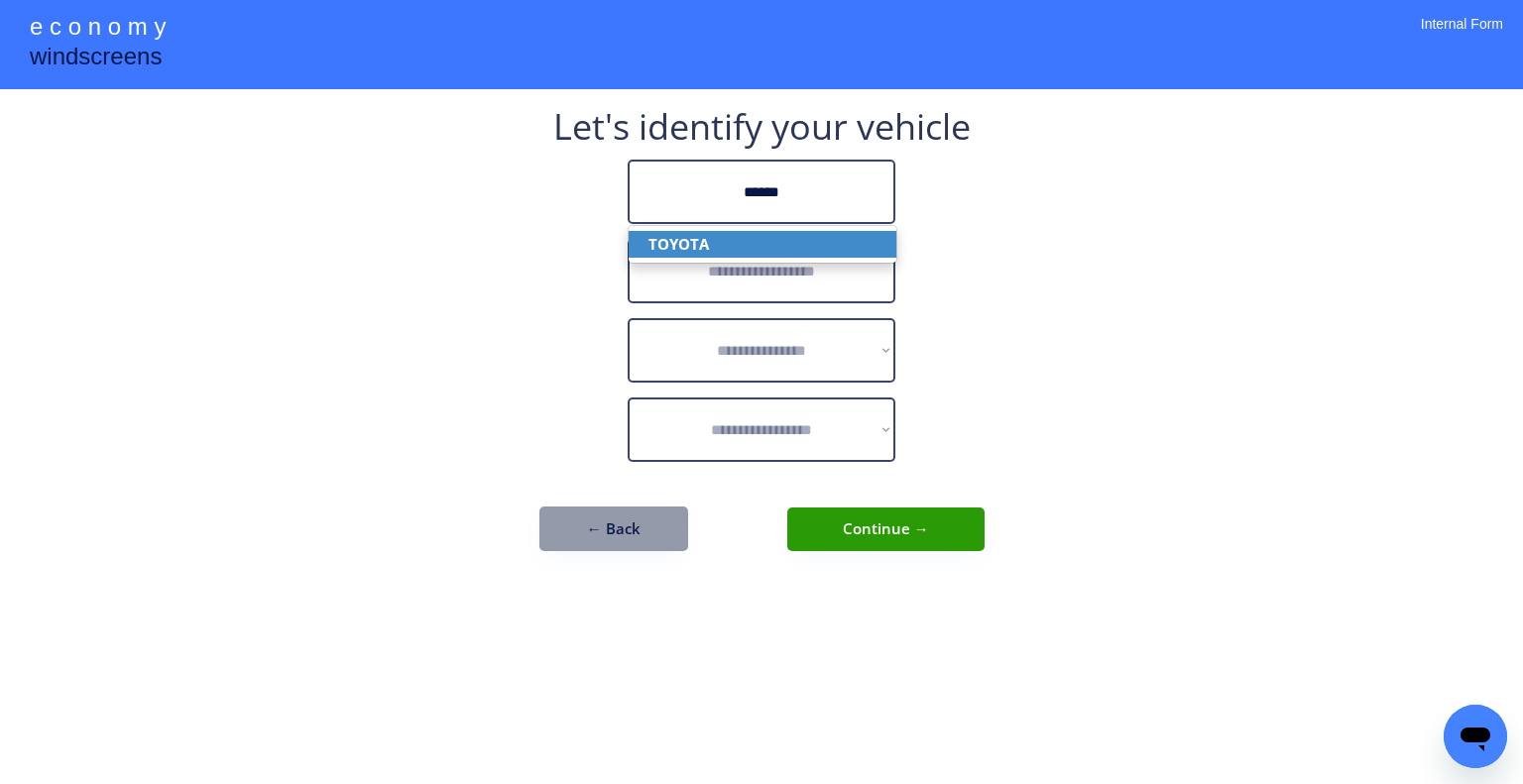 drag, startPoint x: 812, startPoint y: 252, endPoint x: 813, endPoint y: 271, distance: 19.026298 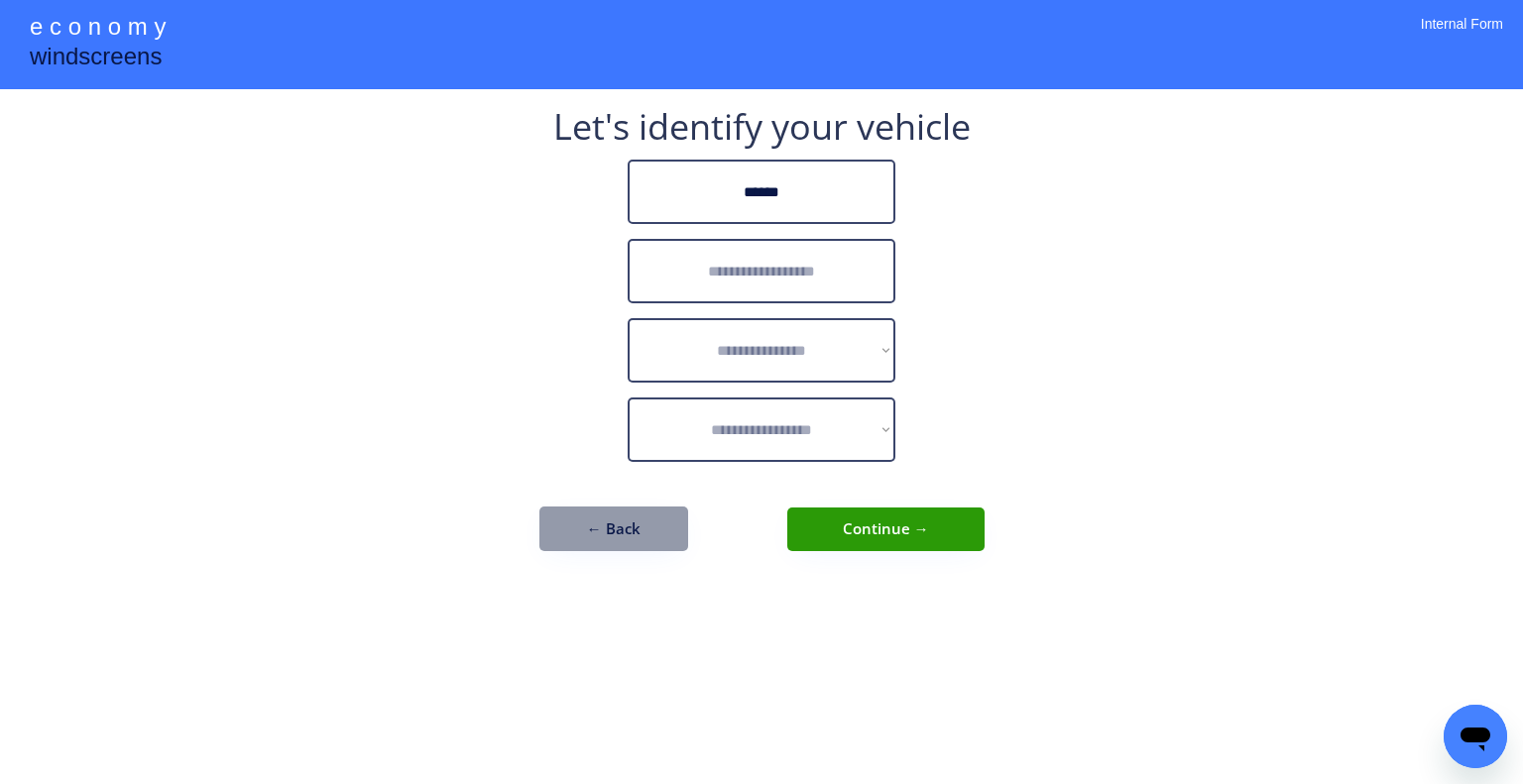 click at bounding box center (762, 271) 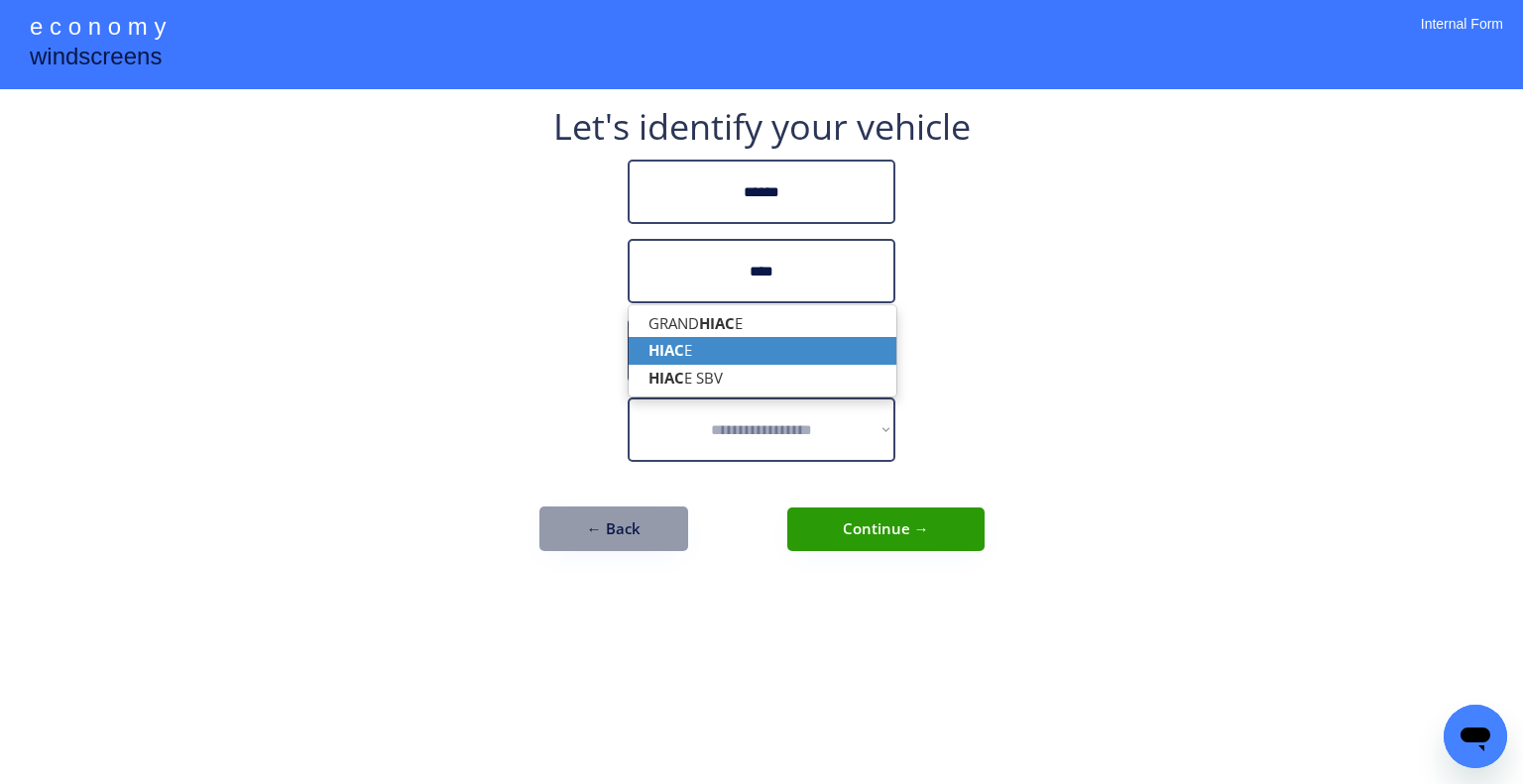 click on "HIAC E" at bounding box center (762, 350) 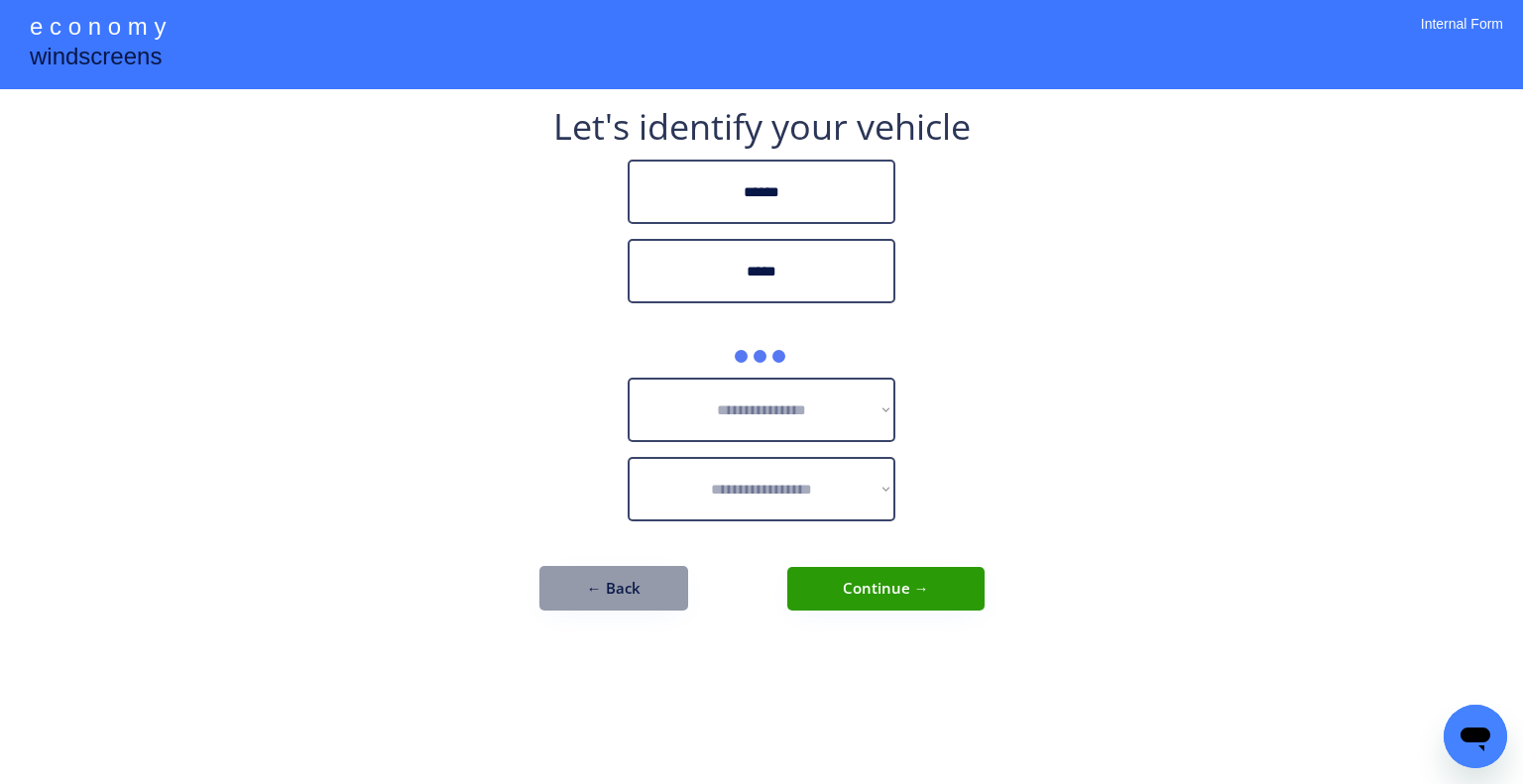 type on "*****" 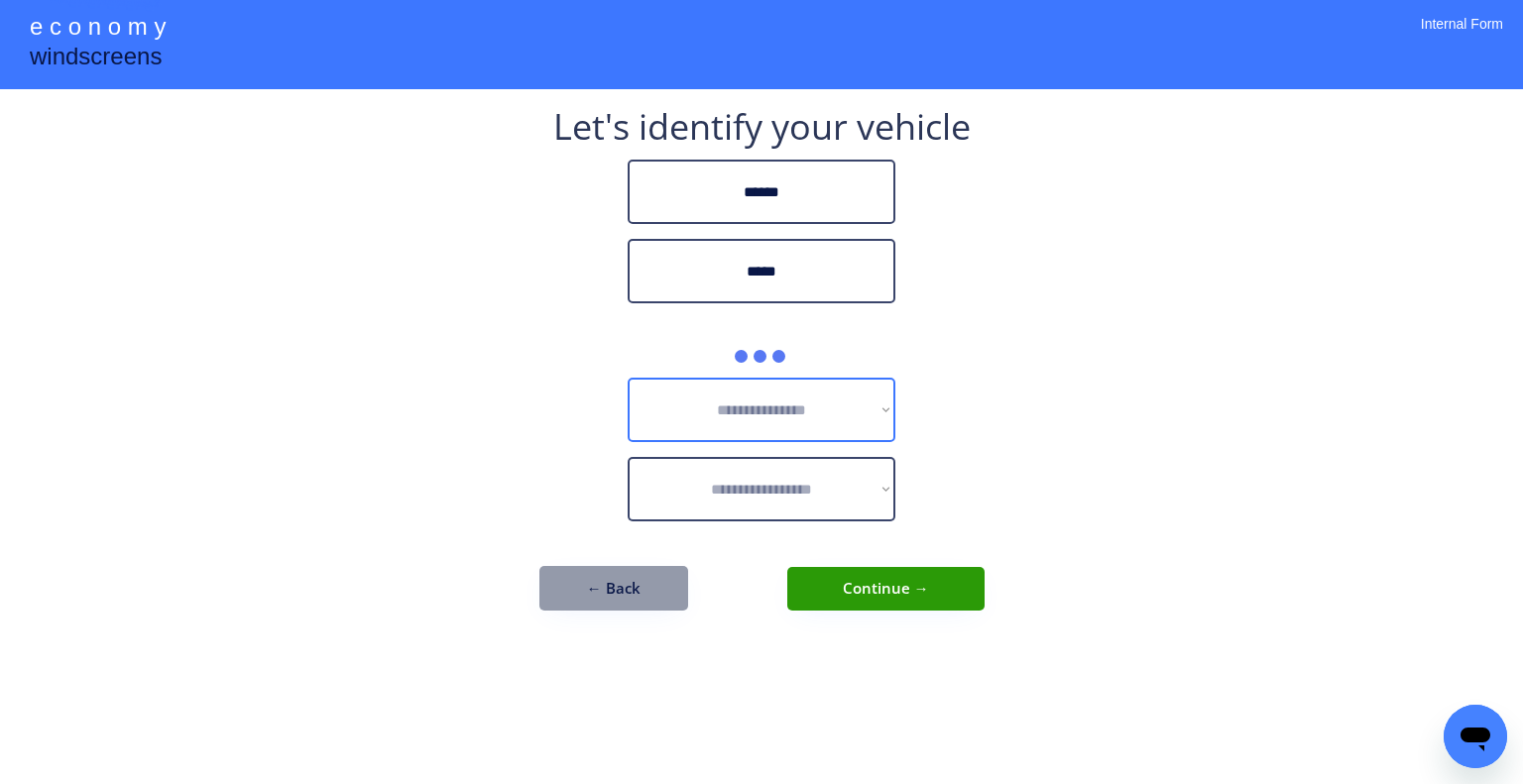 click on "**********" at bounding box center [762, 392] 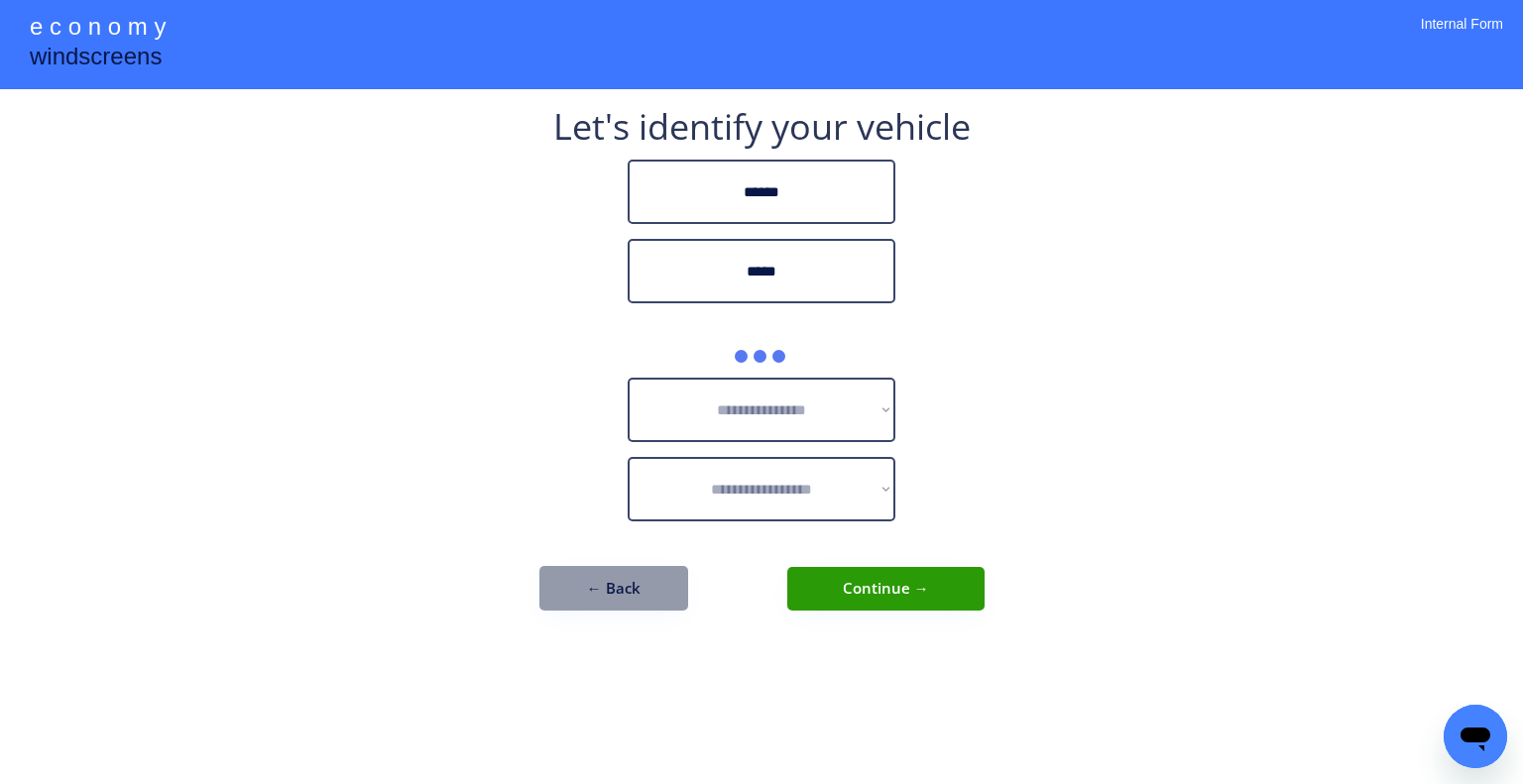 drag, startPoint x: 1022, startPoint y: 322, endPoint x: 1019, endPoint y: 294, distance: 28.160256 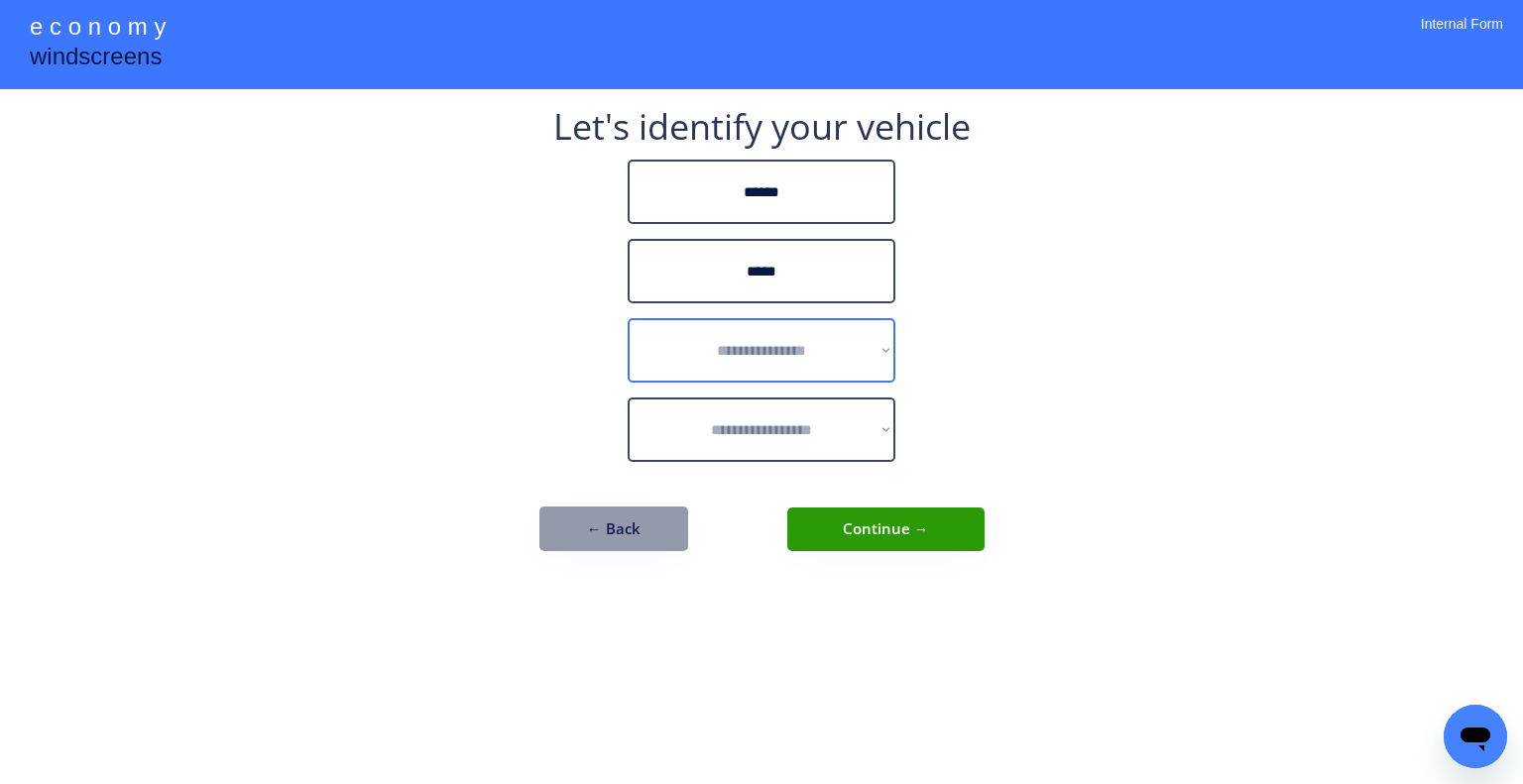 drag, startPoint x: 782, startPoint y: 363, endPoint x: 793, endPoint y: 377, distance: 17.804494 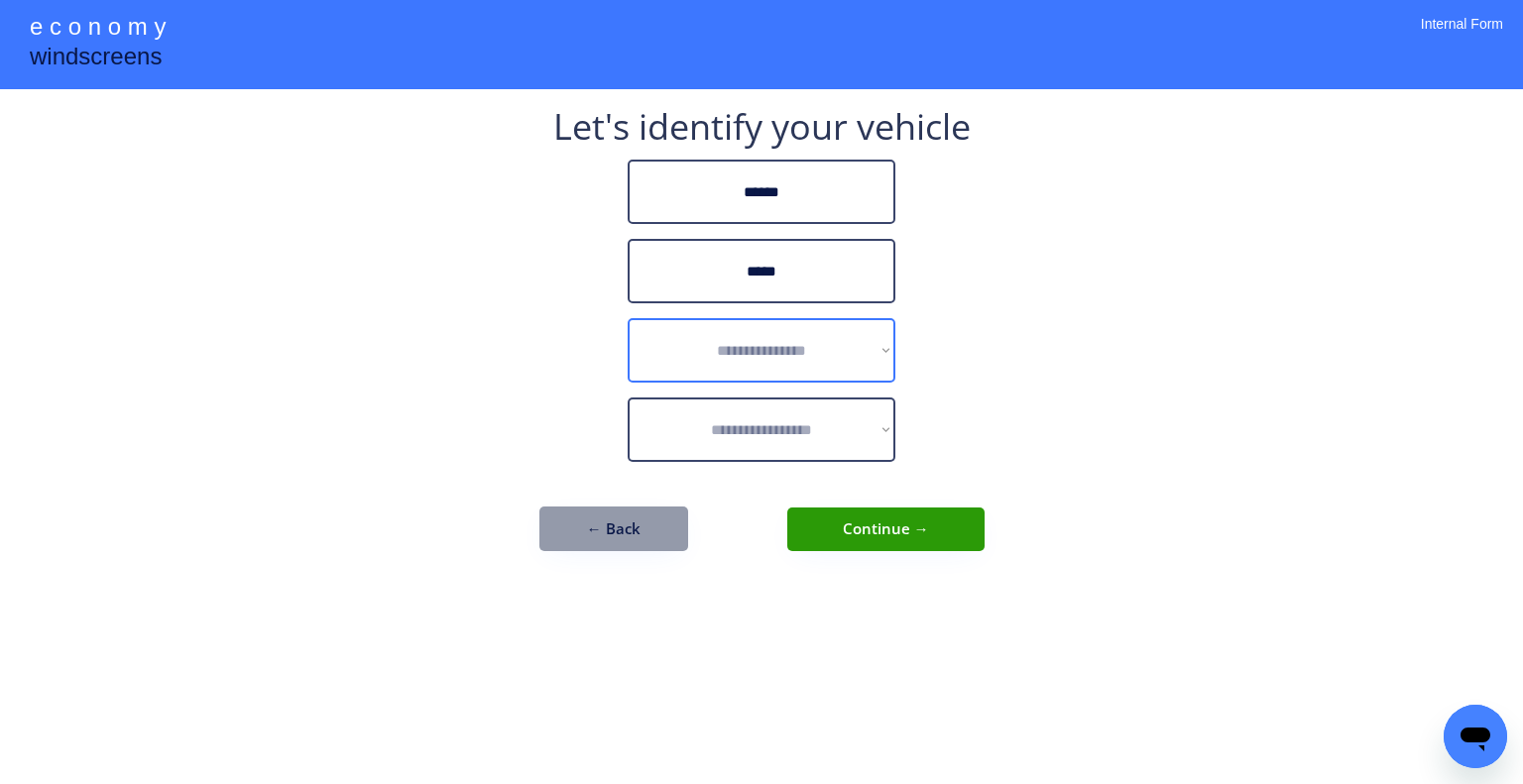 select on "******" 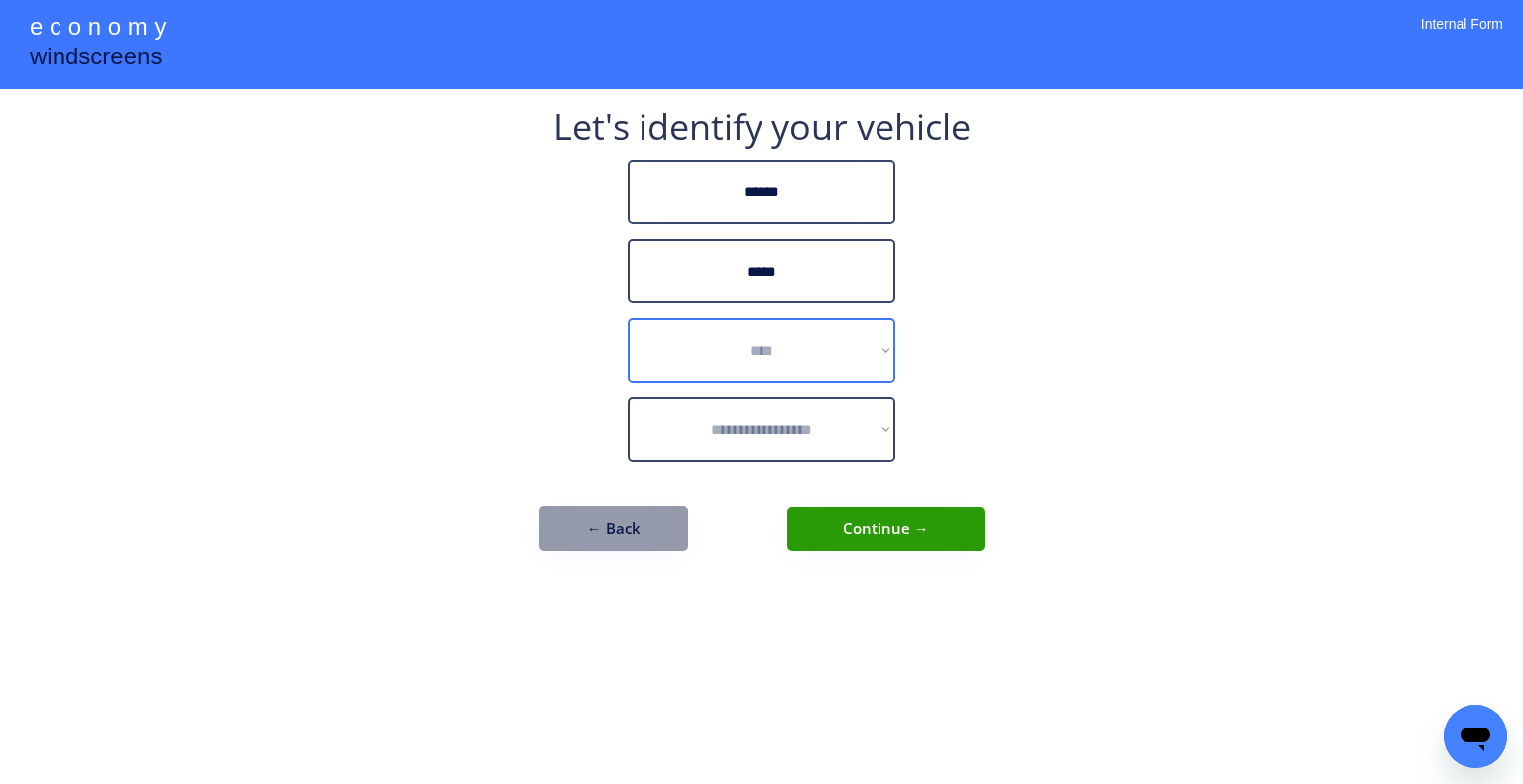 click on "**********" at bounding box center (762, 350) 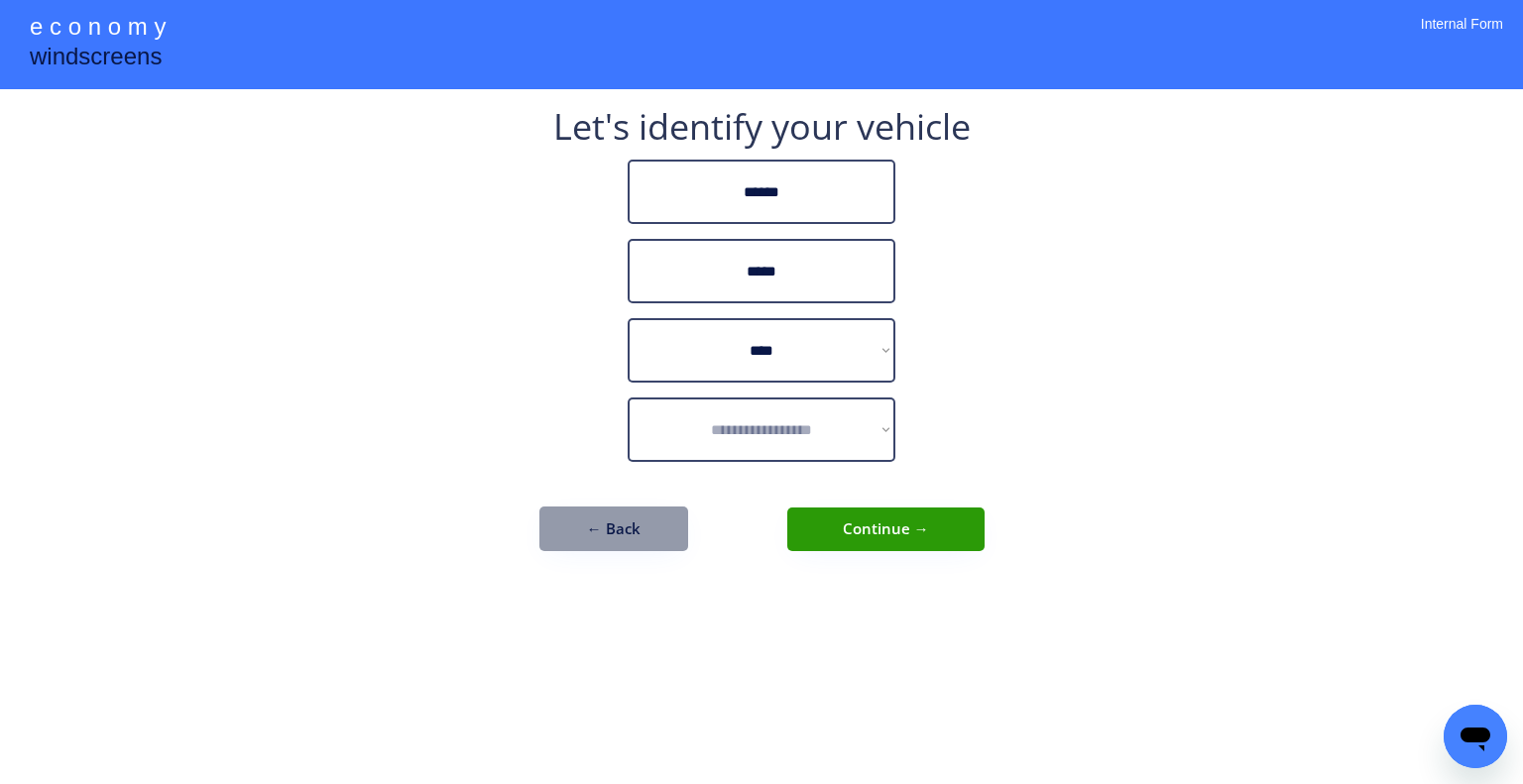 click on "**********" at bounding box center (762, 392) 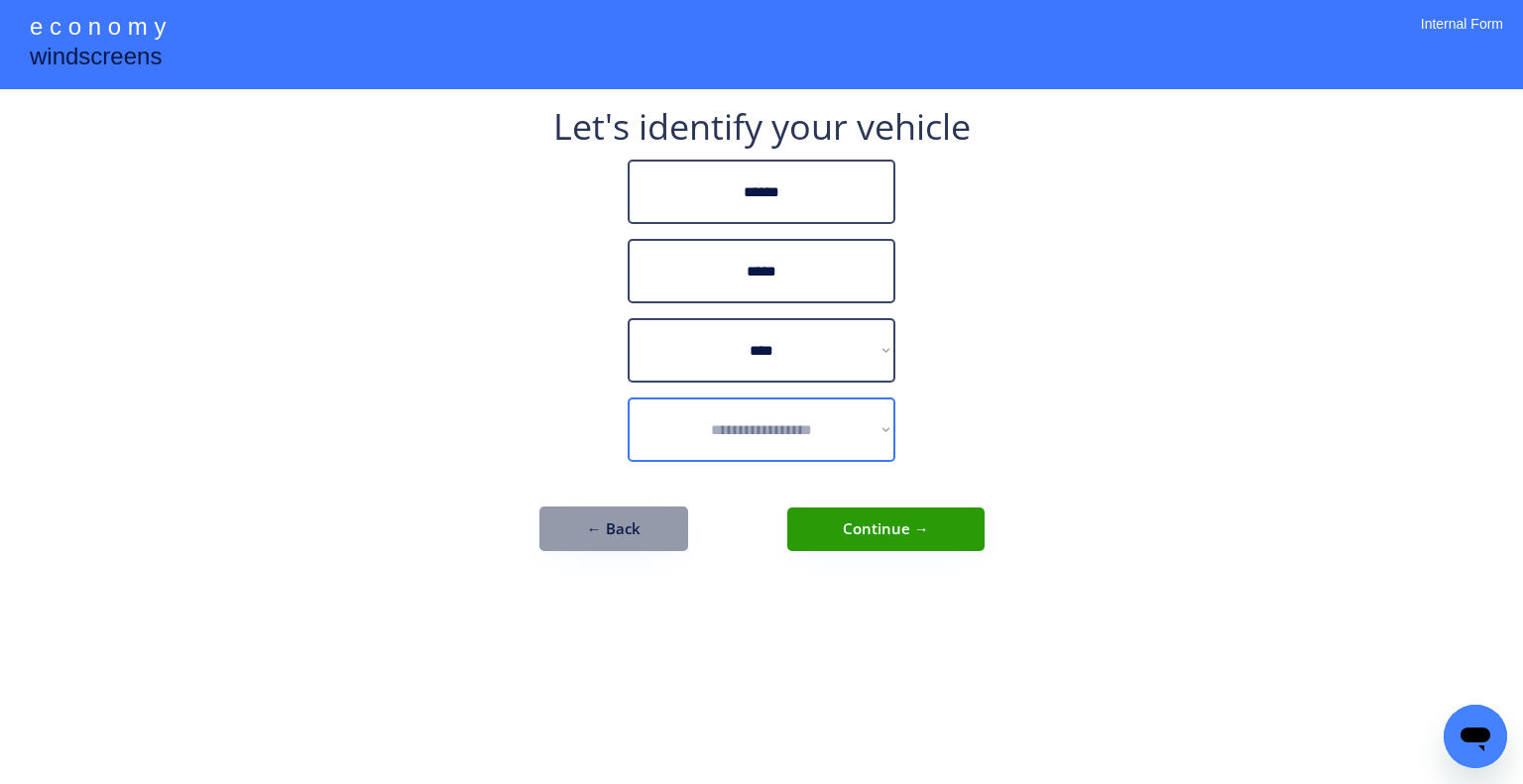 click on "**********" at bounding box center (762, 429) 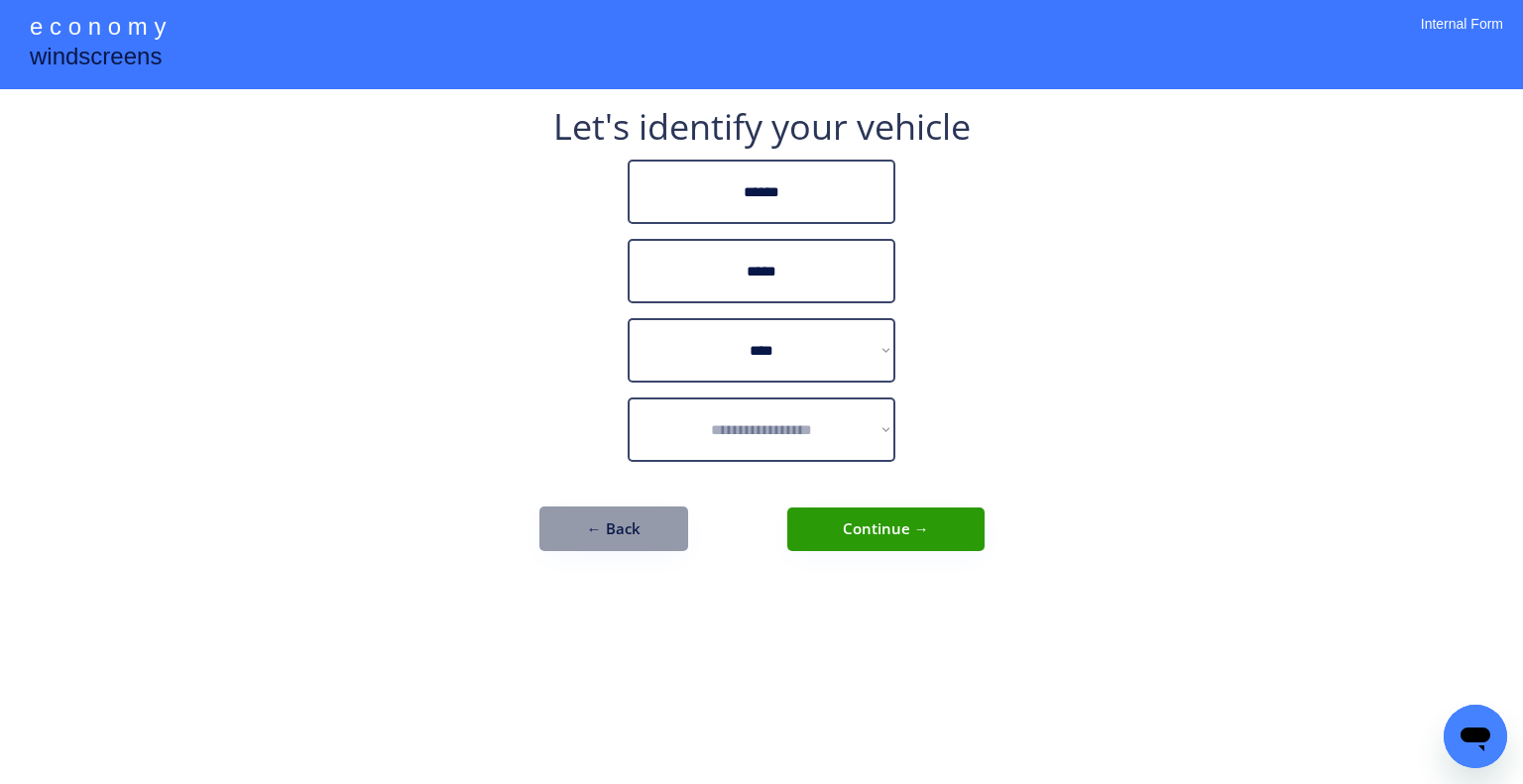 drag, startPoint x: 1028, startPoint y: 362, endPoint x: 764, endPoint y: 423, distance: 270.96 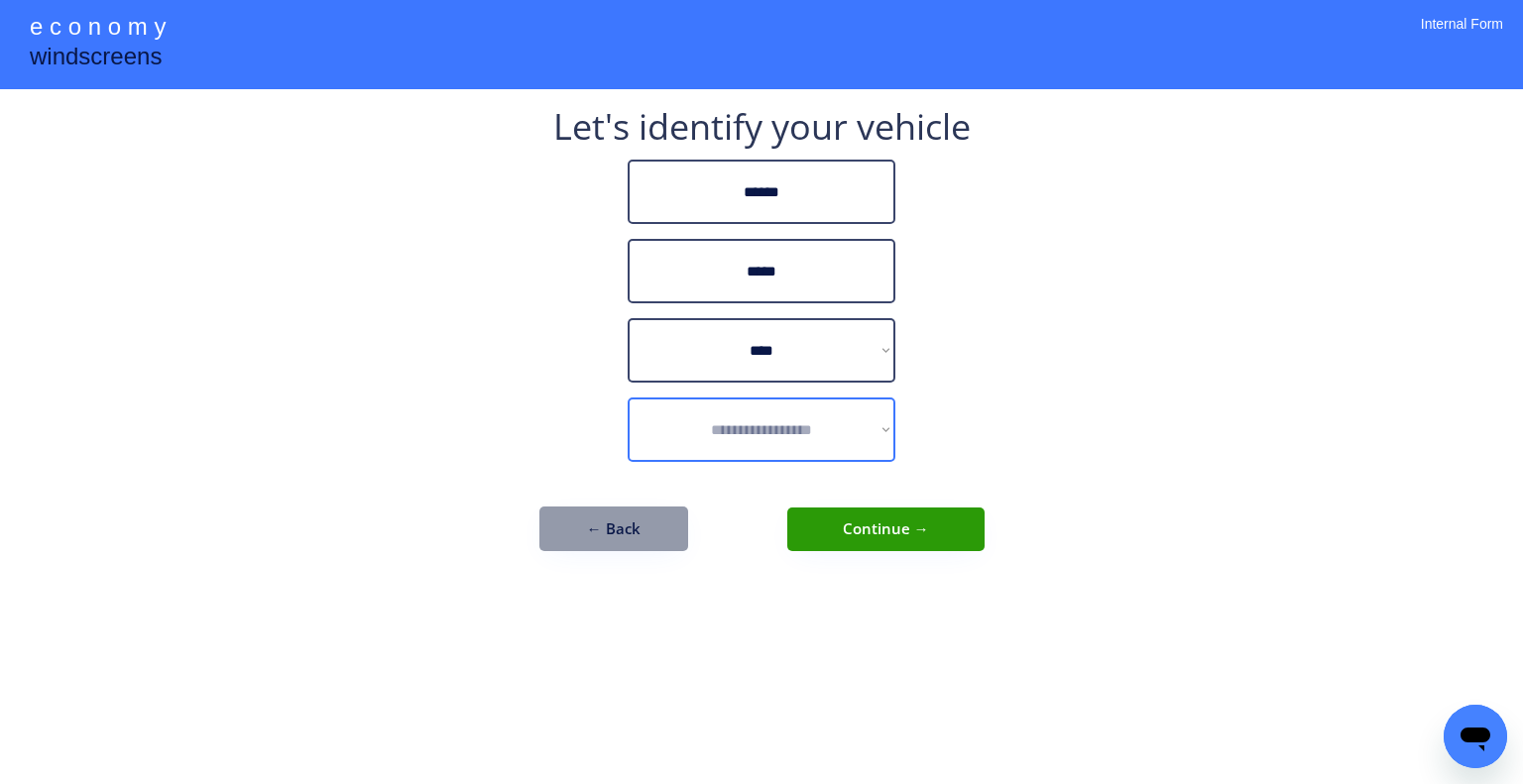 click on "**********" at bounding box center [762, 429] 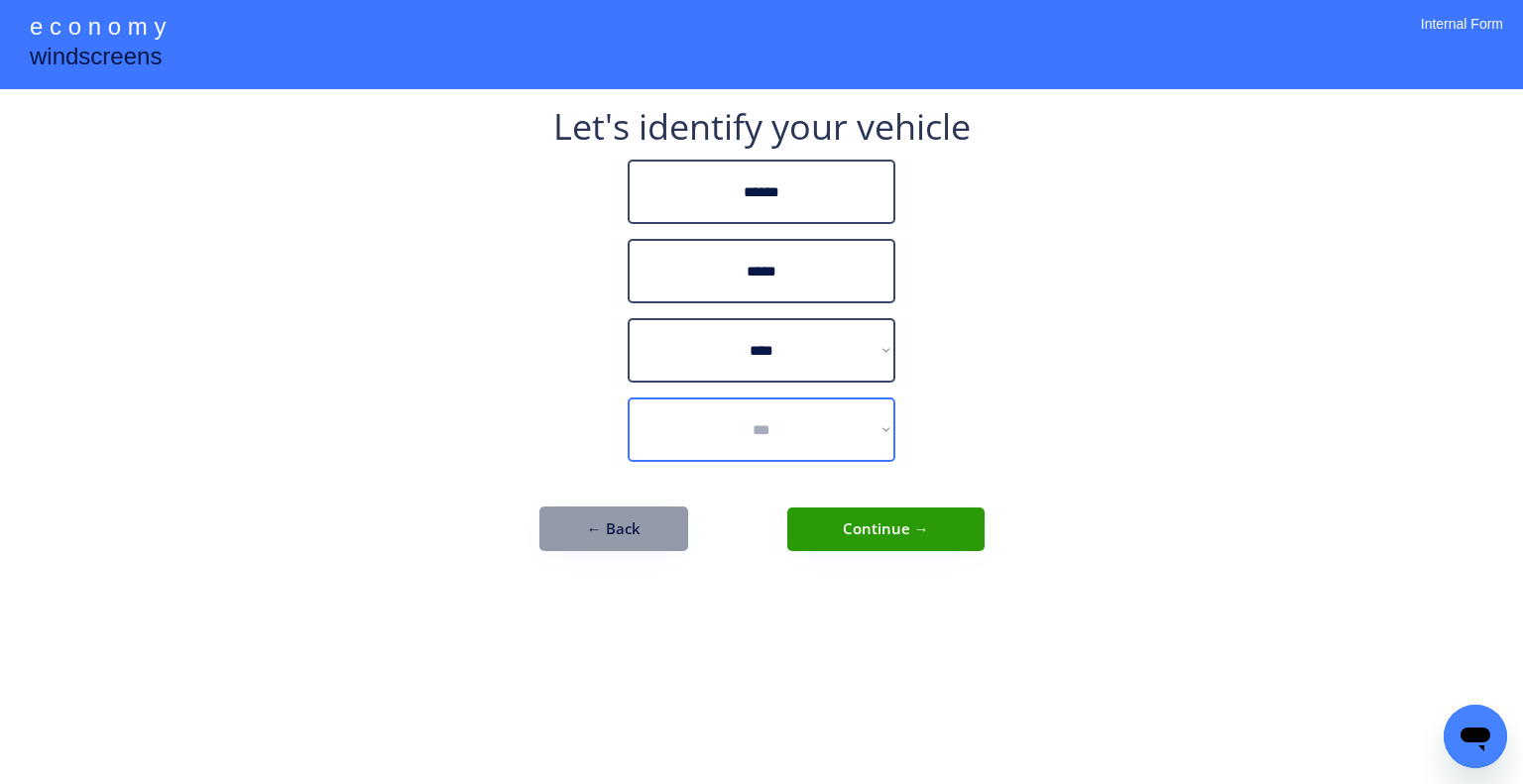 click on "**********" at bounding box center [762, 429] 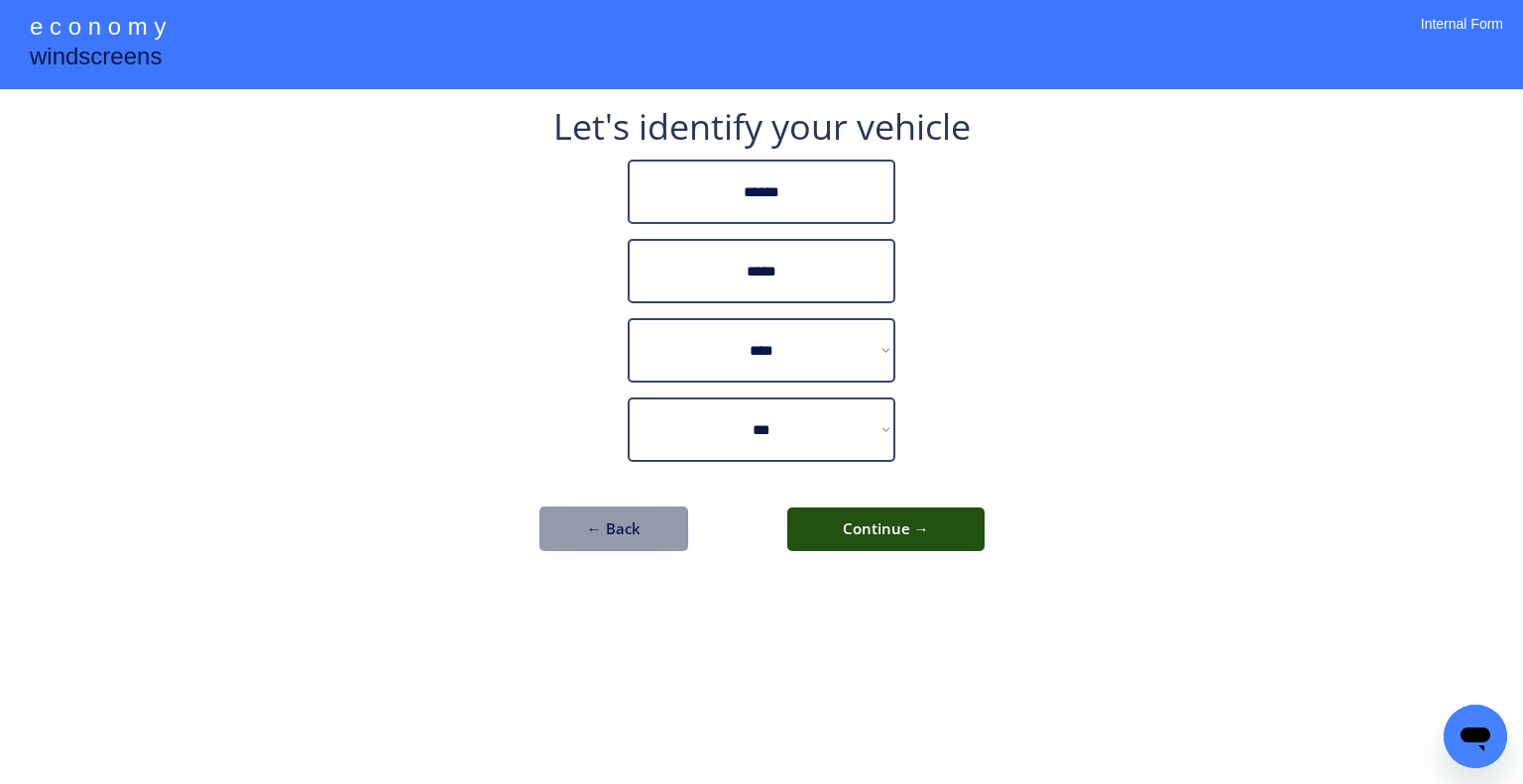 click on "Continue    →" at bounding box center [885, 529] 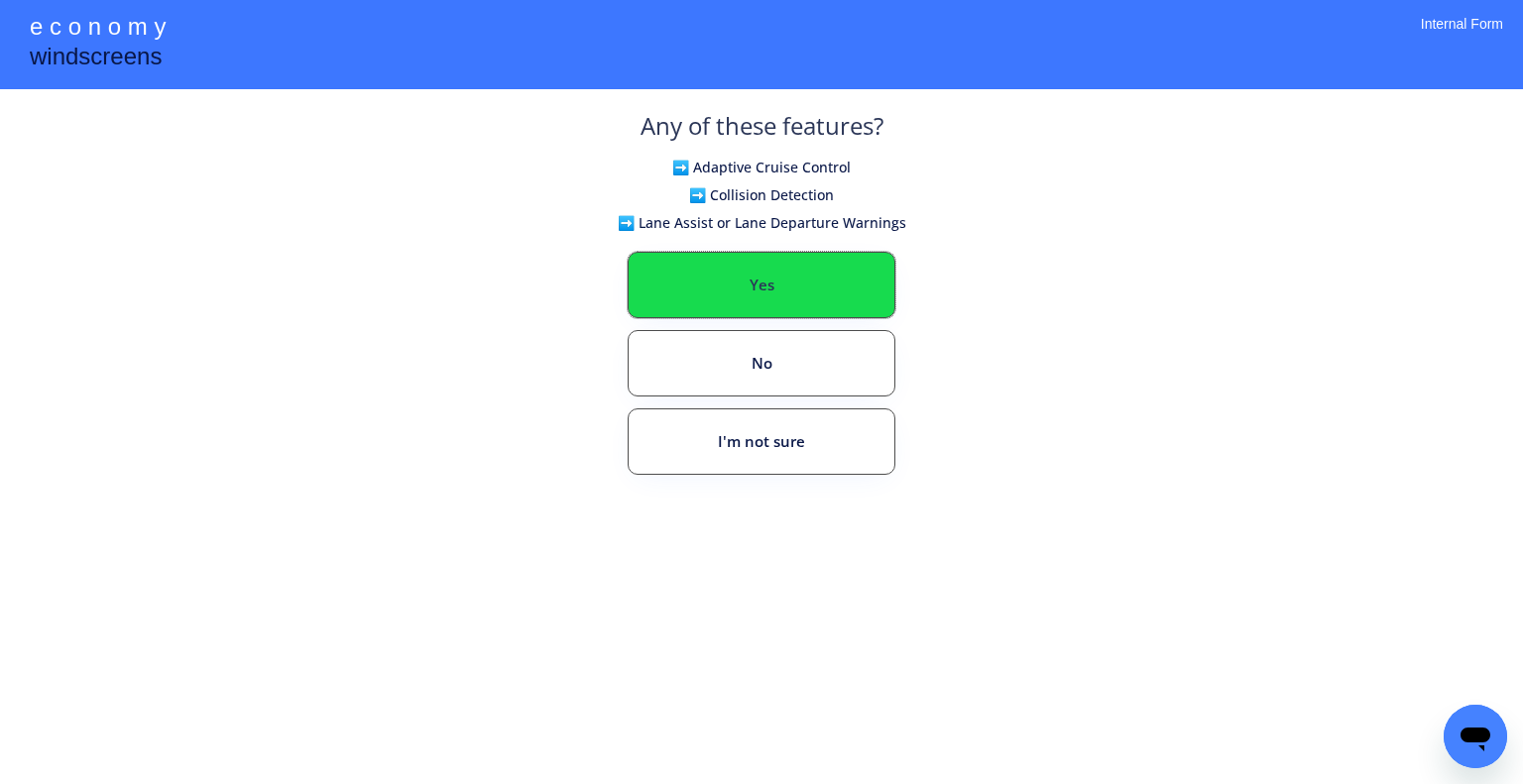 click on "Yes" at bounding box center (762, 284) 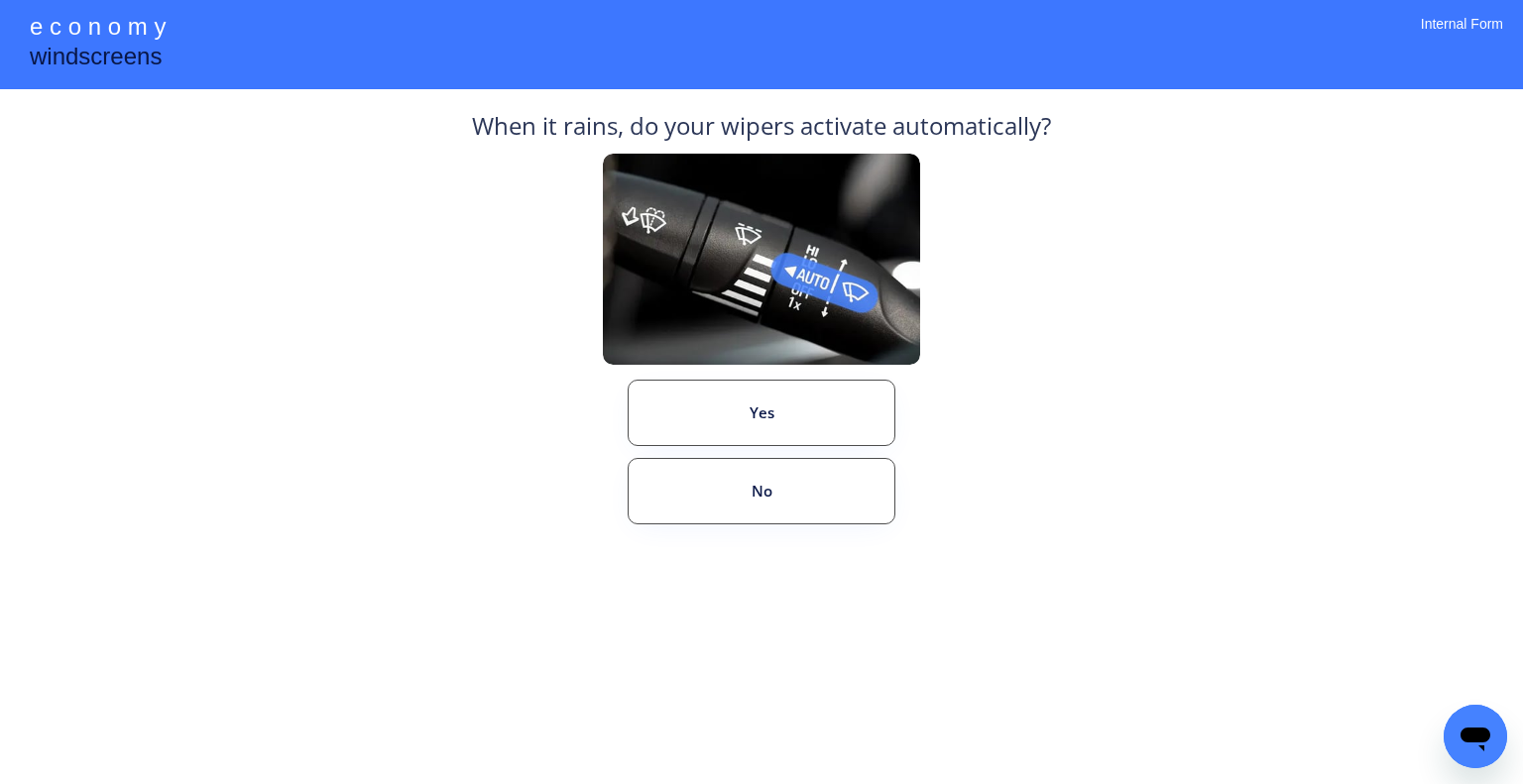 click on "**********" at bounding box center [762, 392] 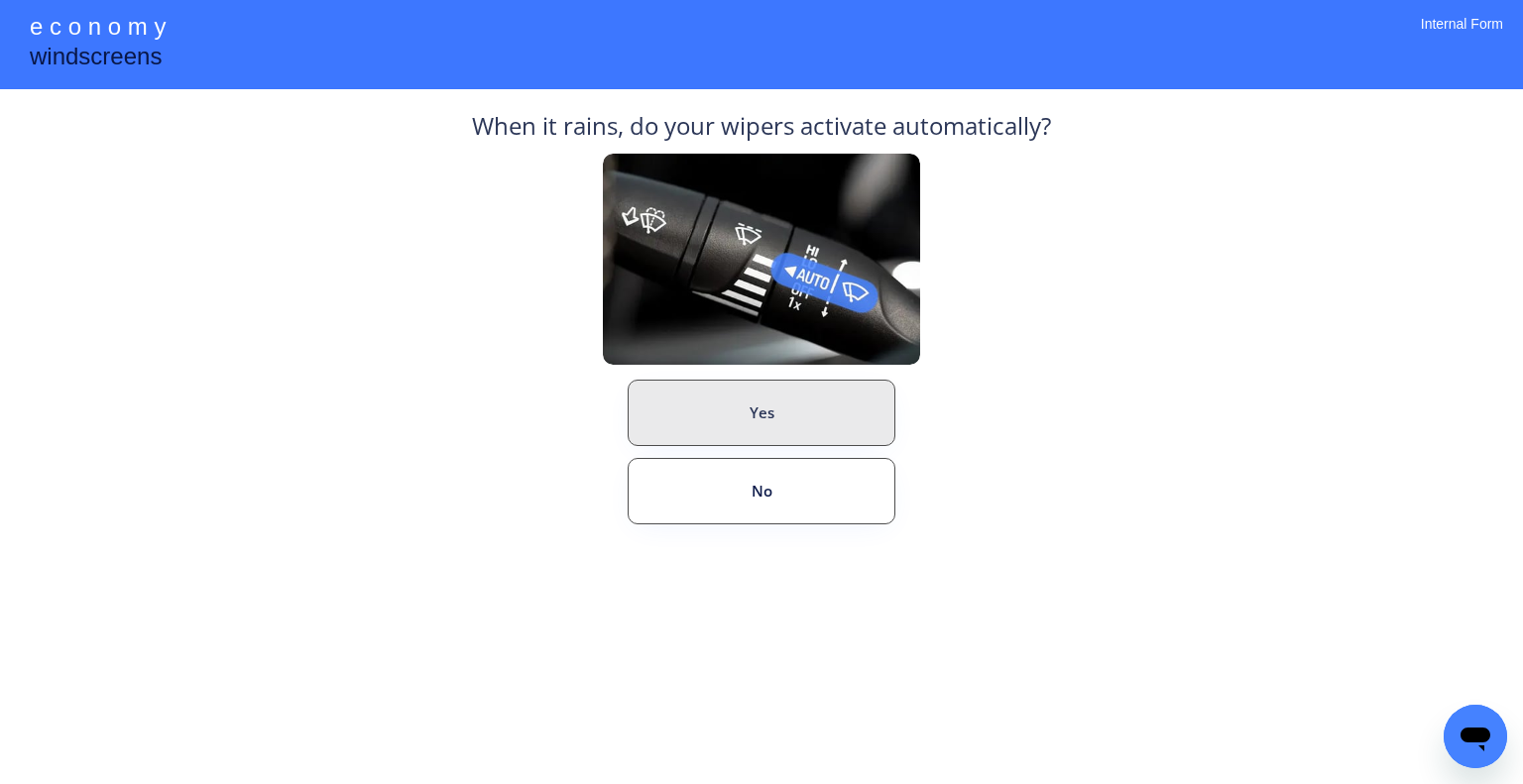 click on "Yes" at bounding box center (762, 412) 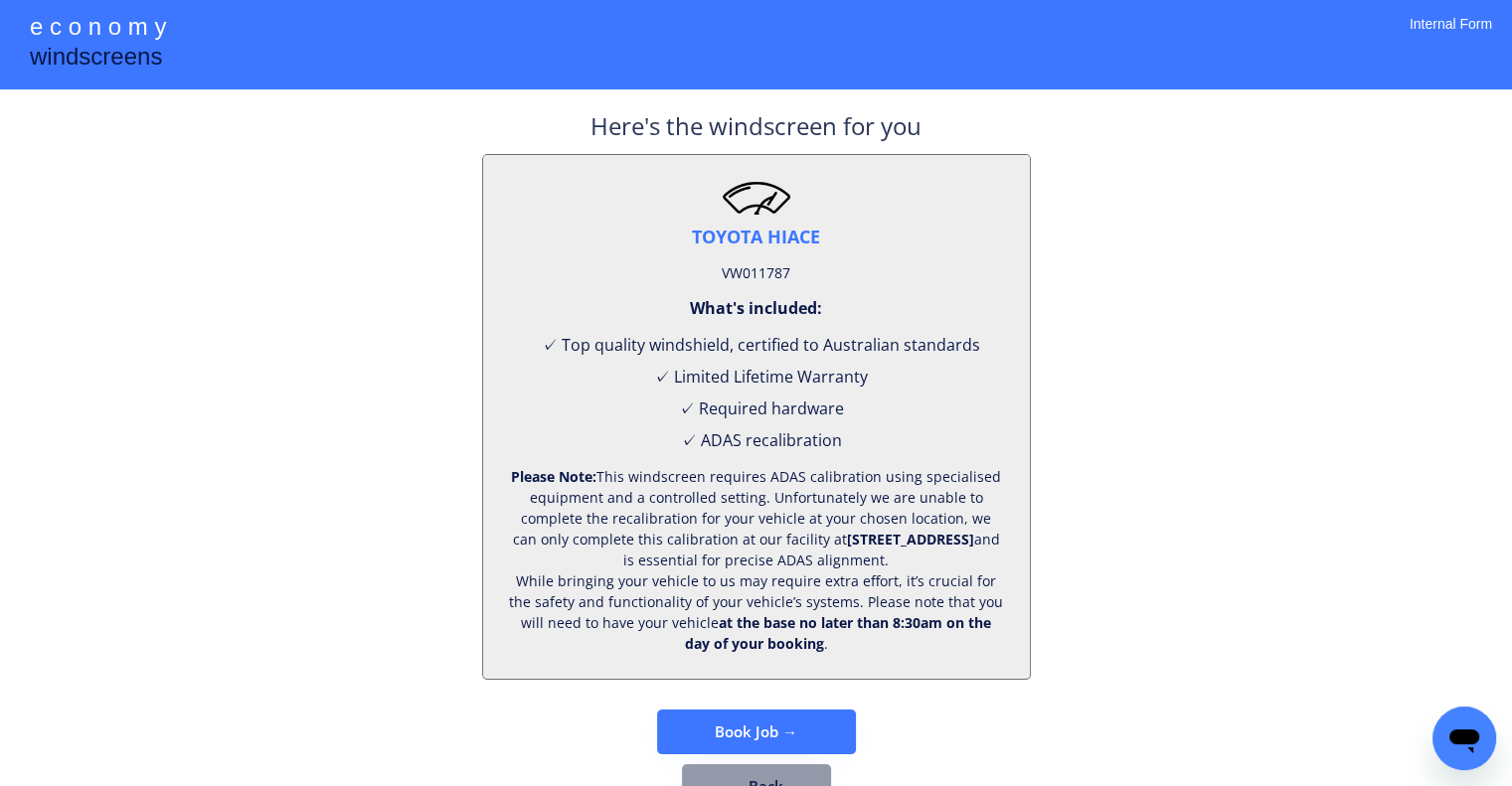 click on "VW011787" at bounding box center [756, 273] 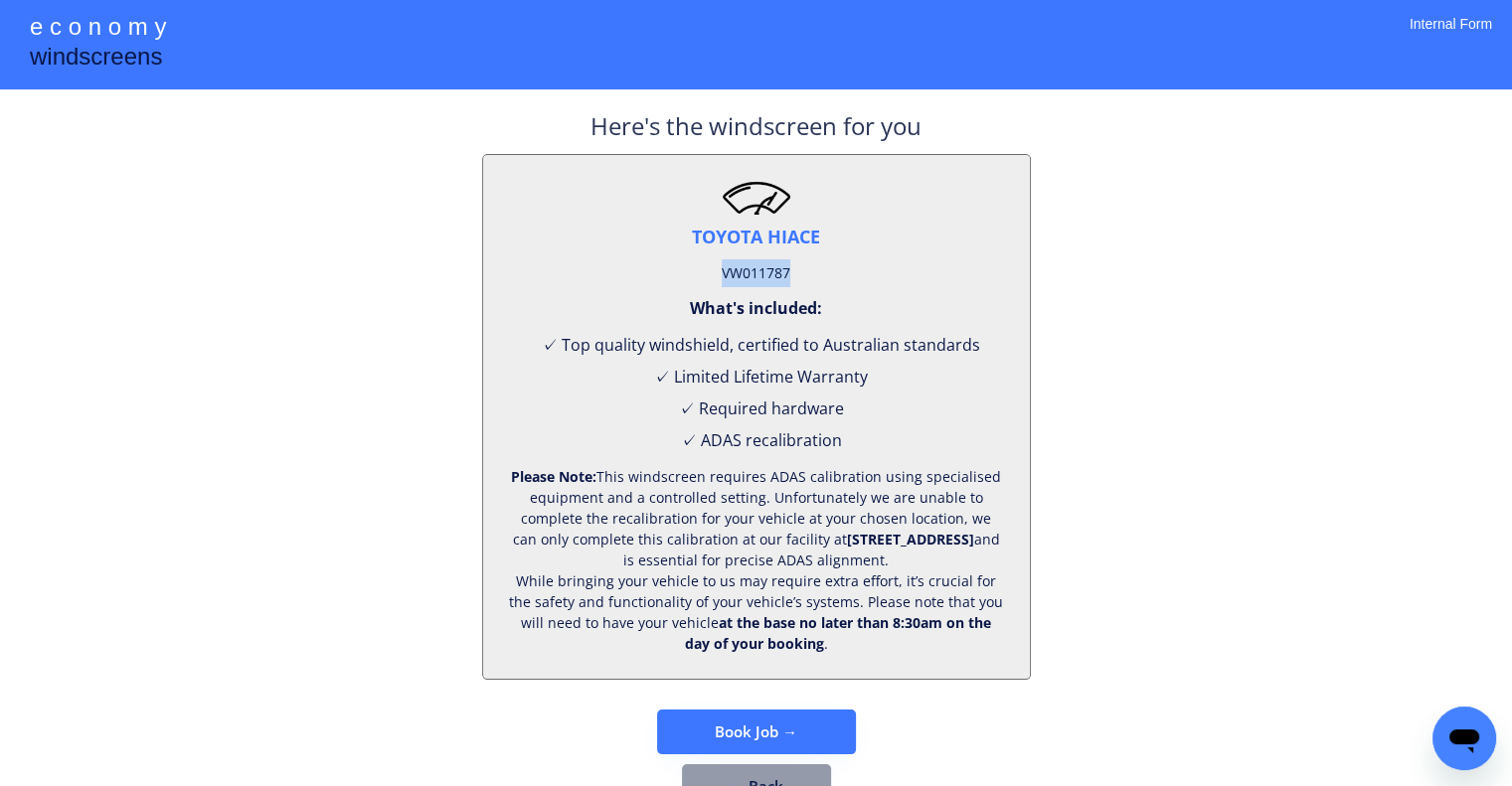 click on "VW011787" at bounding box center [756, 273] 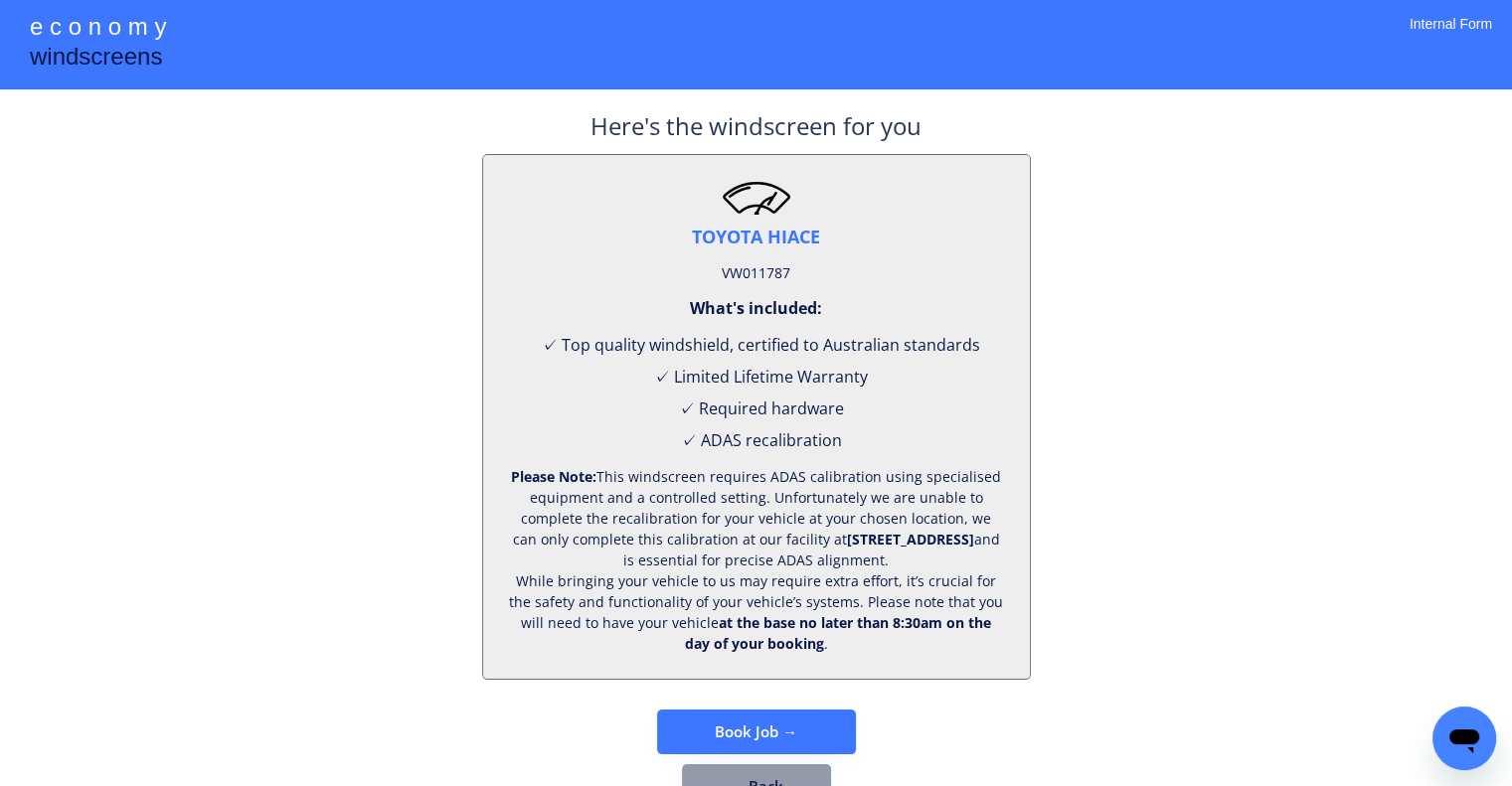 click on "VW011787" at bounding box center [756, 273] 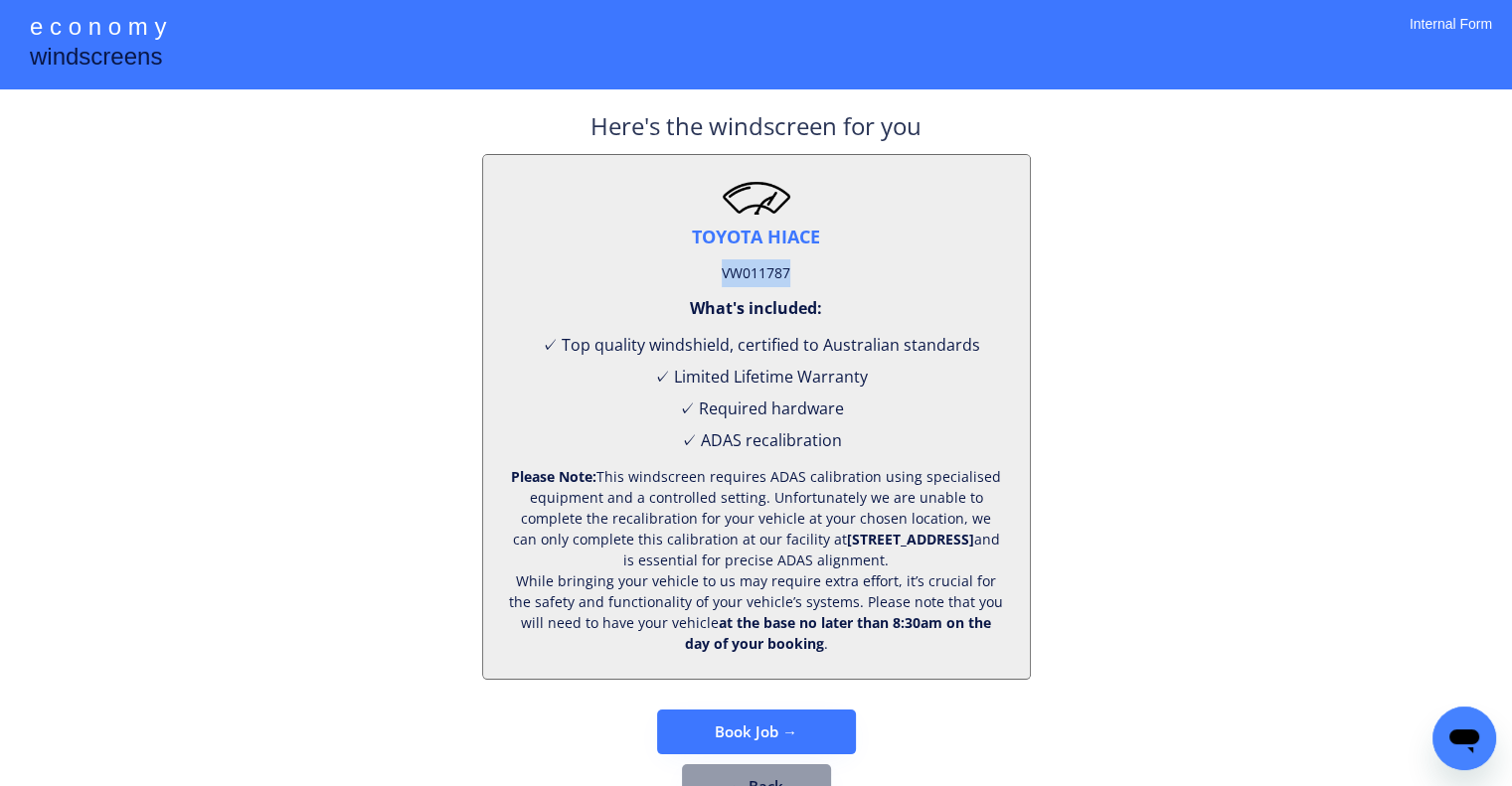 click on "VW011787" at bounding box center (756, 273) 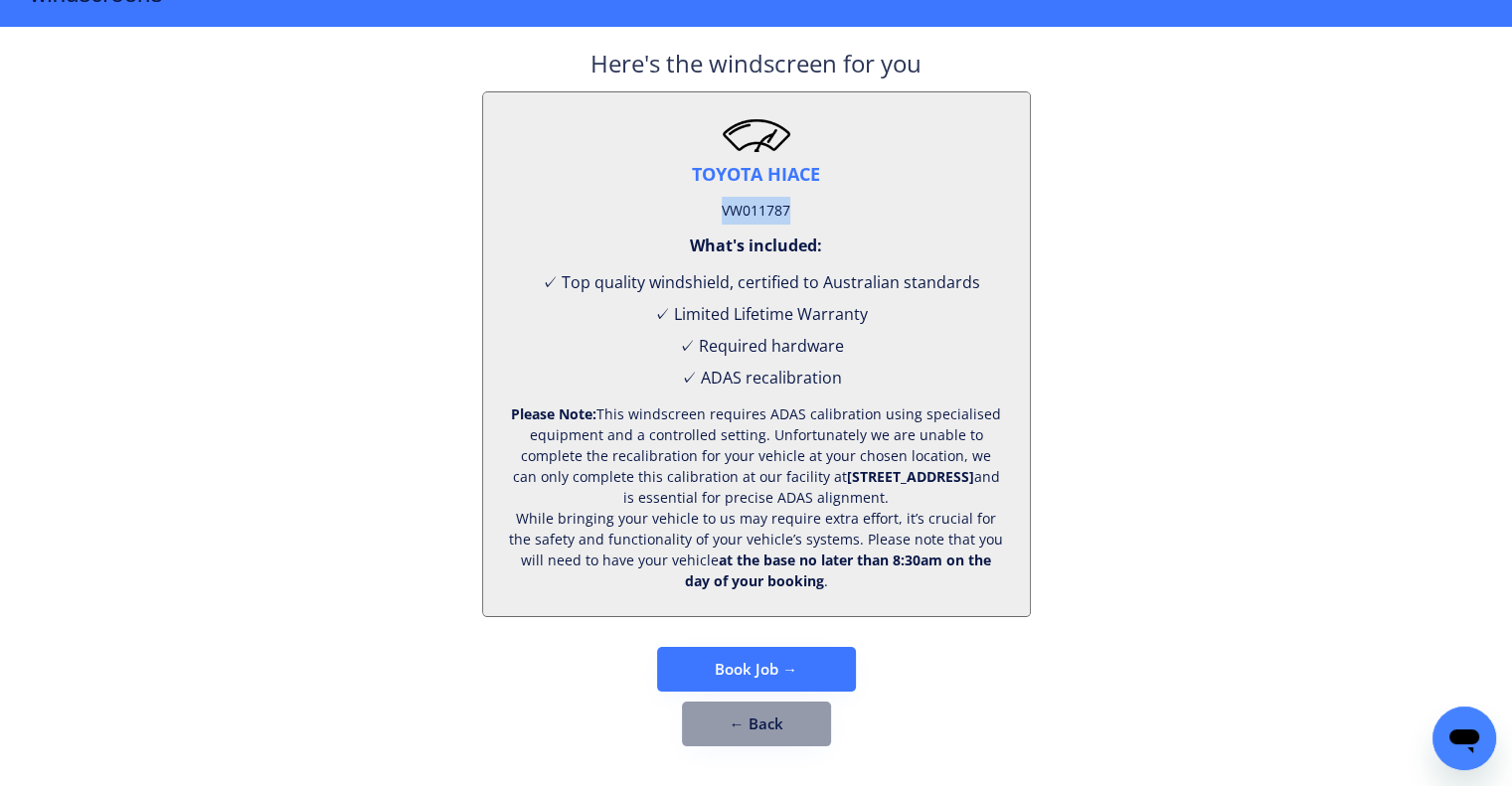 scroll, scrollTop: 82, scrollLeft: 0, axis: vertical 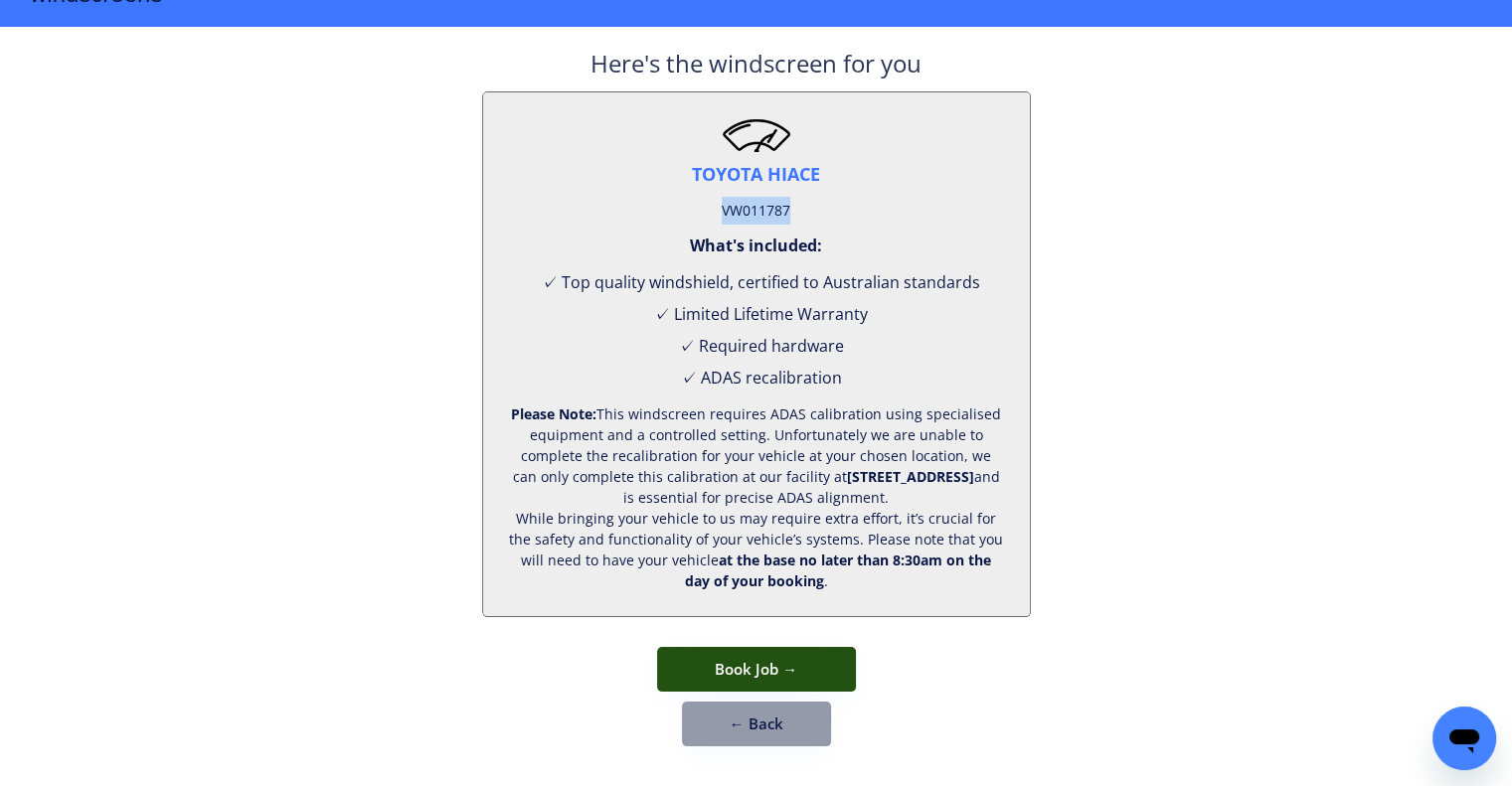 click on "Book Job    →" at bounding box center [756, 669] 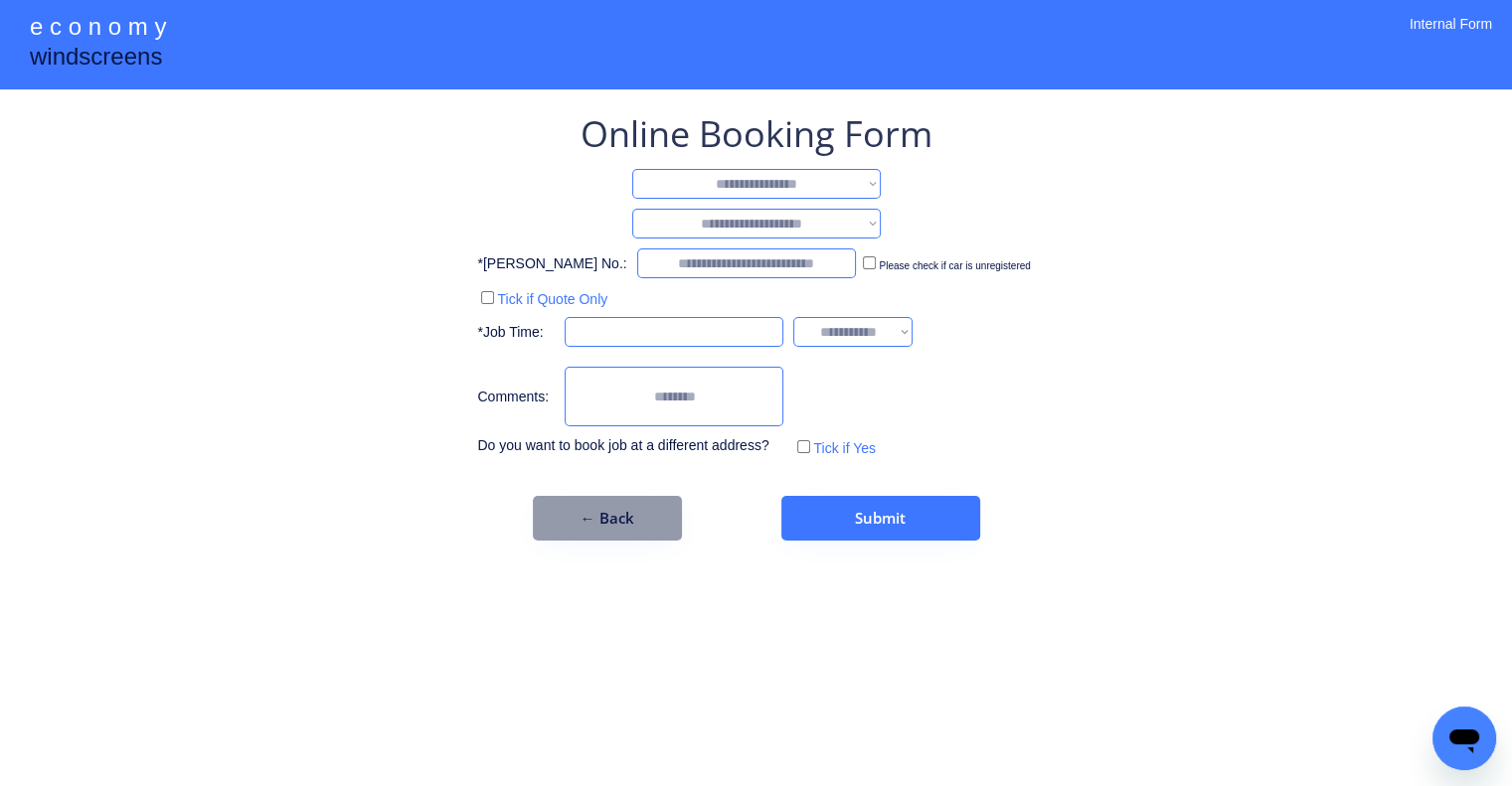 scroll, scrollTop: 0, scrollLeft: 0, axis: both 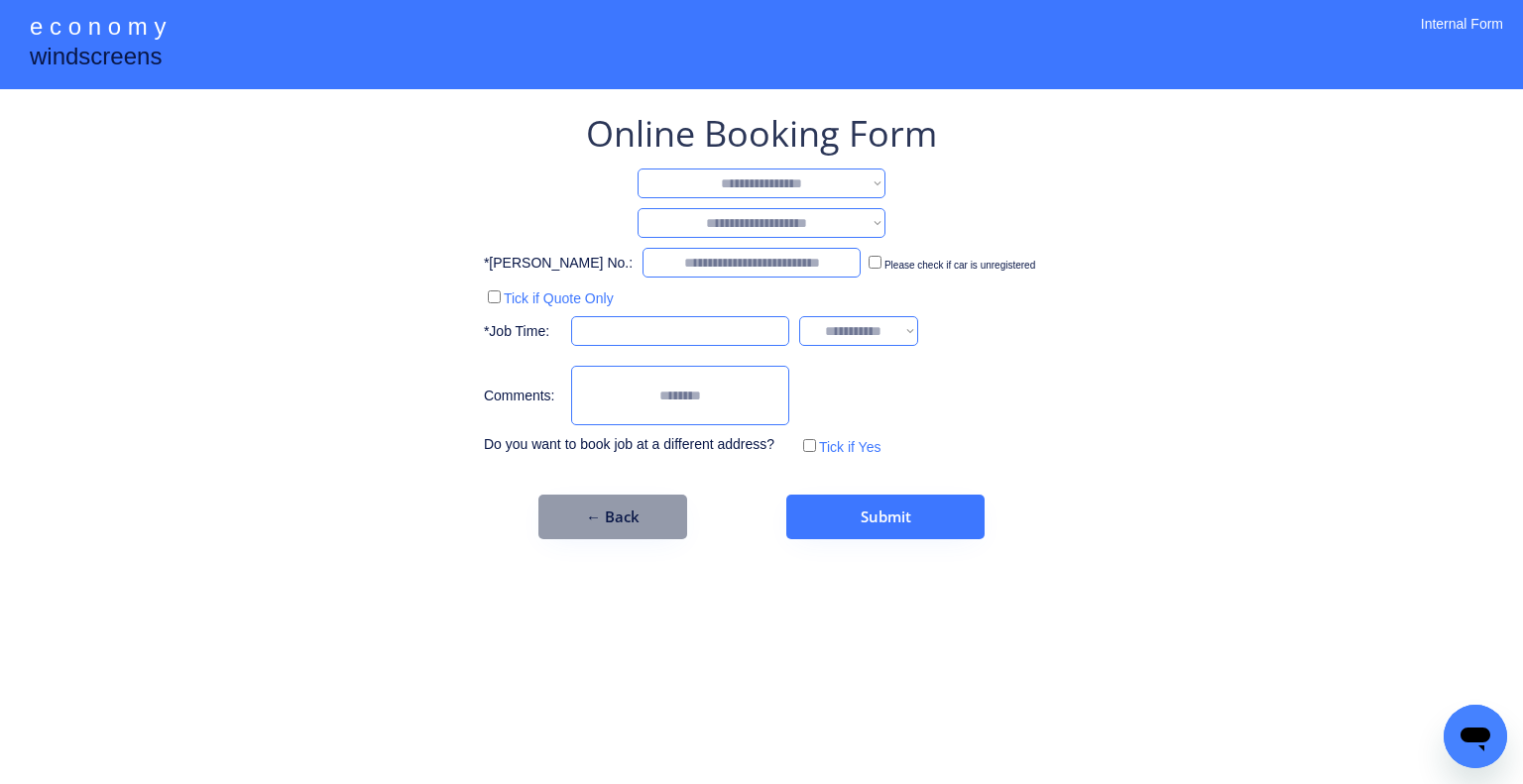 click on "**********" at bounding box center [762, 183] 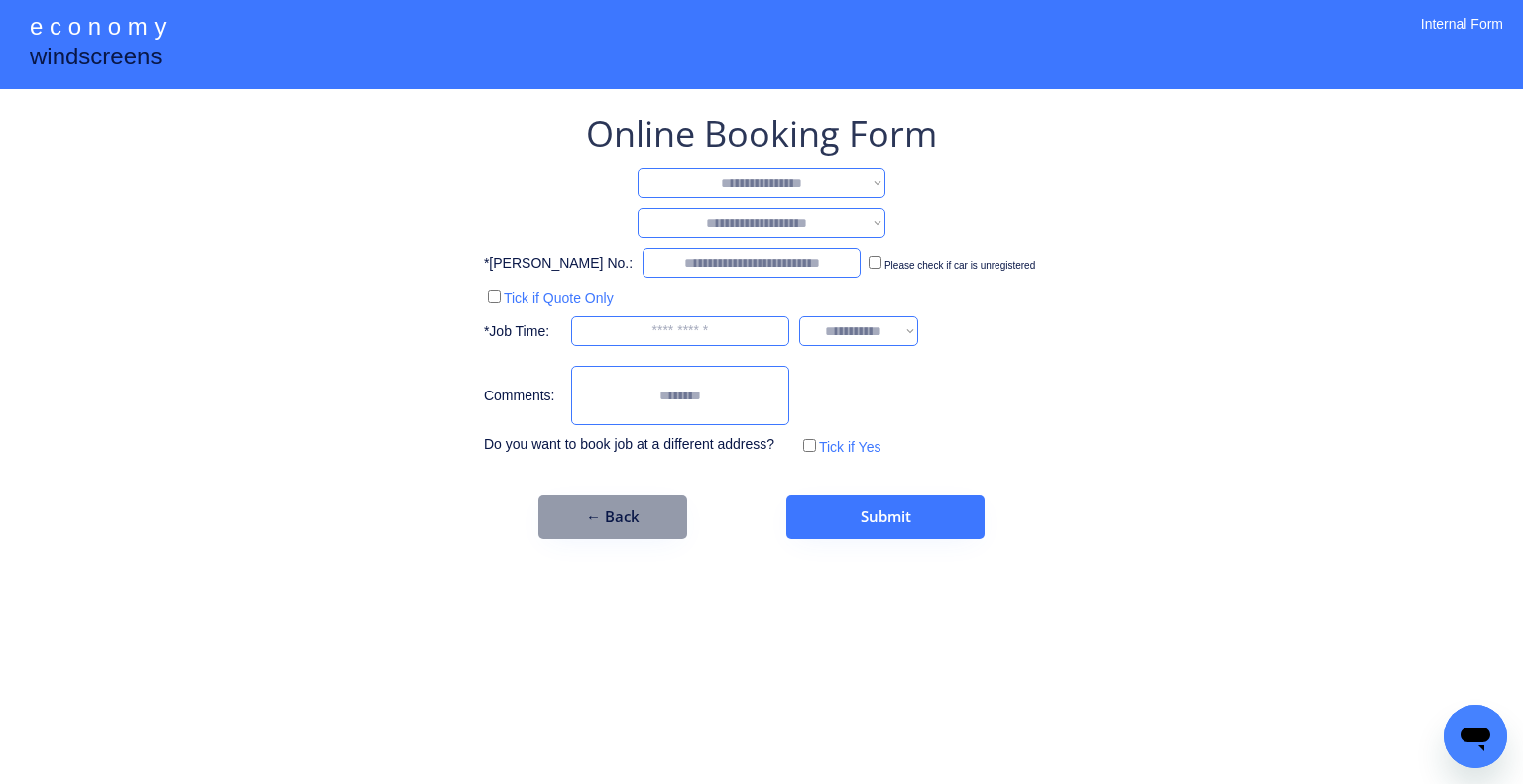 select on "**********" 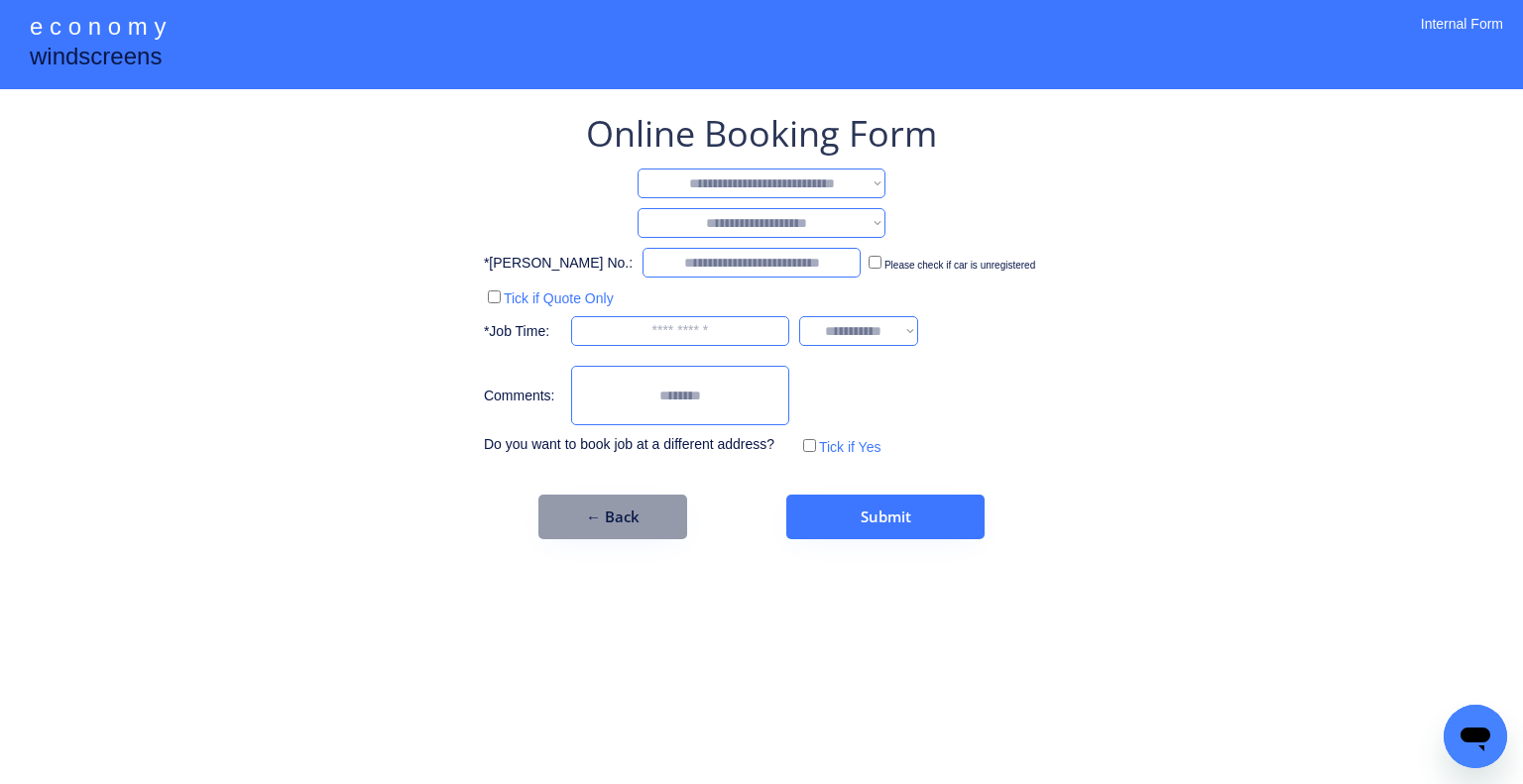 click on "**********" at bounding box center [762, 183] 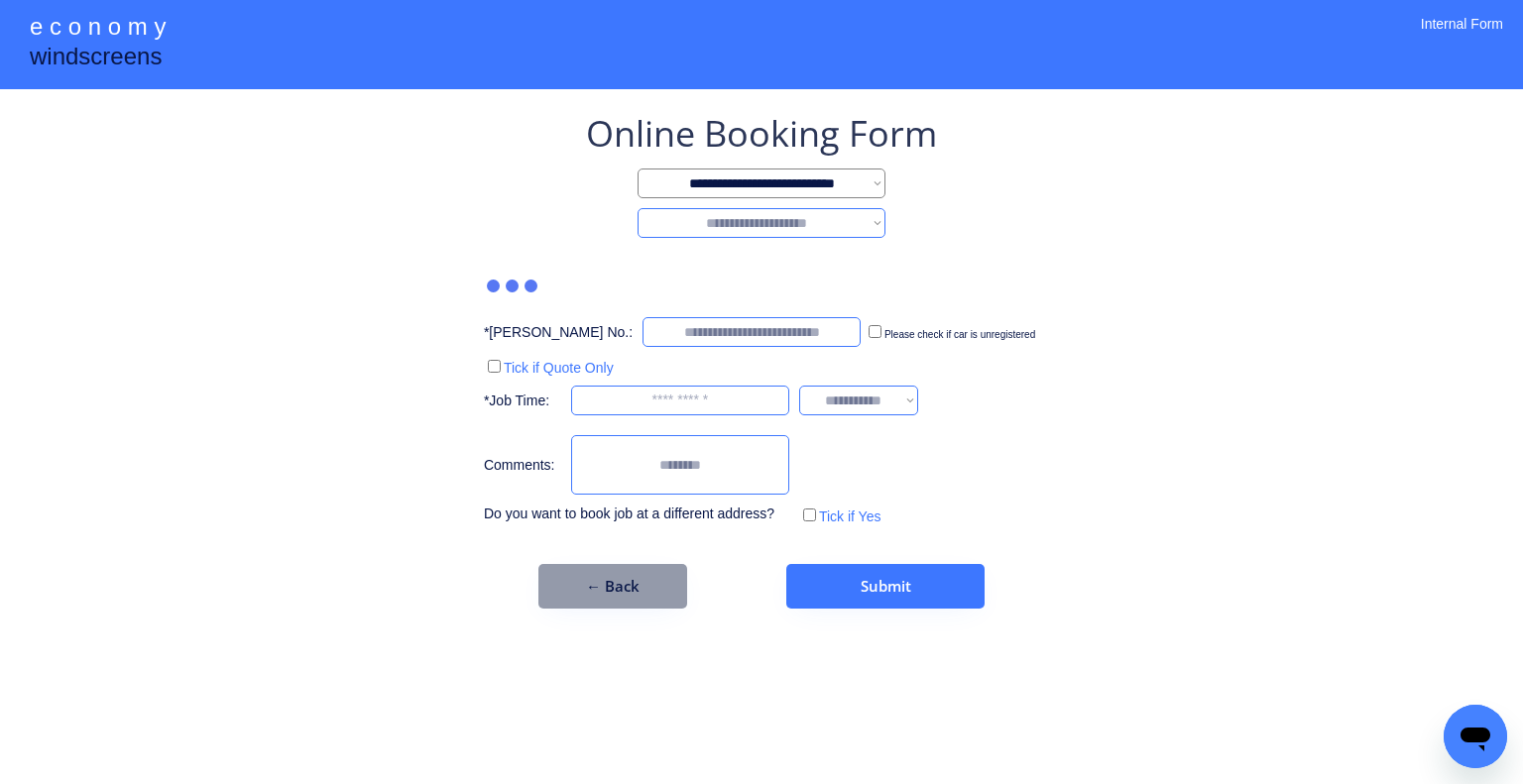 click on "**********" at bounding box center (762, 223) 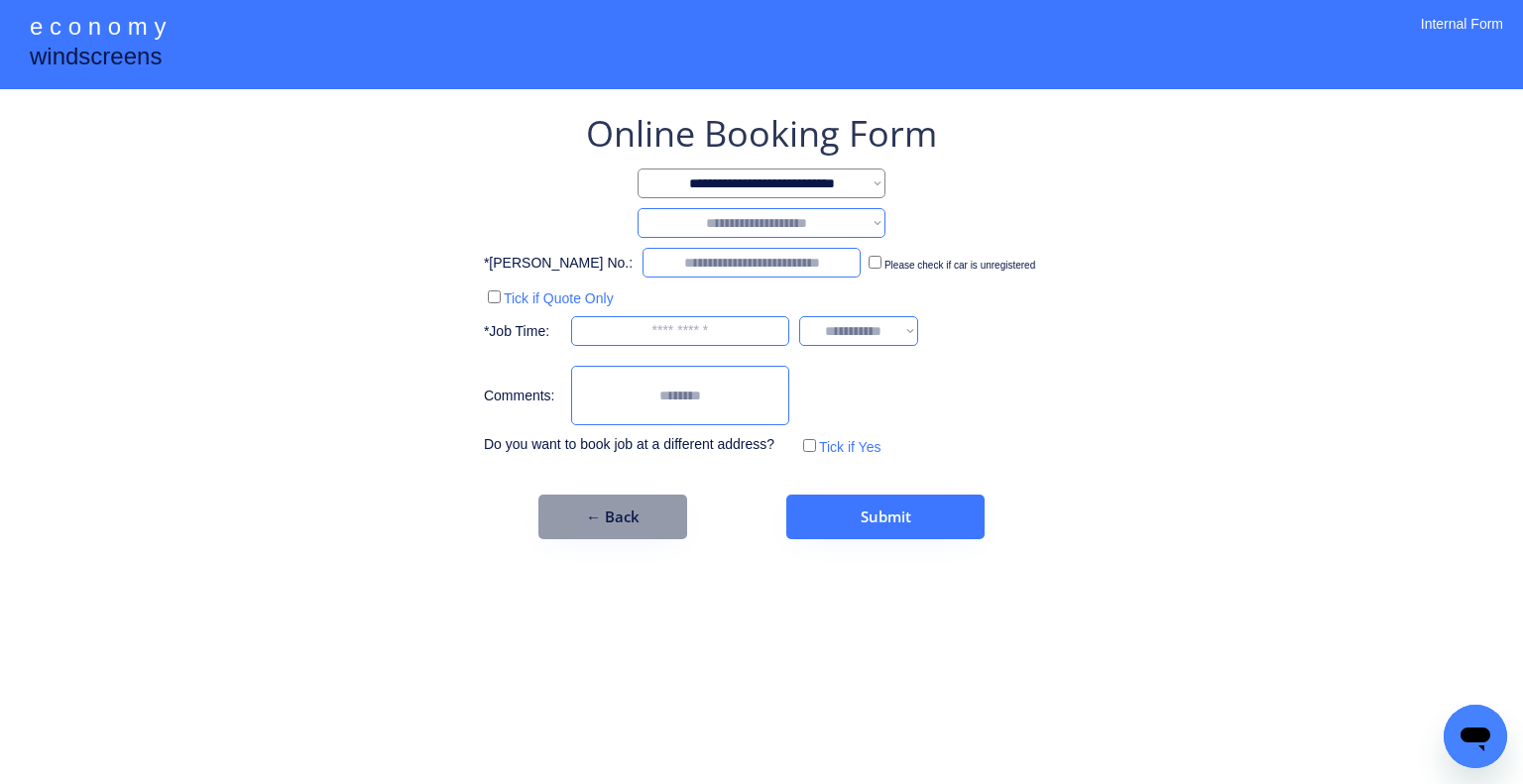 select on "*******" 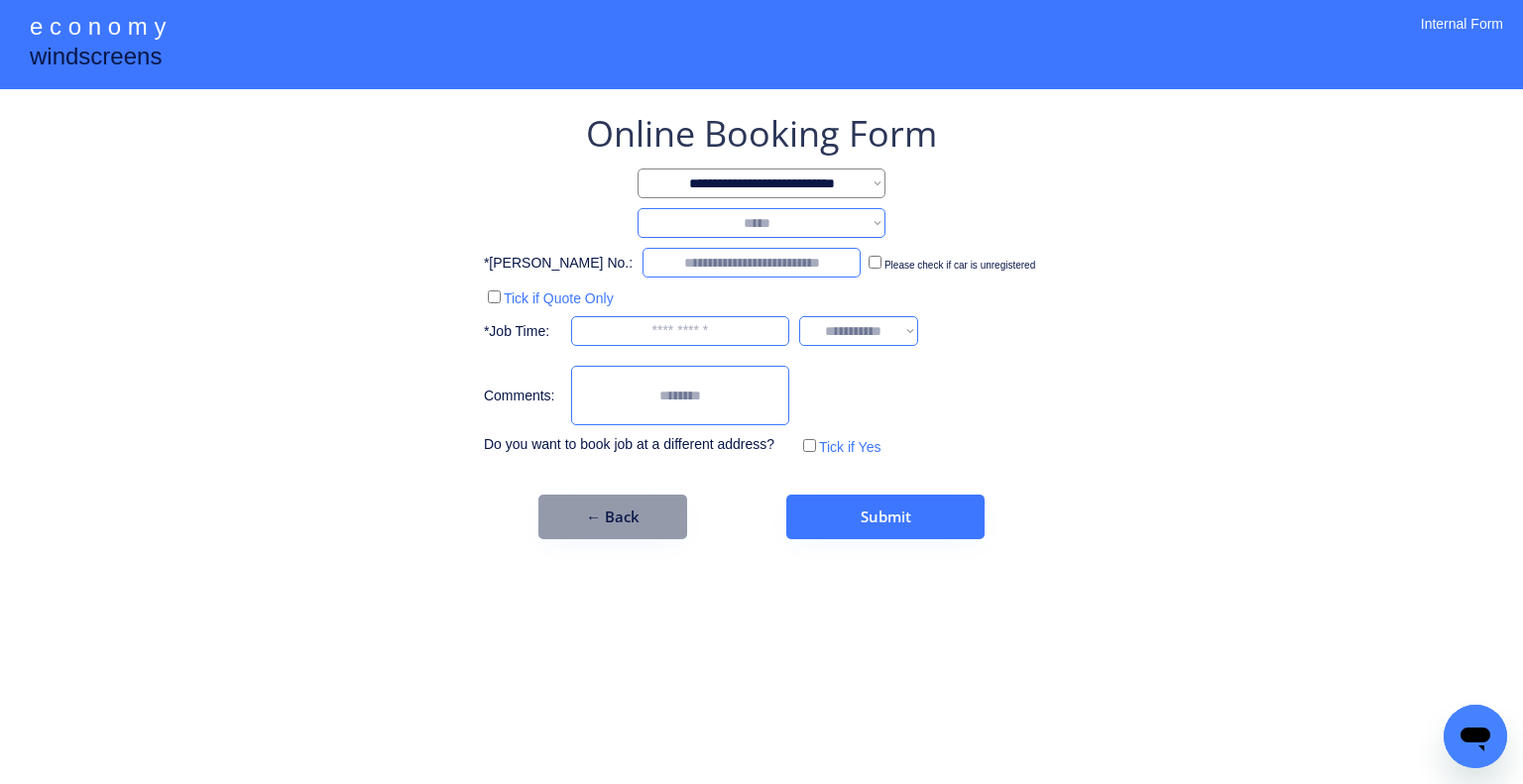click on "**********" at bounding box center [762, 223] 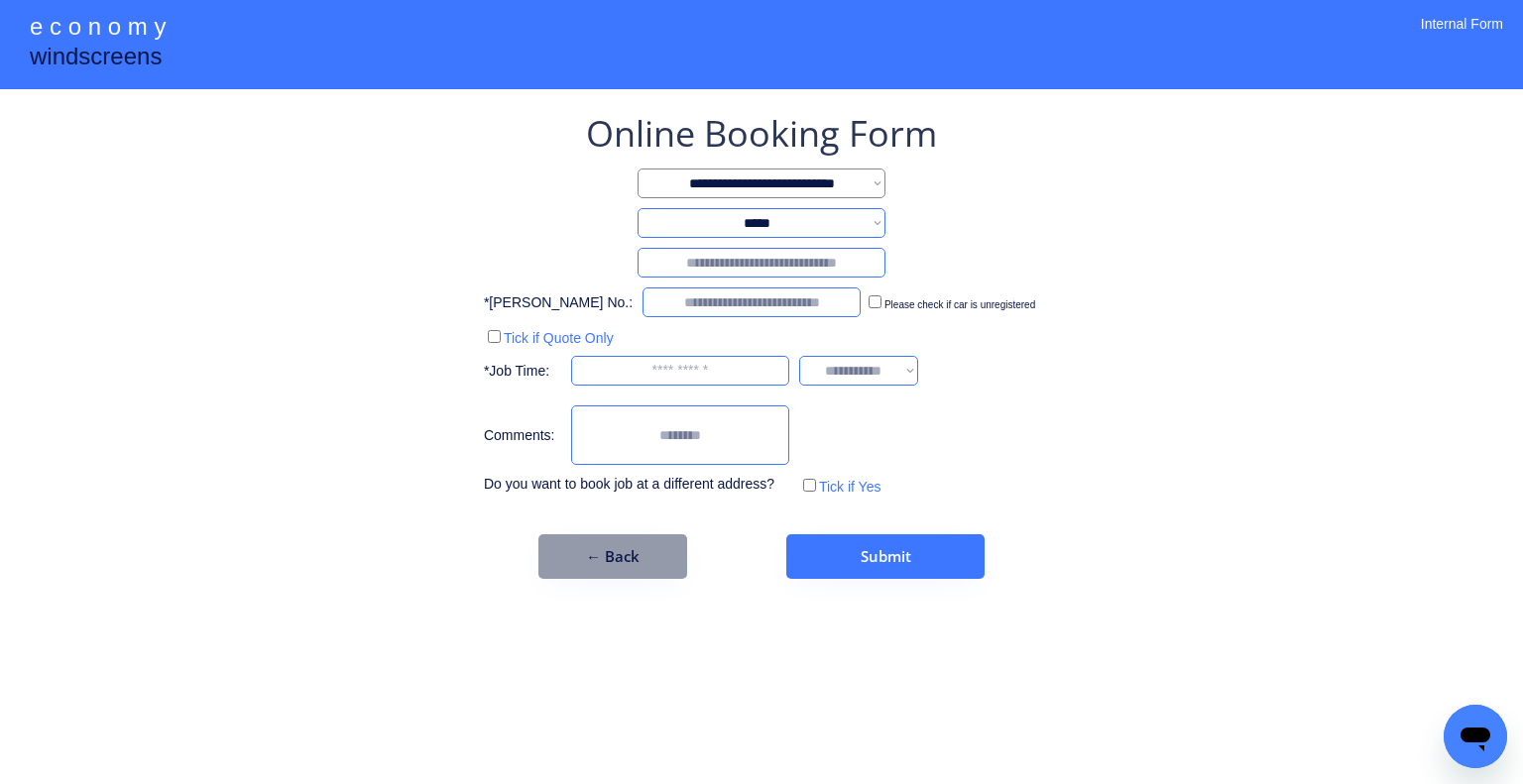 click at bounding box center [762, 263] 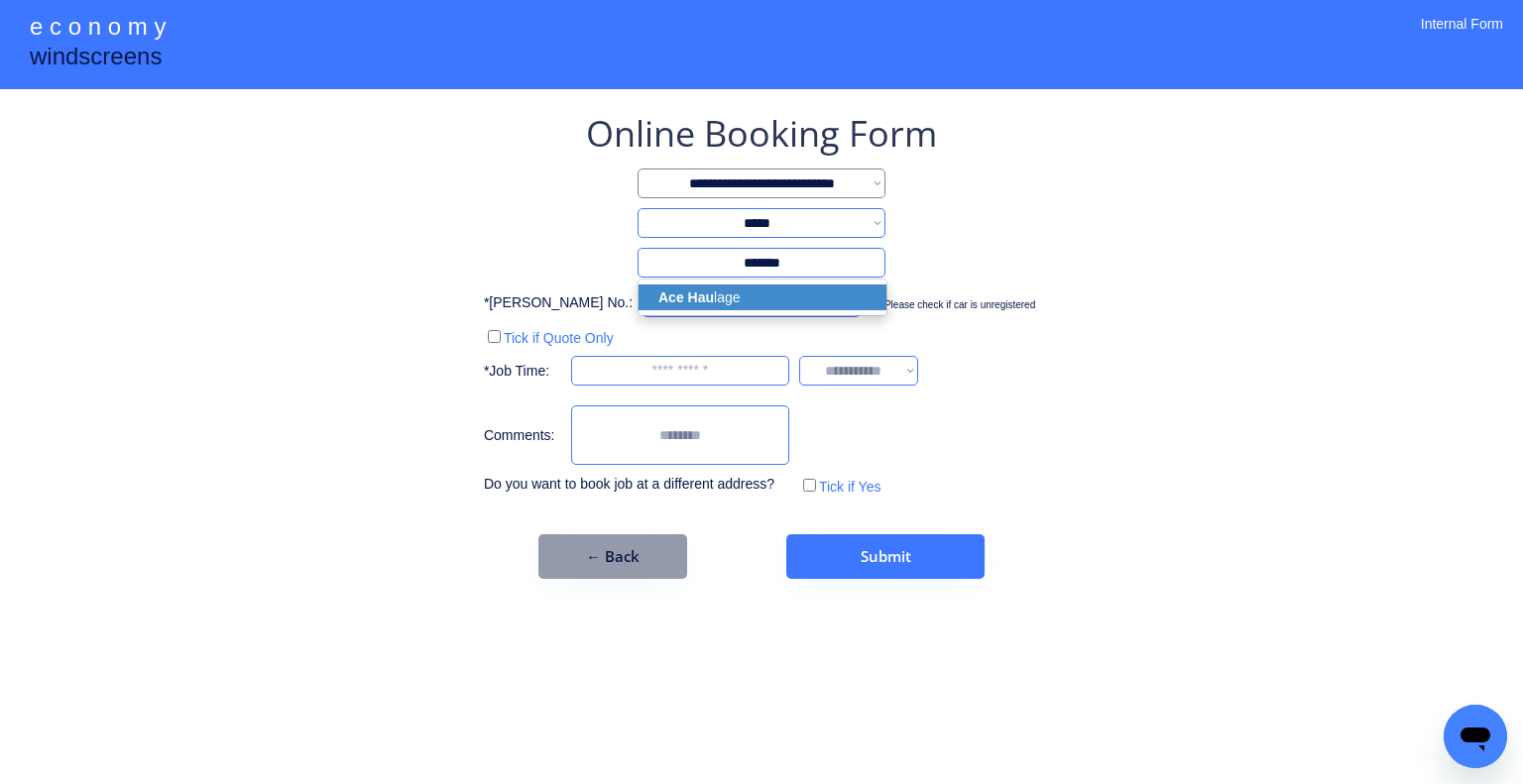 drag, startPoint x: 754, startPoint y: 294, endPoint x: 1108, endPoint y: 288, distance: 354.0508 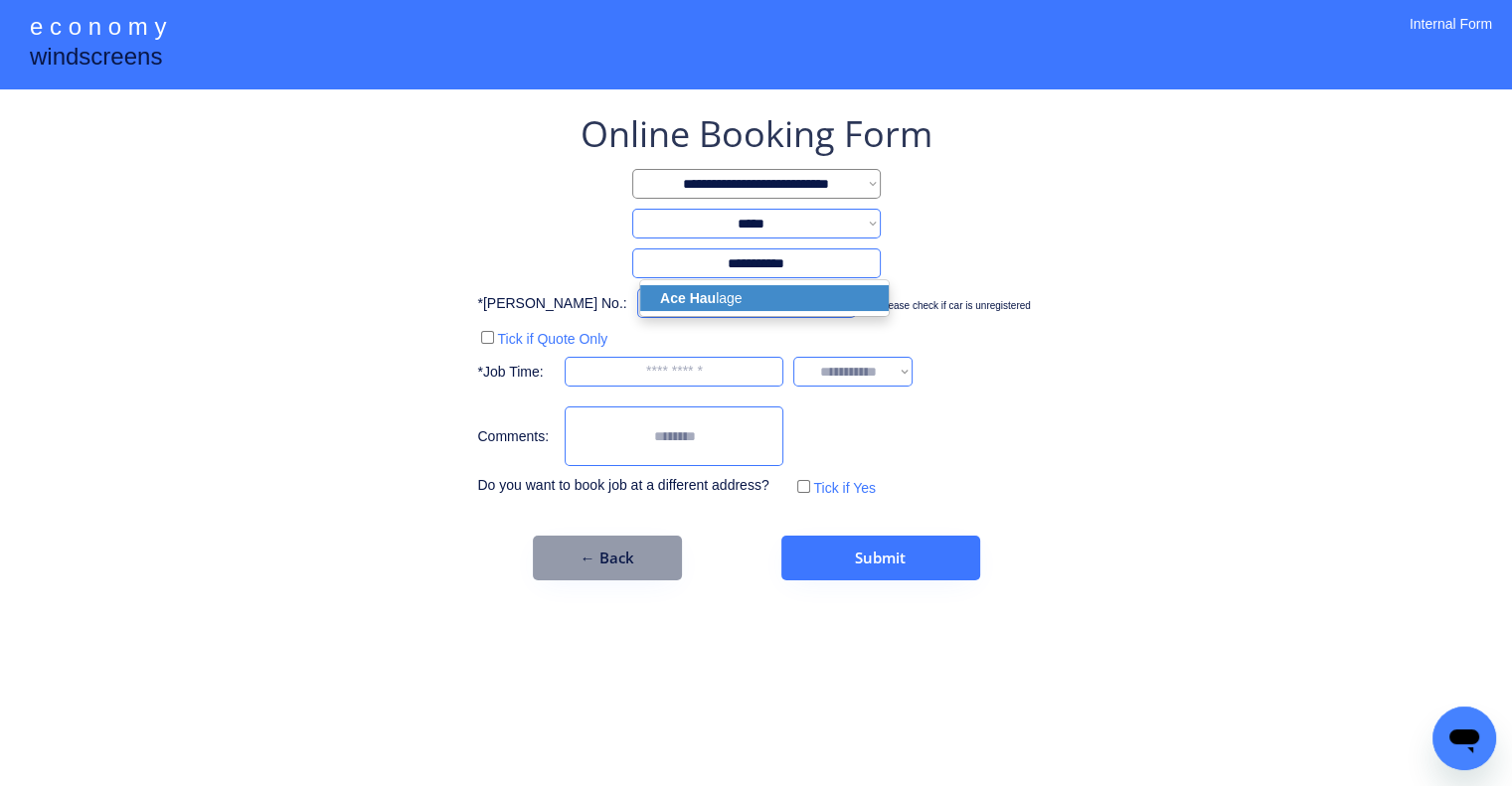 click on "**********" at bounding box center [756, 393] 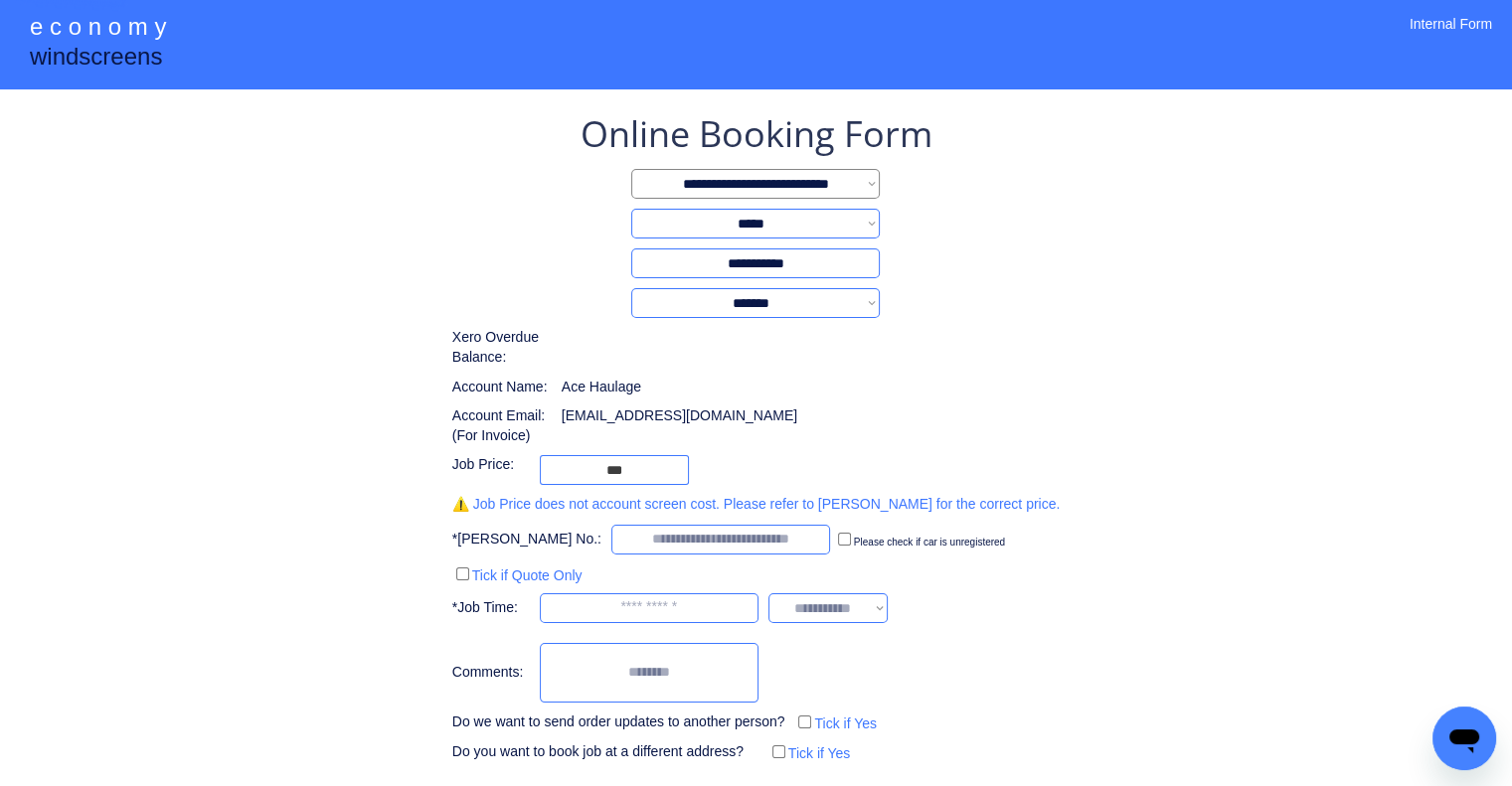 click on "**********" at bounding box center [756, 437] 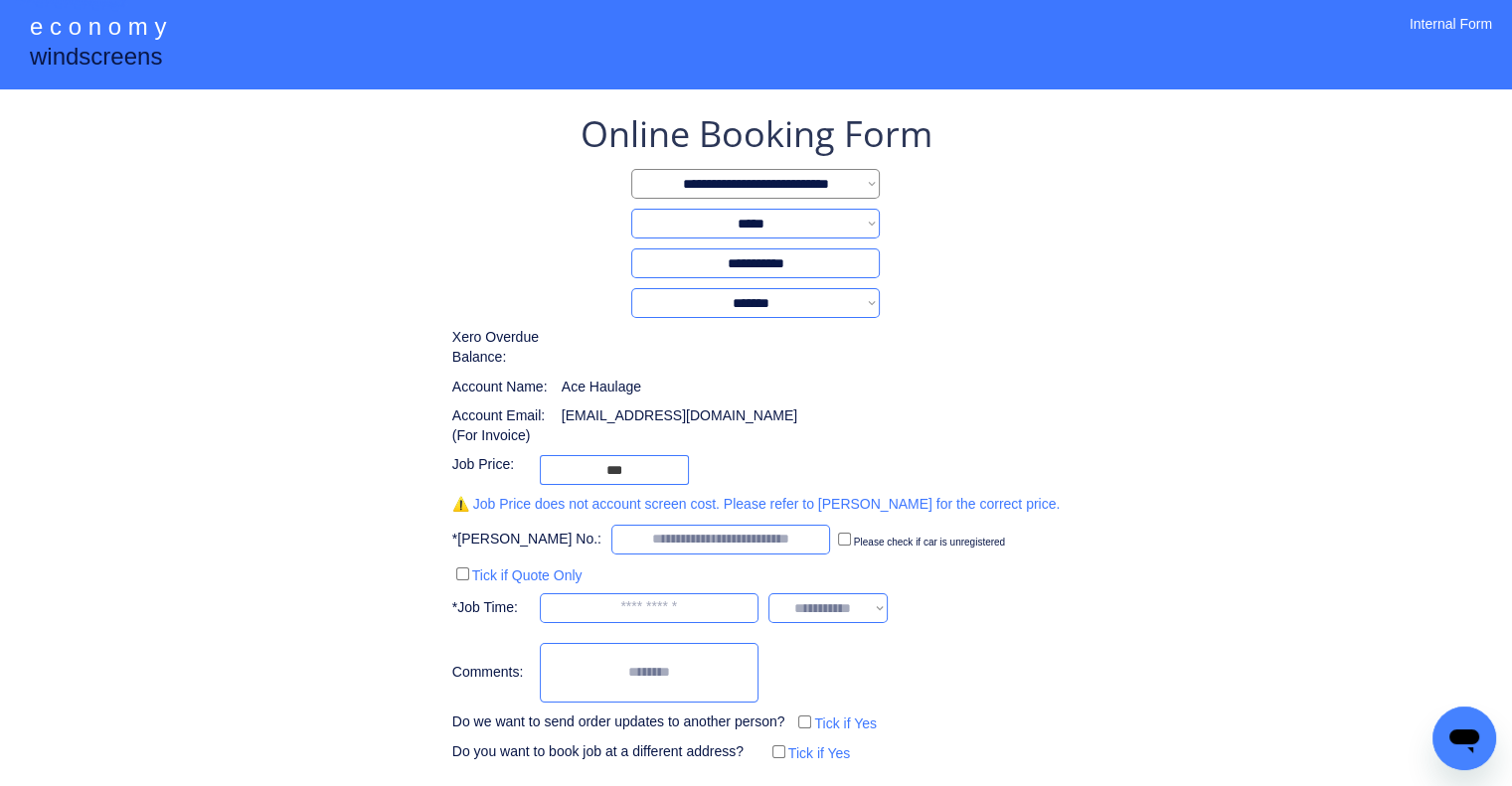 click on "**********" at bounding box center (756, 437) 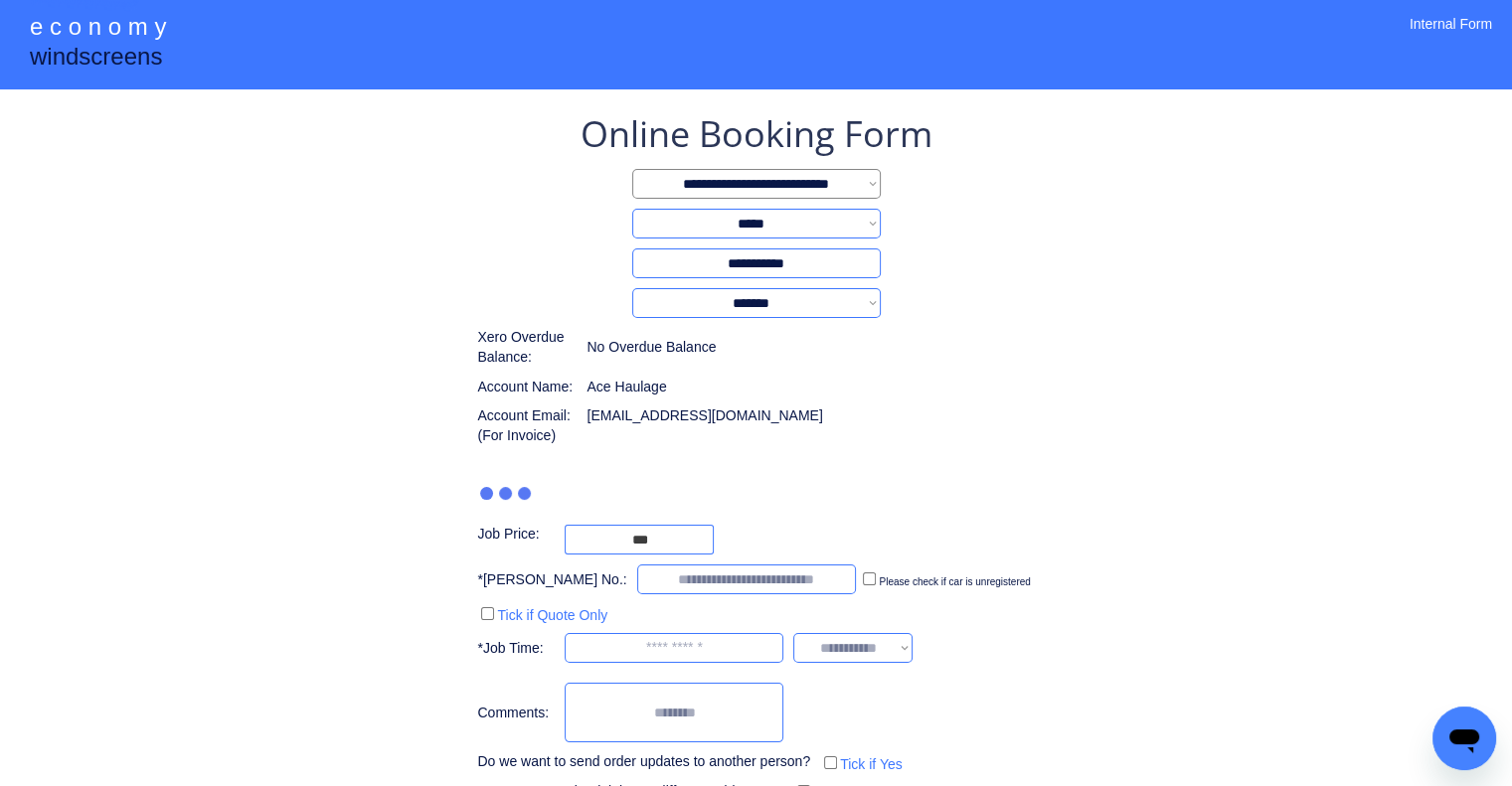 type on "***" 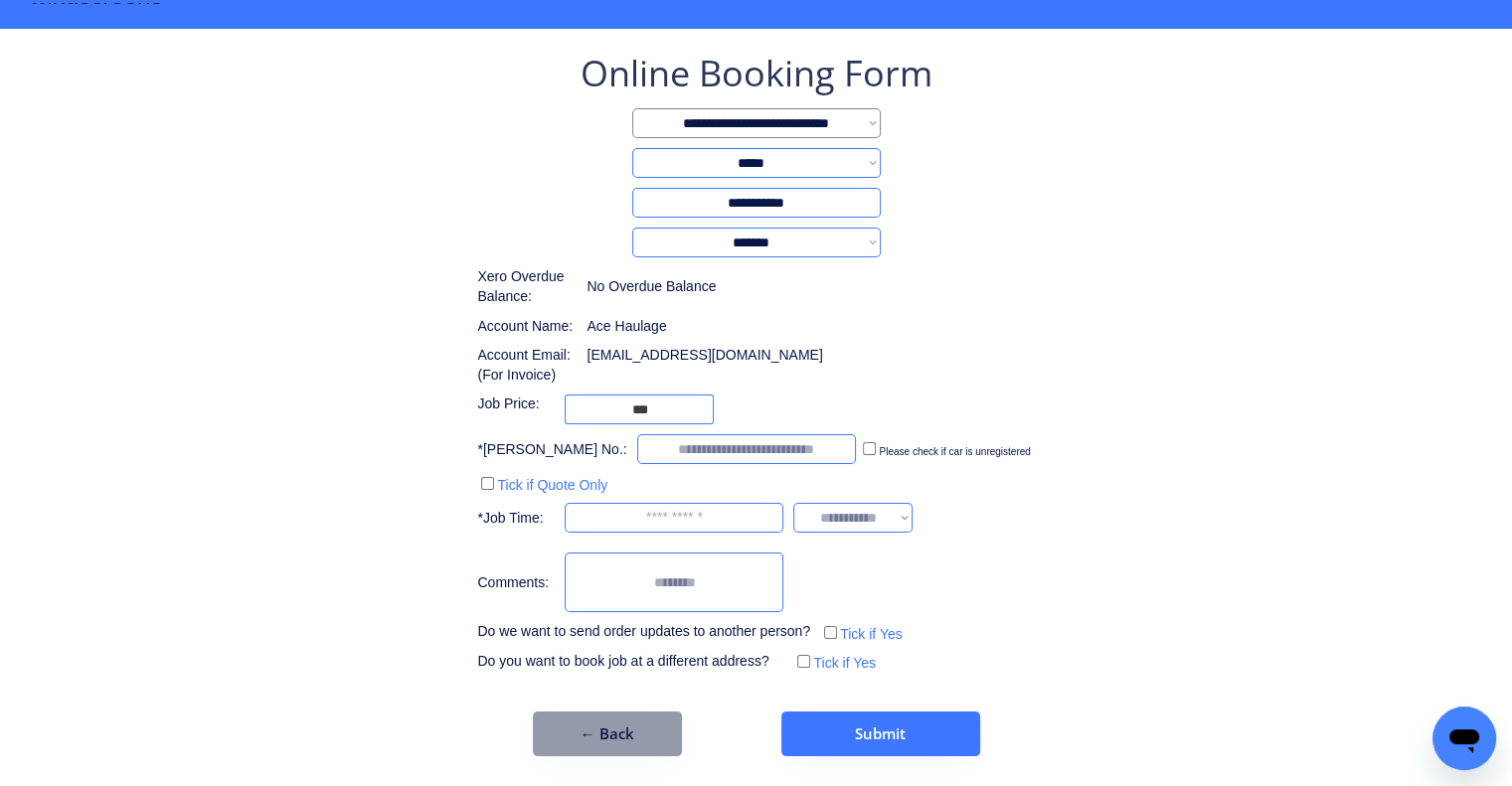 scroll, scrollTop: 60, scrollLeft: 0, axis: vertical 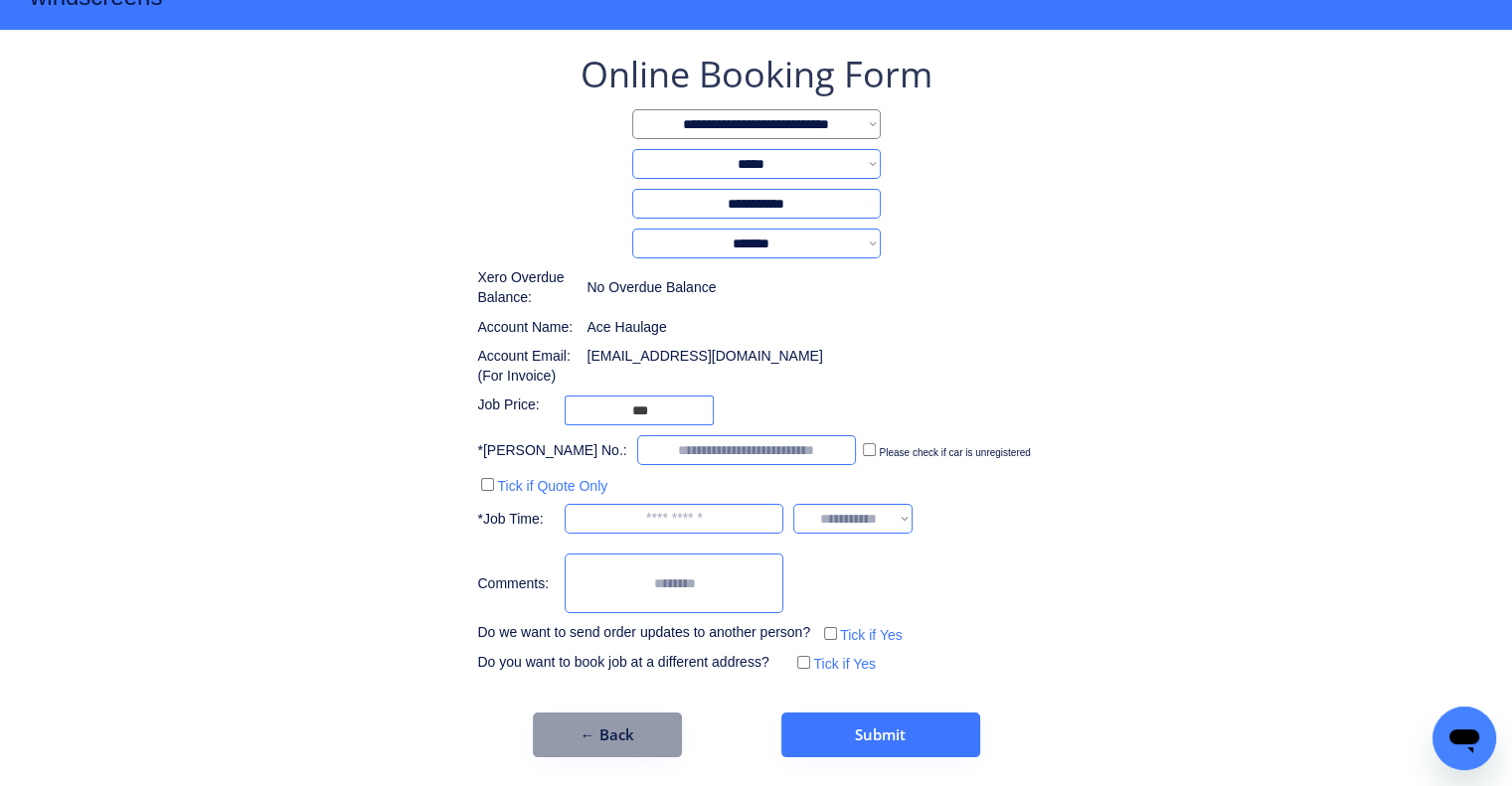 click on "**********" at bounding box center [756, 364] 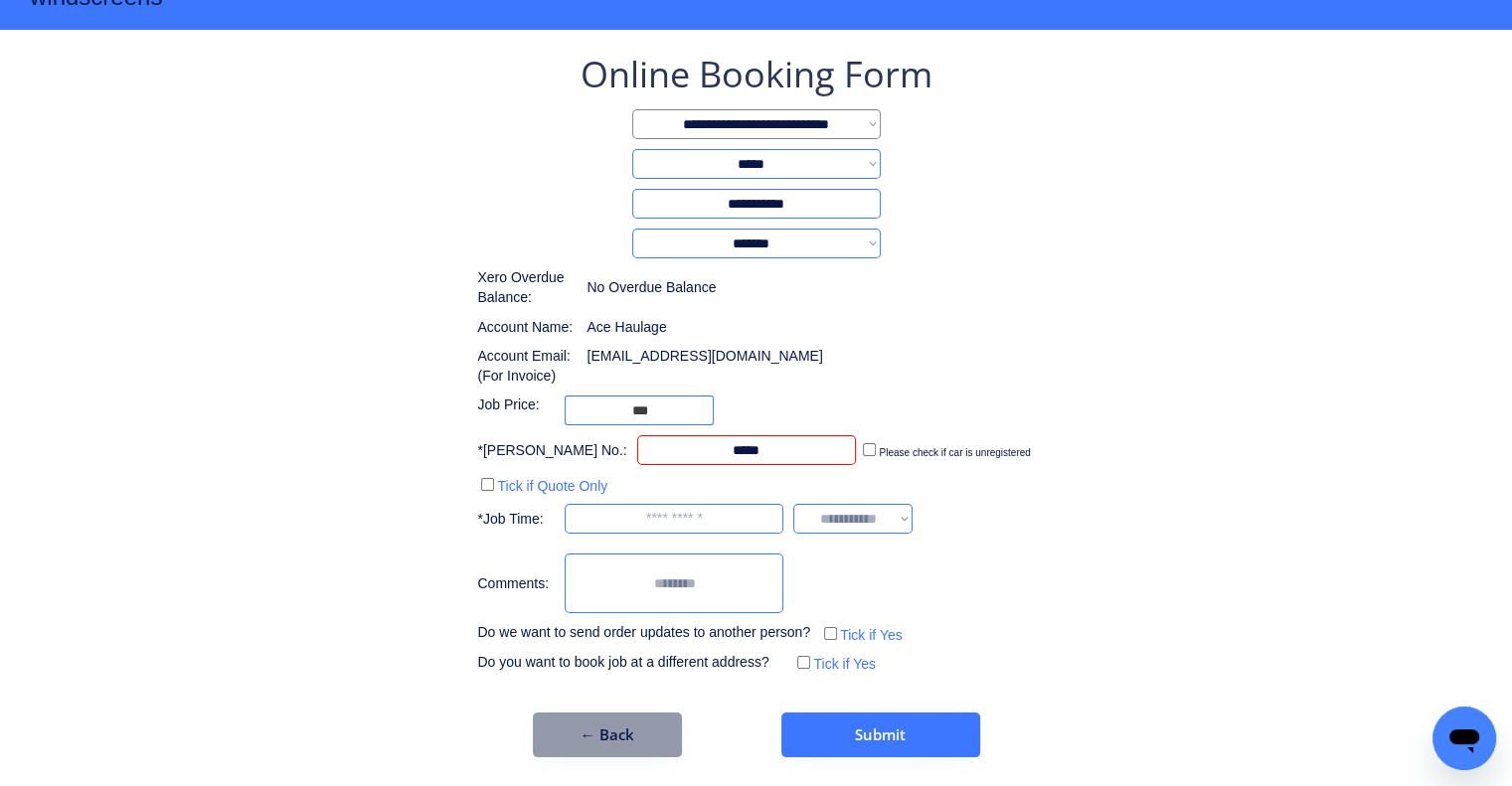 type on "*****" 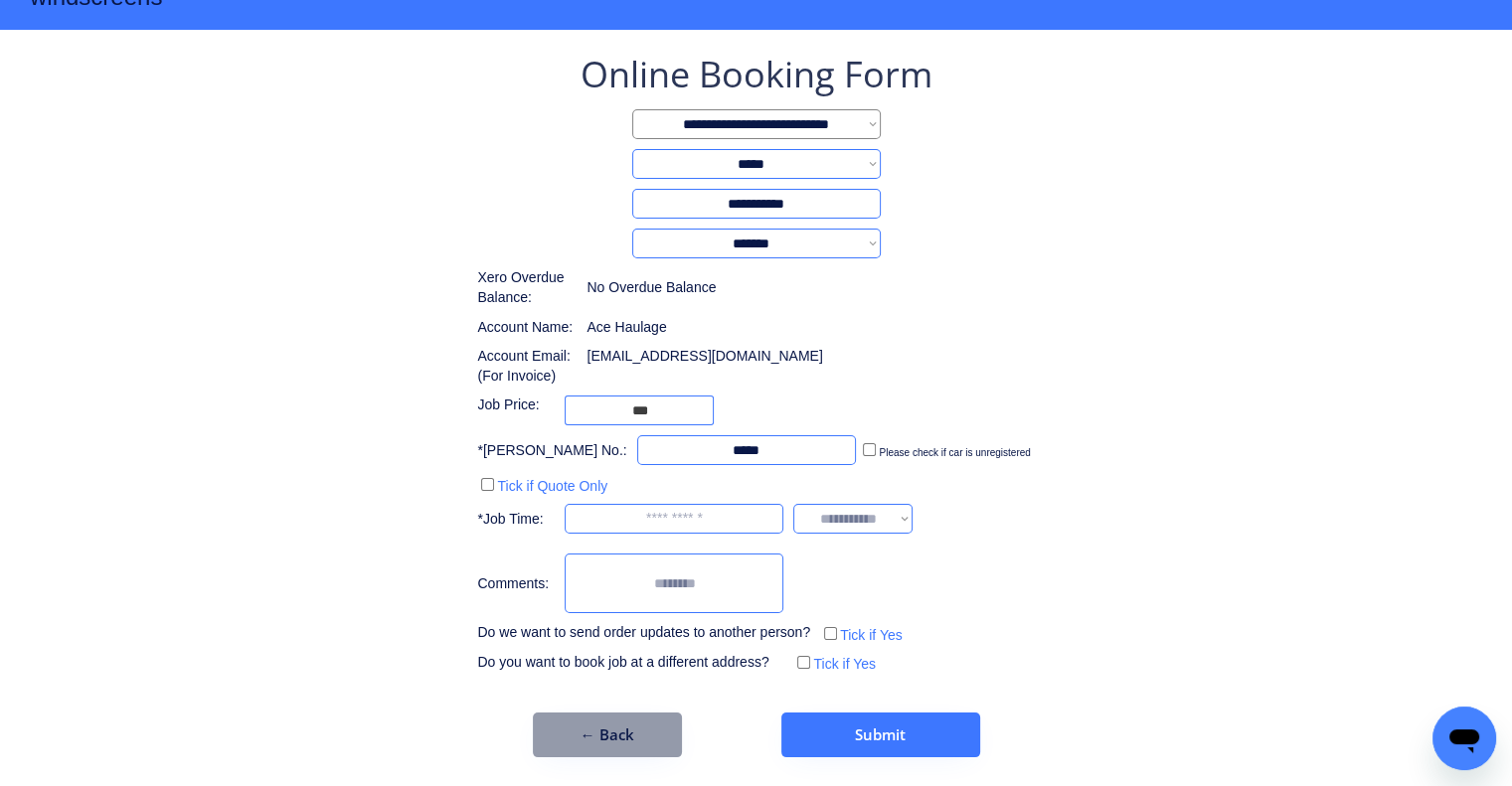 click on "**********" at bounding box center [756, 364] 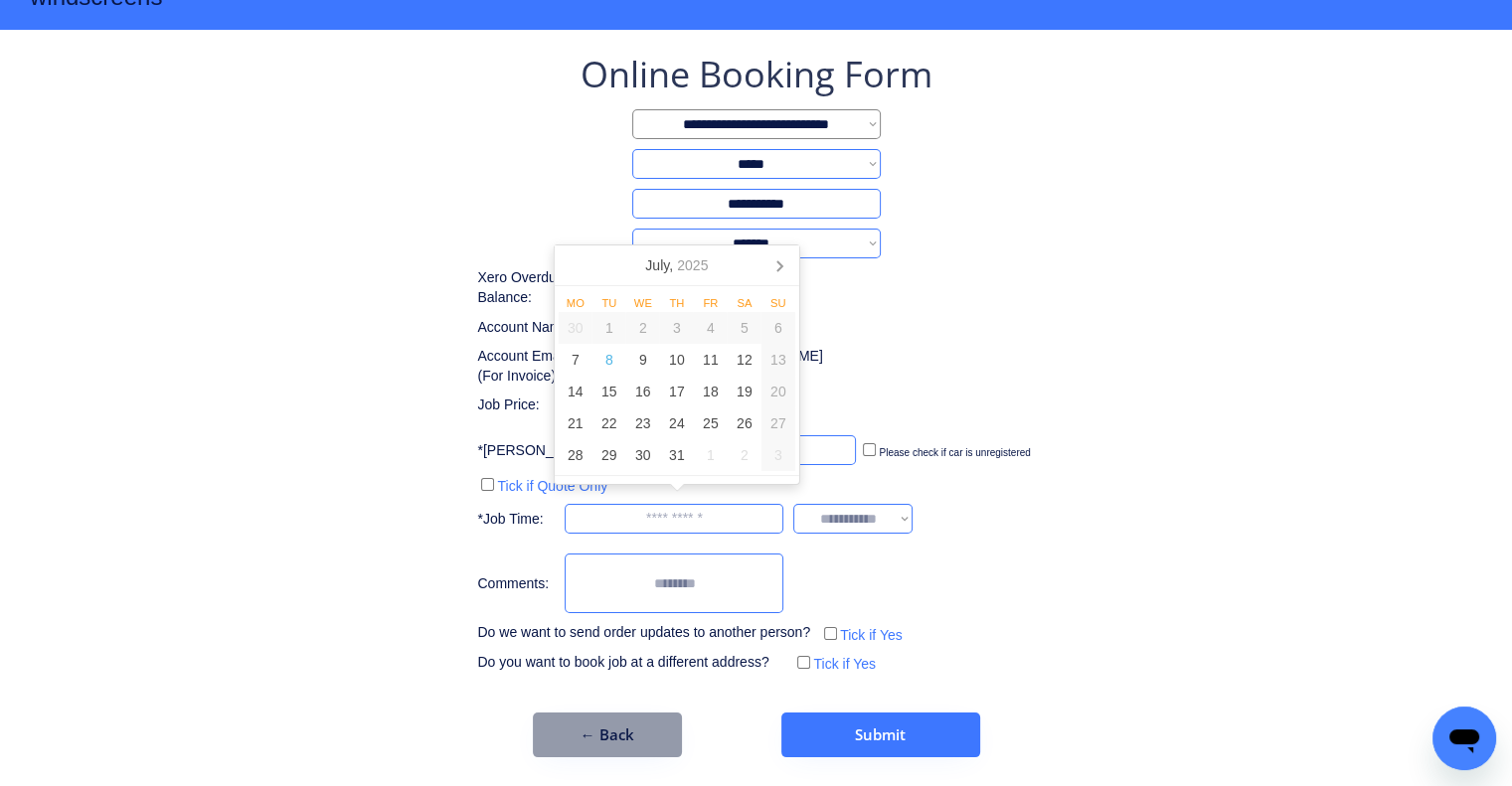 click at bounding box center [674, 519] 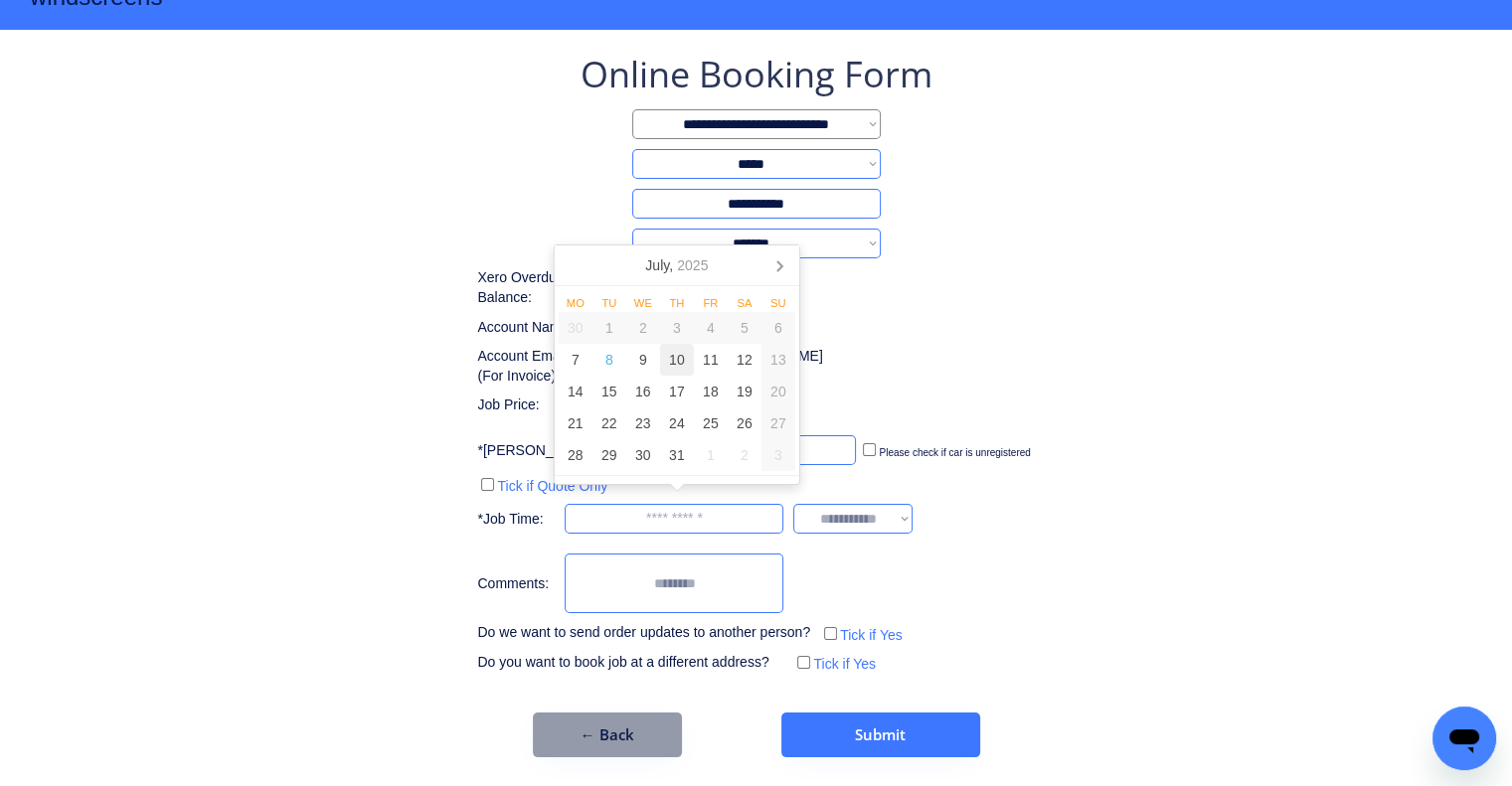 click on "10" at bounding box center (677, 360) 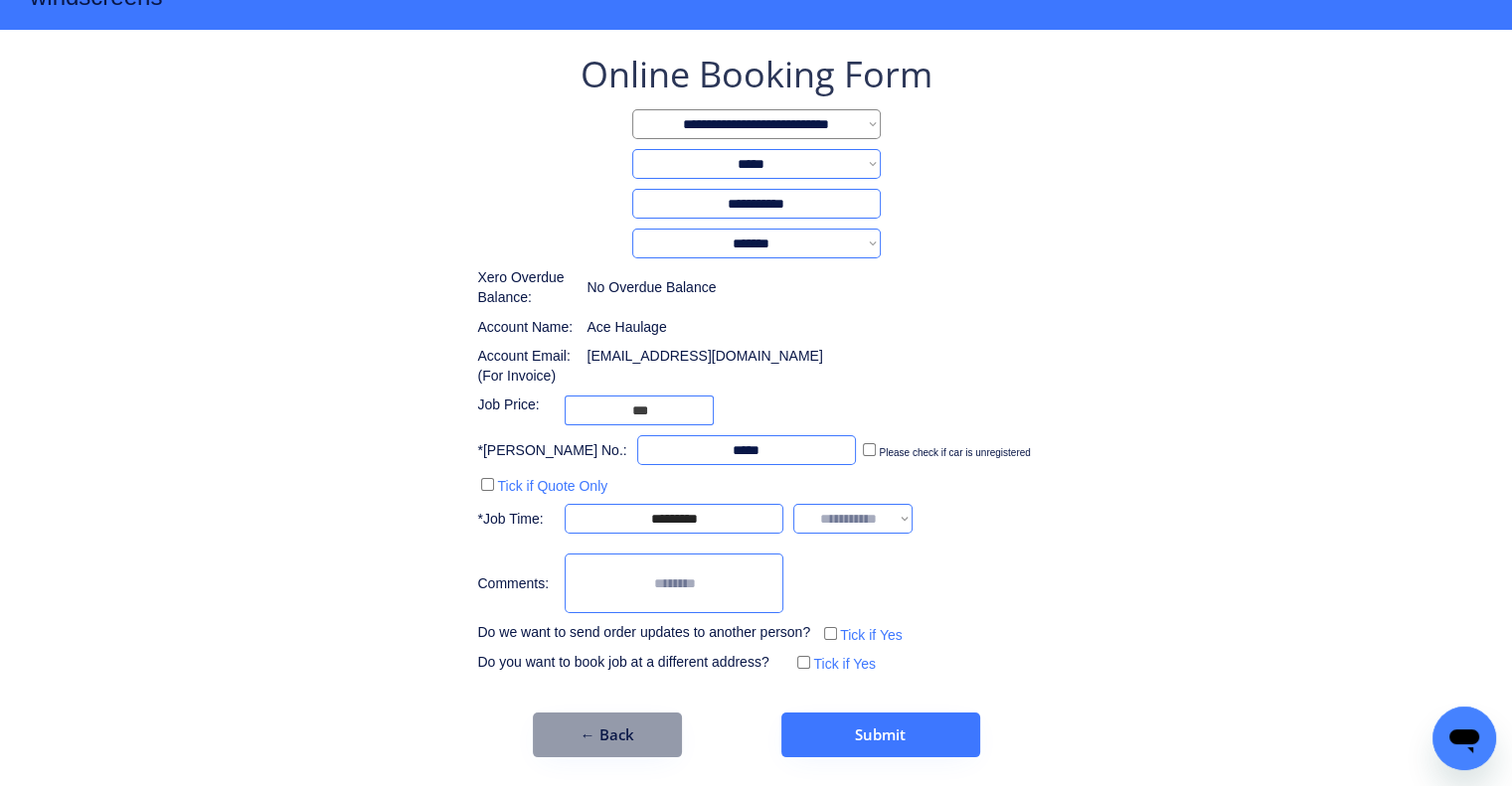 click on "**********" at bounding box center (756, 364) 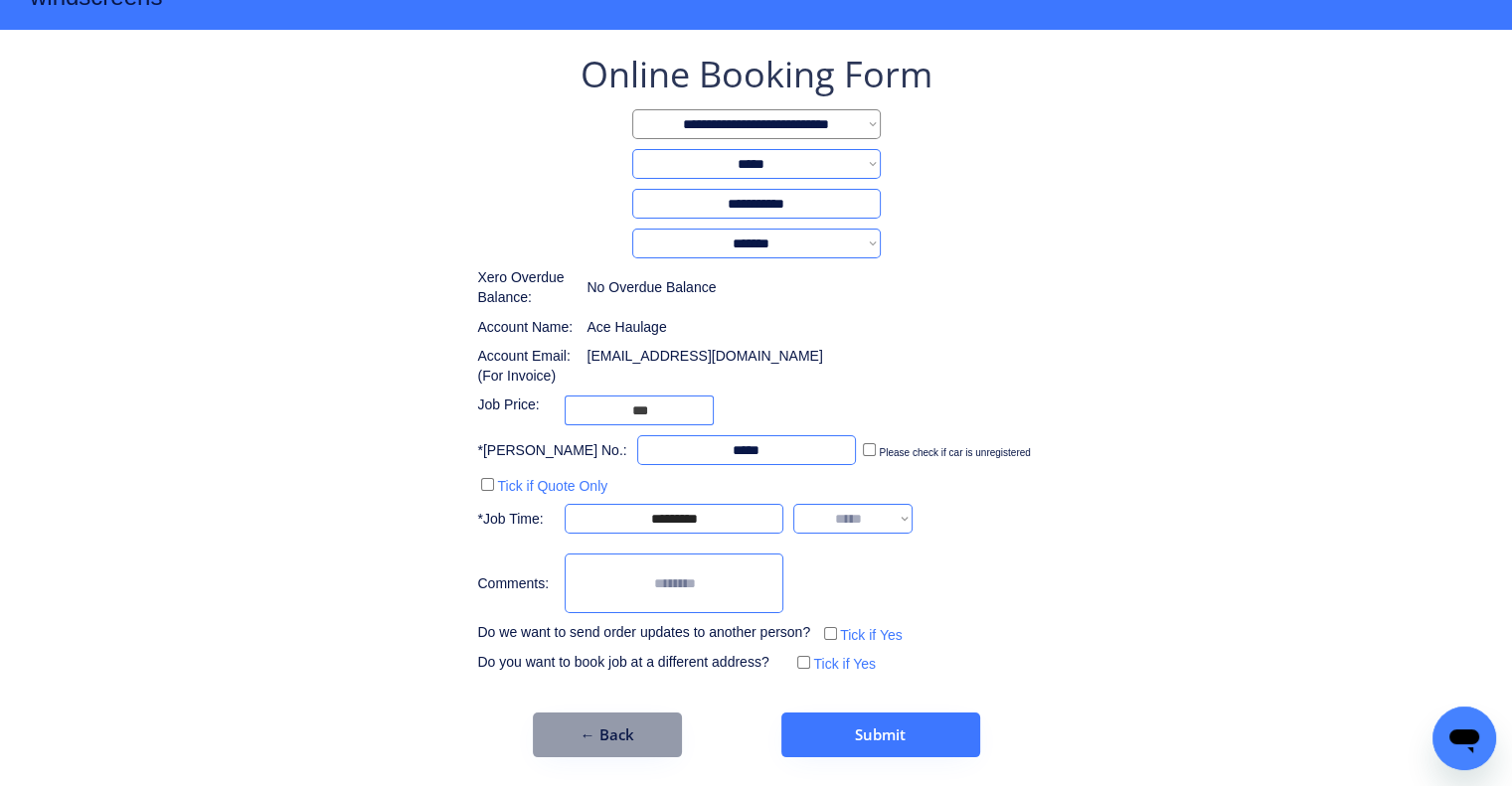 click on "**********" at bounding box center [853, 519] 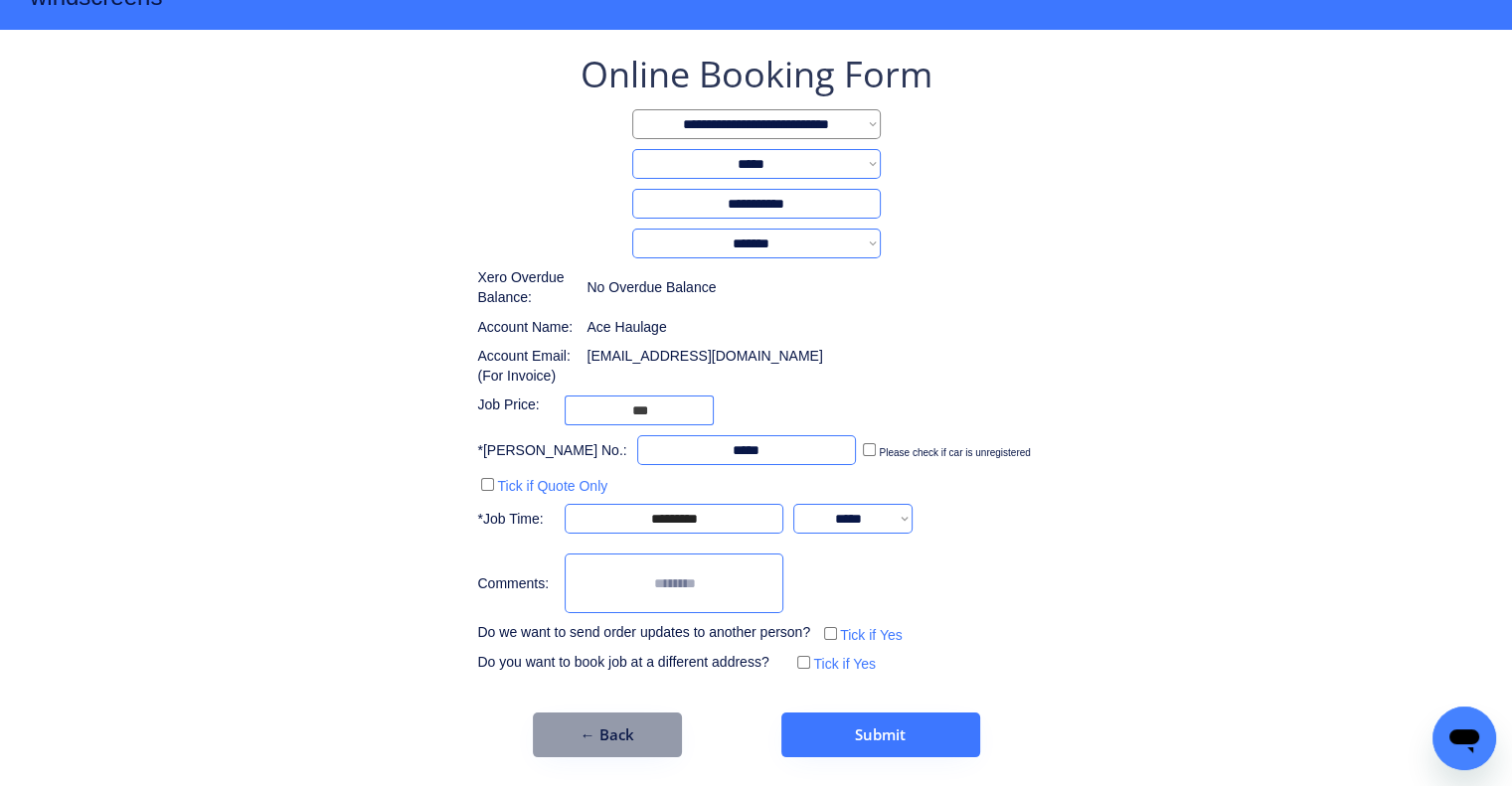click at bounding box center (674, 583) 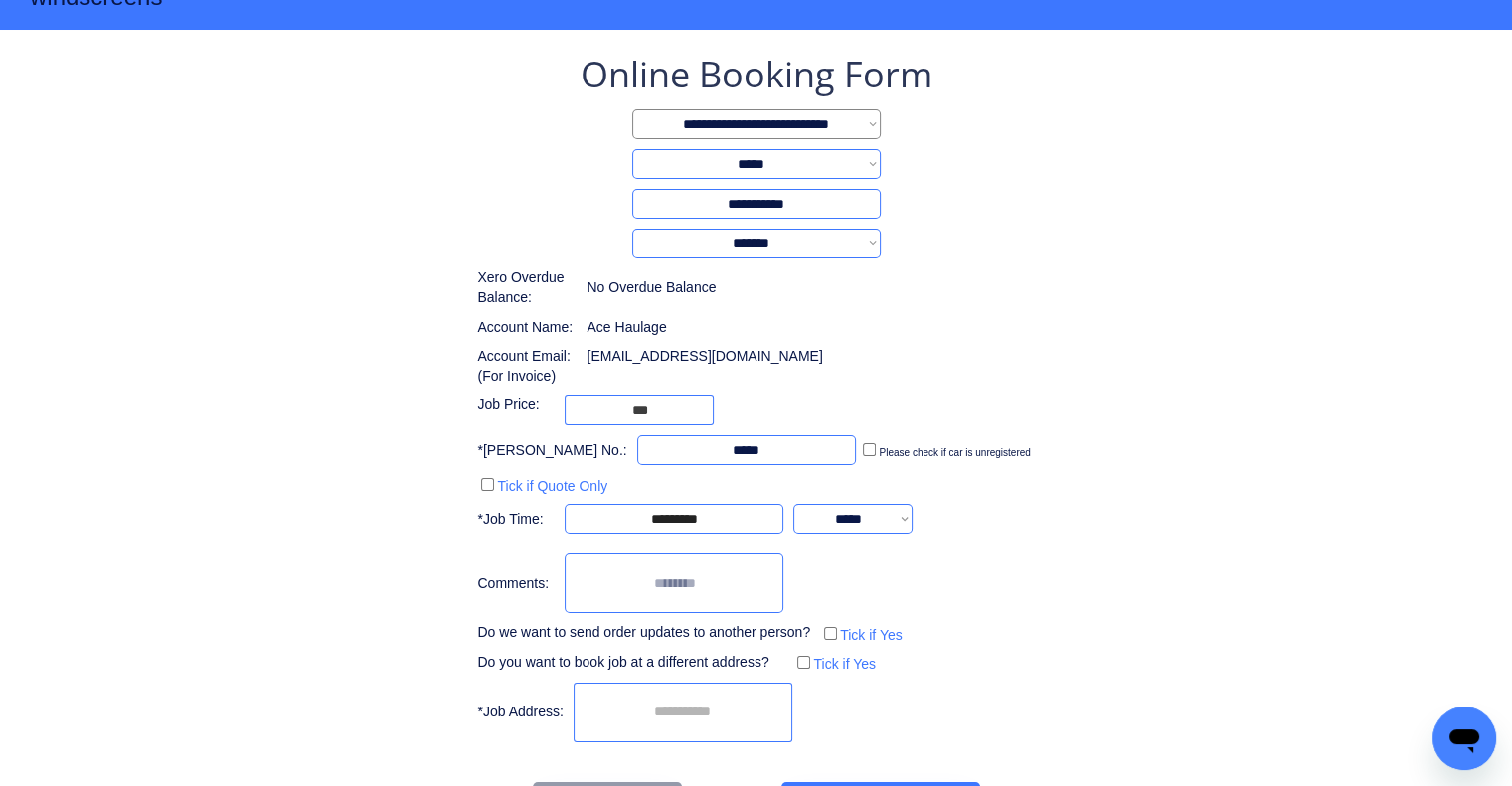 click on "**********" at bounding box center [756, 398] 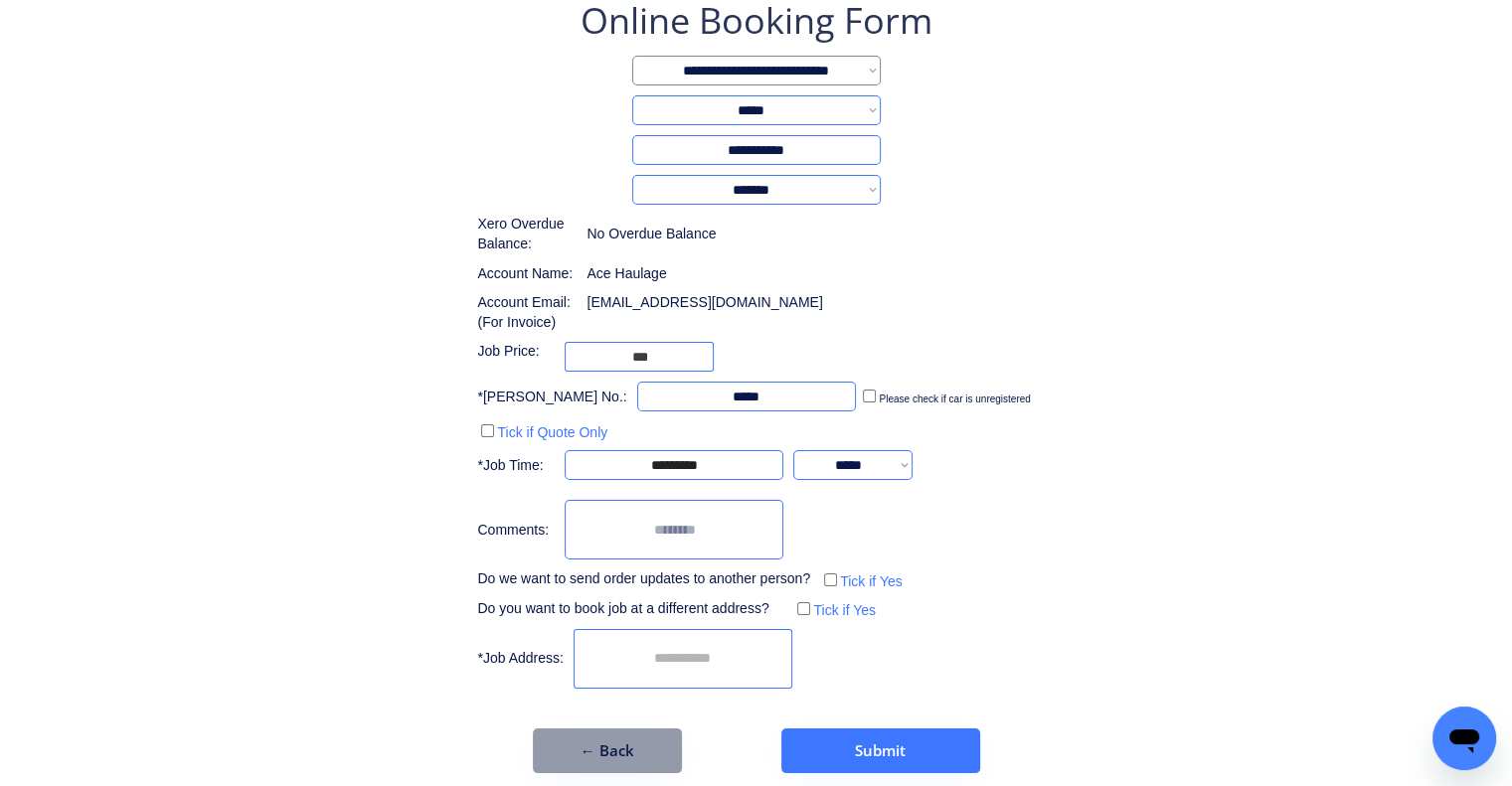 scroll, scrollTop: 129, scrollLeft: 0, axis: vertical 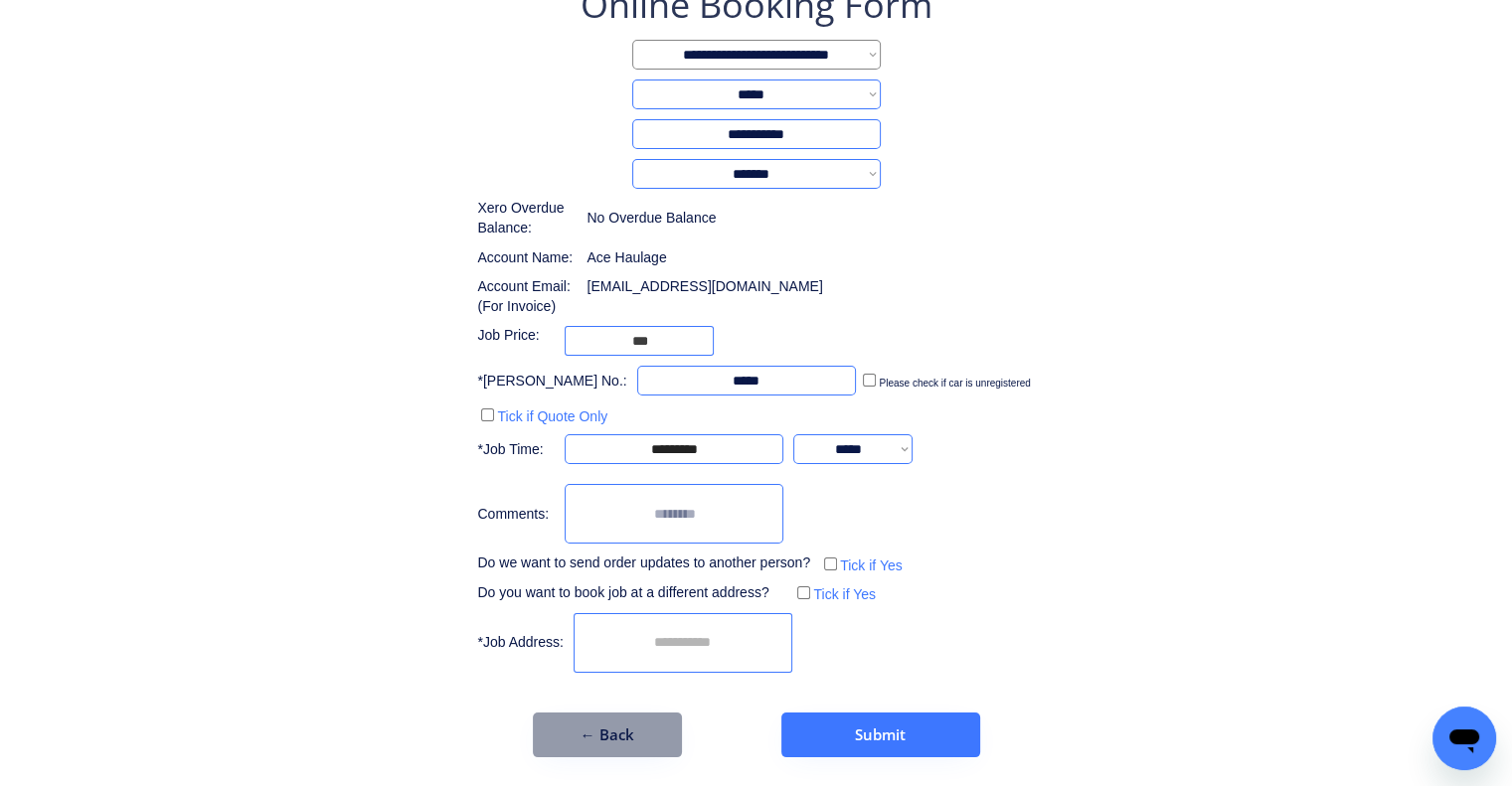 click at bounding box center [683, 643] 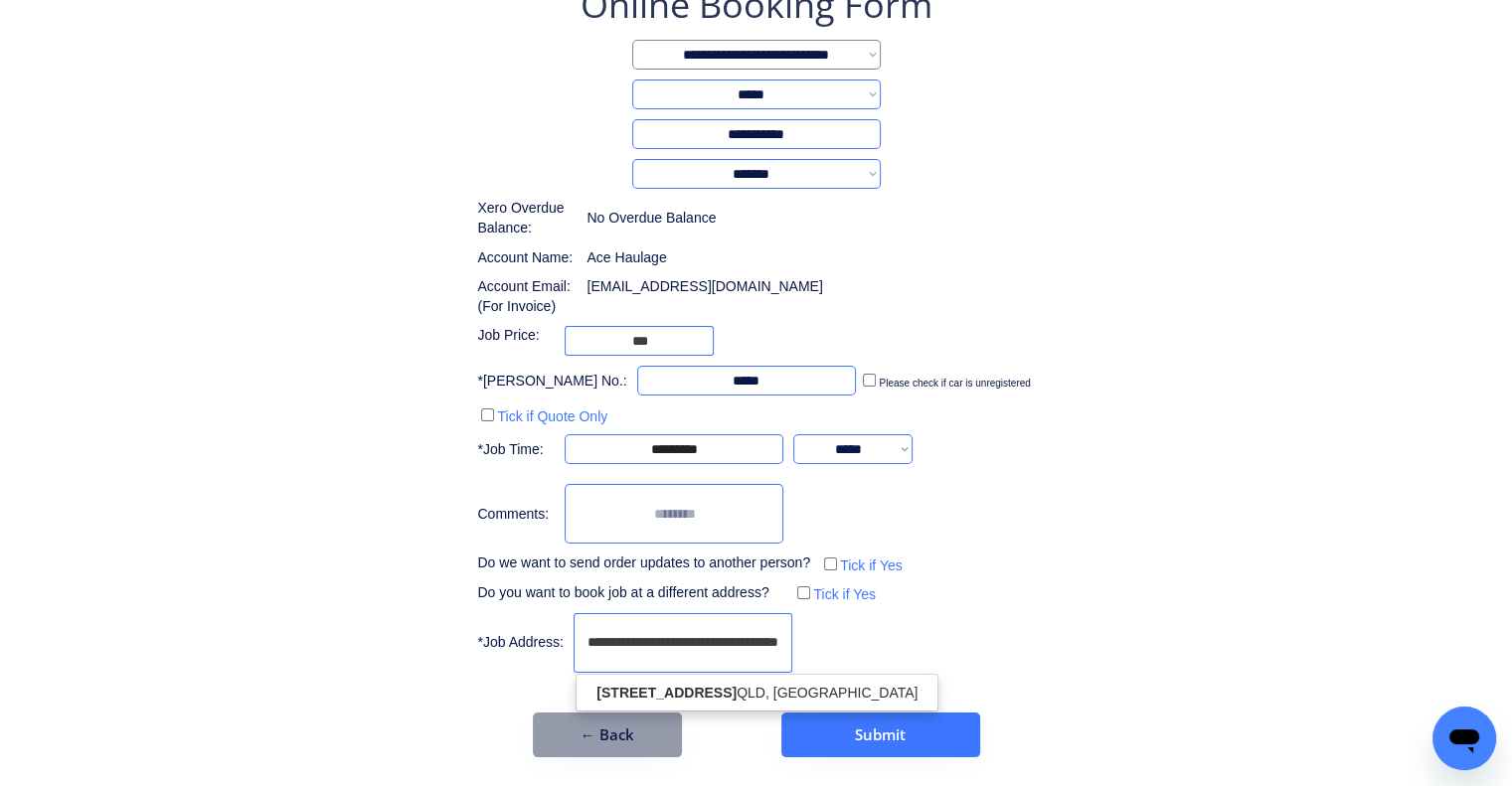 scroll, scrollTop: 0, scrollLeft: 16, axis: horizontal 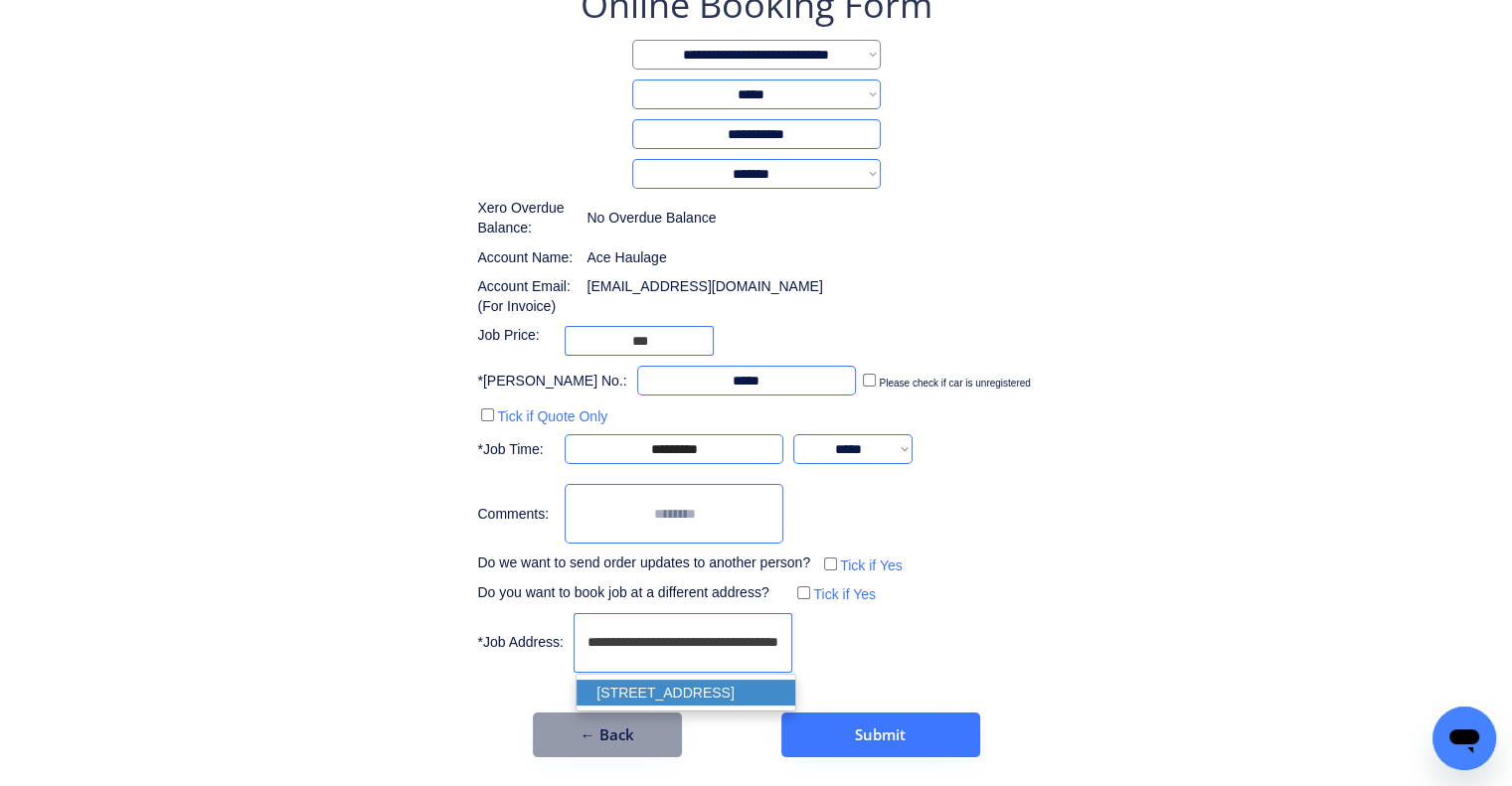 click on "unit 2/37 Ada Street, Coopers Plains QLD 4108, Australia" at bounding box center [686, 693] 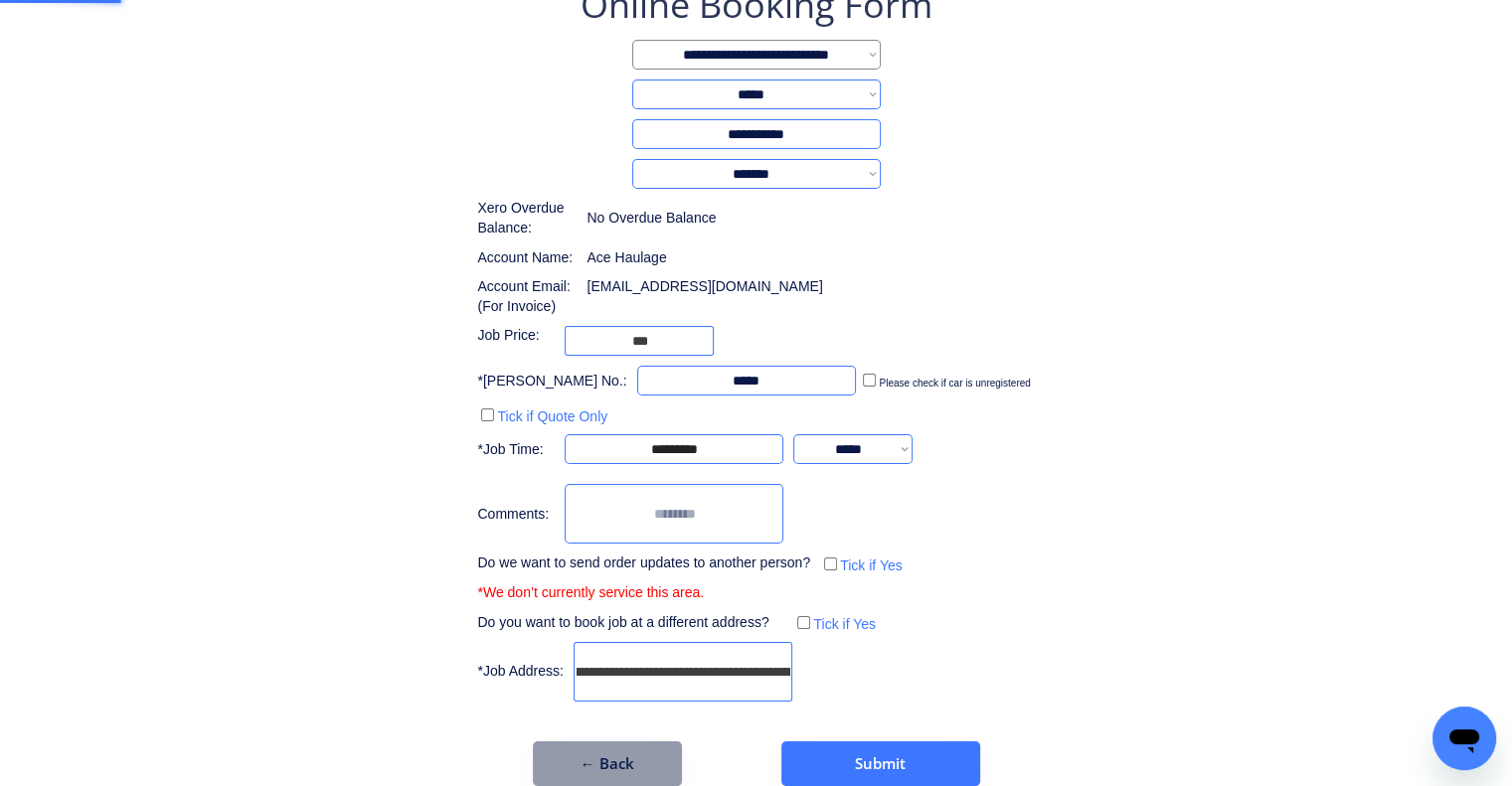 type on "**********" 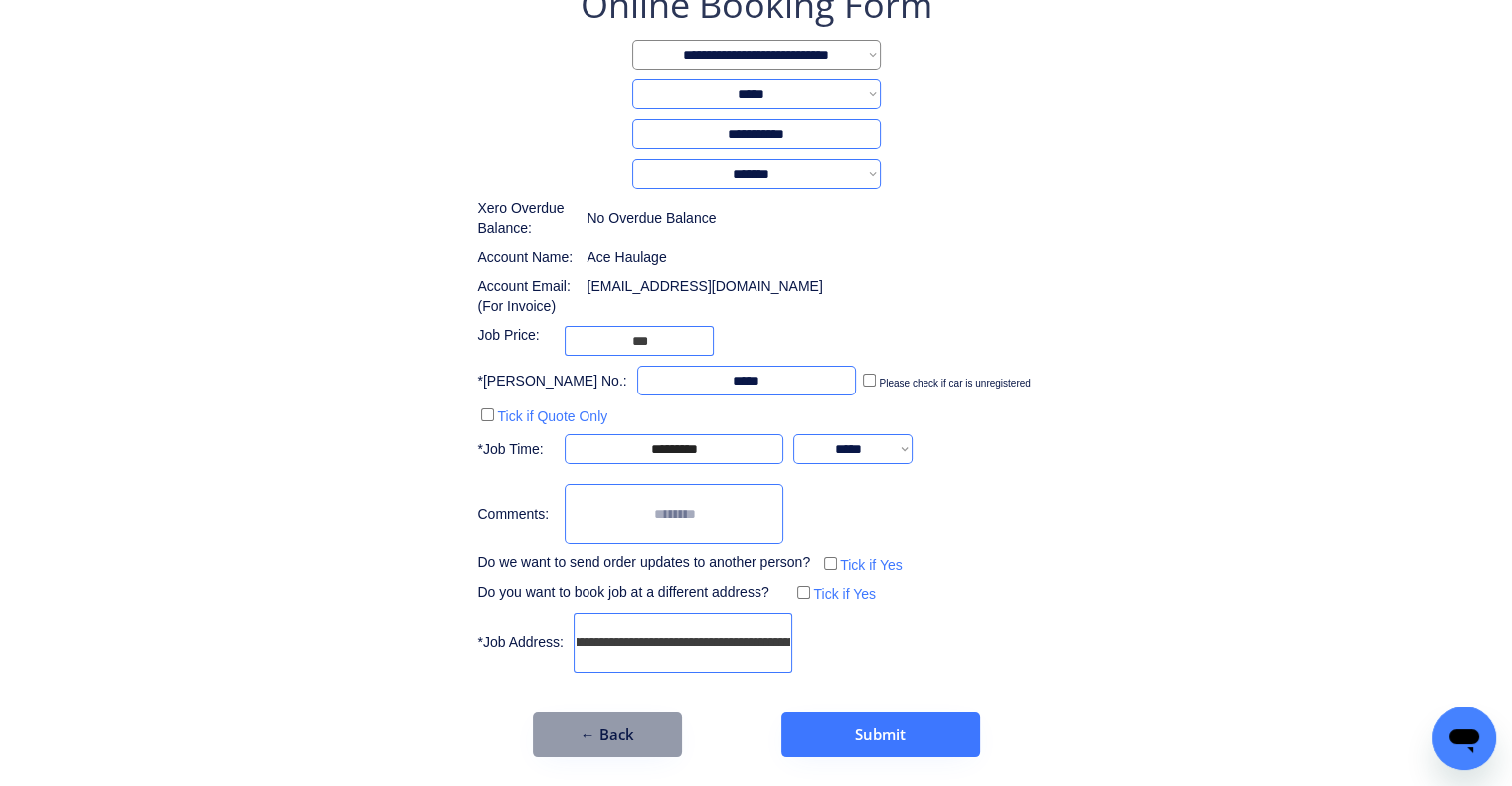 scroll, scrollTop: 0, scrollLeft: 0, axis: both 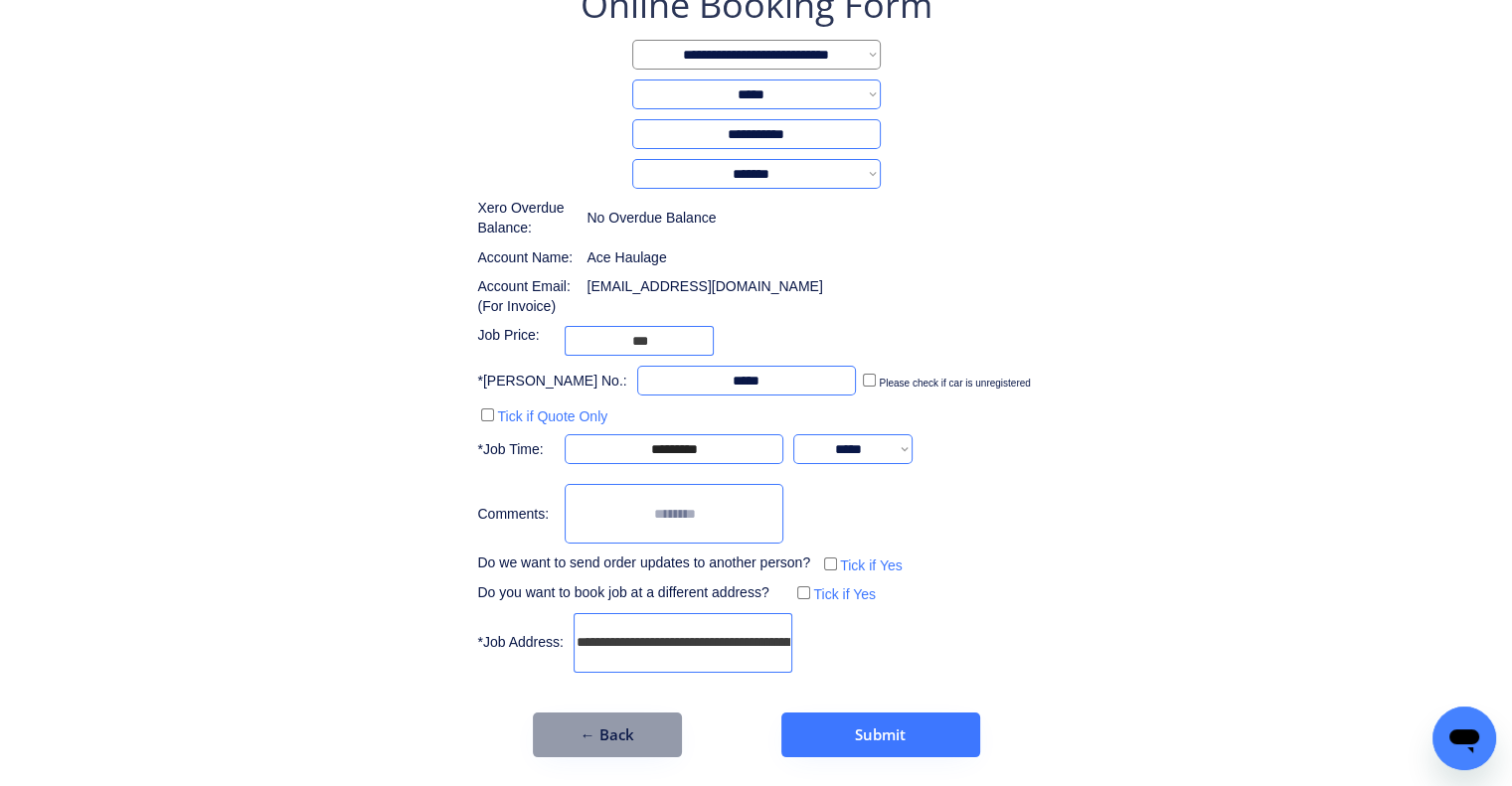 drag, startPoint x: 1091, startPoint y: 543, endPoint x: 1058, endPoint y: 557, distance: 35.846897 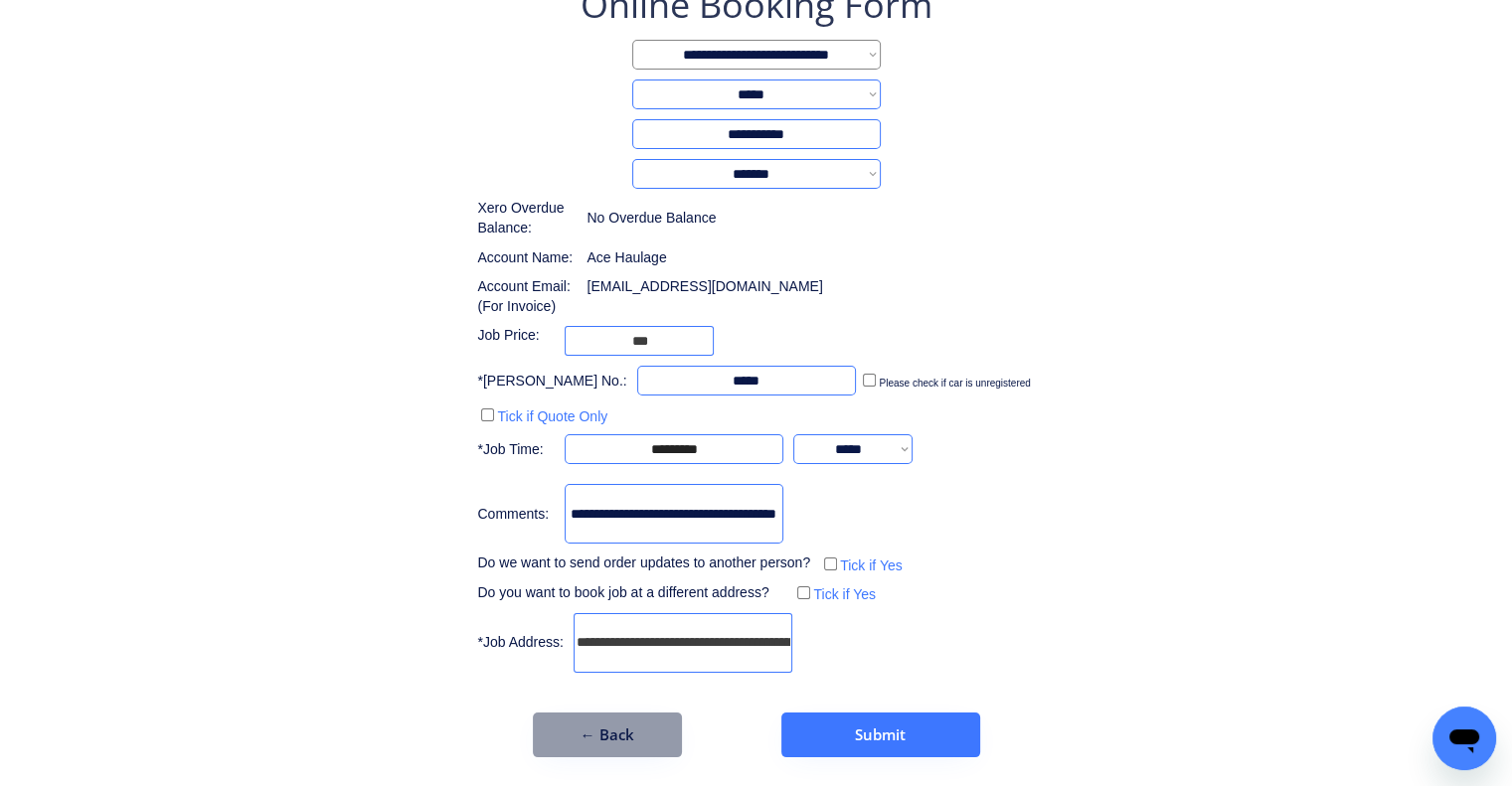 scroll, scrollTop: 0, scrollLeft: 51, axis: horizontal 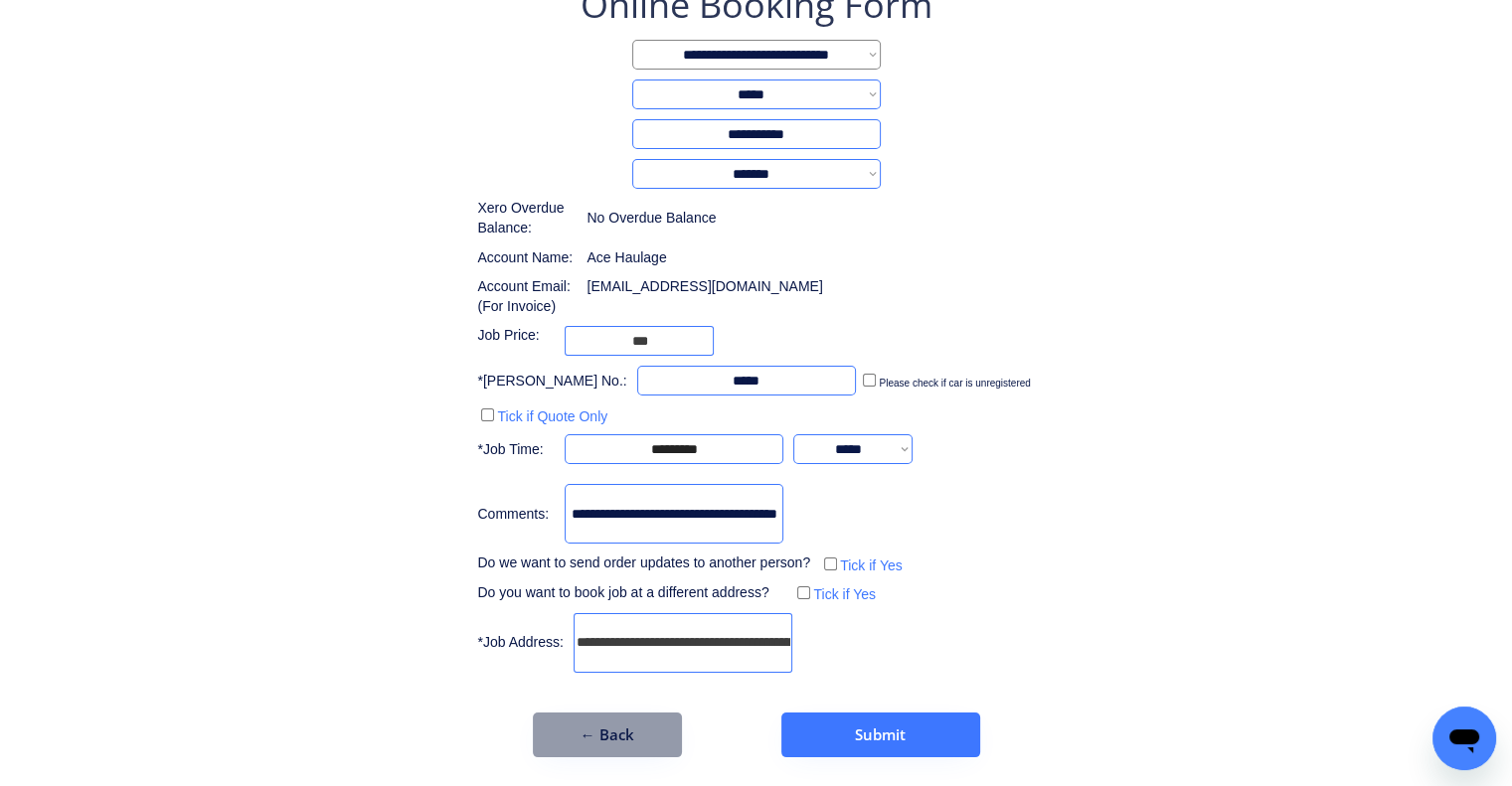 drag, startPoint x: 724, startPoint y: 499, endPoint x: 488, endPoint y: 542, distance: 239.88539 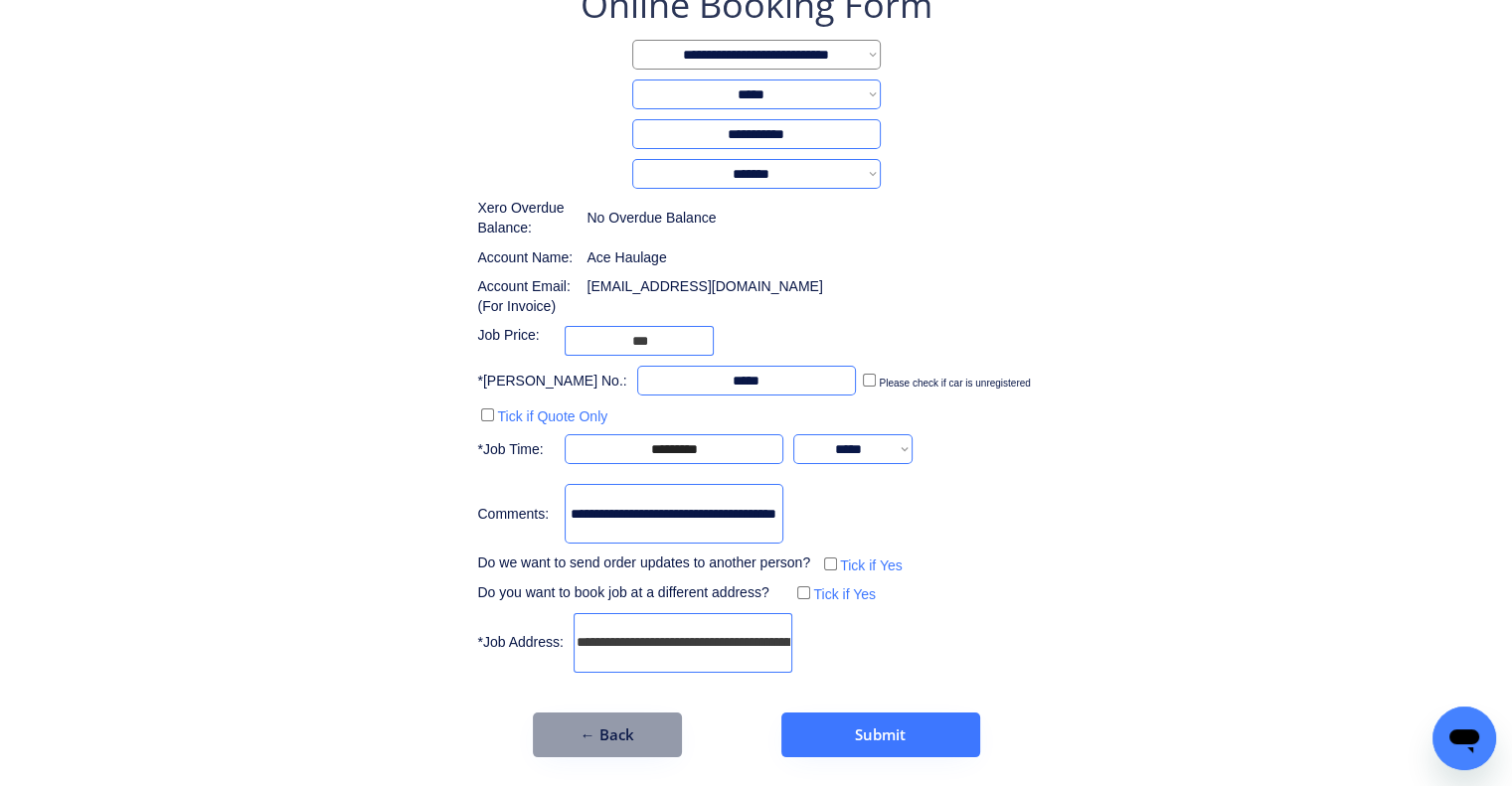 drag, startPoint x: 737, startPoint y: 519, endPoint x: 1190, endPoint y: 546, distance: 453.80392 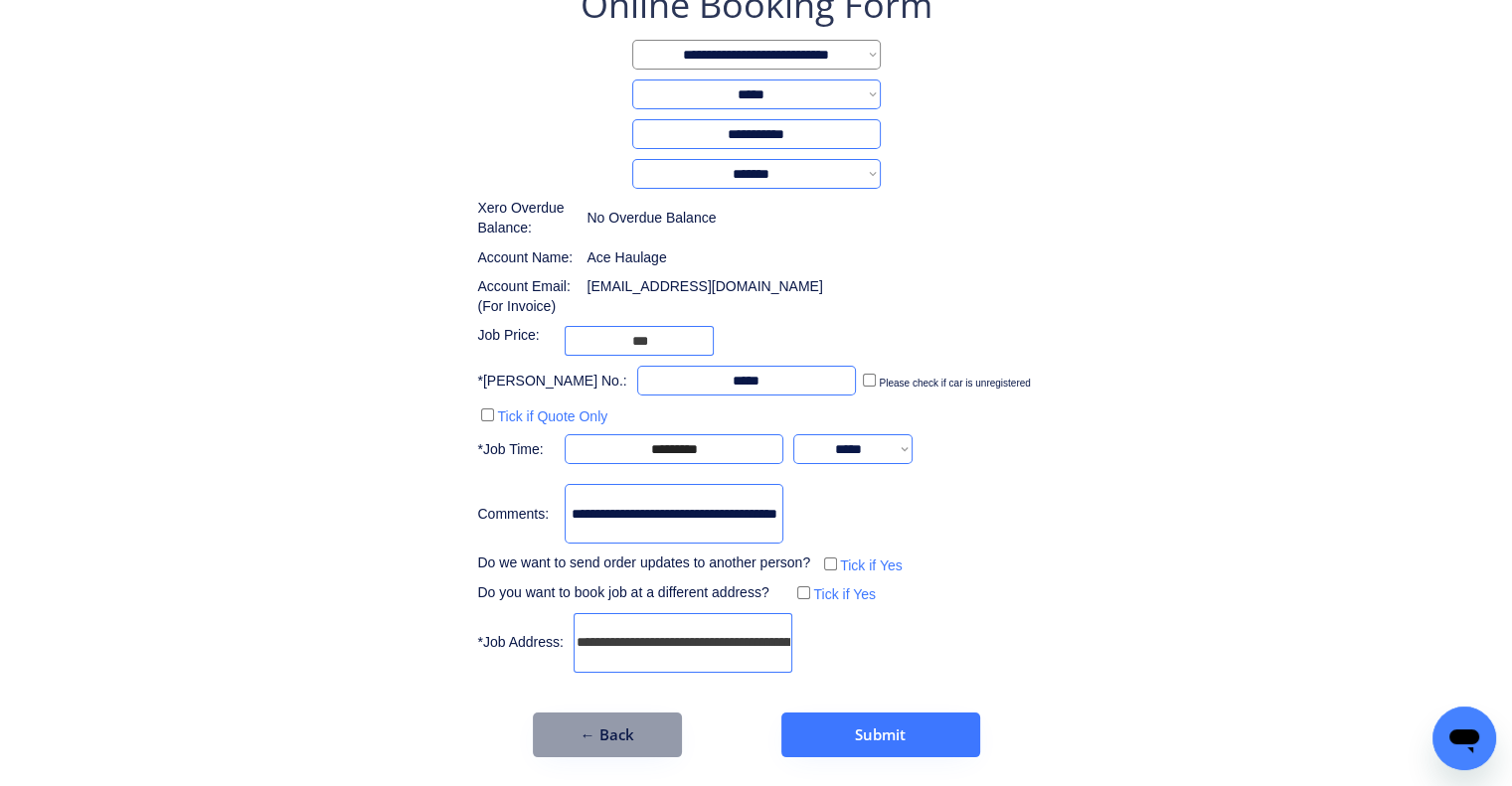 click on "**********" at bounding box center (756, 369) 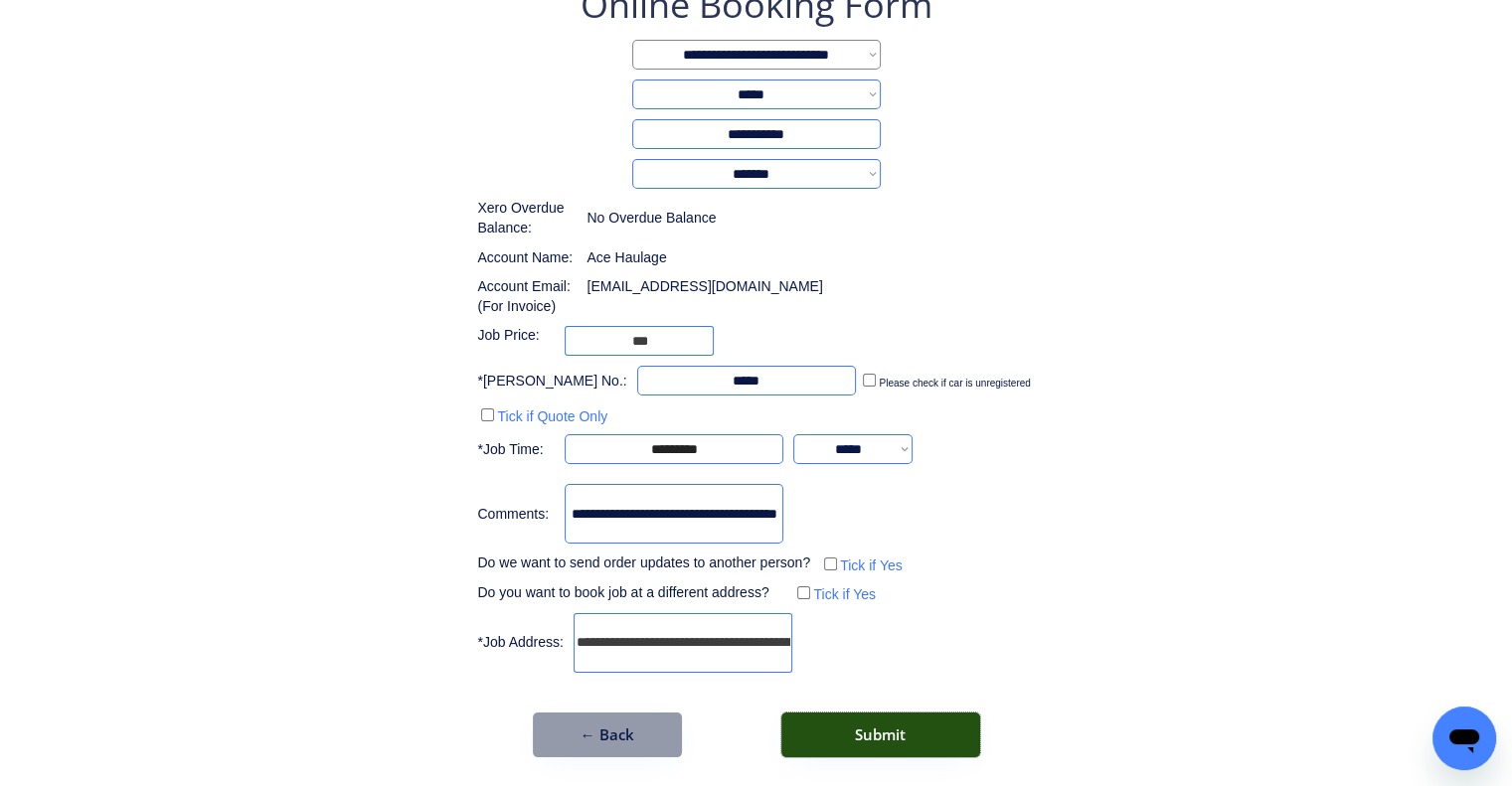 click on "Submit" at bounding box center (881, 734) 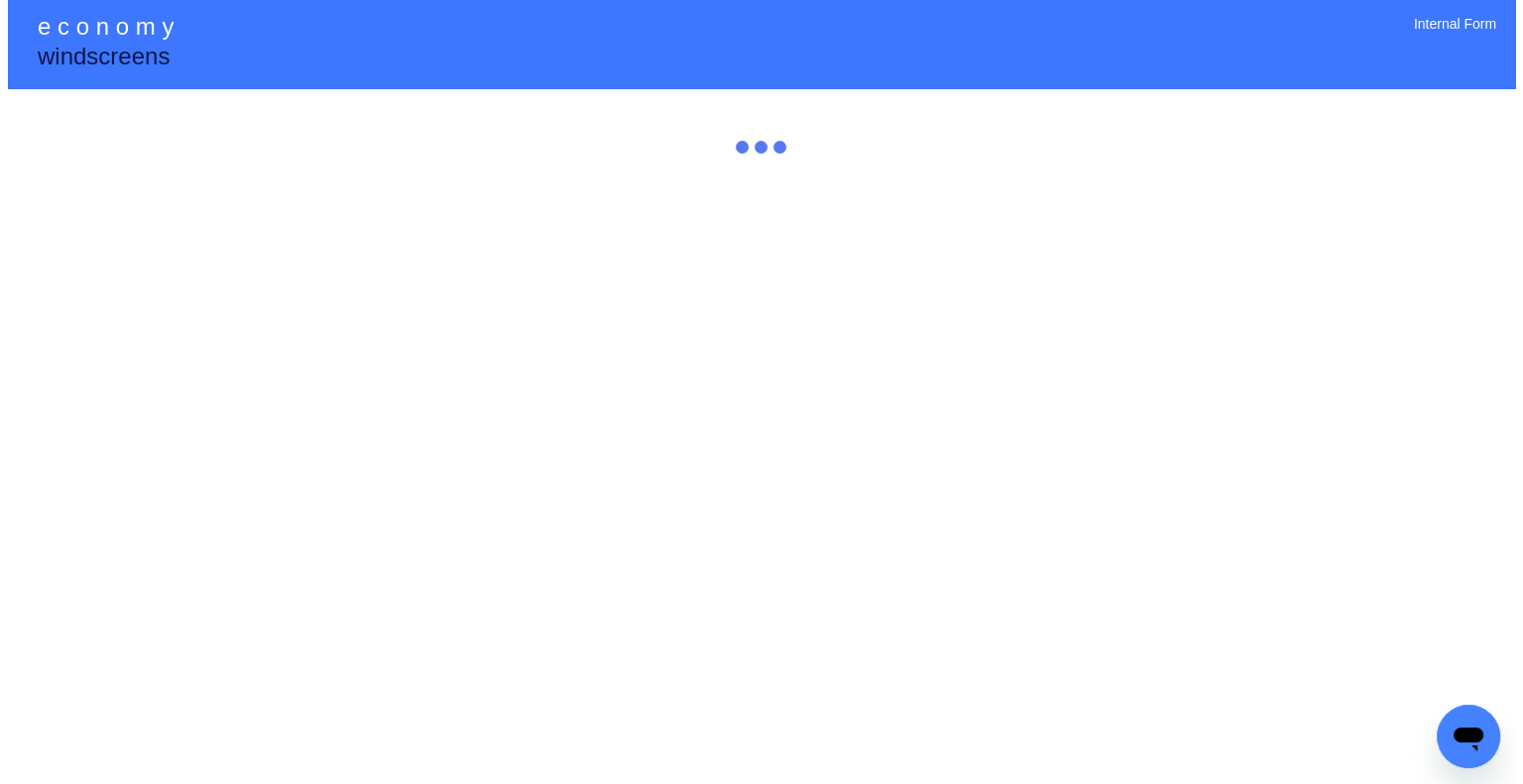 scroll, scrollTop: 0, scrollLeft: 0, axis: both 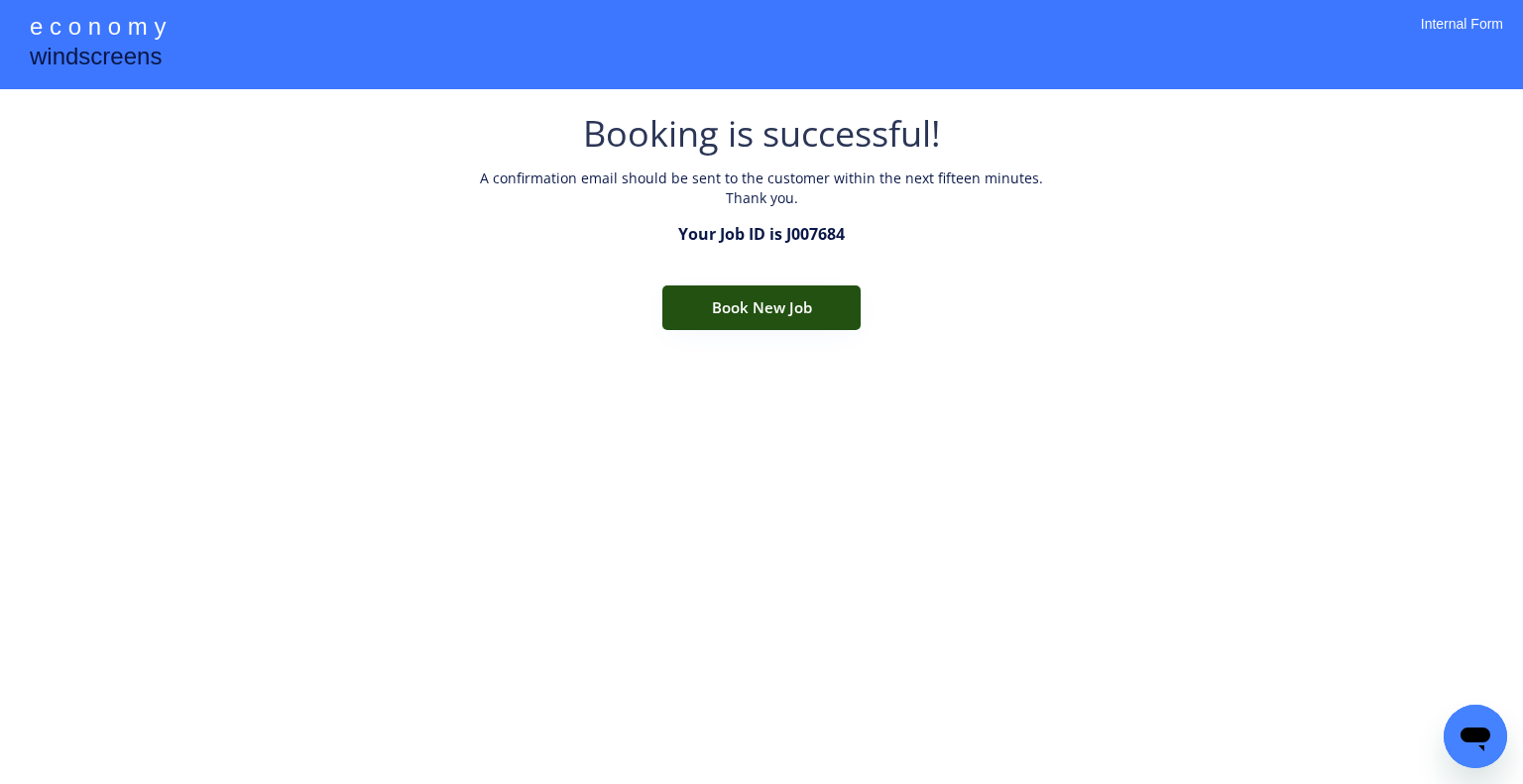 click on "Book New Job" at bounding box center [762, 307] 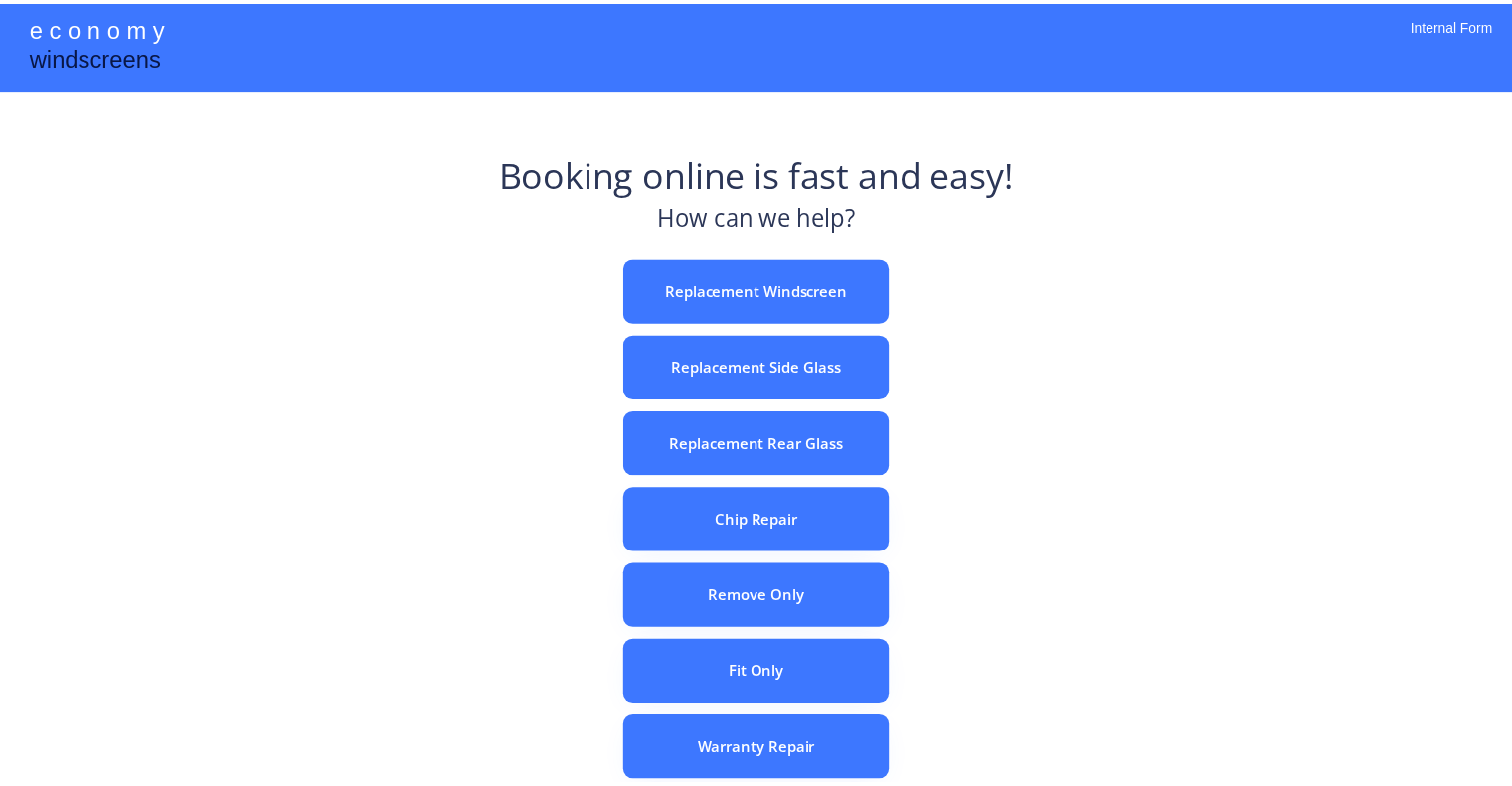 scroll, scrollTop: 0, scrollLeft: 0, axis: both 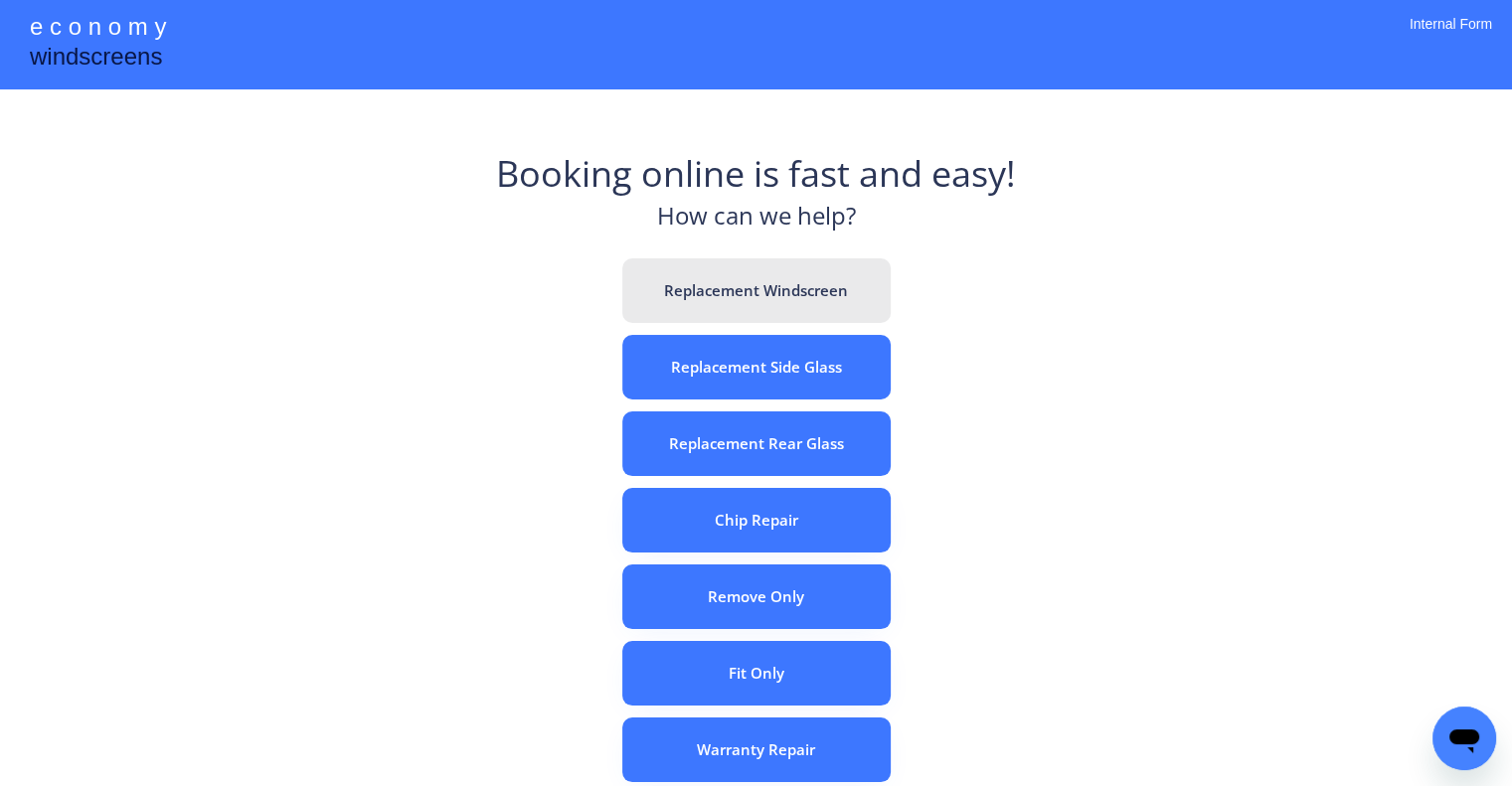click on "Replacement Windscreen" at bounding box center (756, 290) 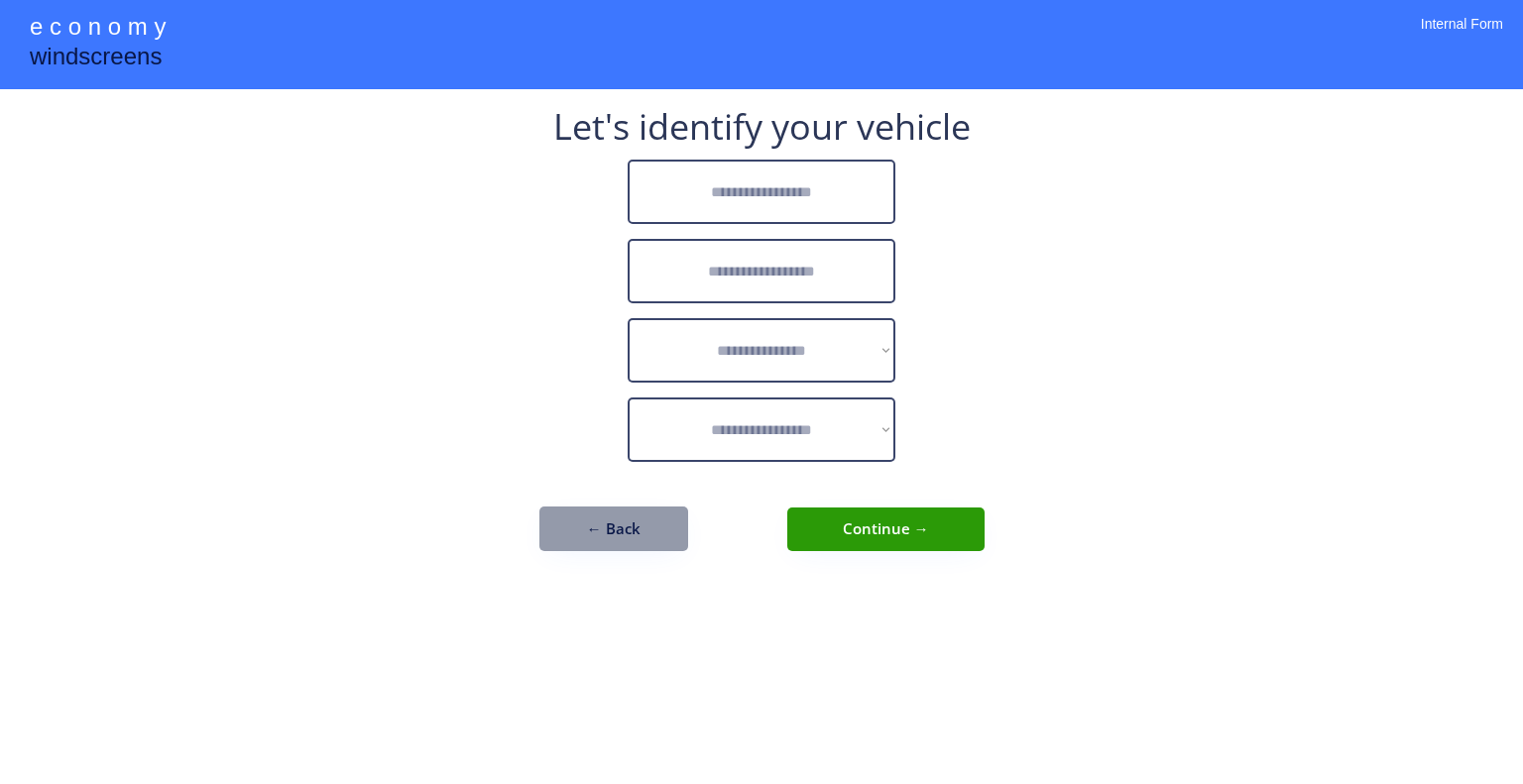 scroll, scrollTop: 0, scrollLeft: 0, axis: both 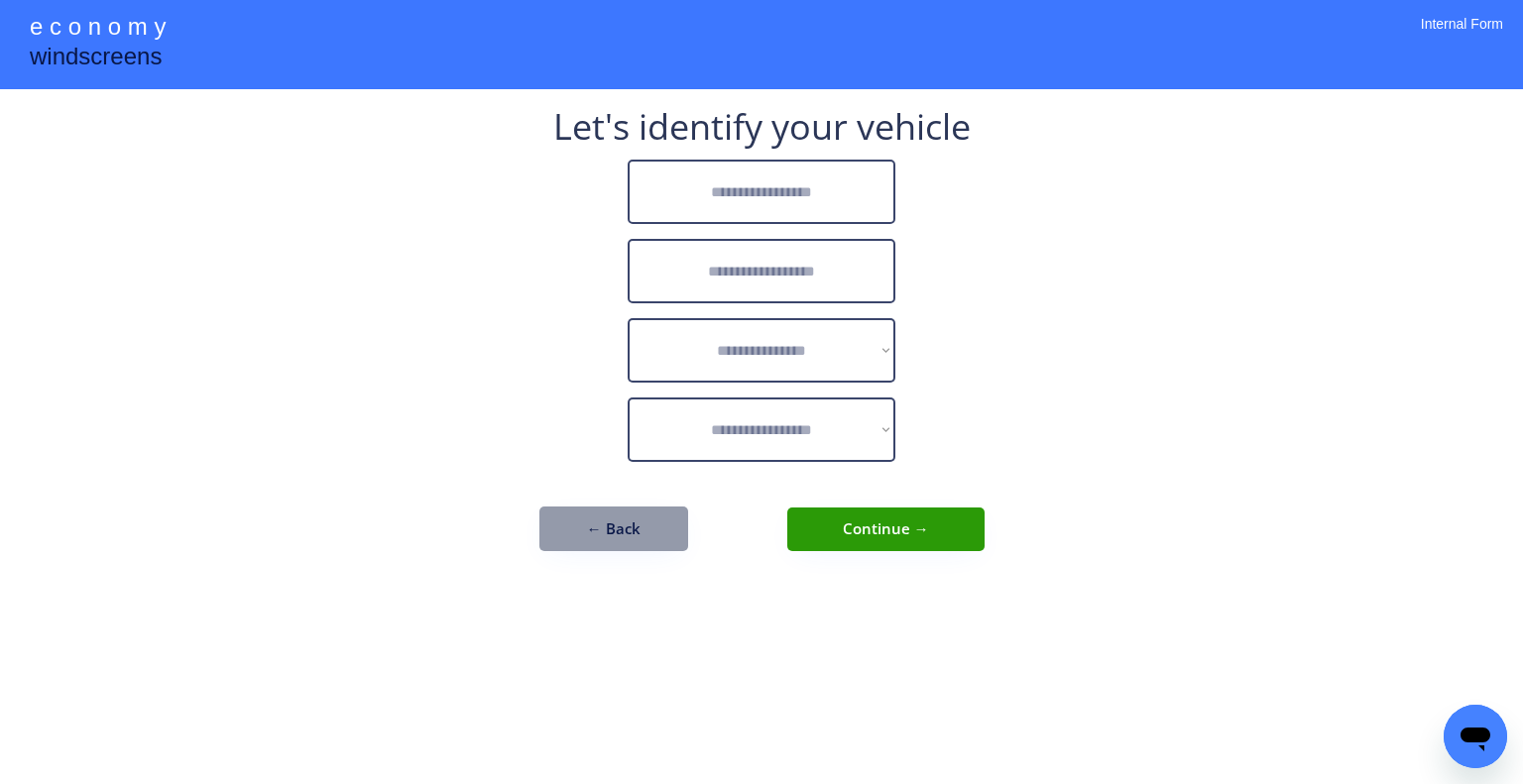 click at bounding box center (762, 191) 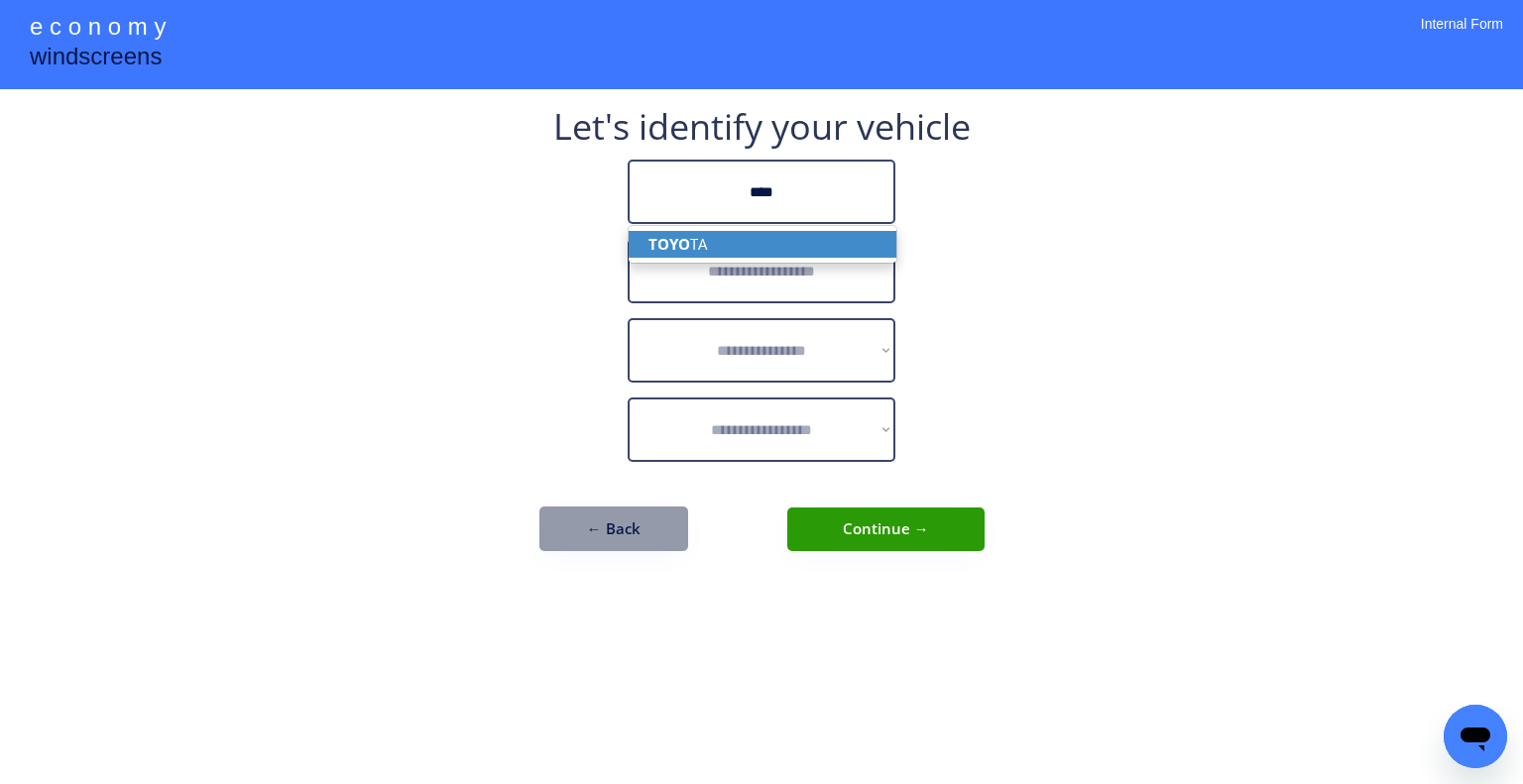 click on "TOYO TA" at bounding box center (762, 244) 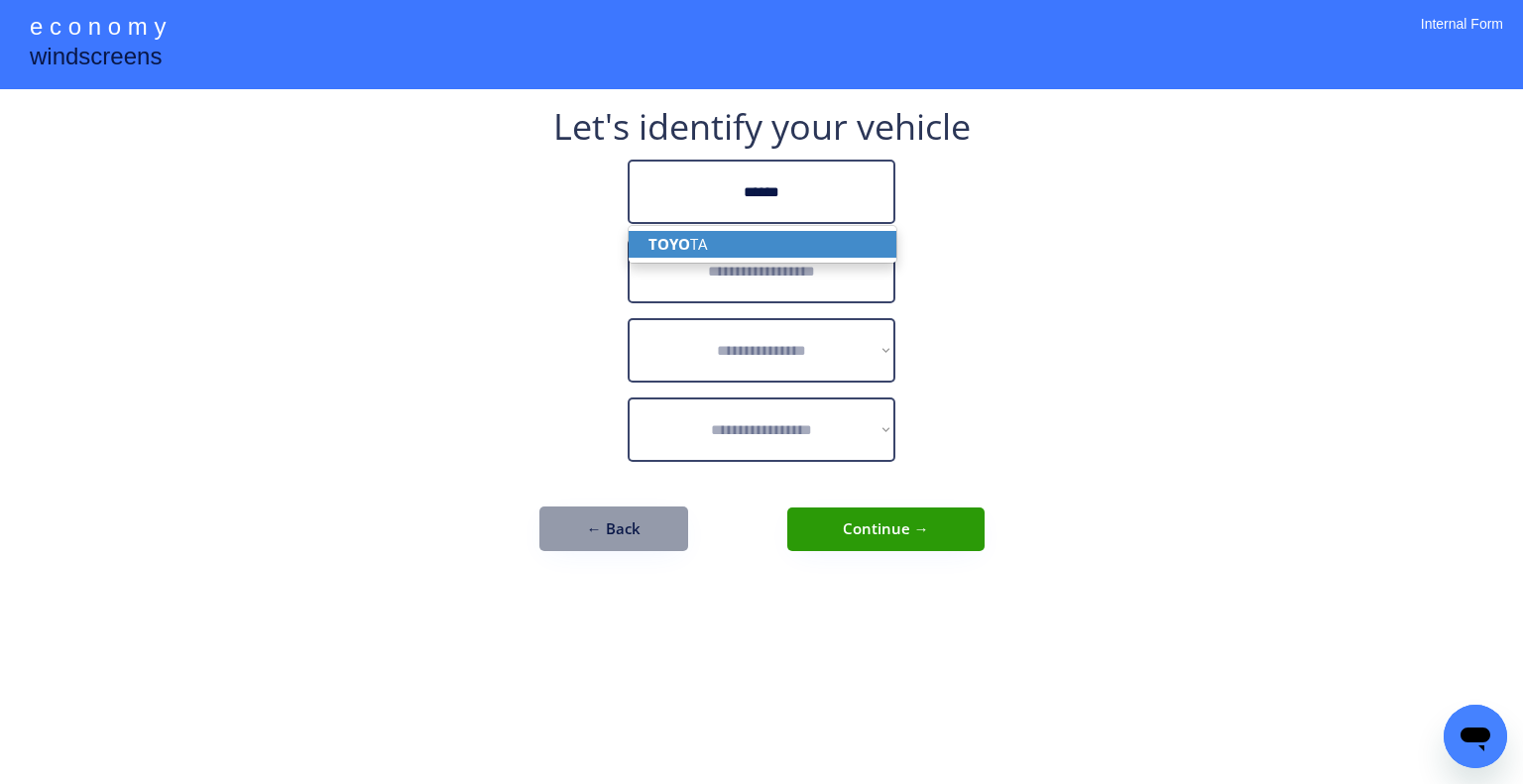type on "******" 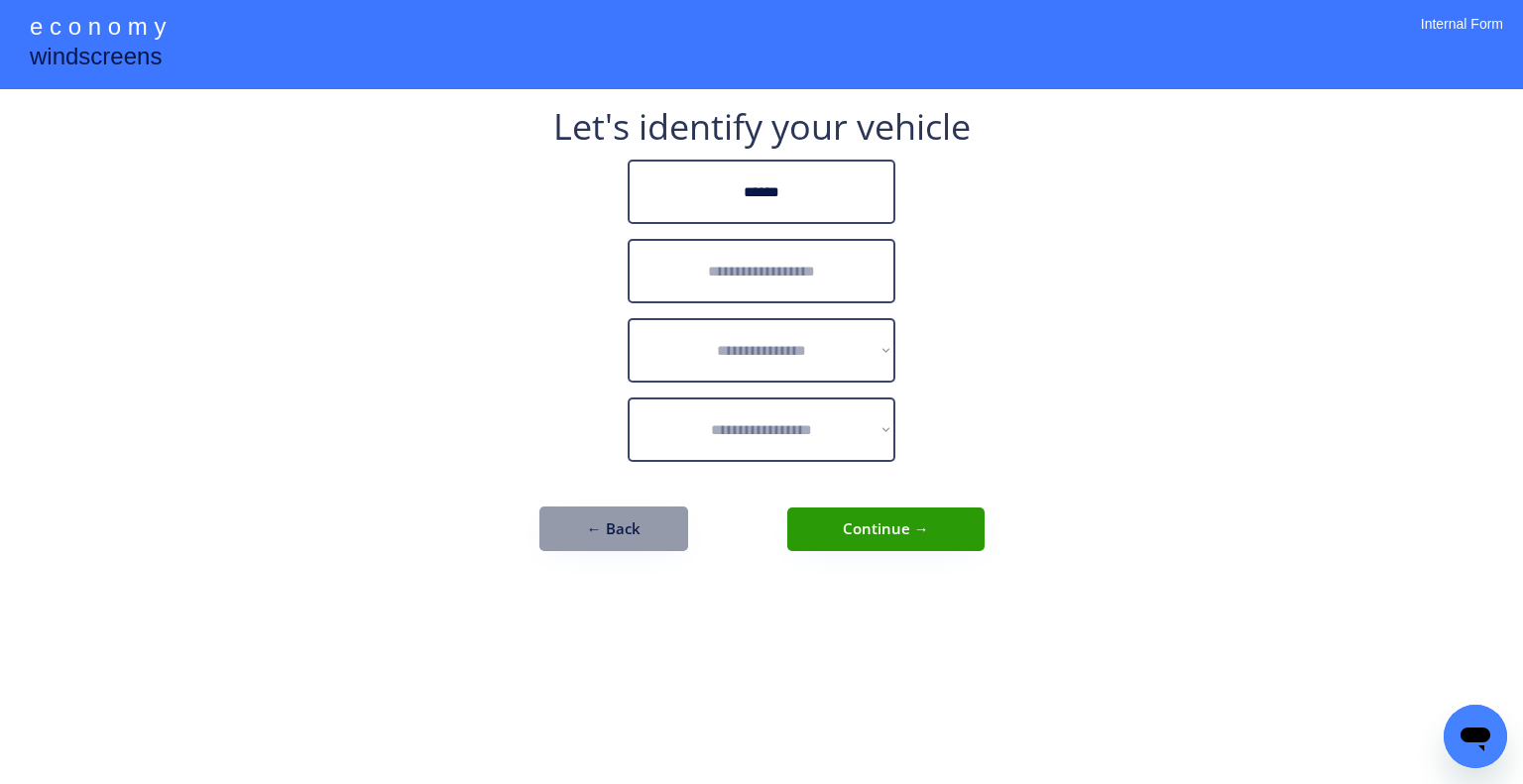 click at bounding box center [762, 271] 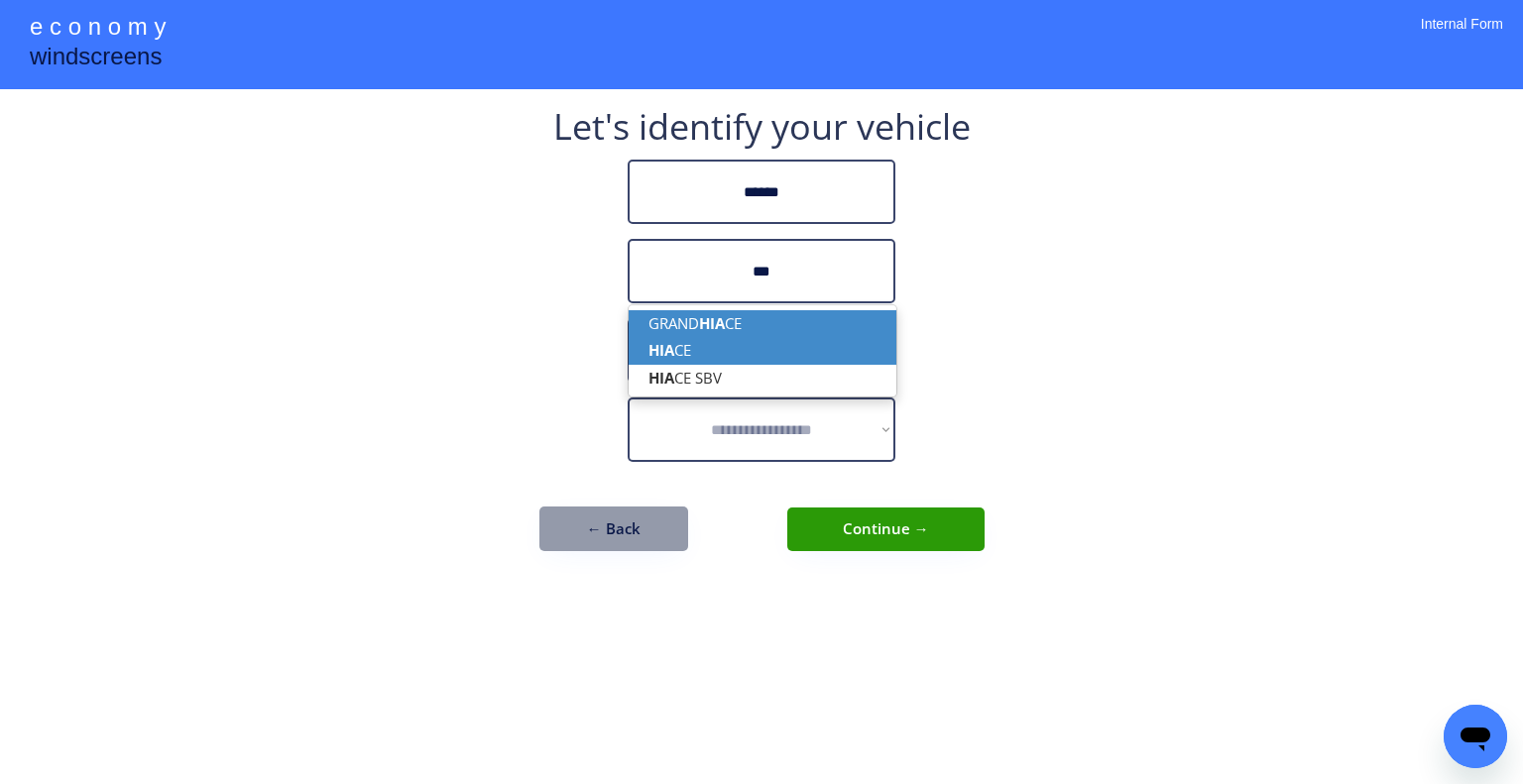 click on "HIA CE" at bounding box center (762, 350) 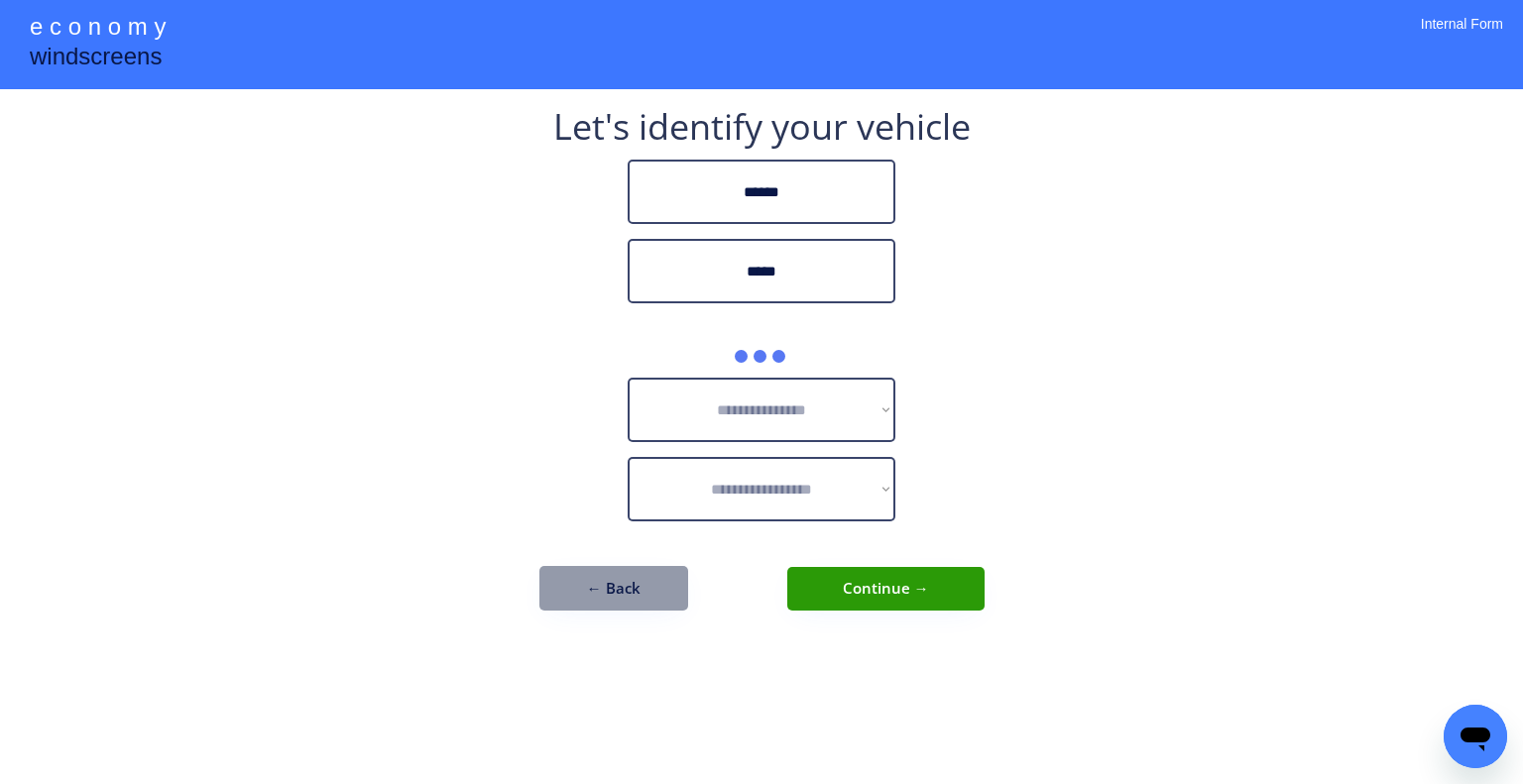 type on "*****" 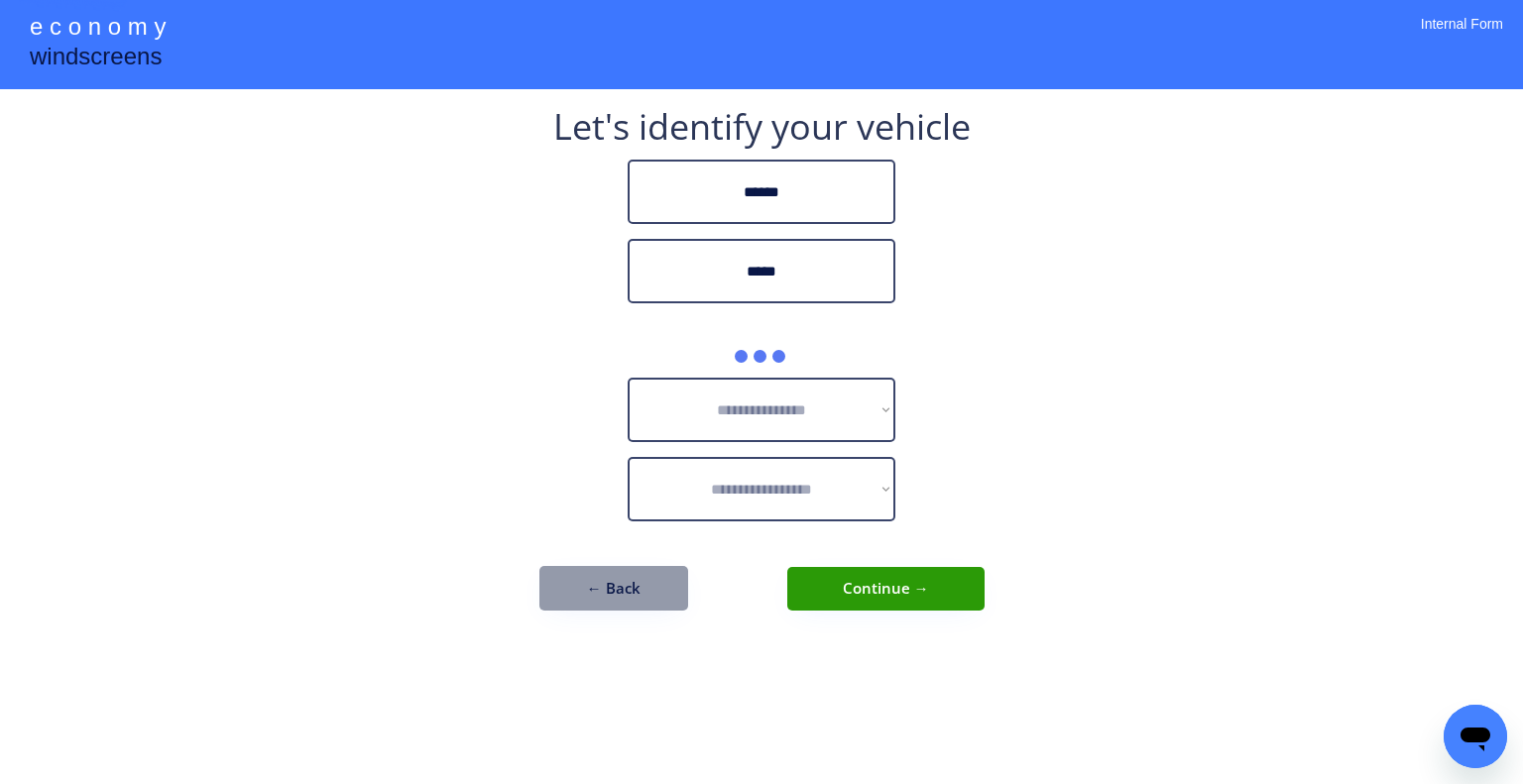 click on "**********" at bounding box center (762, 392) 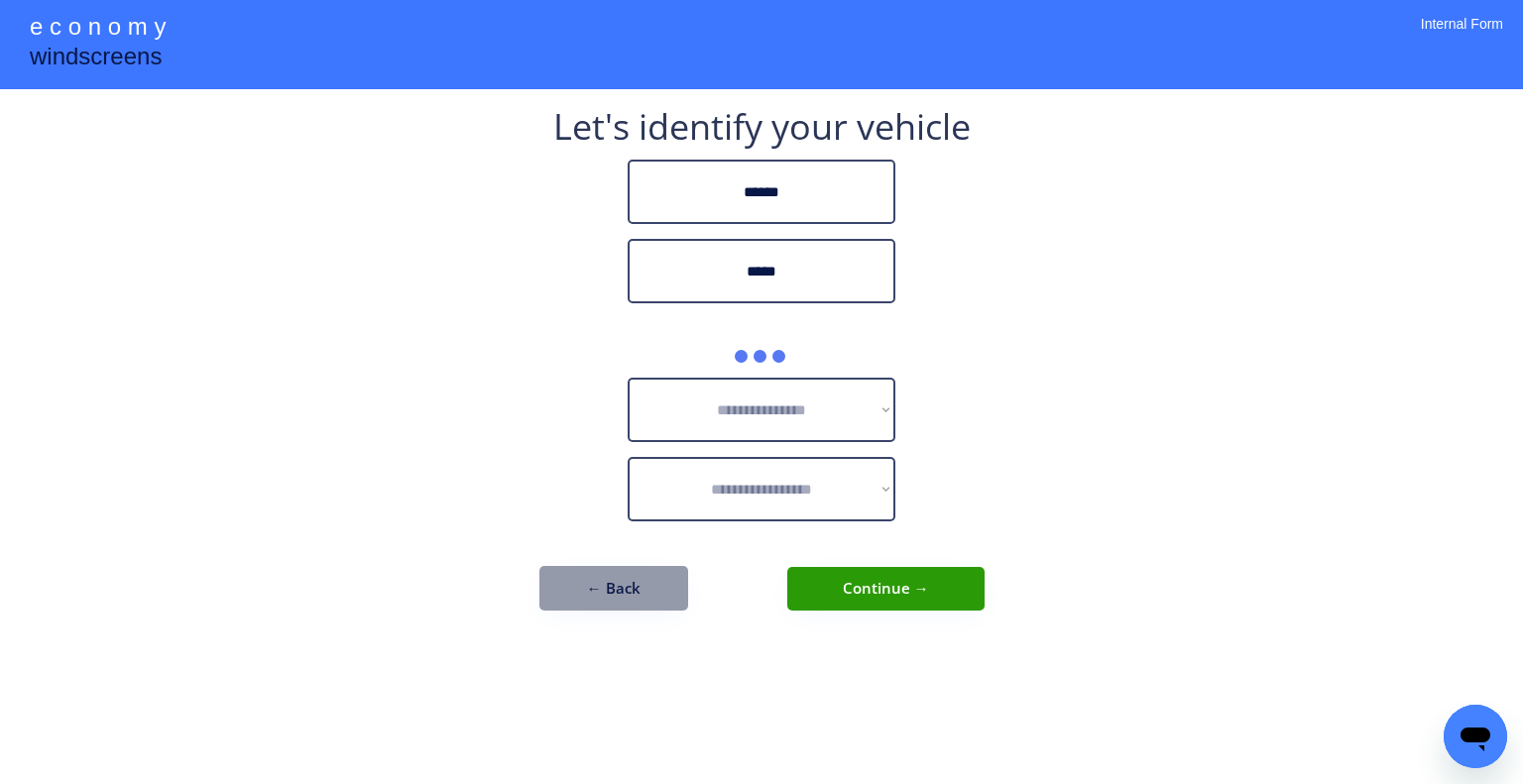 click on "**********" at bounding box center (762, 392) 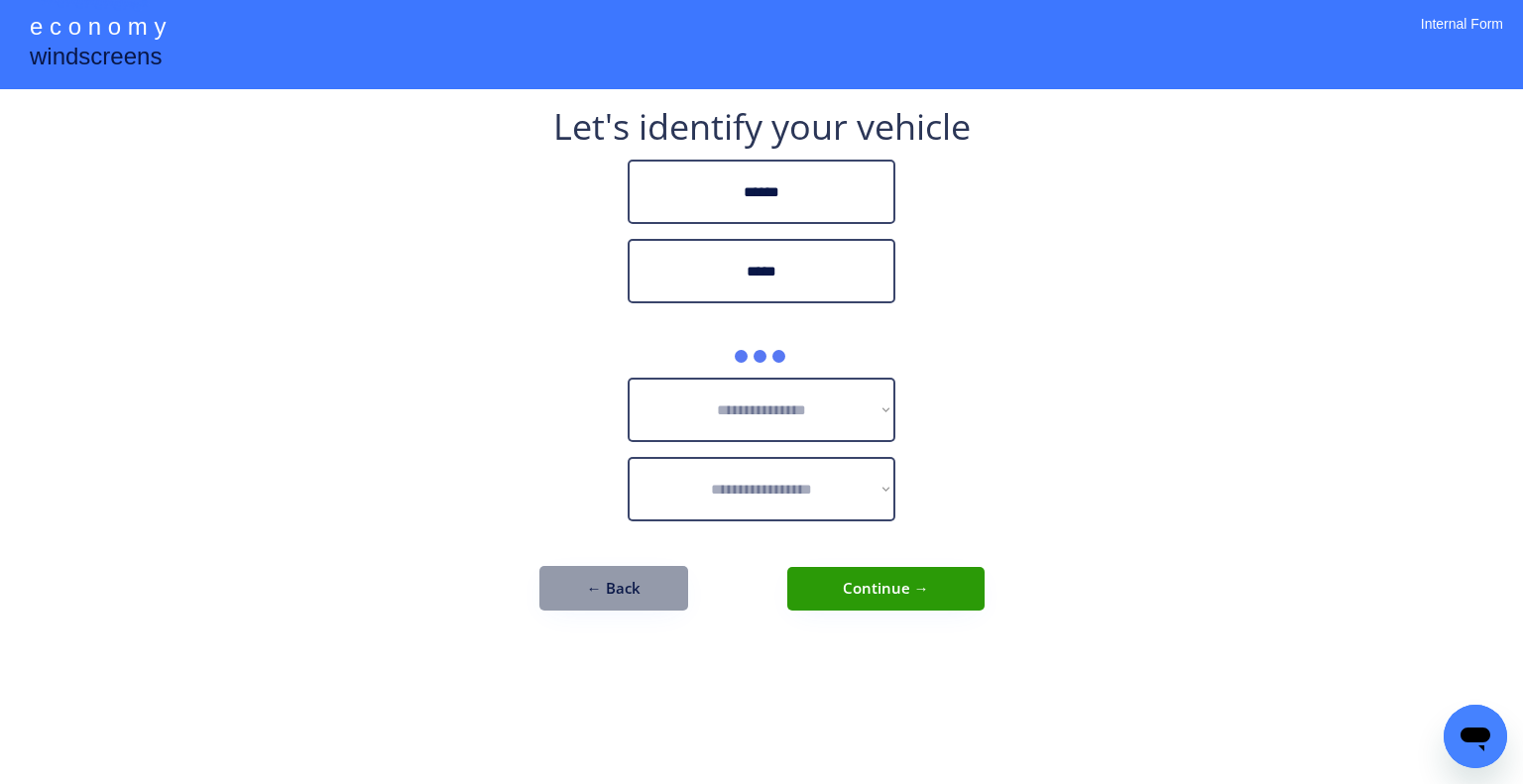 click on "**********" at bounding box center (762, 409) 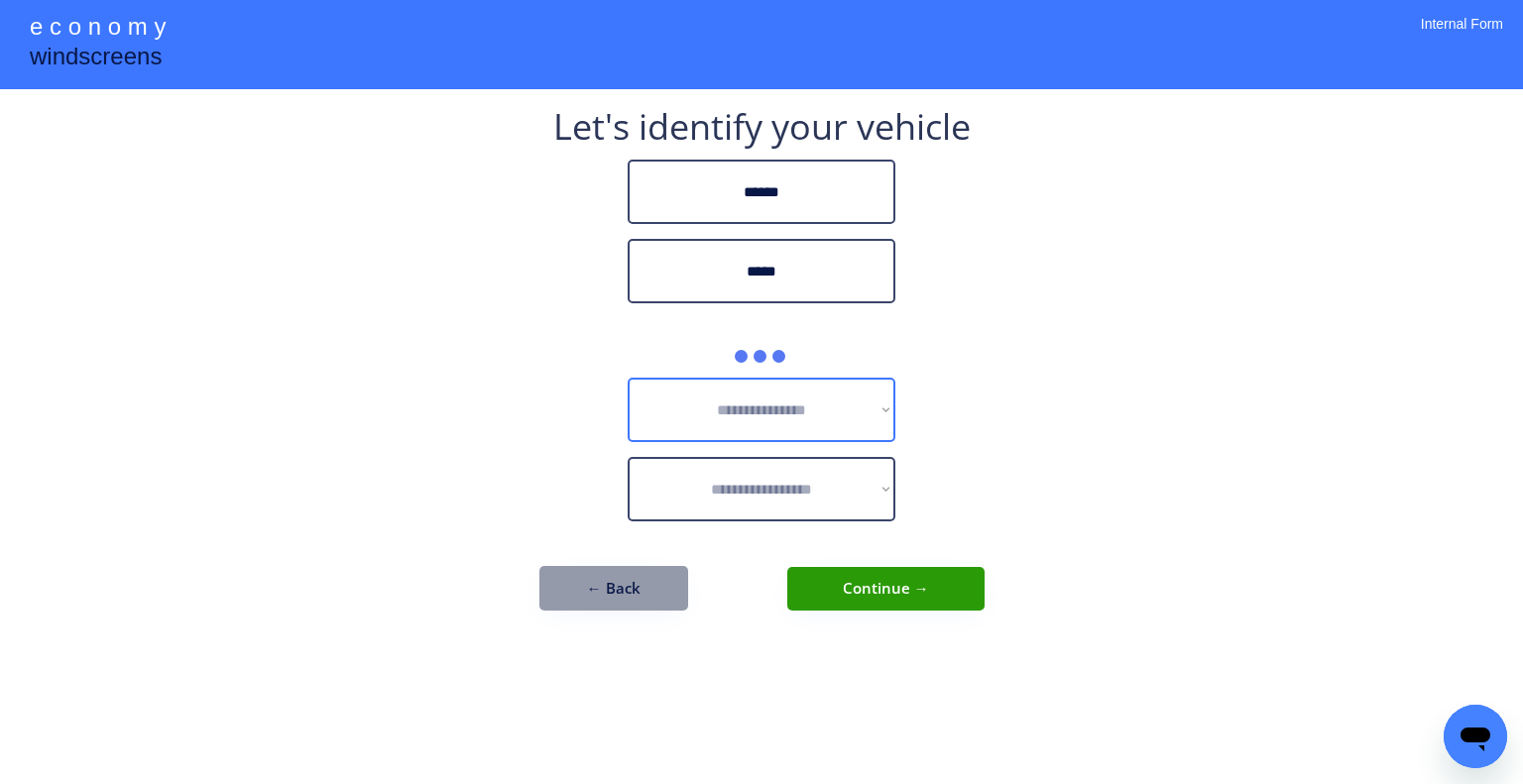 click on "**********" at bounding box center (762, 392) 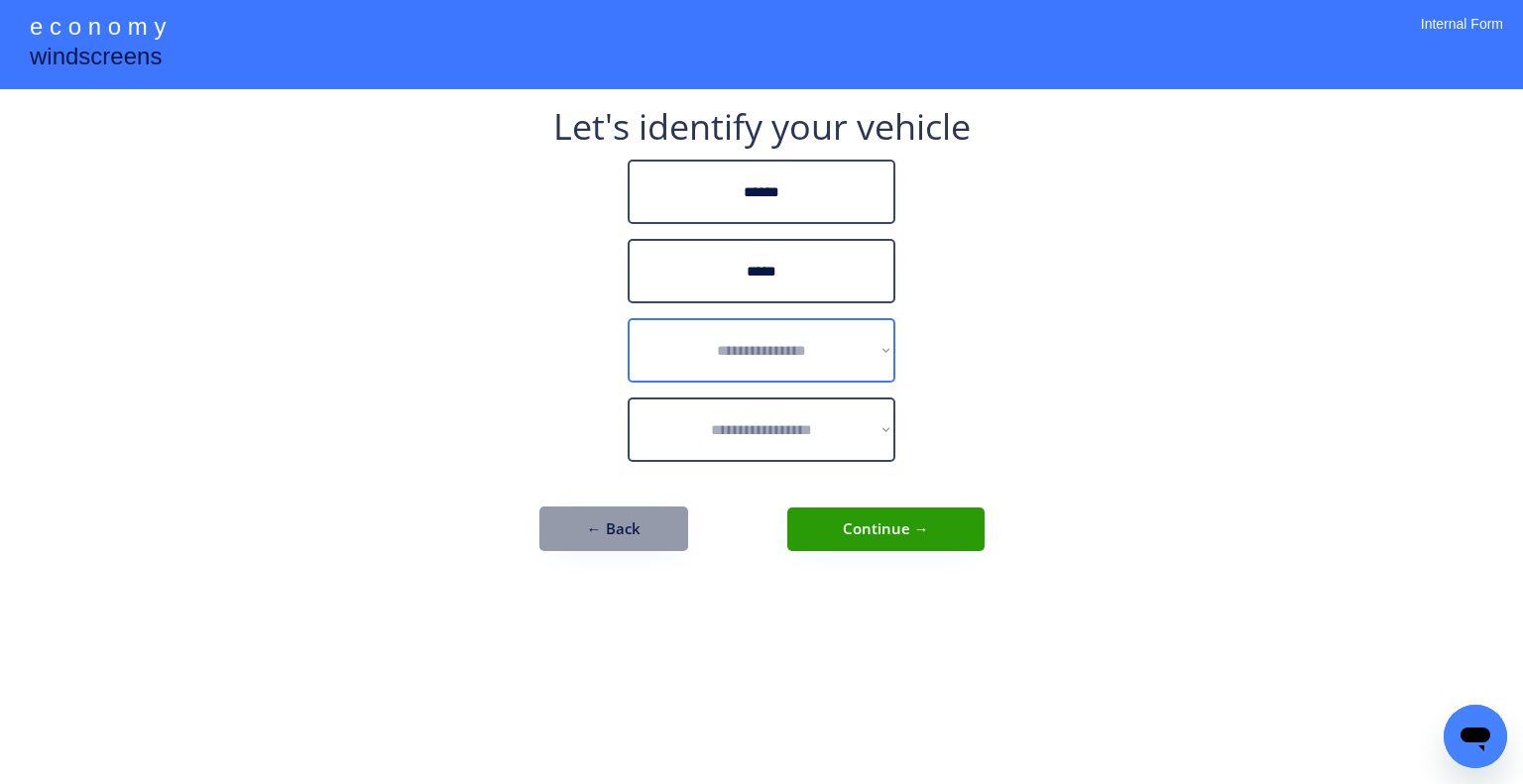 click on "**********" at bounding box center [762, 350] 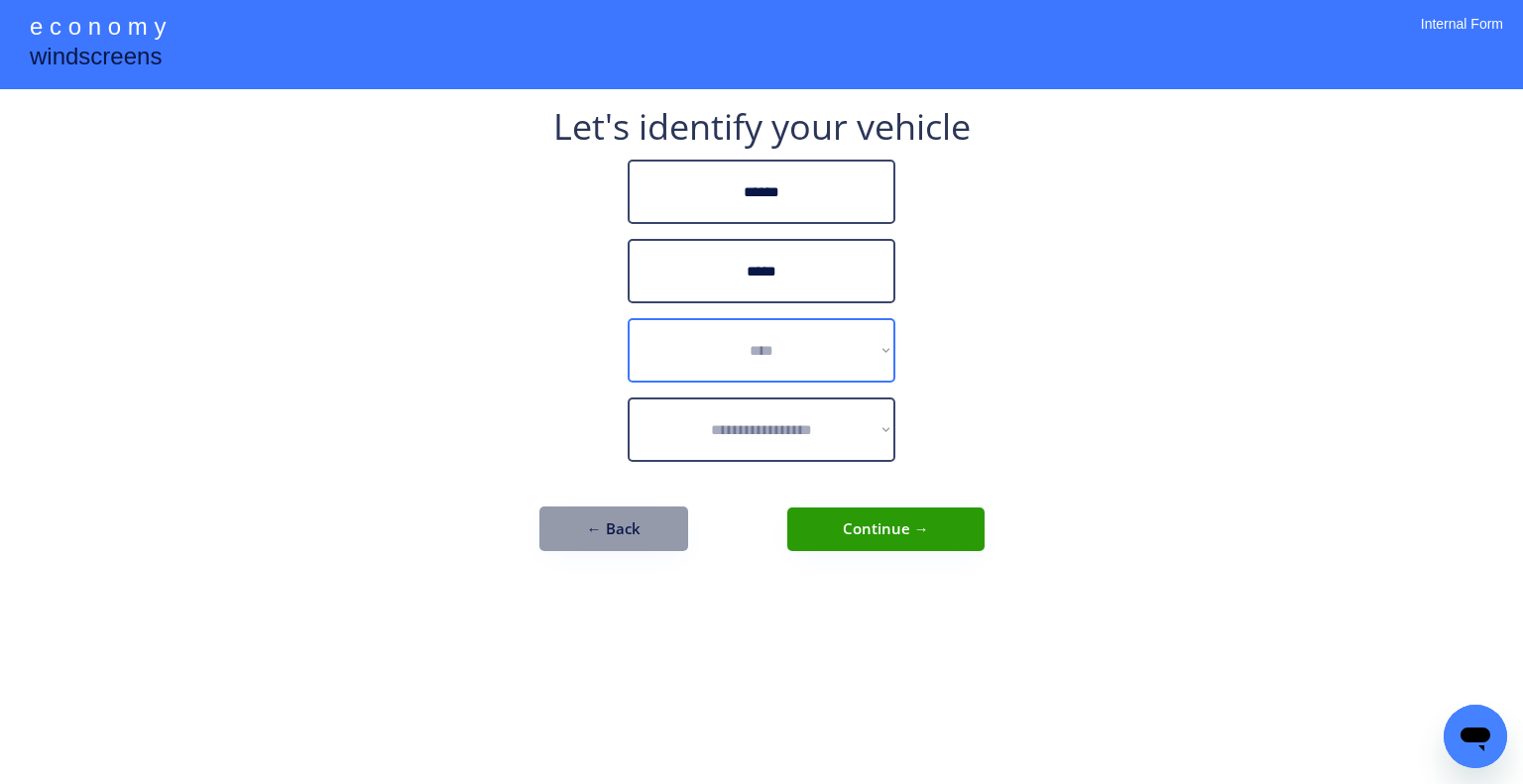 click on "**********" at bounding box center (762, 350) 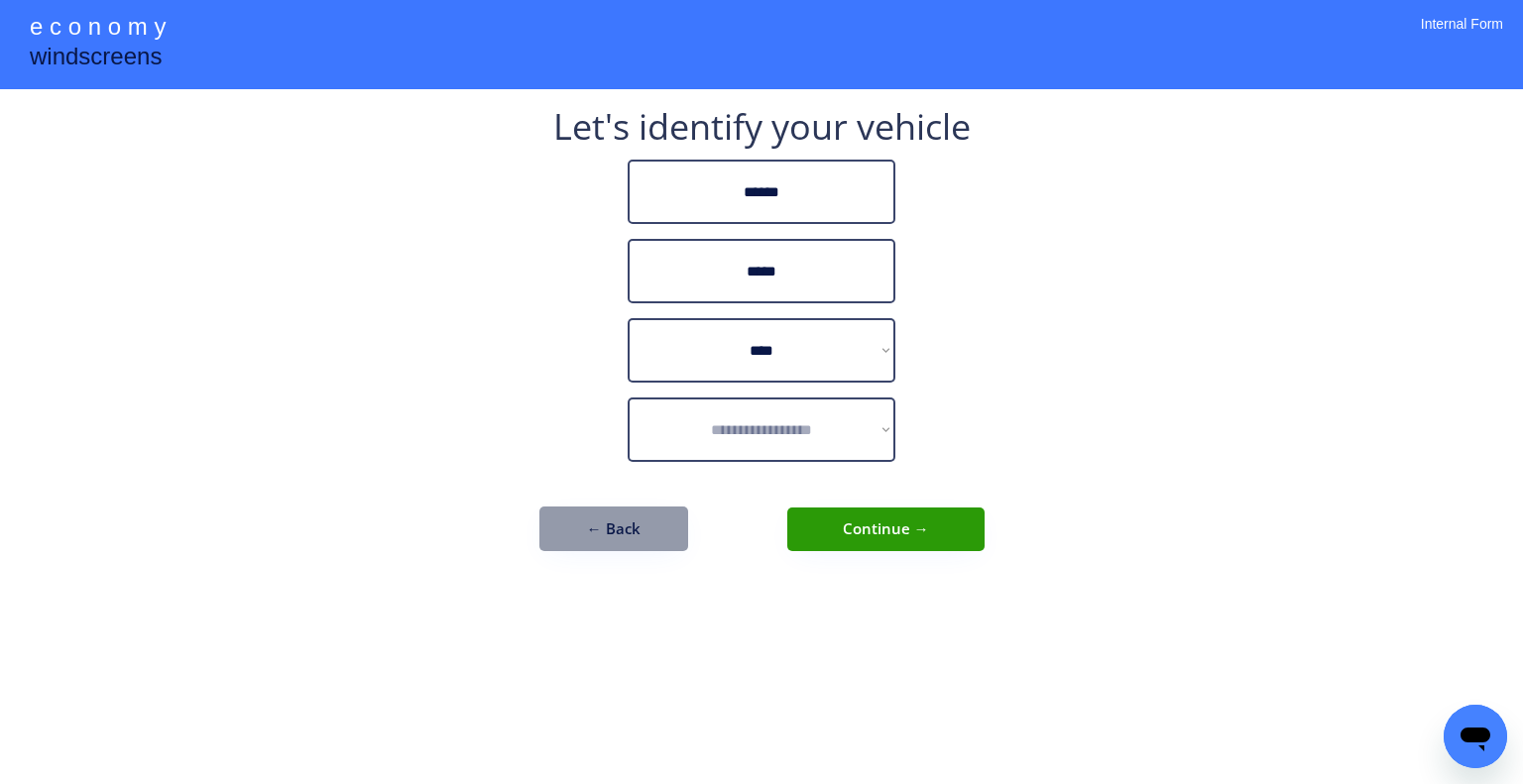 click on "**********" at bounding box center [762, 392] 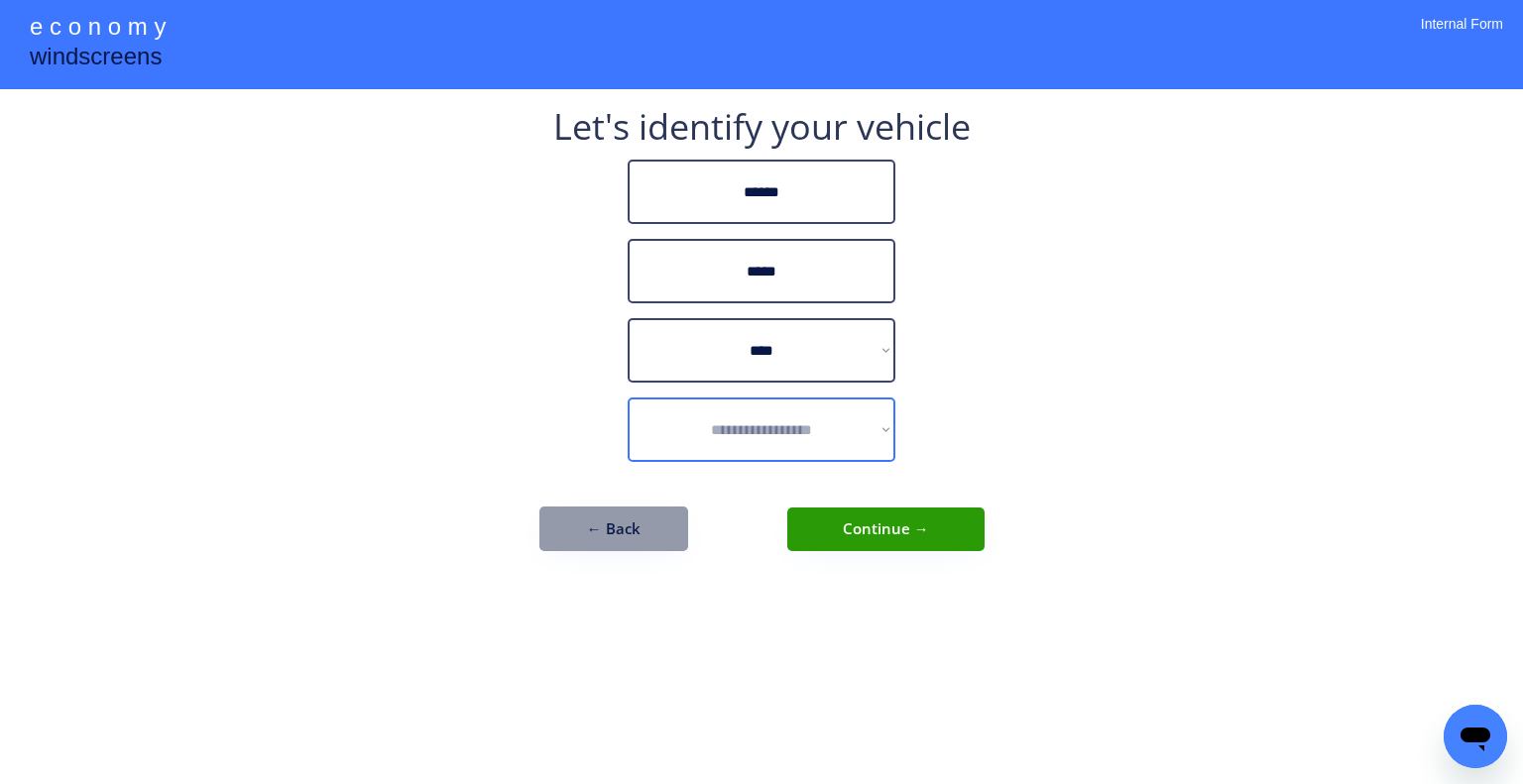 click on "**********" at bounding box center (762, 429) 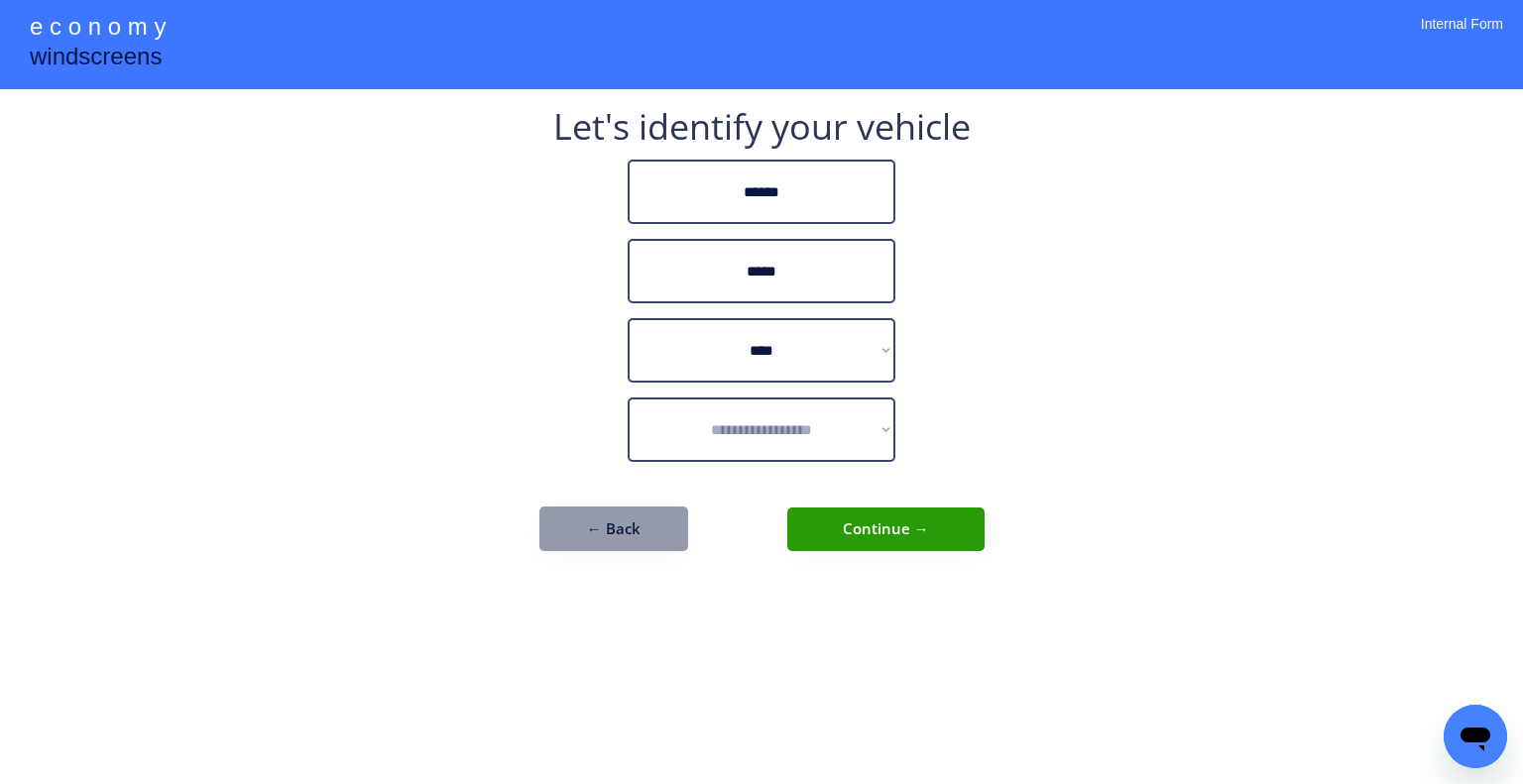 click on "**********" at bounding box center [762, 392] 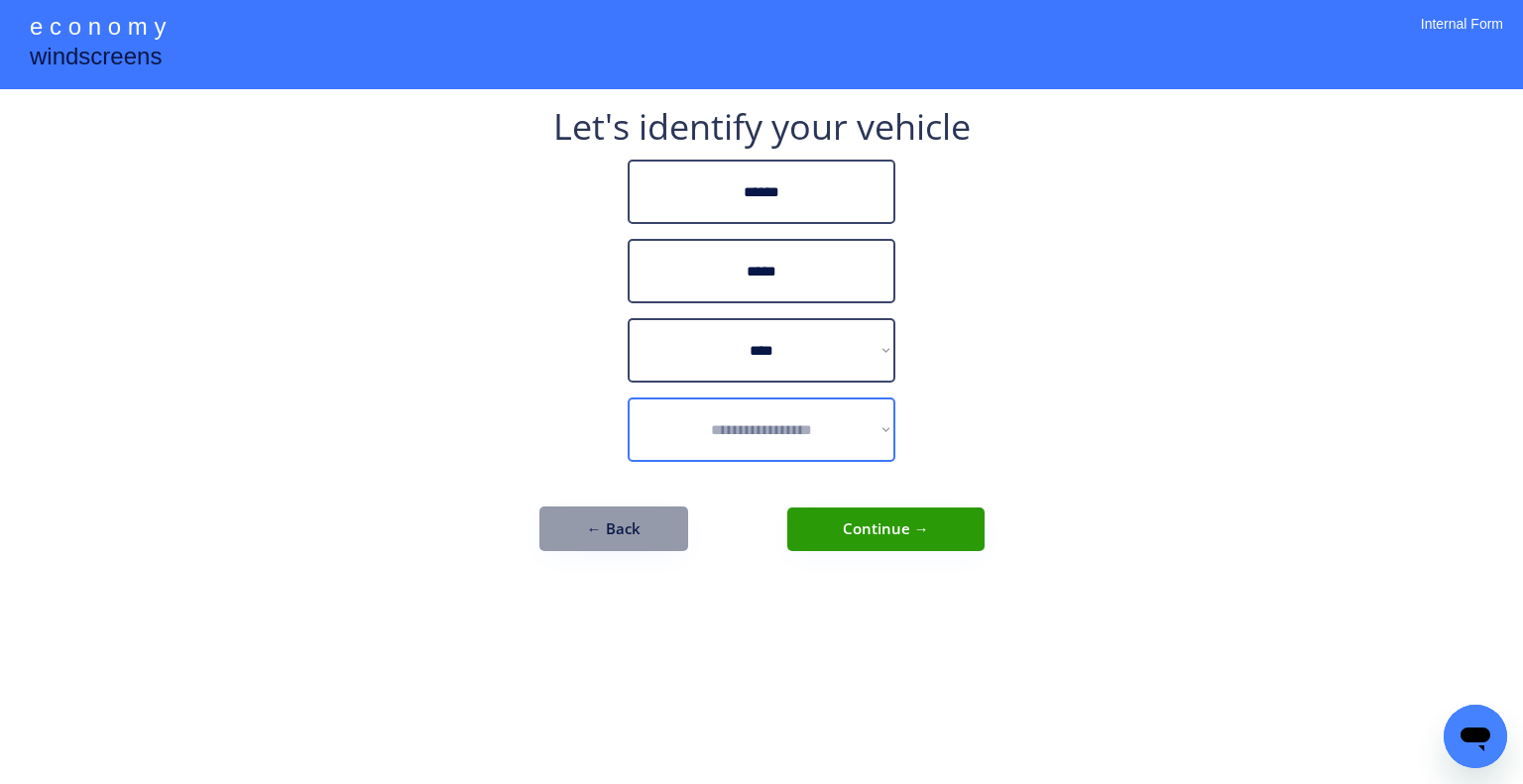 drag, startPoint x: 827, startPoint y: 451, endPoint x: 884, endPoint y: 439, distance: 58.24946 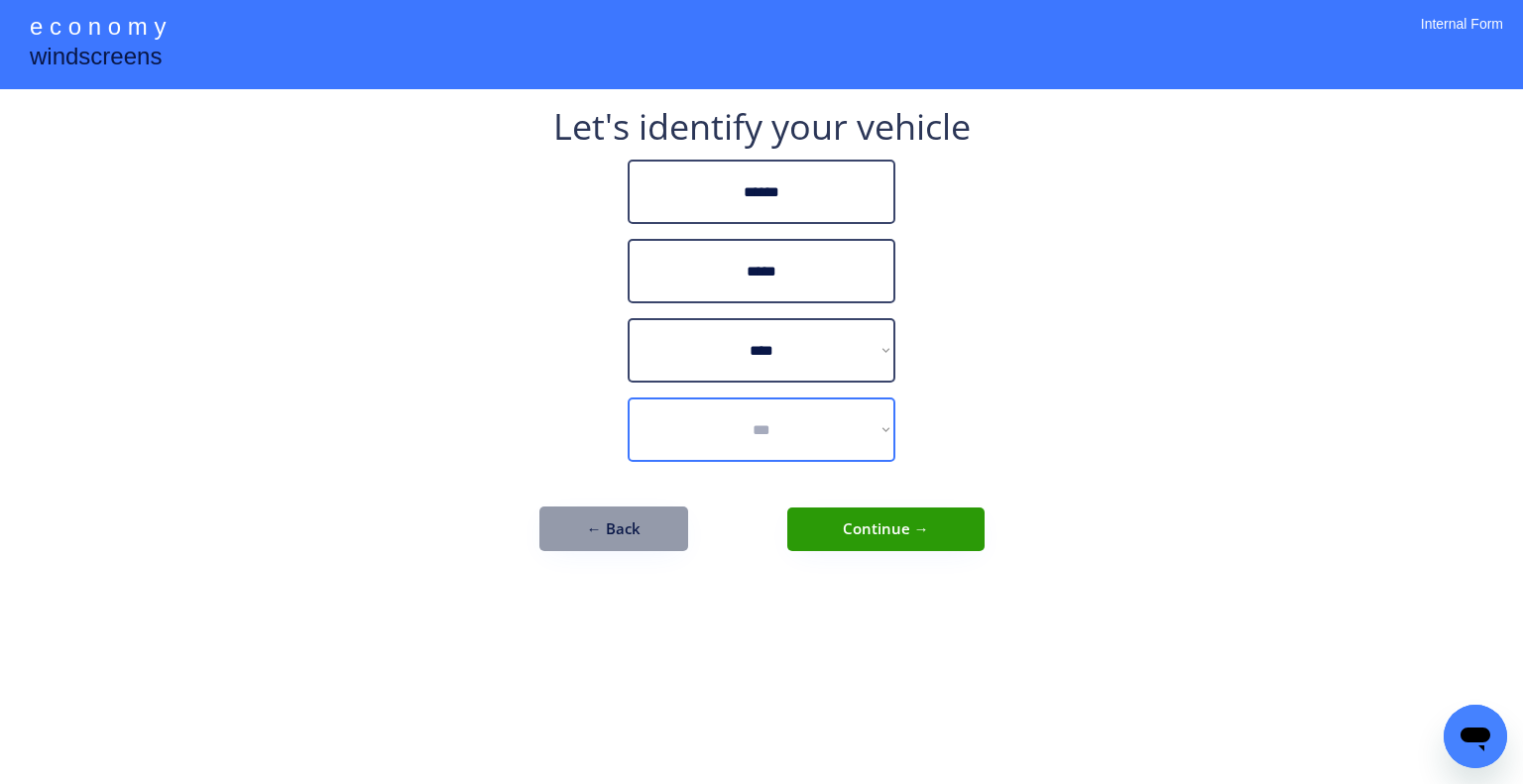 click on "**********" at bounding box center [762, 429] 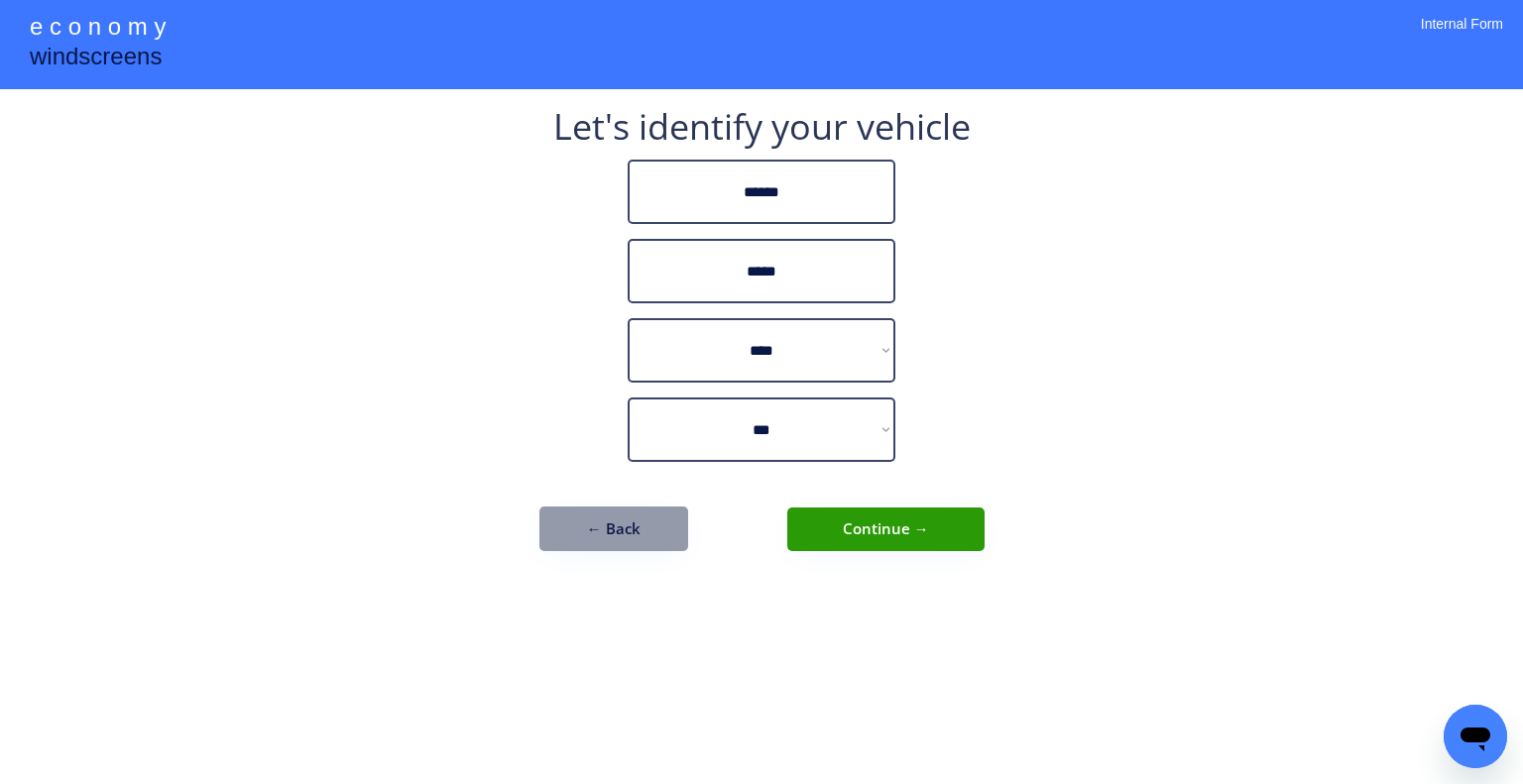 click on "**********" at bounding box center [762, 392] 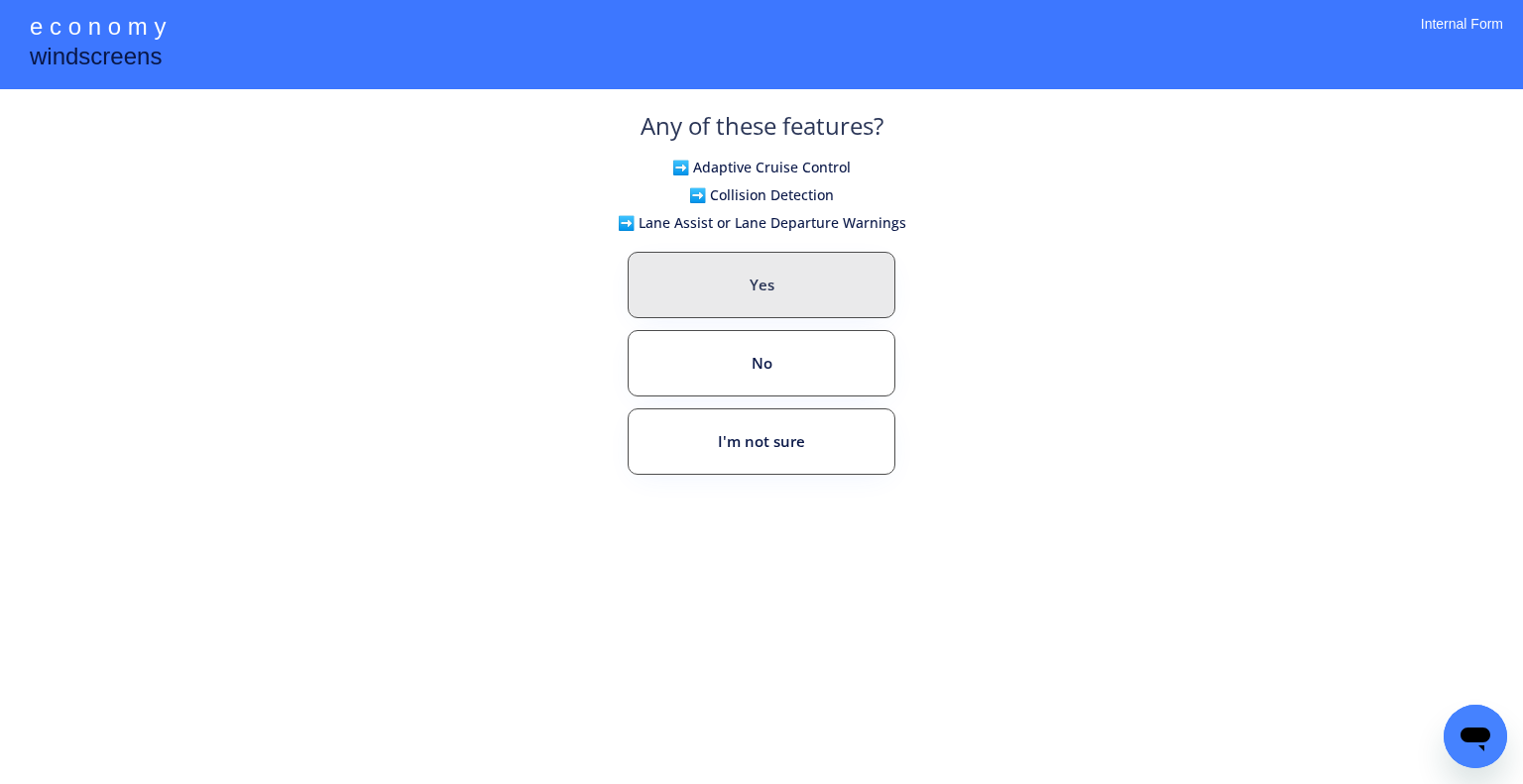 click on "Yes" at bounding box center [762, 284] 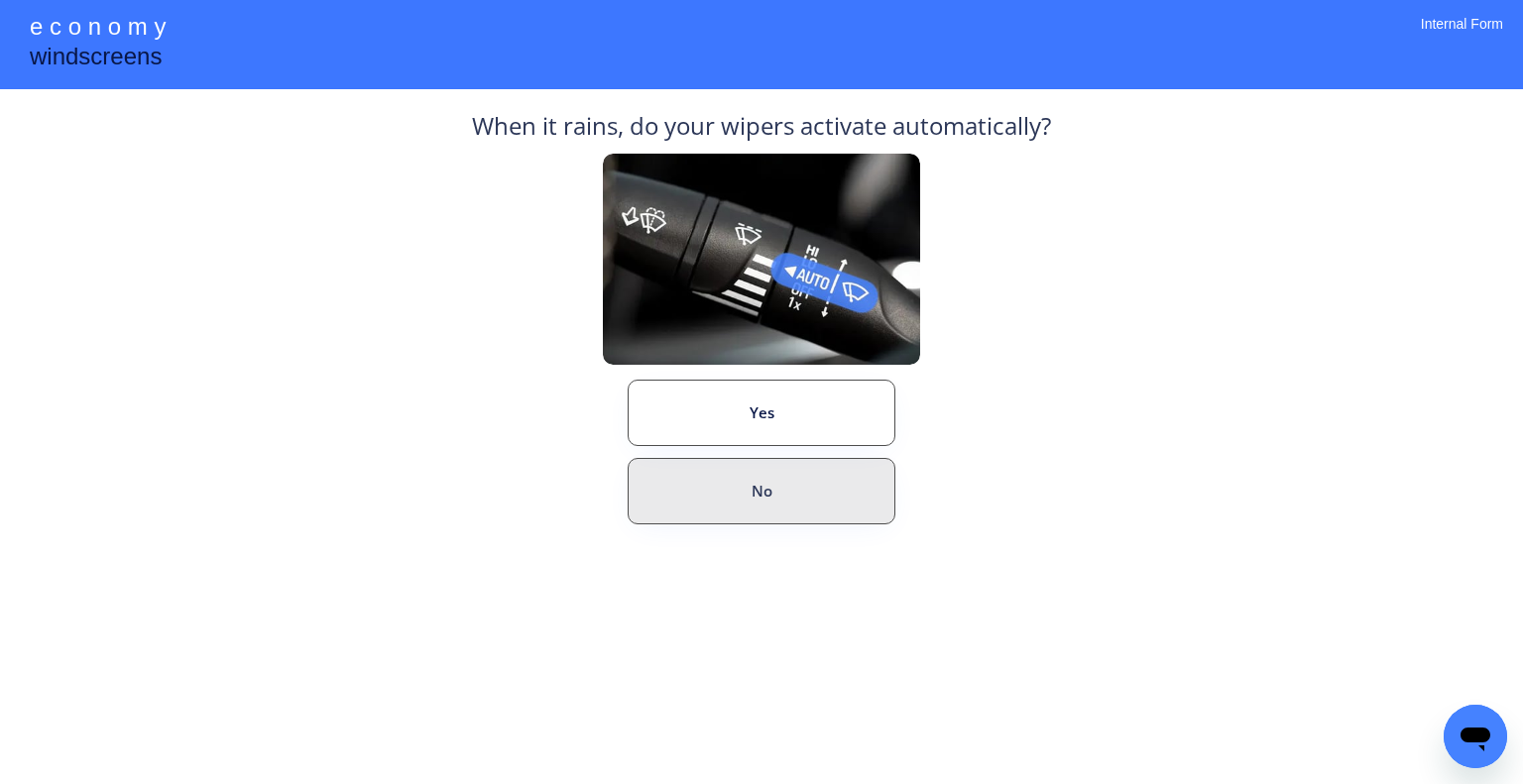 click on "No" at bounding box center [762, 491] 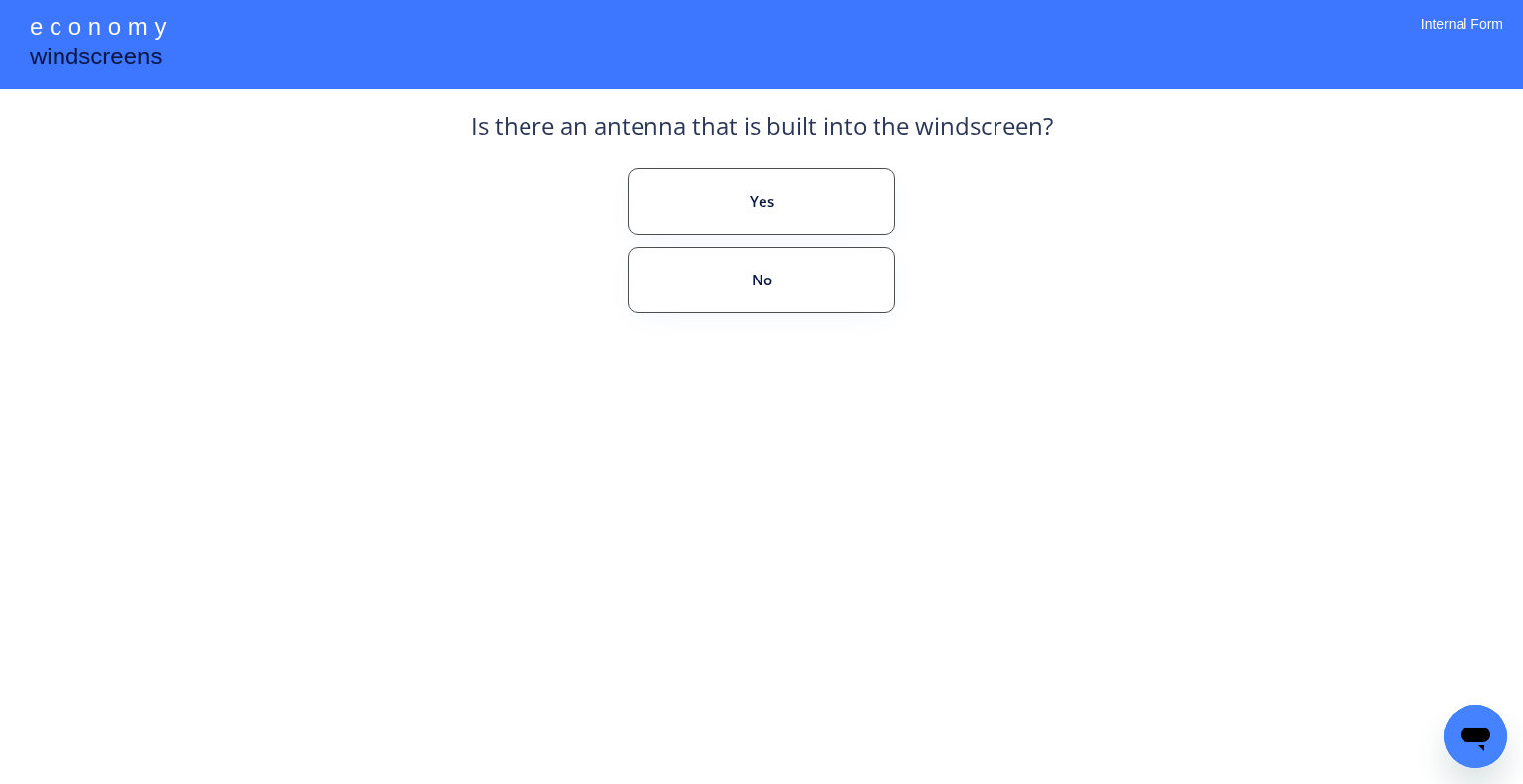 click on "**********" at bounding box center (762, 392) 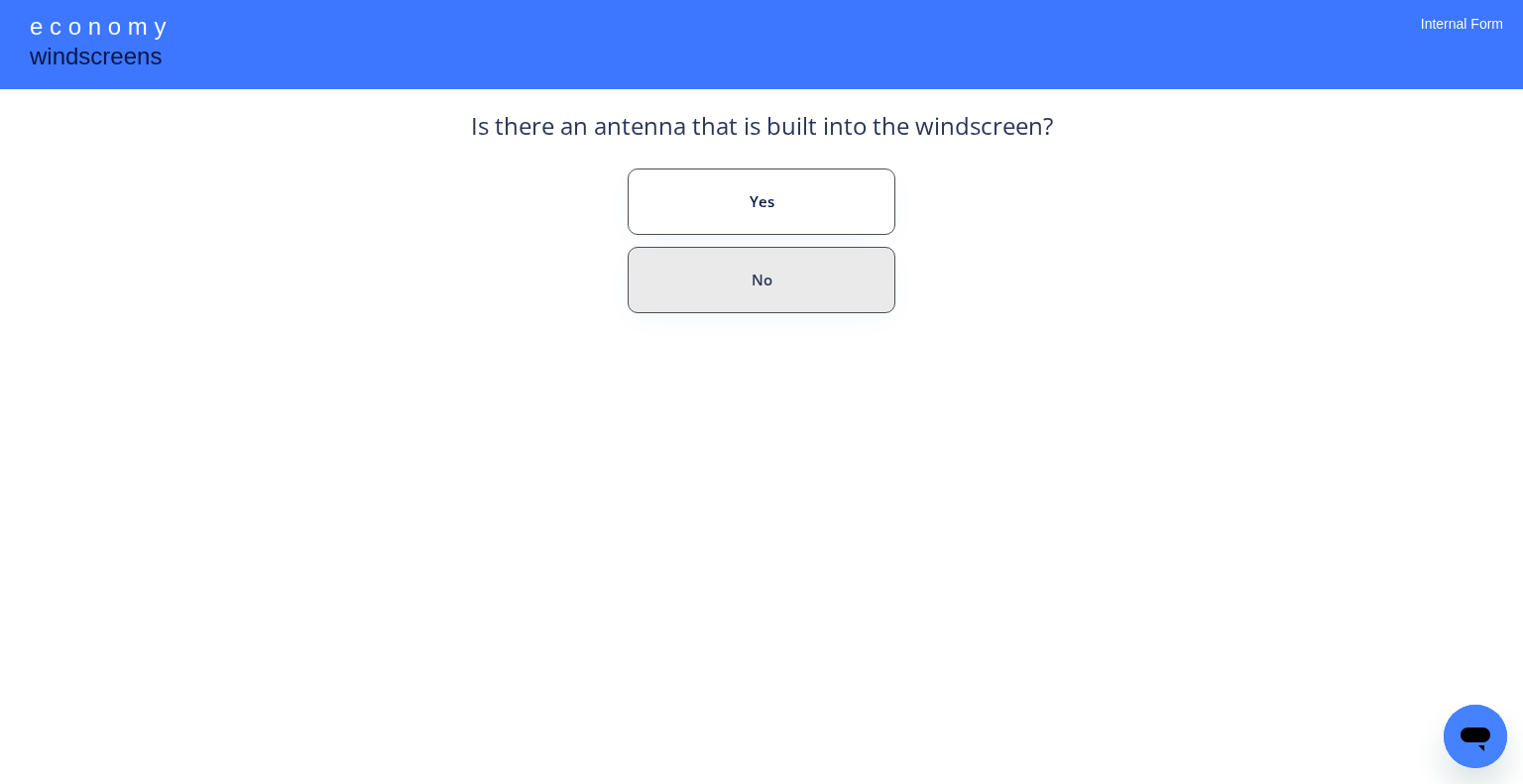 click on "No" at bounding box center (762, 280) 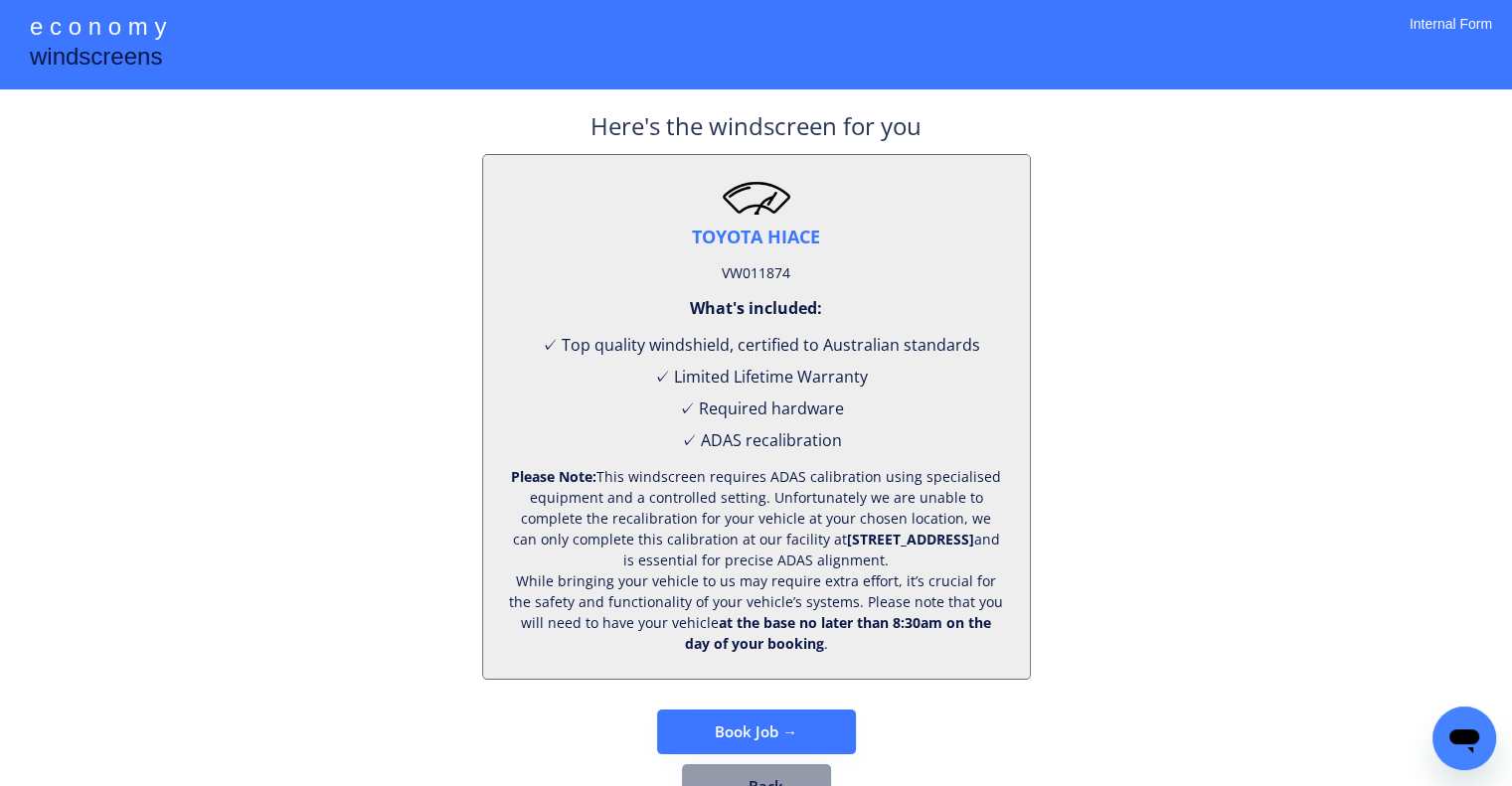 click on "VW011874" at bounding box center [756, 273] 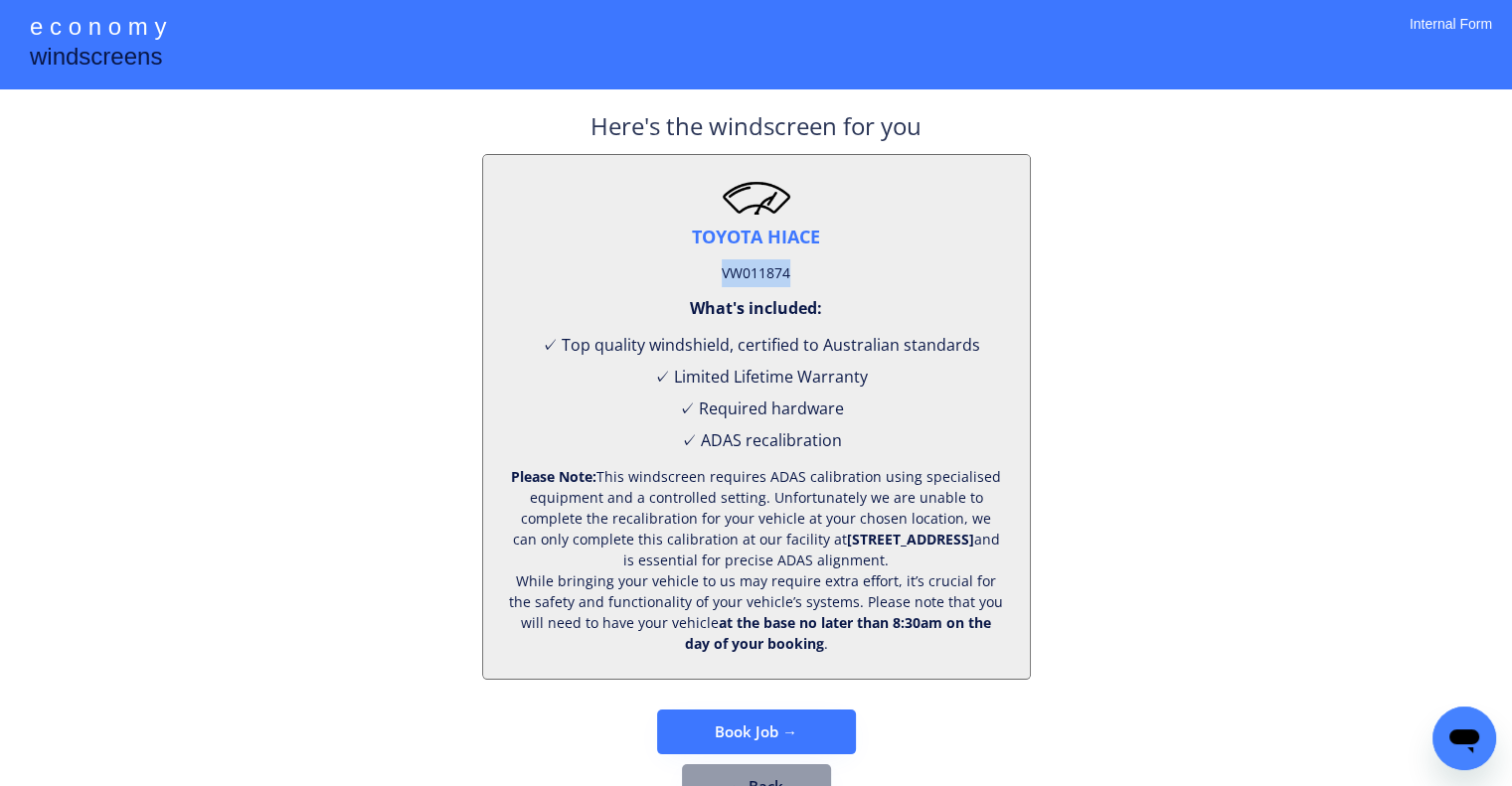 click on "VW011874" at bounding box center [756, 273] 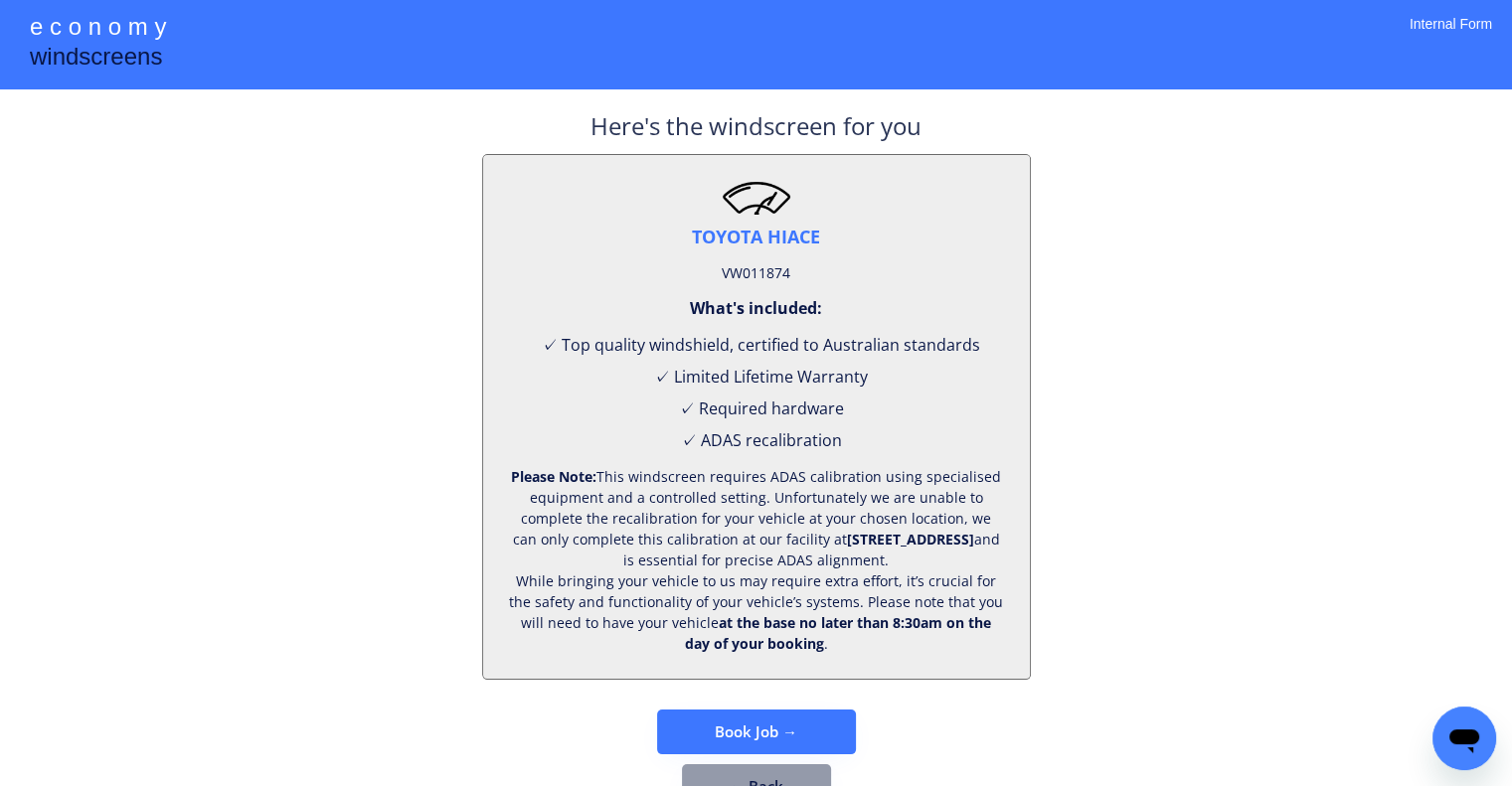 drag, startPoint x: 1112, startPoint y: 262, endPoint x: 990, endPoint y: 1, distance: 288.1059 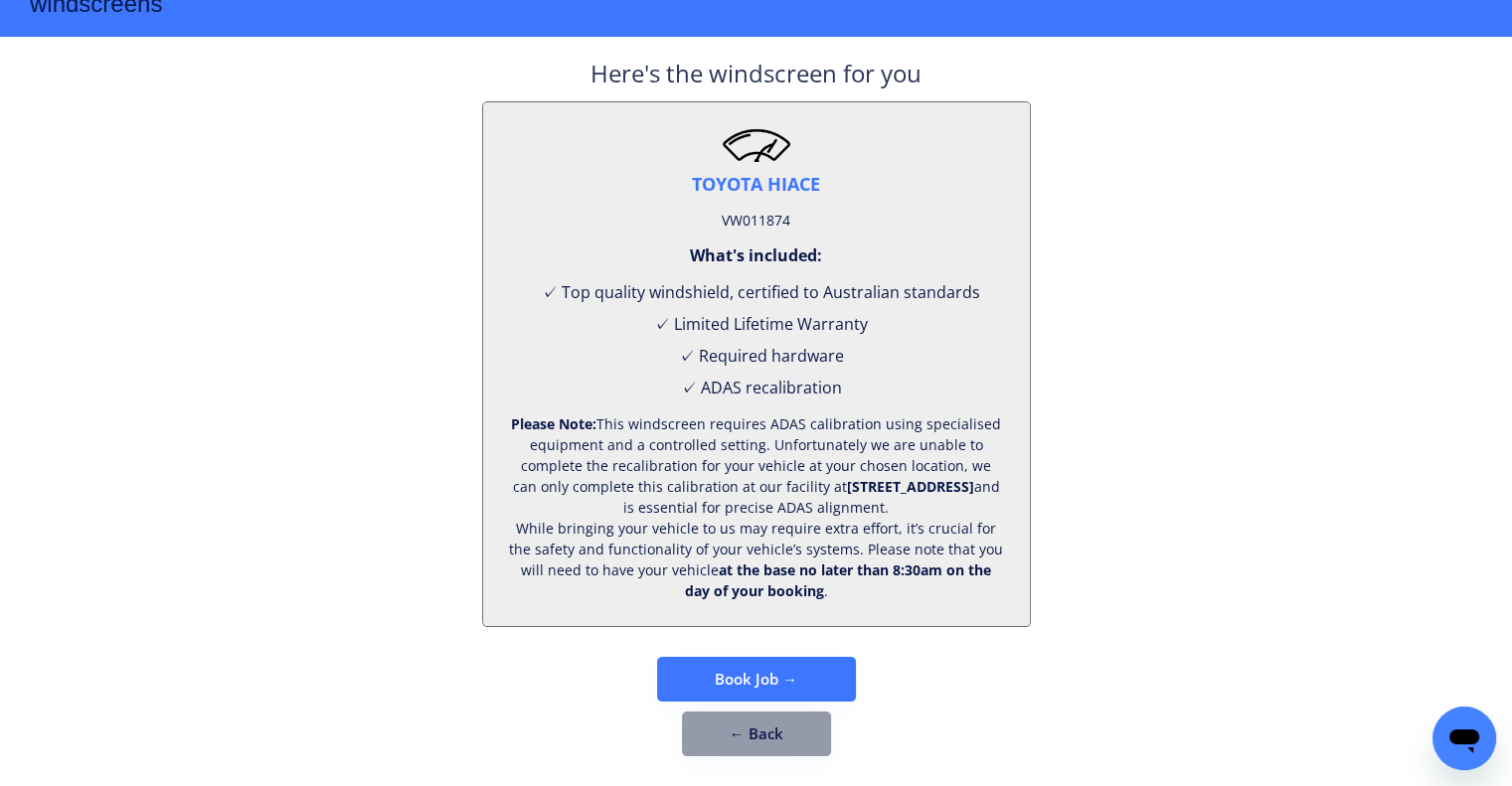 scroll, scrollTop: 82, scrollLeft: 0, axis: vertical 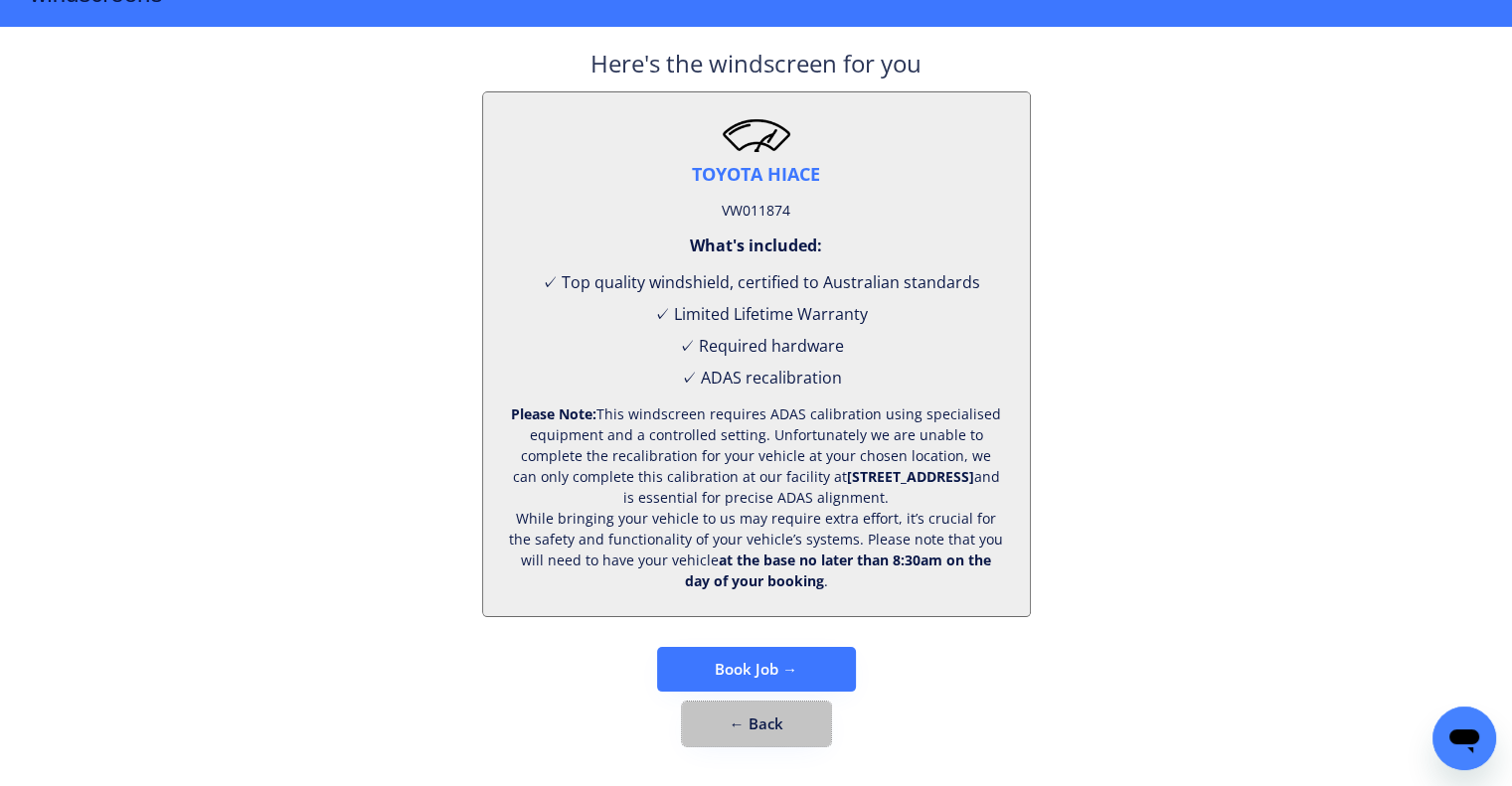 click on "←   Back" at bounding box center (756, 723) 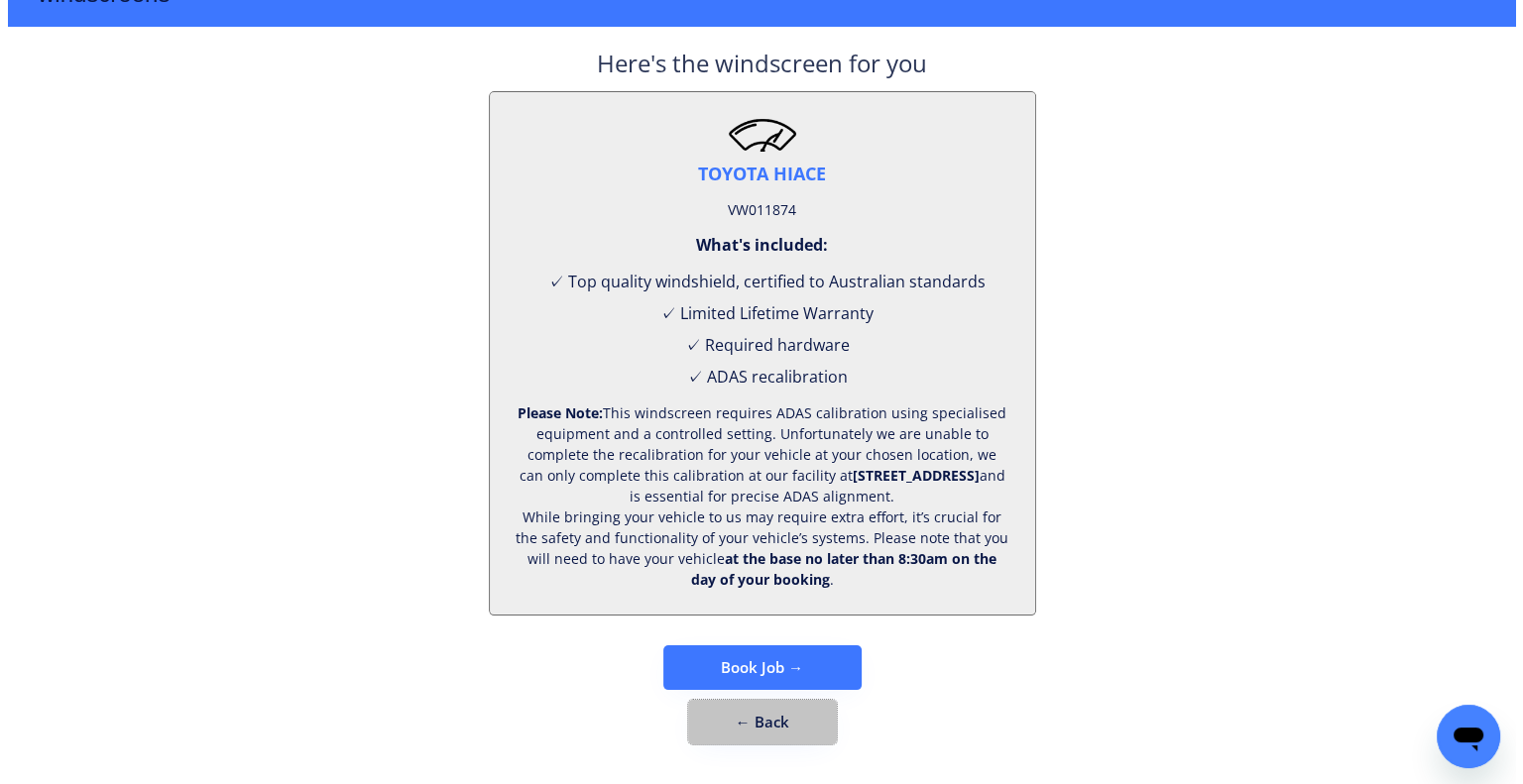 scroll, scrollTop: 0, scrollLeft: 0, axis: both 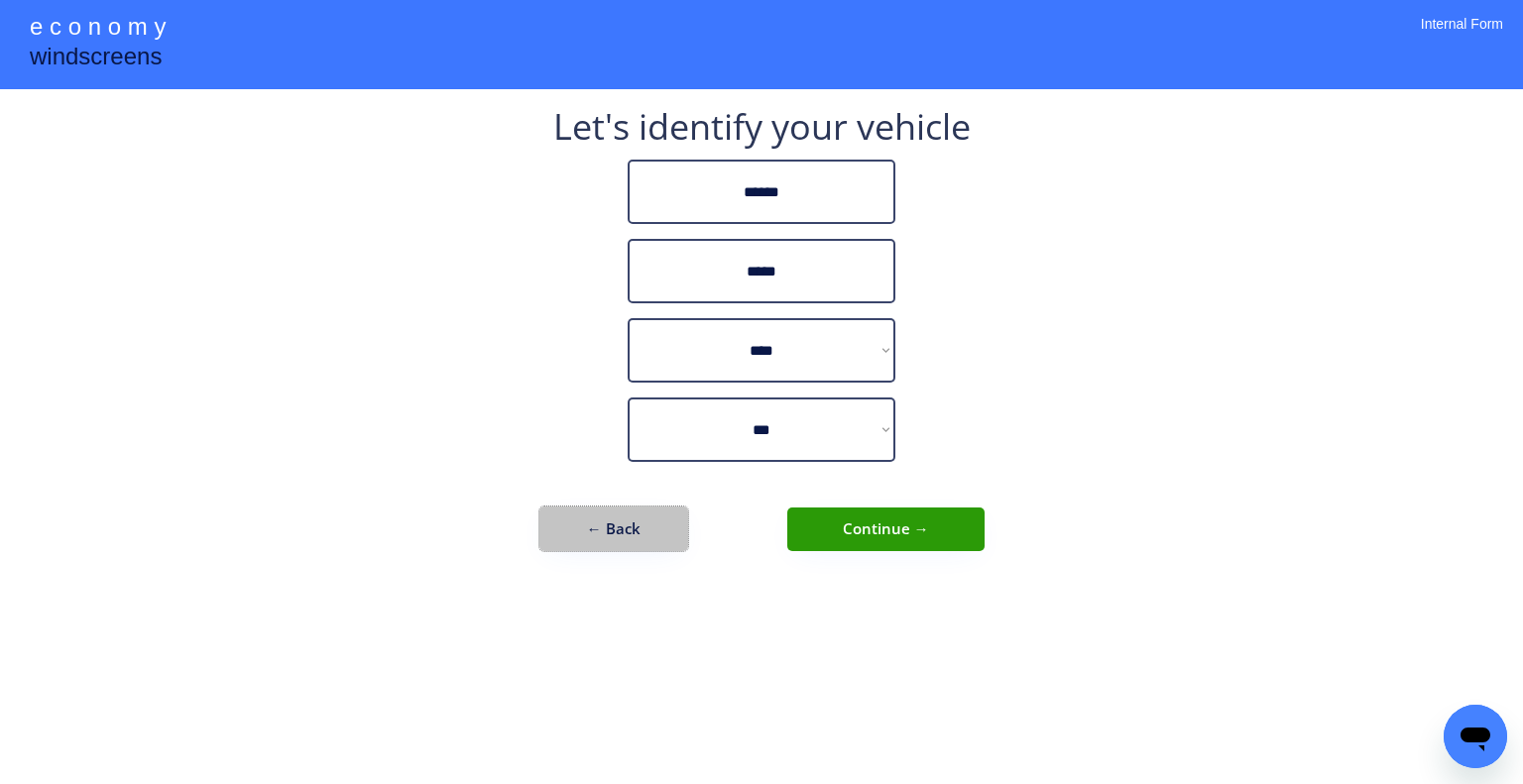 click on "←   Back" at bounding box center (614, 528) 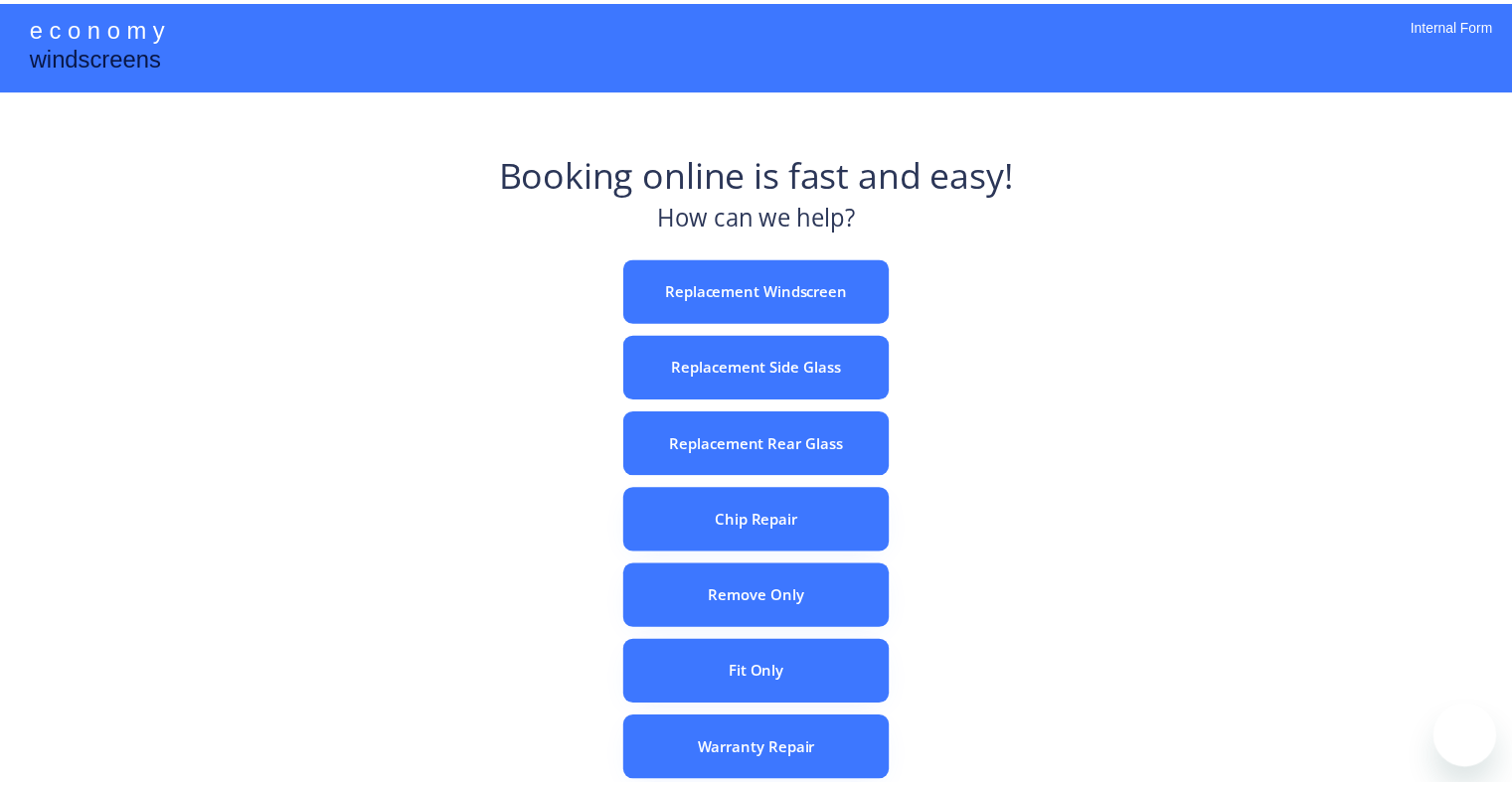 scroll, scrollTop: 0, scrollLeft: 0, axis: both 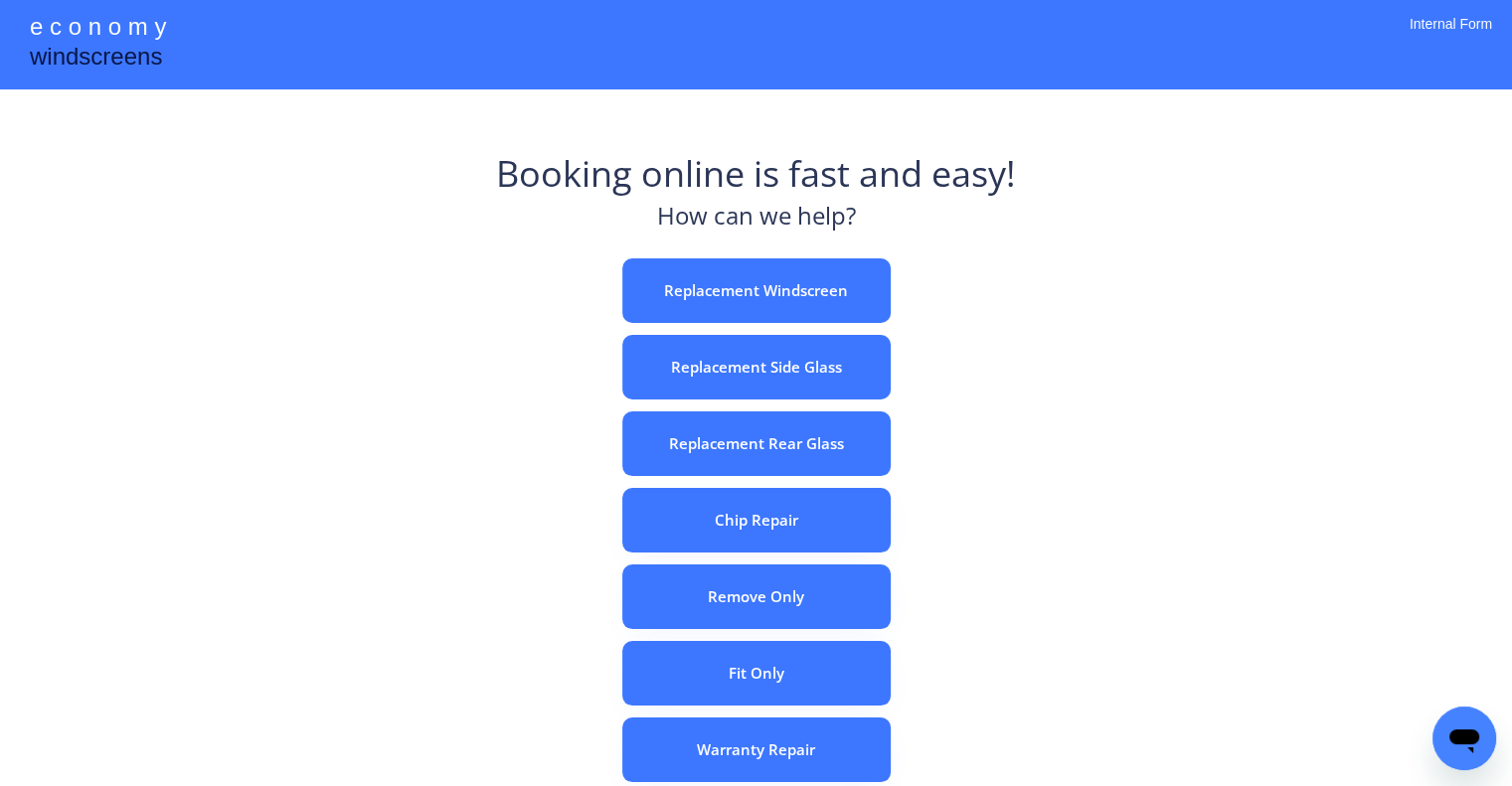 click on "Booking online is fast and easy! How can we help? Replacement Windscreen Replacement Side Glass Replacement Rear Glass Chip Repair Remove Only Fit Only Warranty Repair ADAS Recalibration Only Rebook a Job Confirm Quotes Manual Booking" at bounding box center [756, 618] 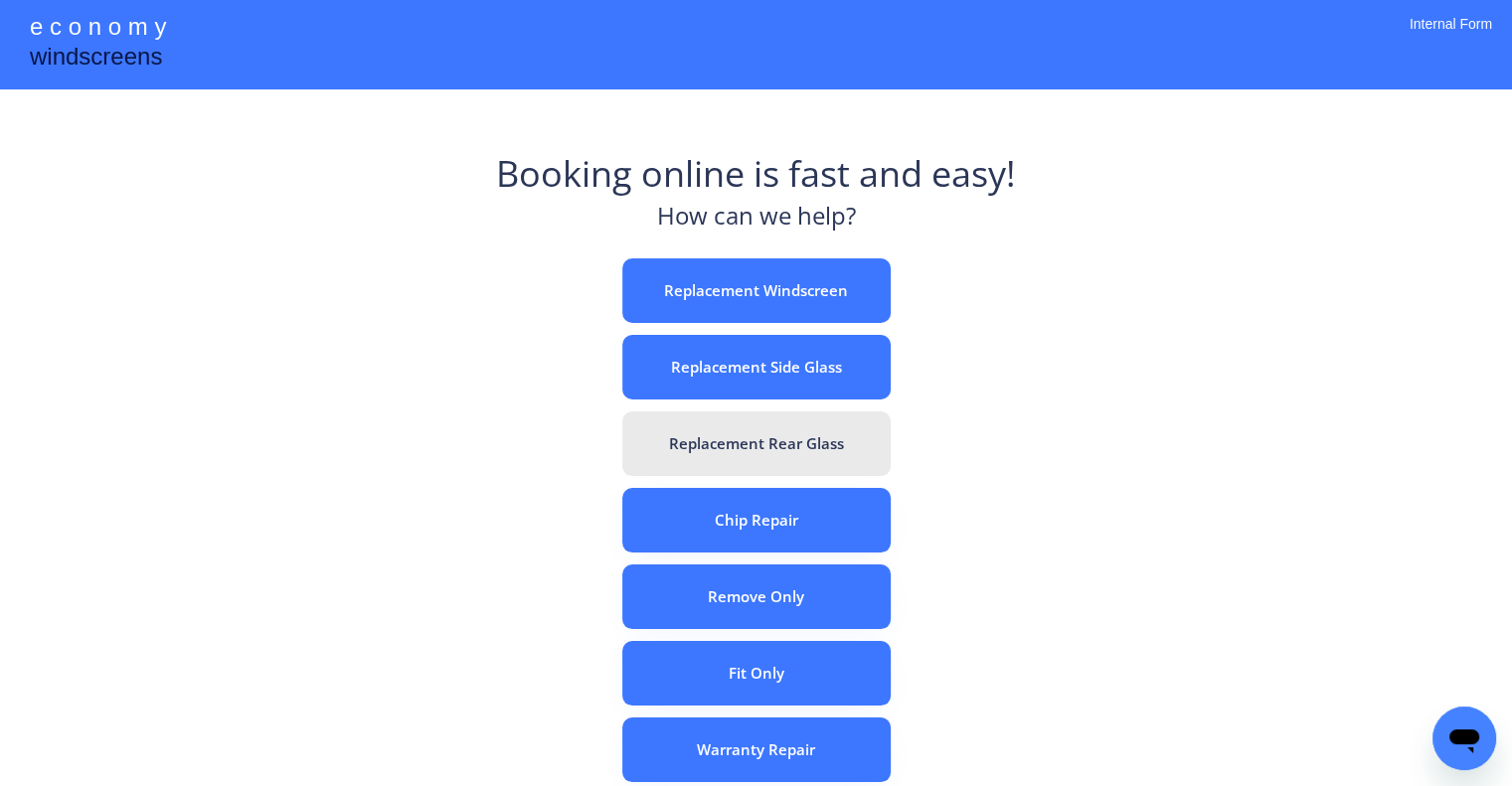 click on "Replacement Rear Glass" at bounding box center (756, 443) 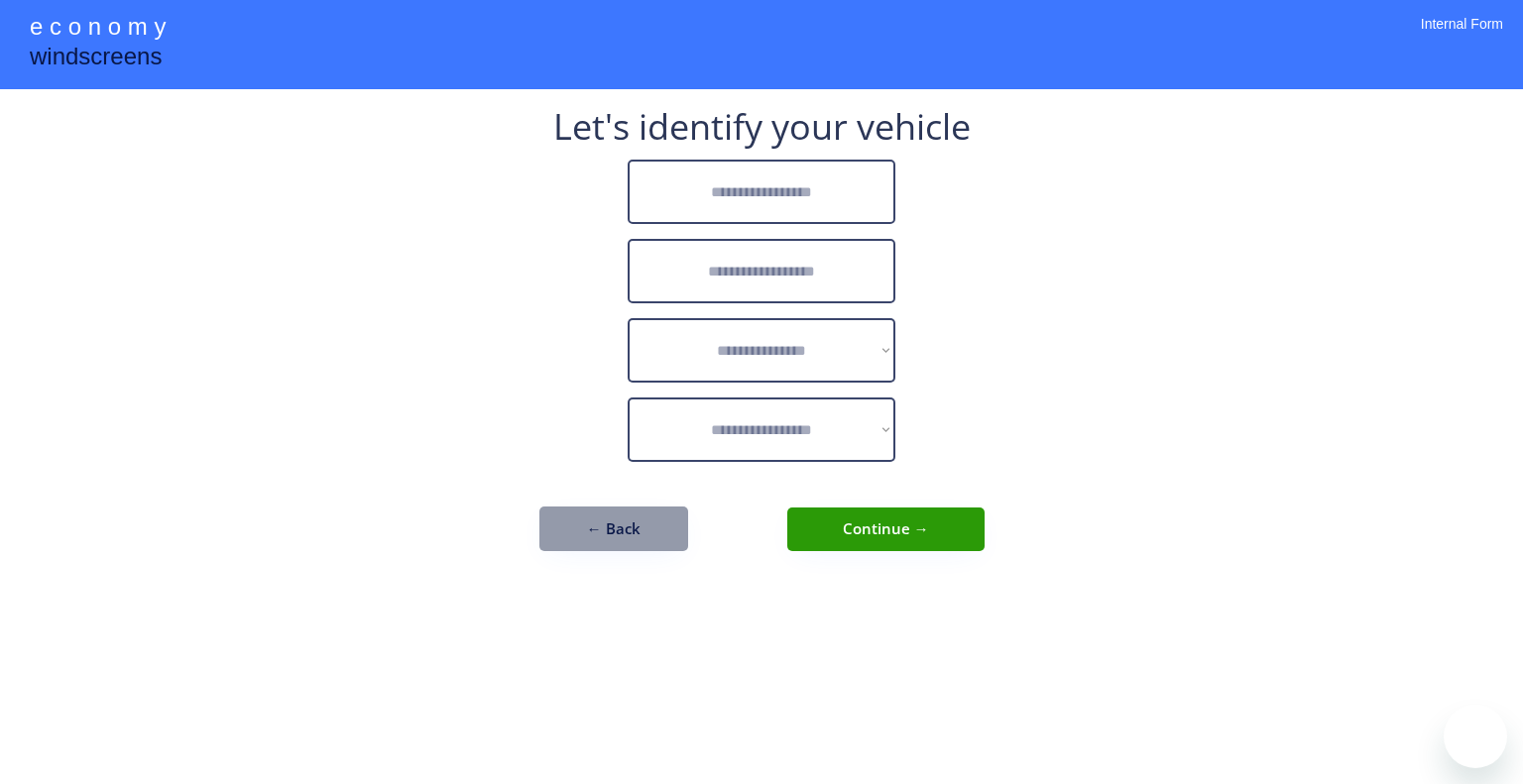 scroll, scrollTop: 0, scrollLeft: 0, axis: both 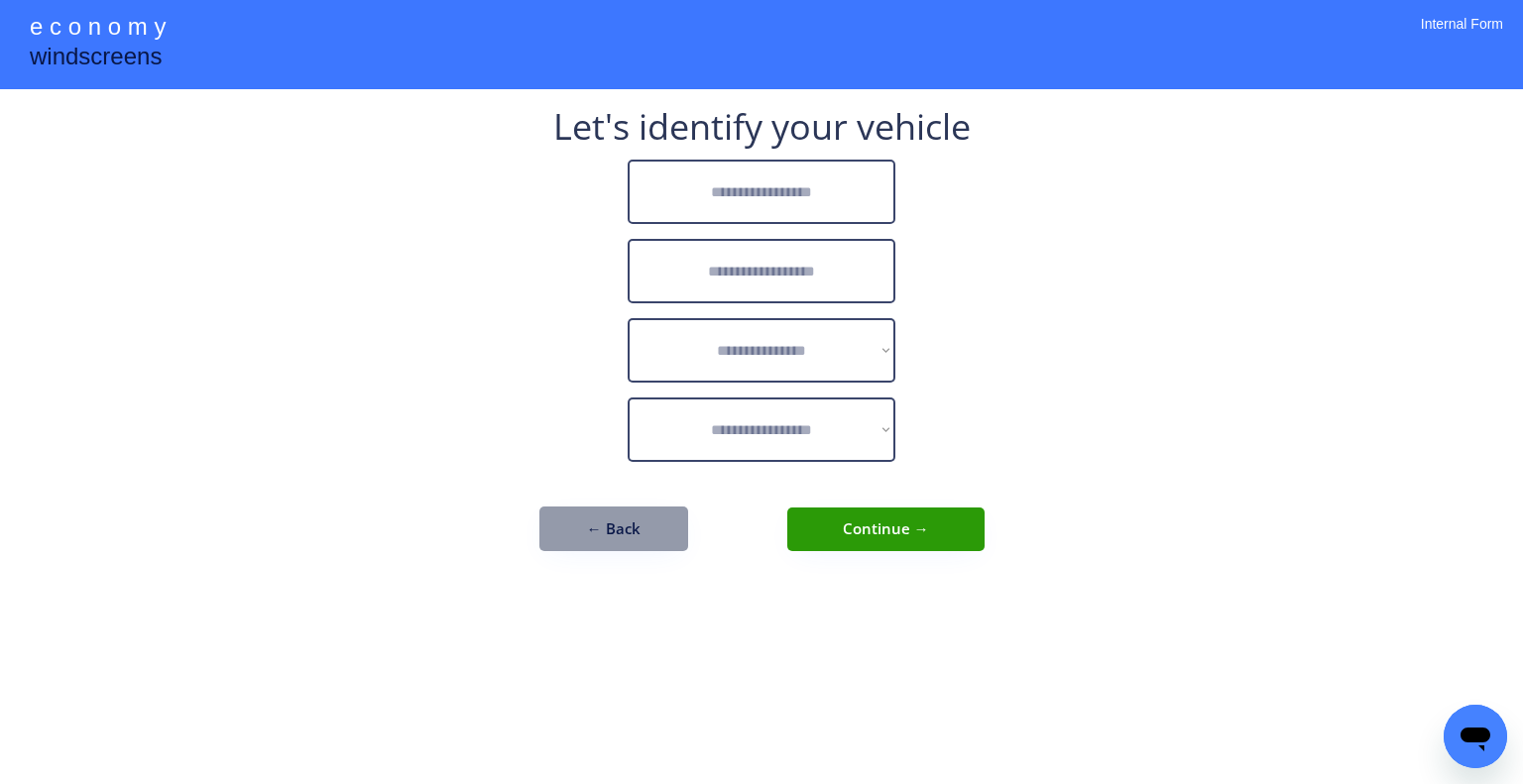 drag, startPoint x: 1027, startPoint y: 249, endPoint x: 1006, endPoint y: 212, distance: 42.544095 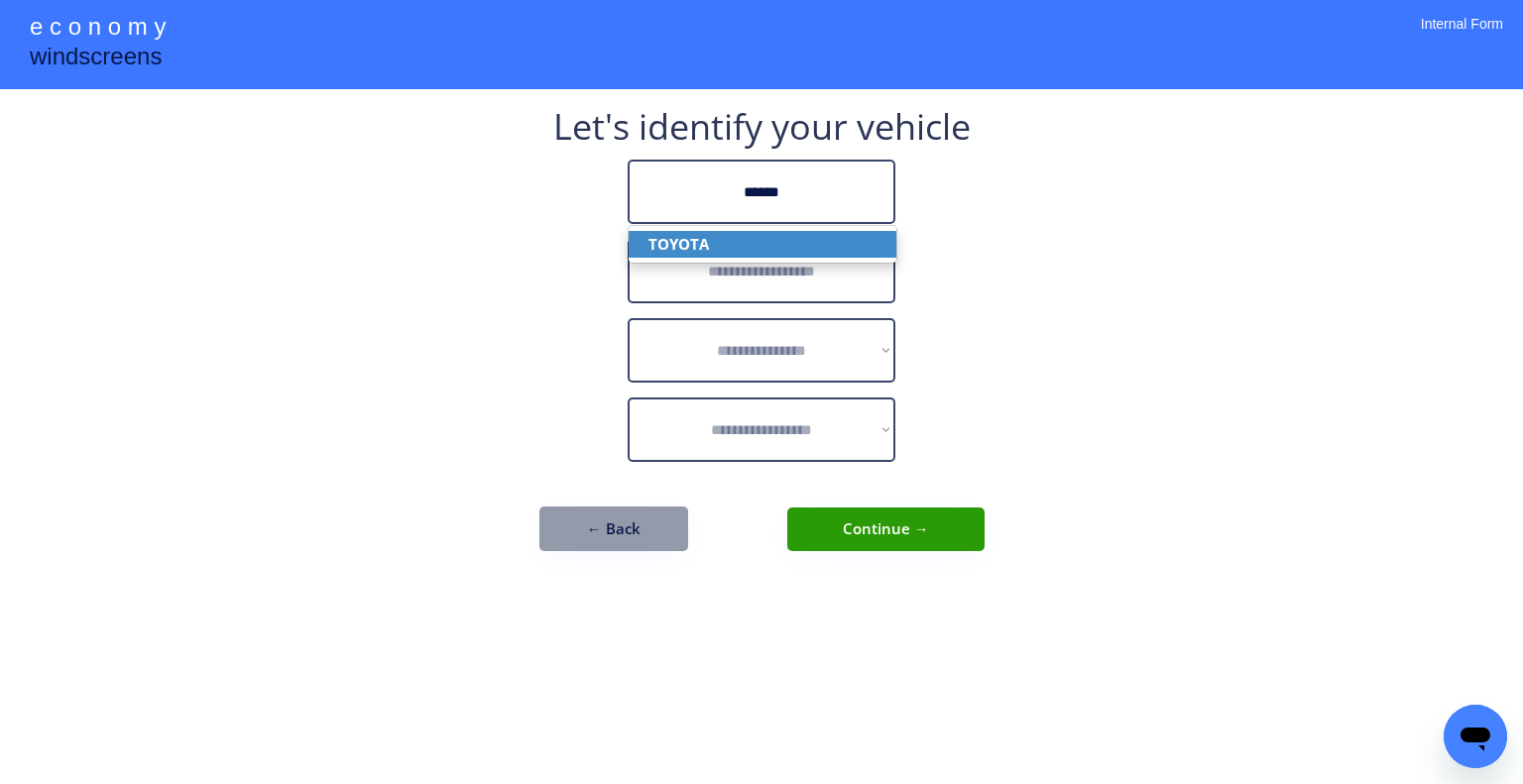 click on "TOYOTA" at bounding box center [762, 244] 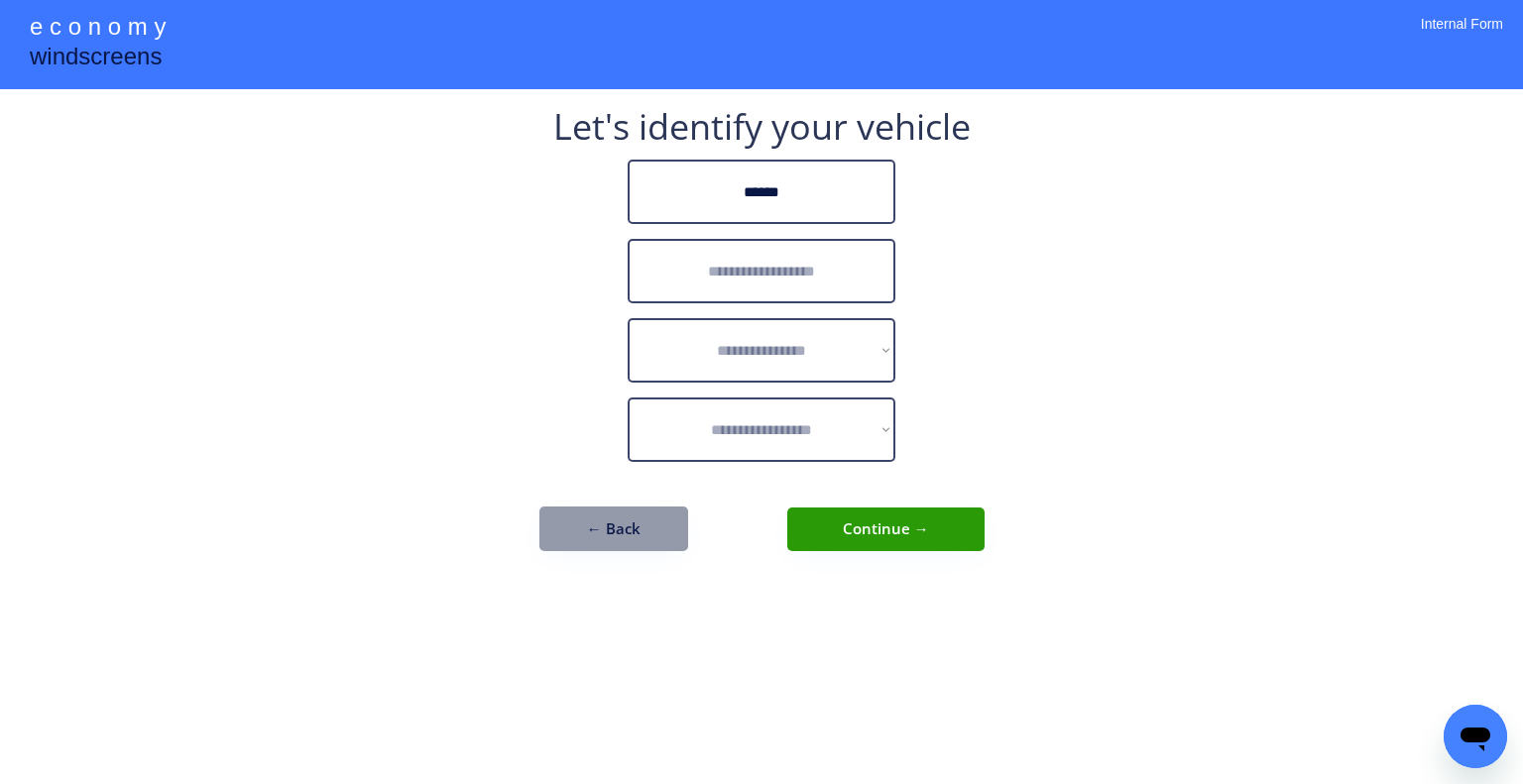 click at bounding box center [762, 271] 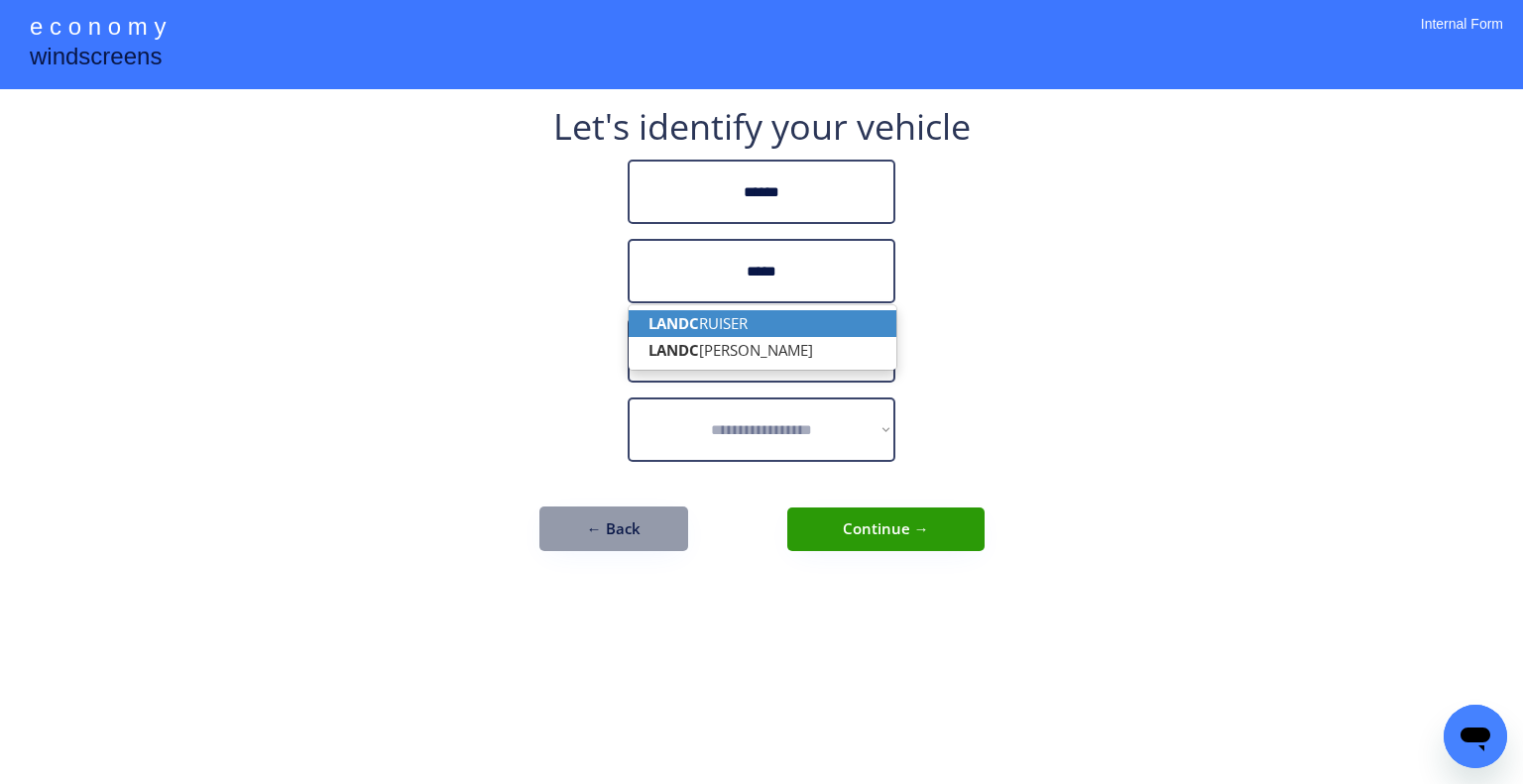 click on "LANDC RUISER" at bounding box center [762, 323] 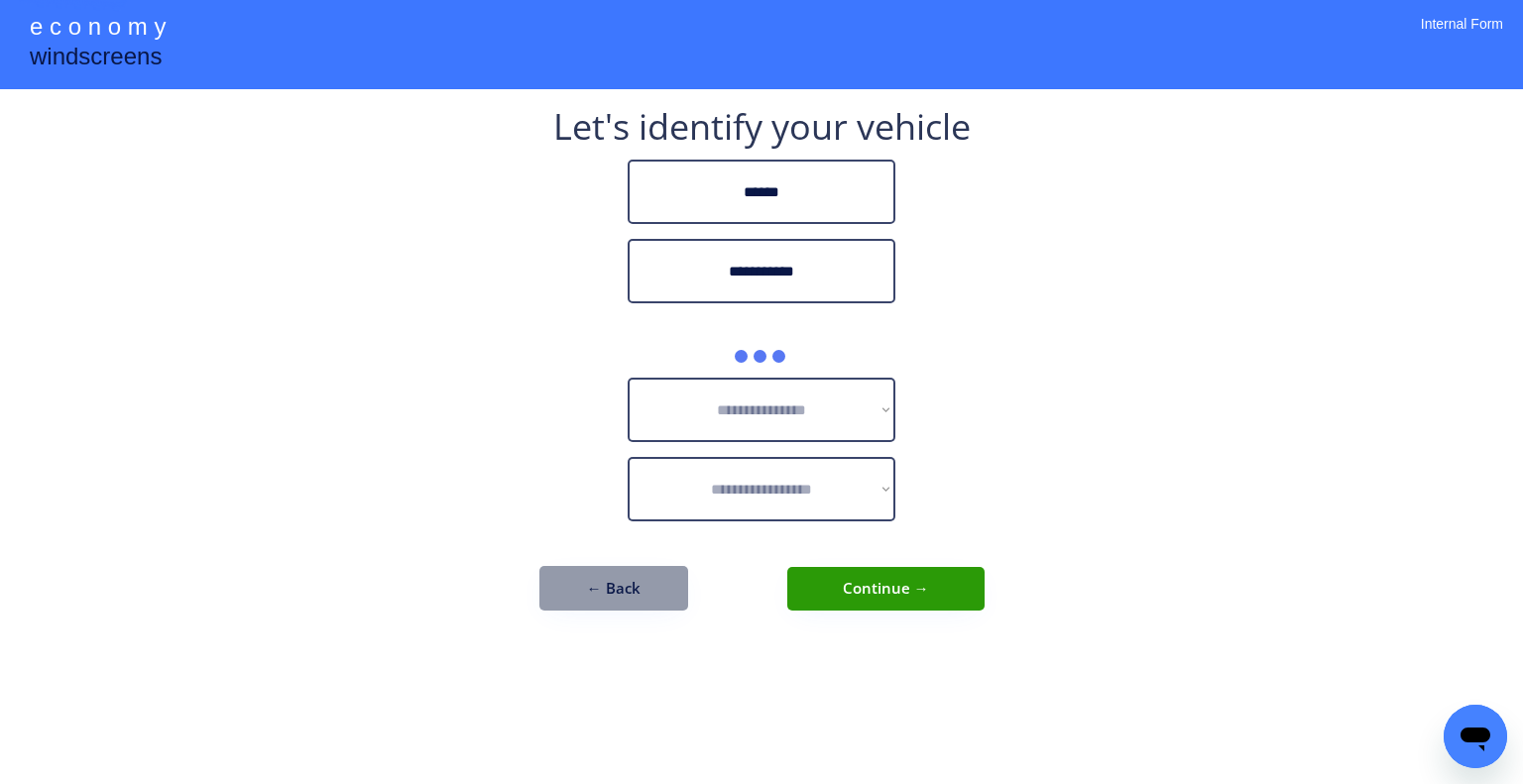type on "**********" 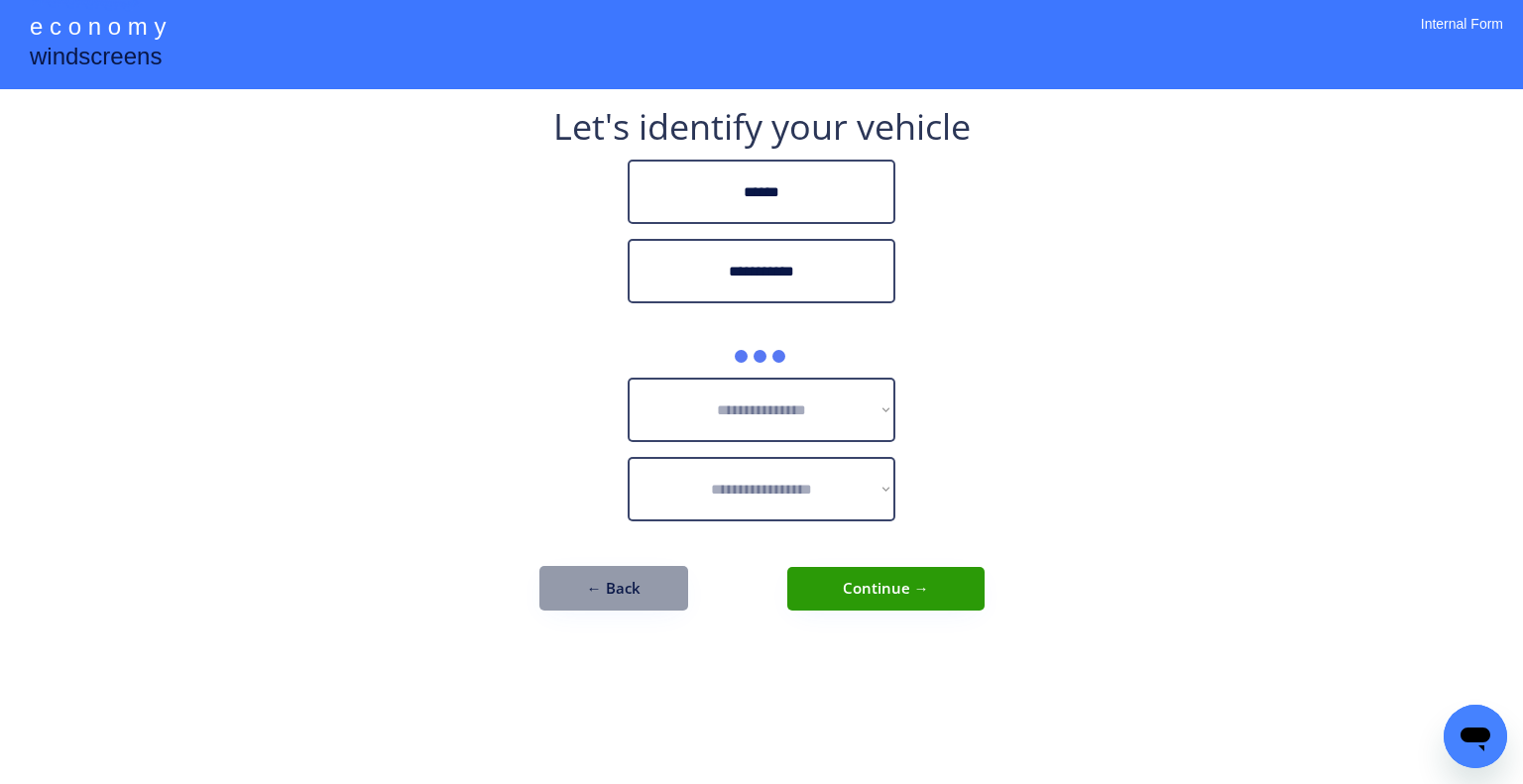 click on "**********" at bounding box center [762, 392] 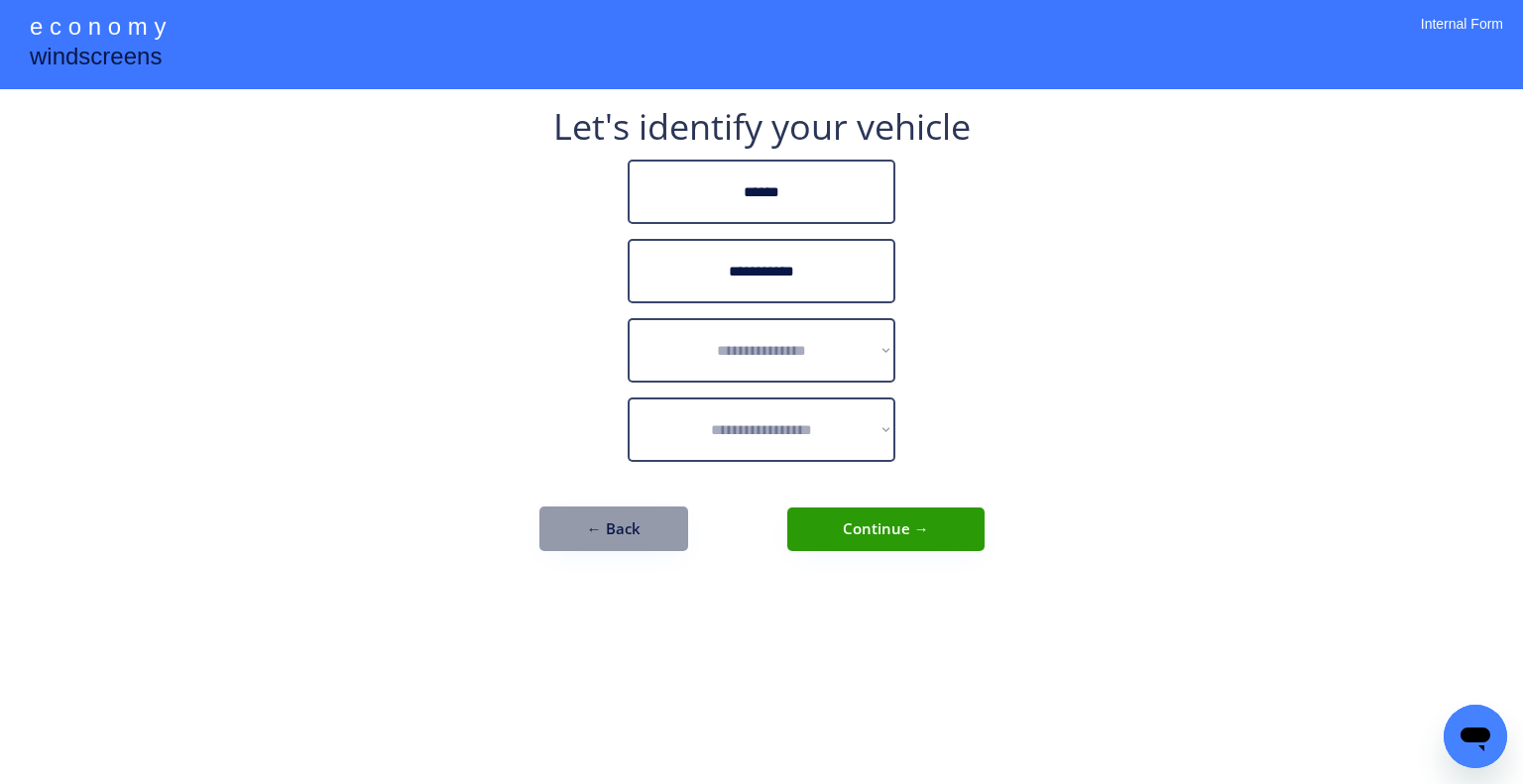 click on "**********" at bounding box center (762, 340) 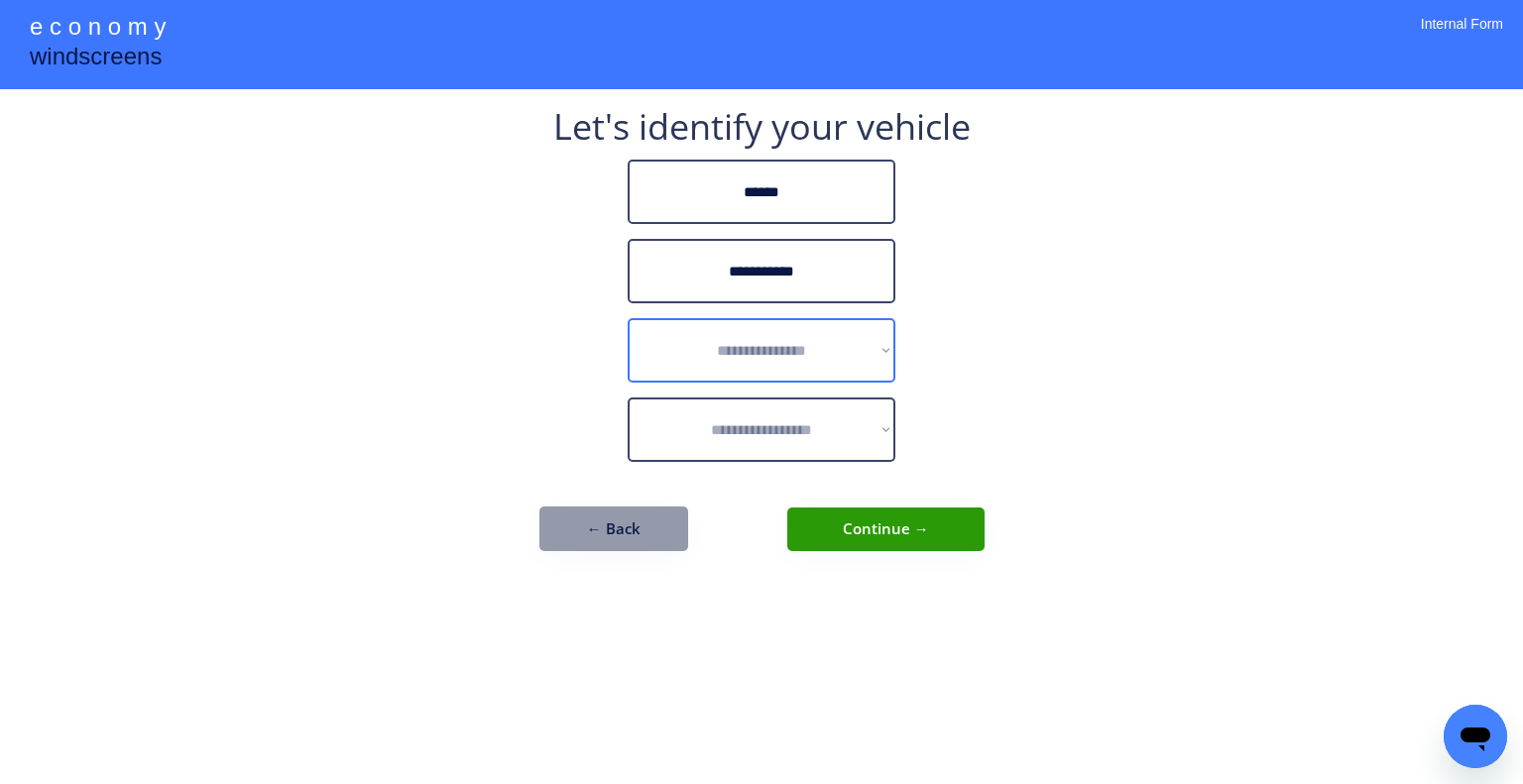 click on "**********" at bounding box center (762, 350) 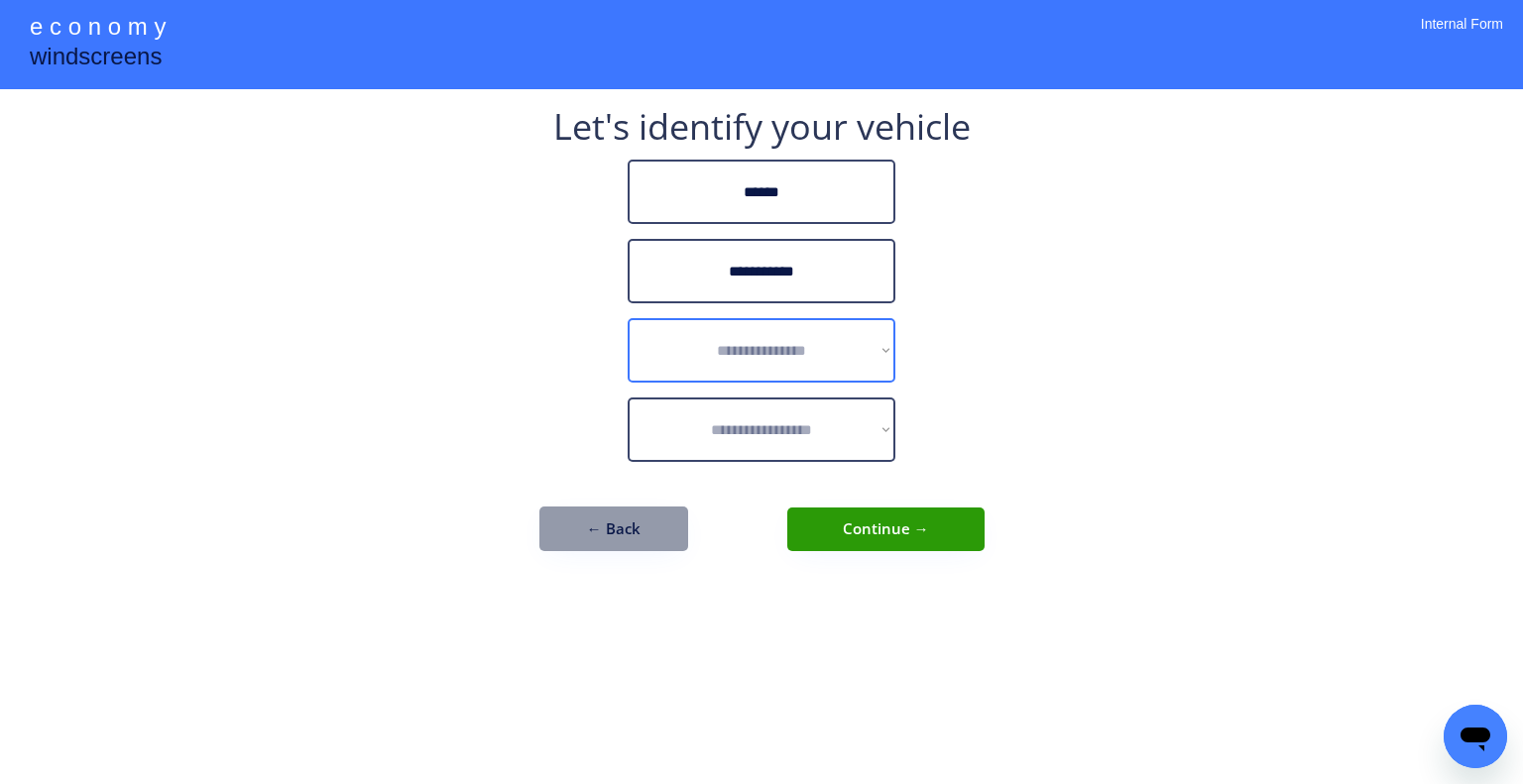select on "******" 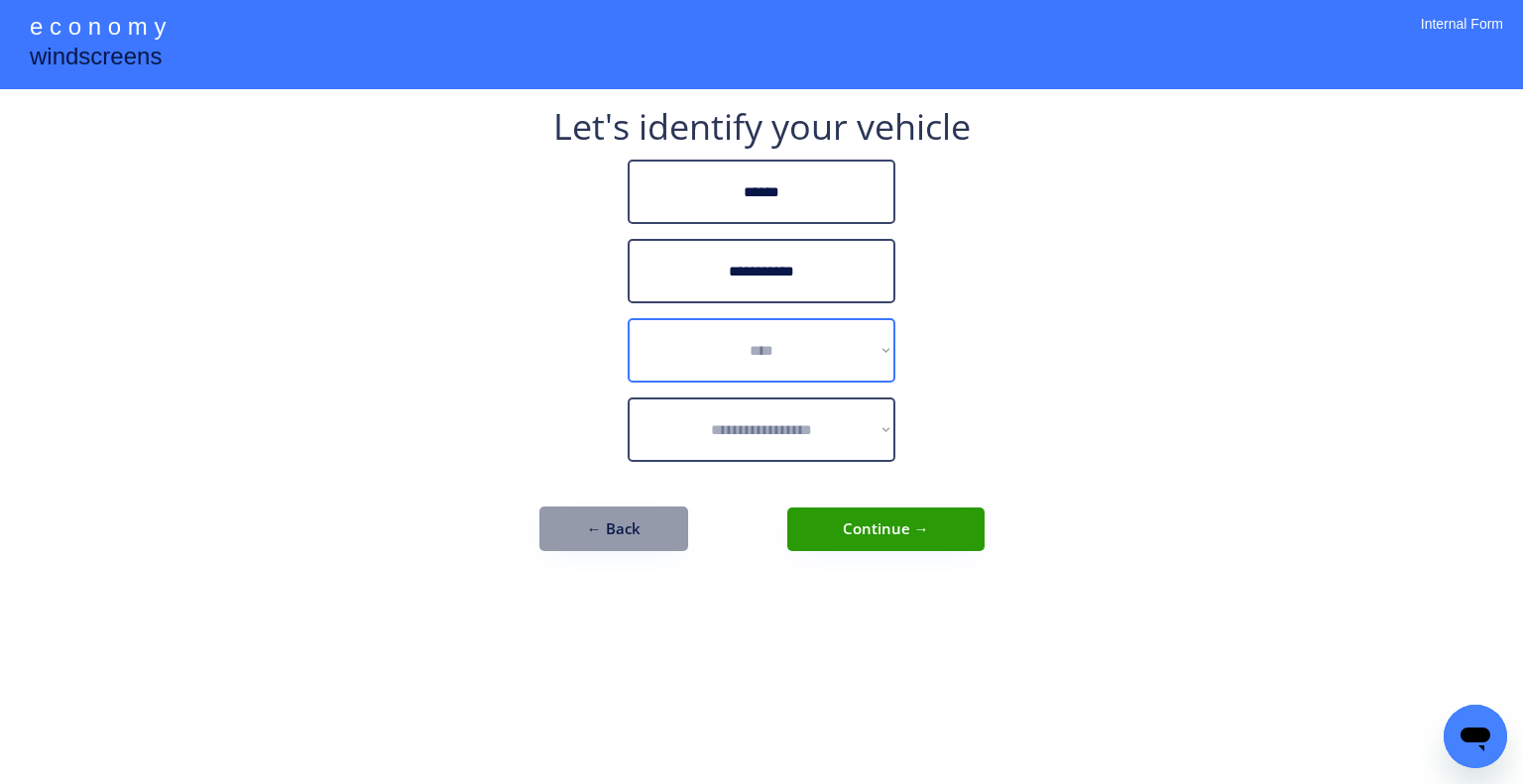 click on "**********" at bounding box center (762, 350) 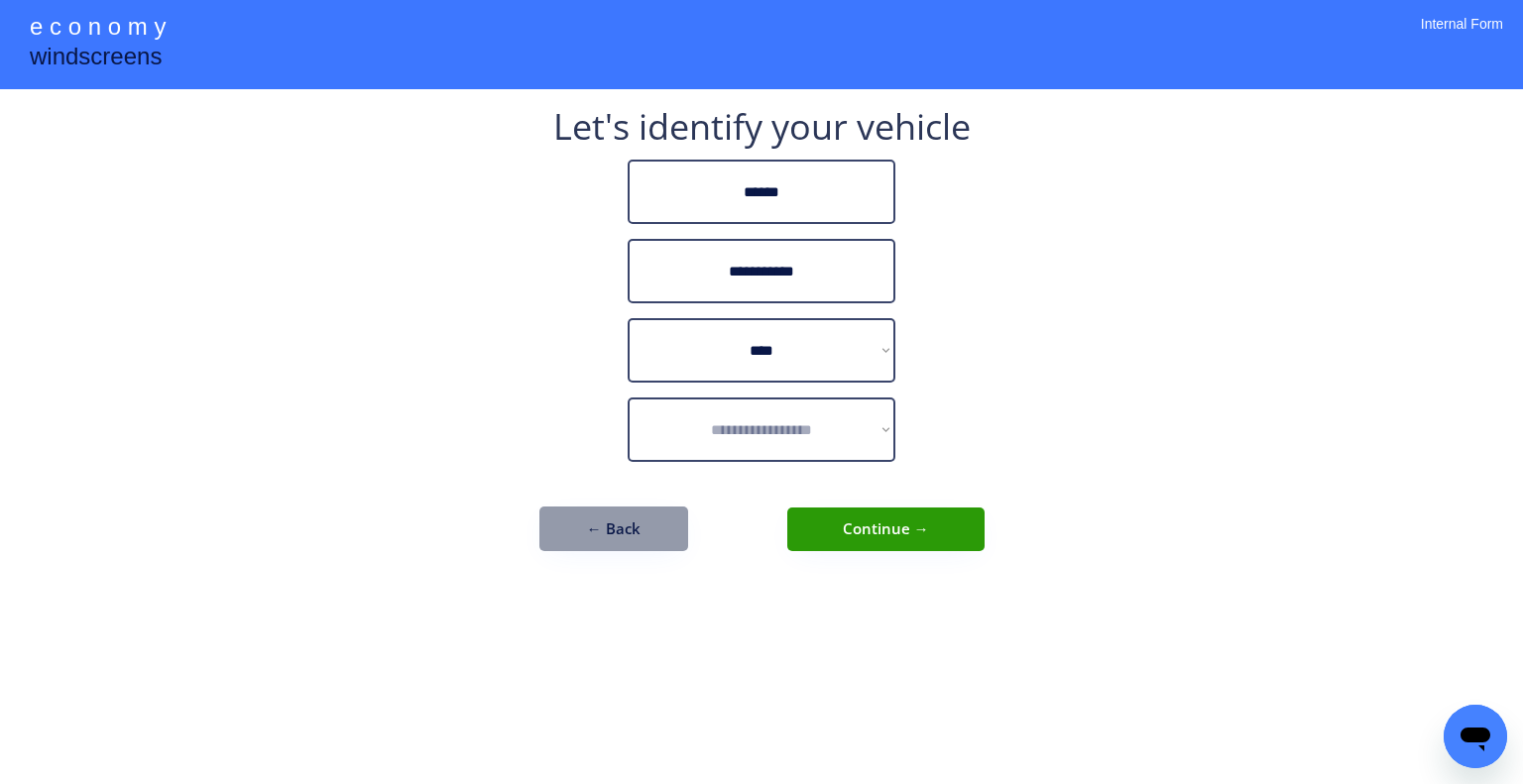 click on "**********" at bounding box center (762, 392) 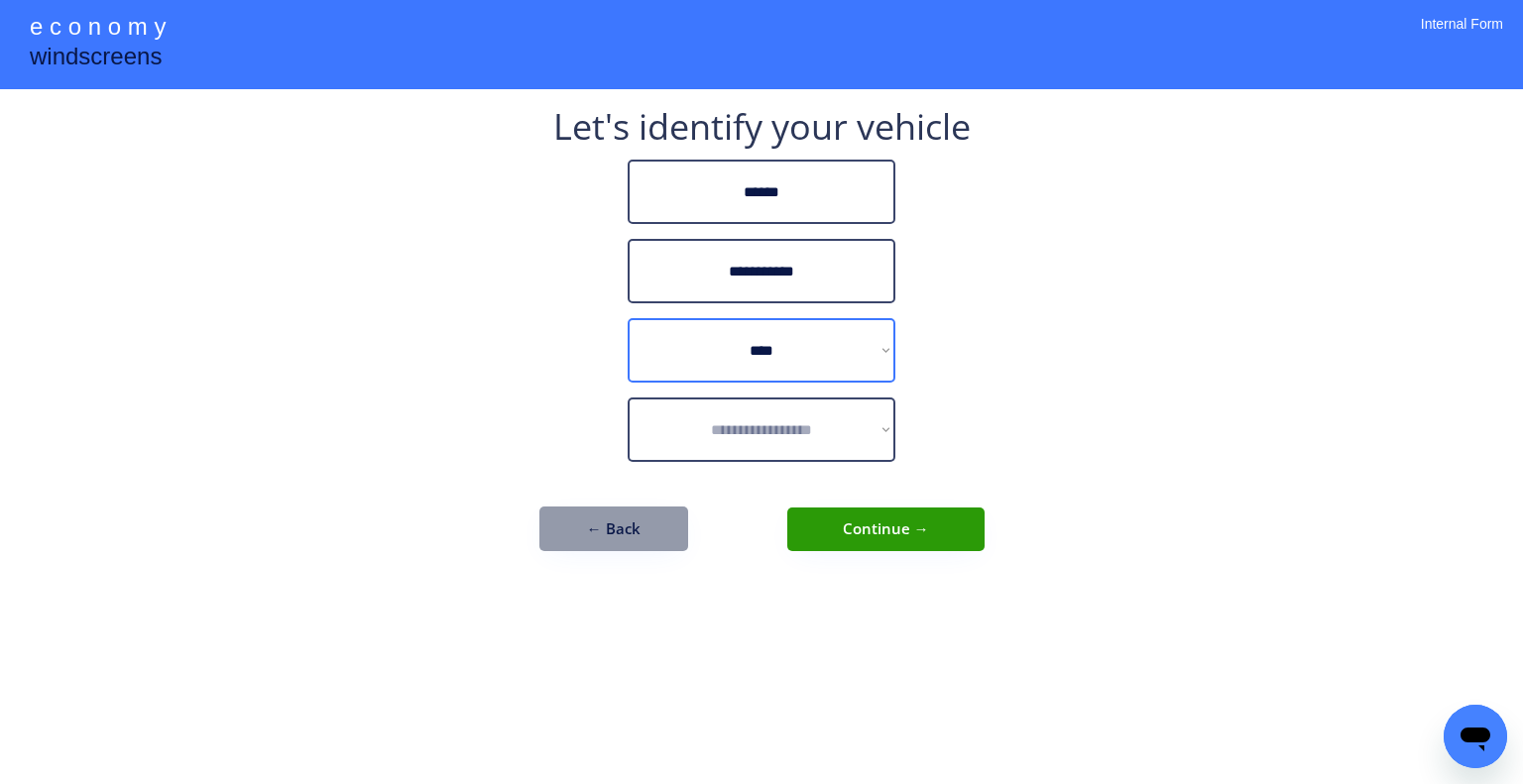click on "**********" at bounding box center (762, 340) 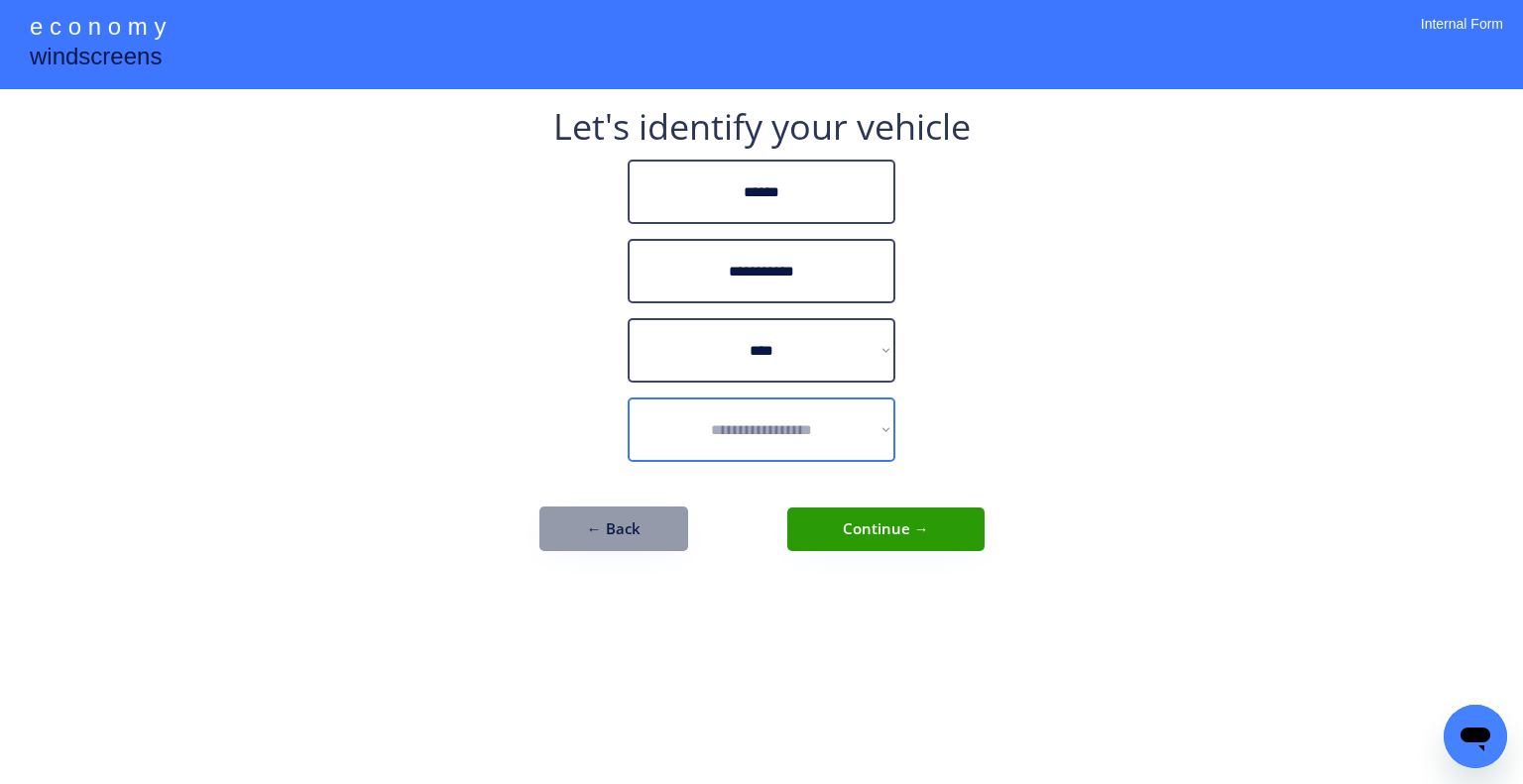 click on "**********" at bounding box center [762, 429] 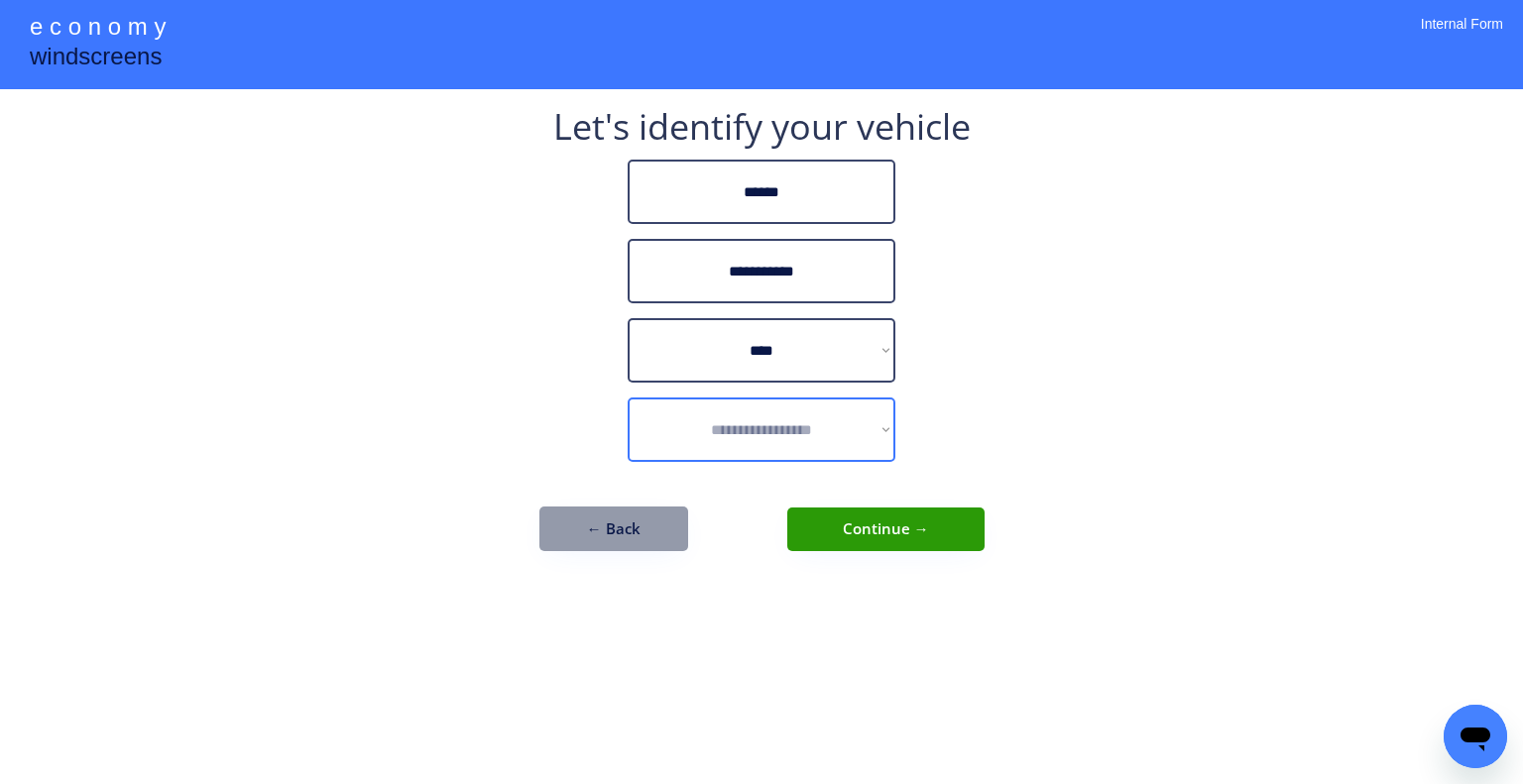 select on "*********" 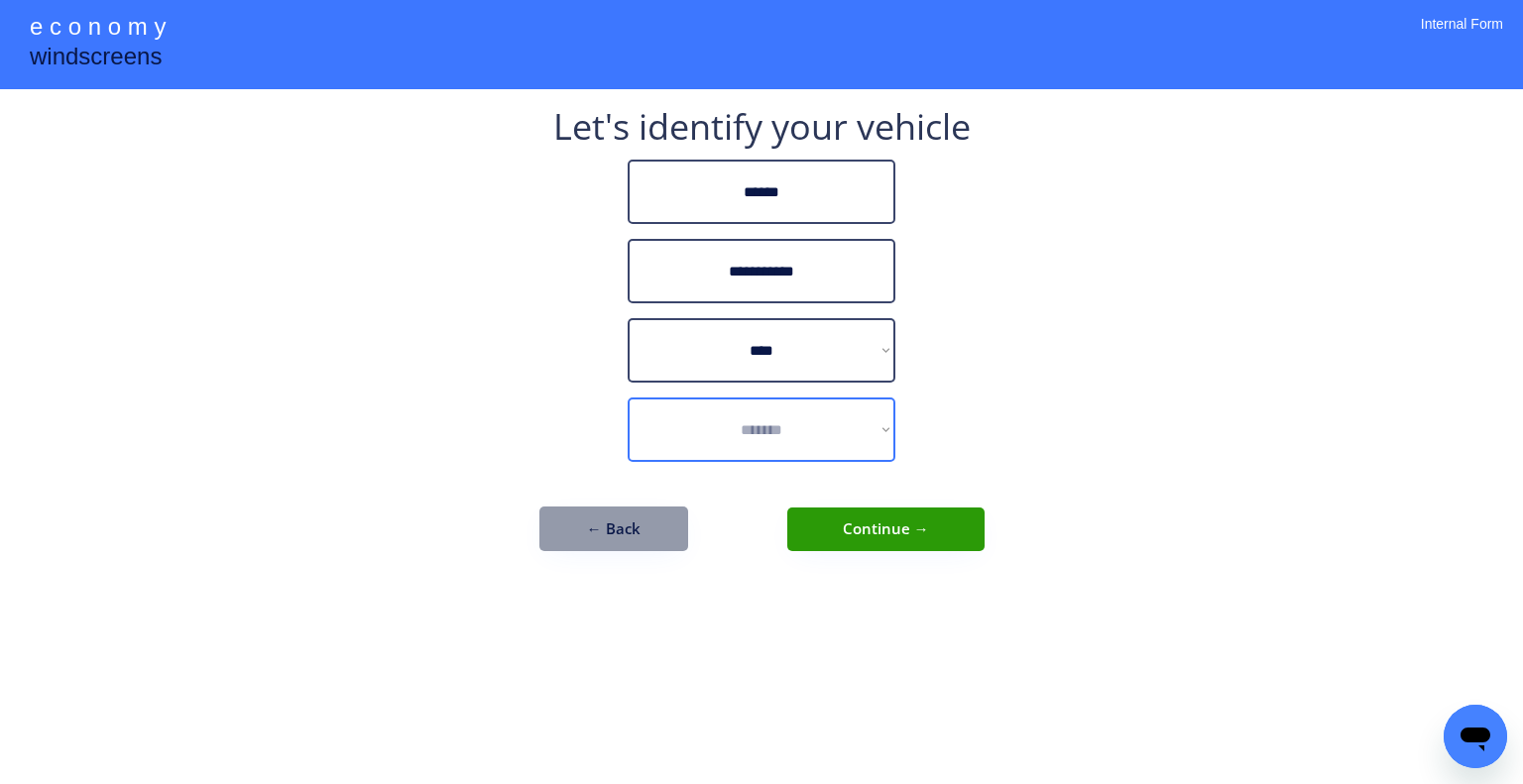 click on "**********" at bounding box center (762, 429) 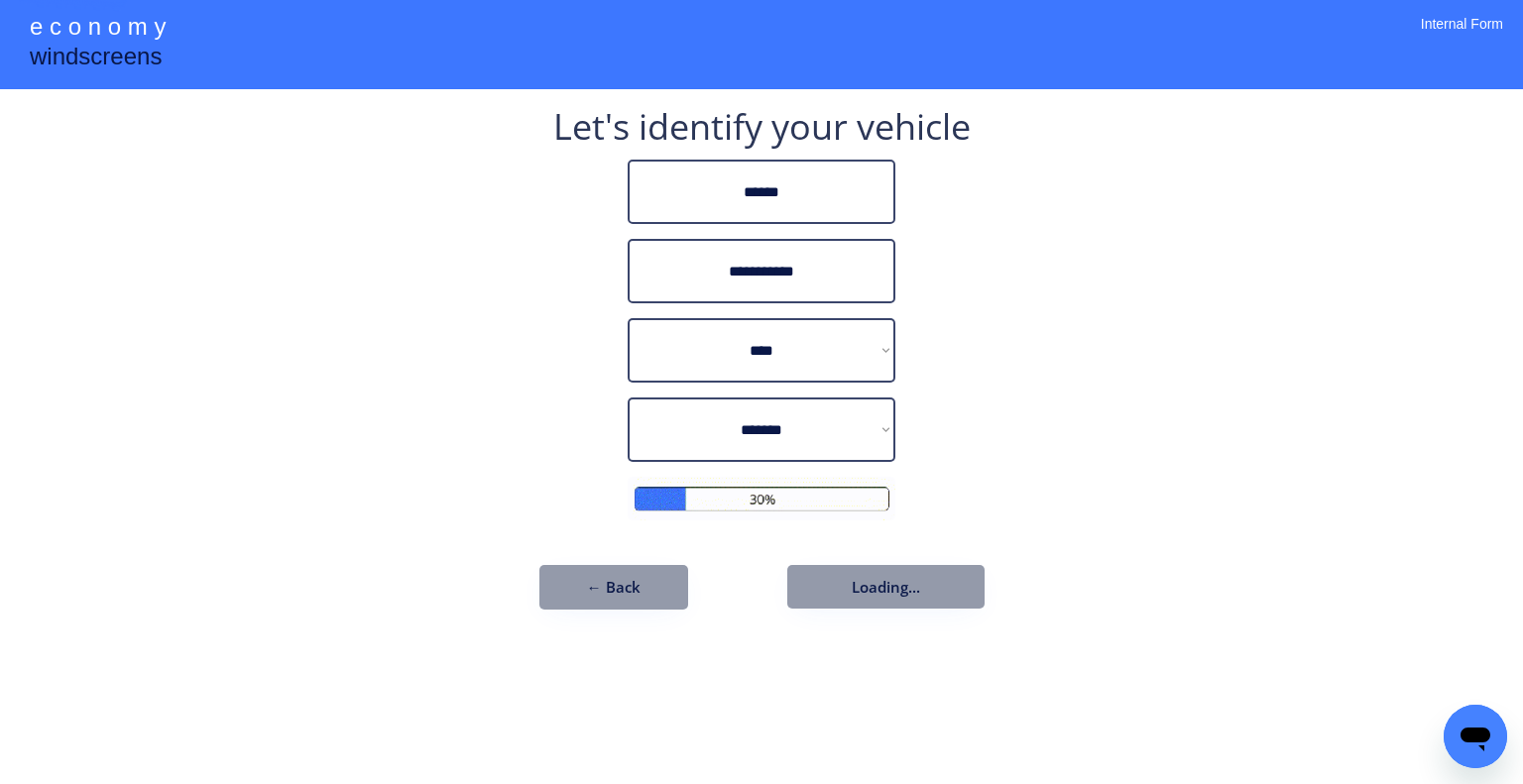 click on "**********" at bounding box center (762, 392) 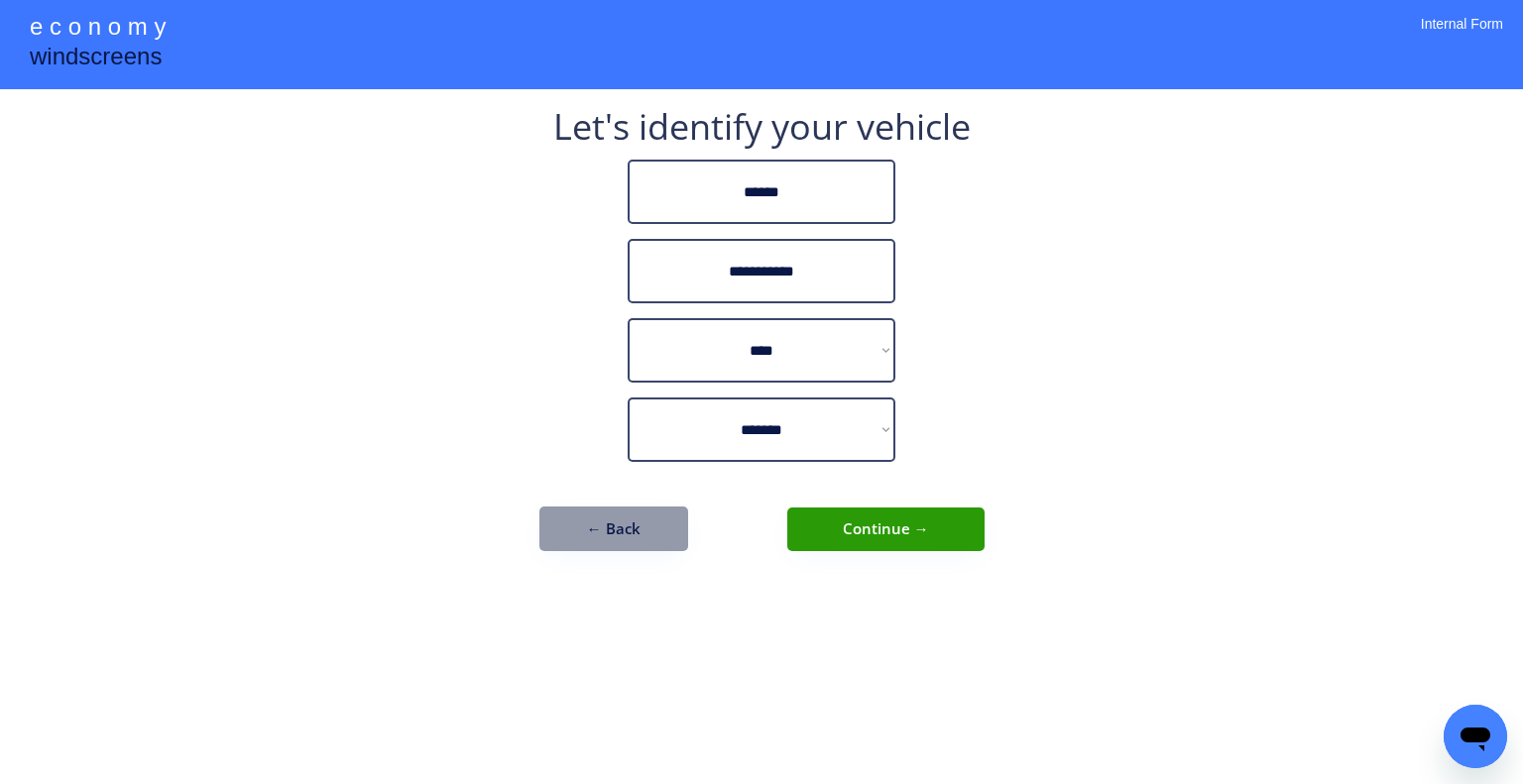 click on "**********" at bounding box center [762, 392] 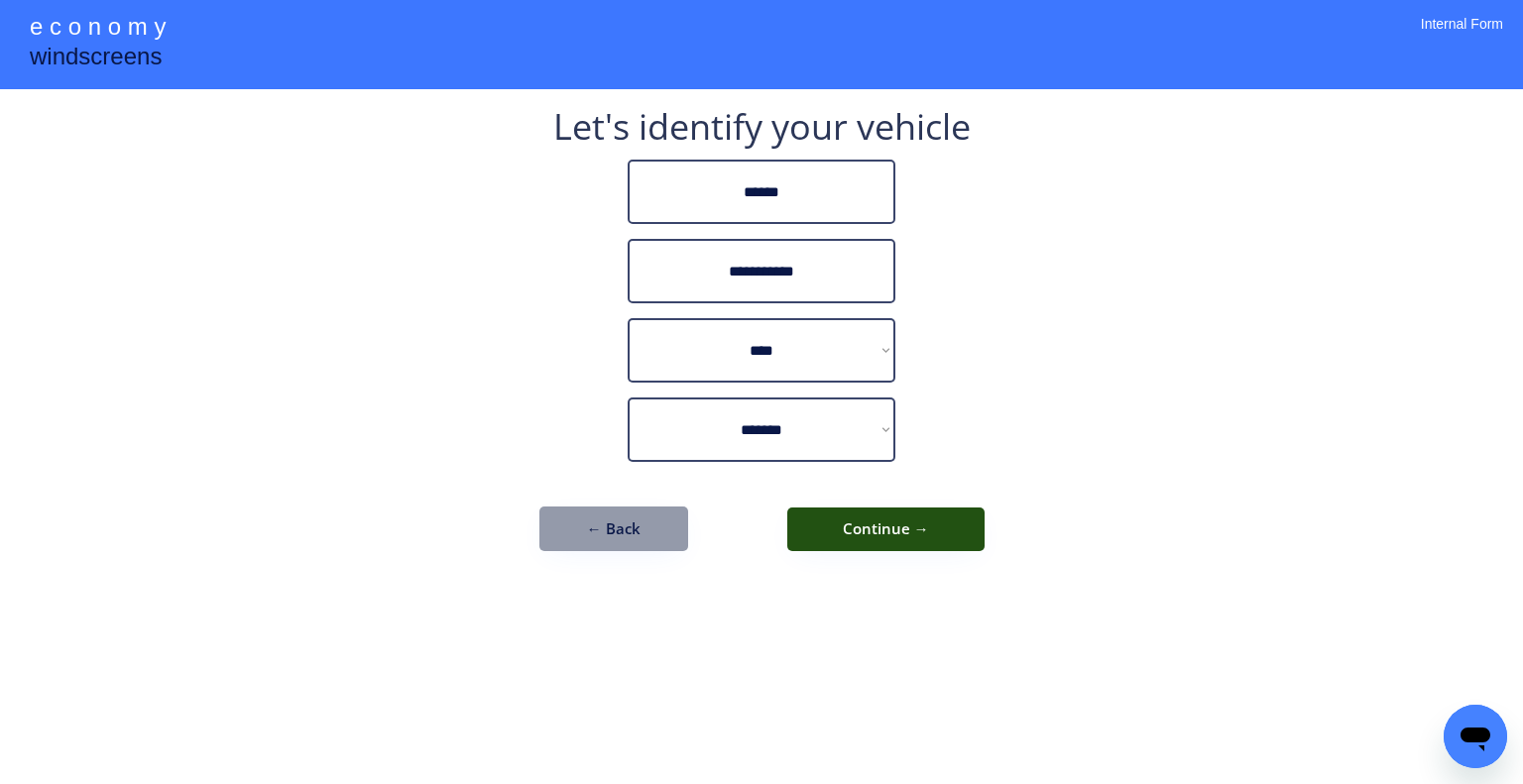 drag, startPoint x: 904, startPoint y: 534, endPoint x: 952, endPoint y: 591, distance: 74.518454 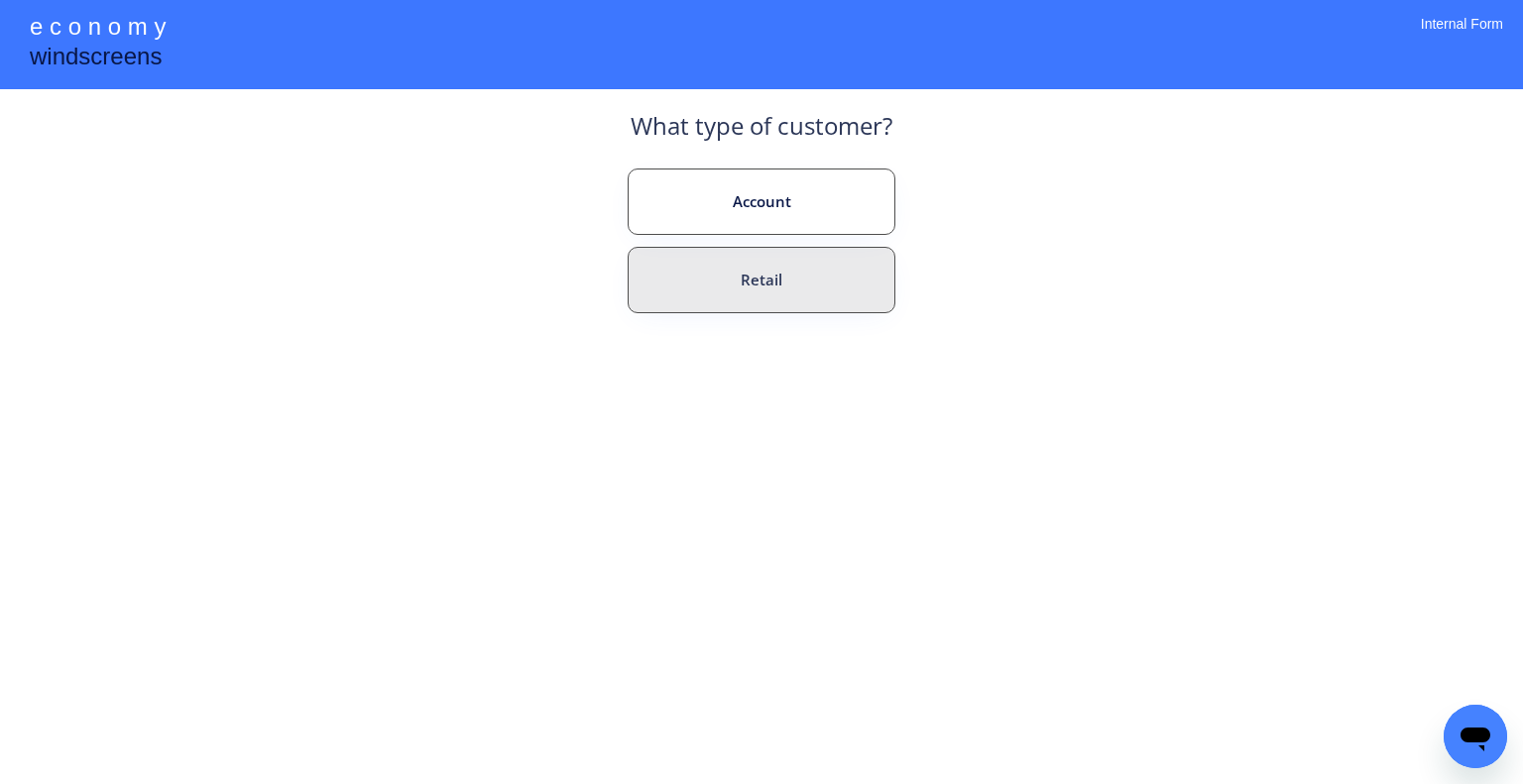 click on "Retail" at bounding box center [762, 280] 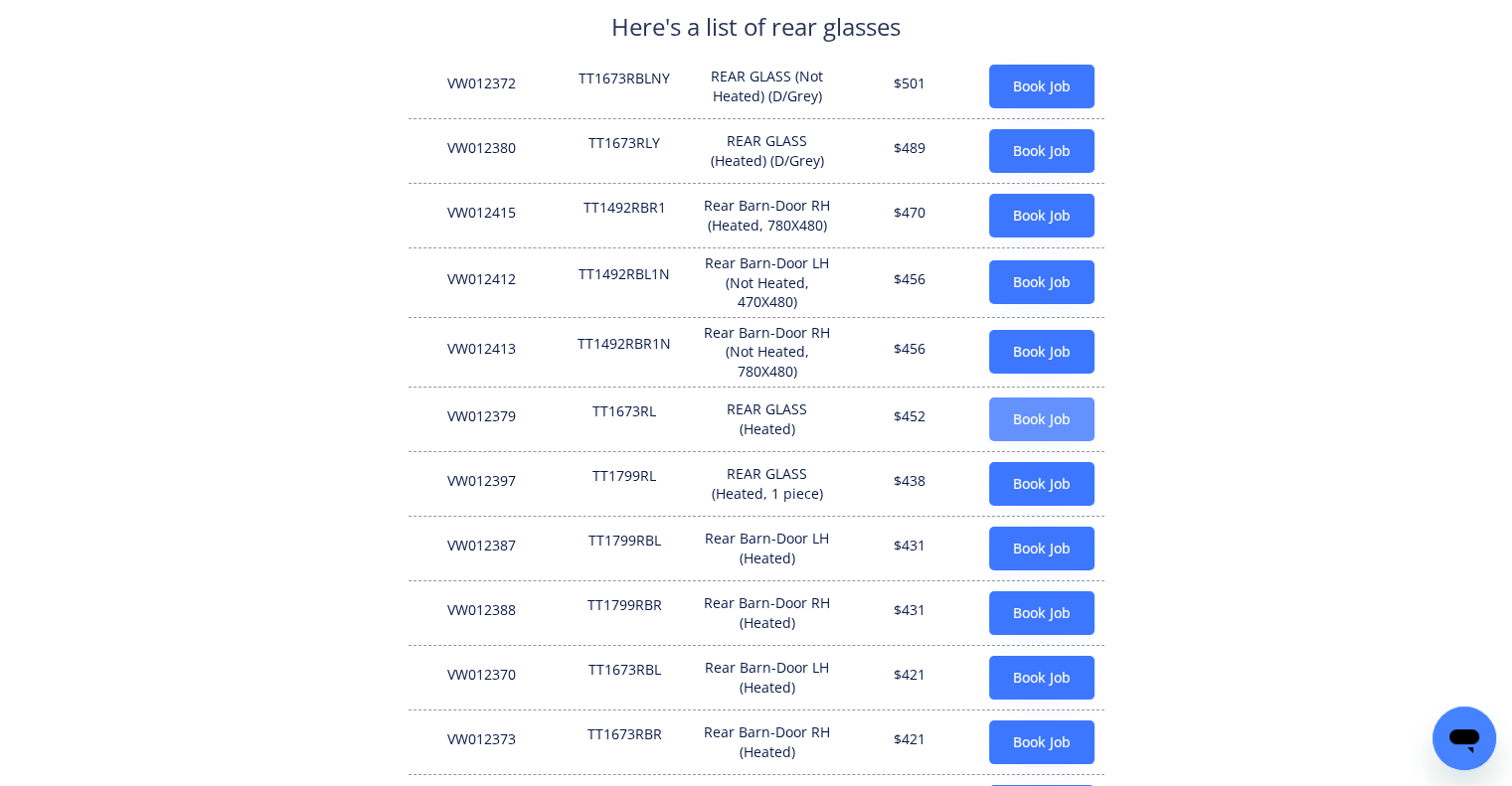 scroll, scrollTop: 298, scrollLeft: 0, axis: vertical 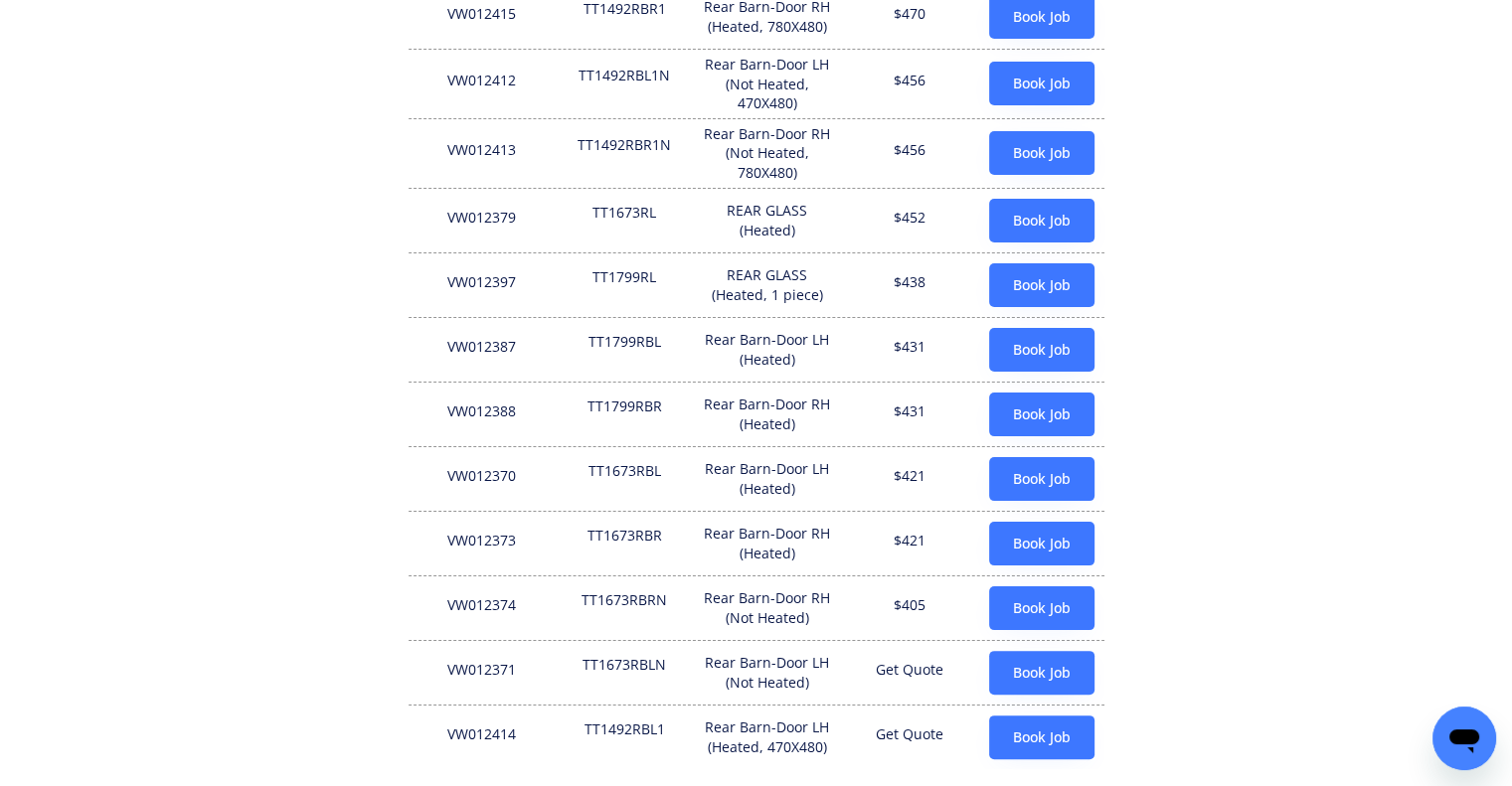 click on "**********" at bounding box center [756, 292] 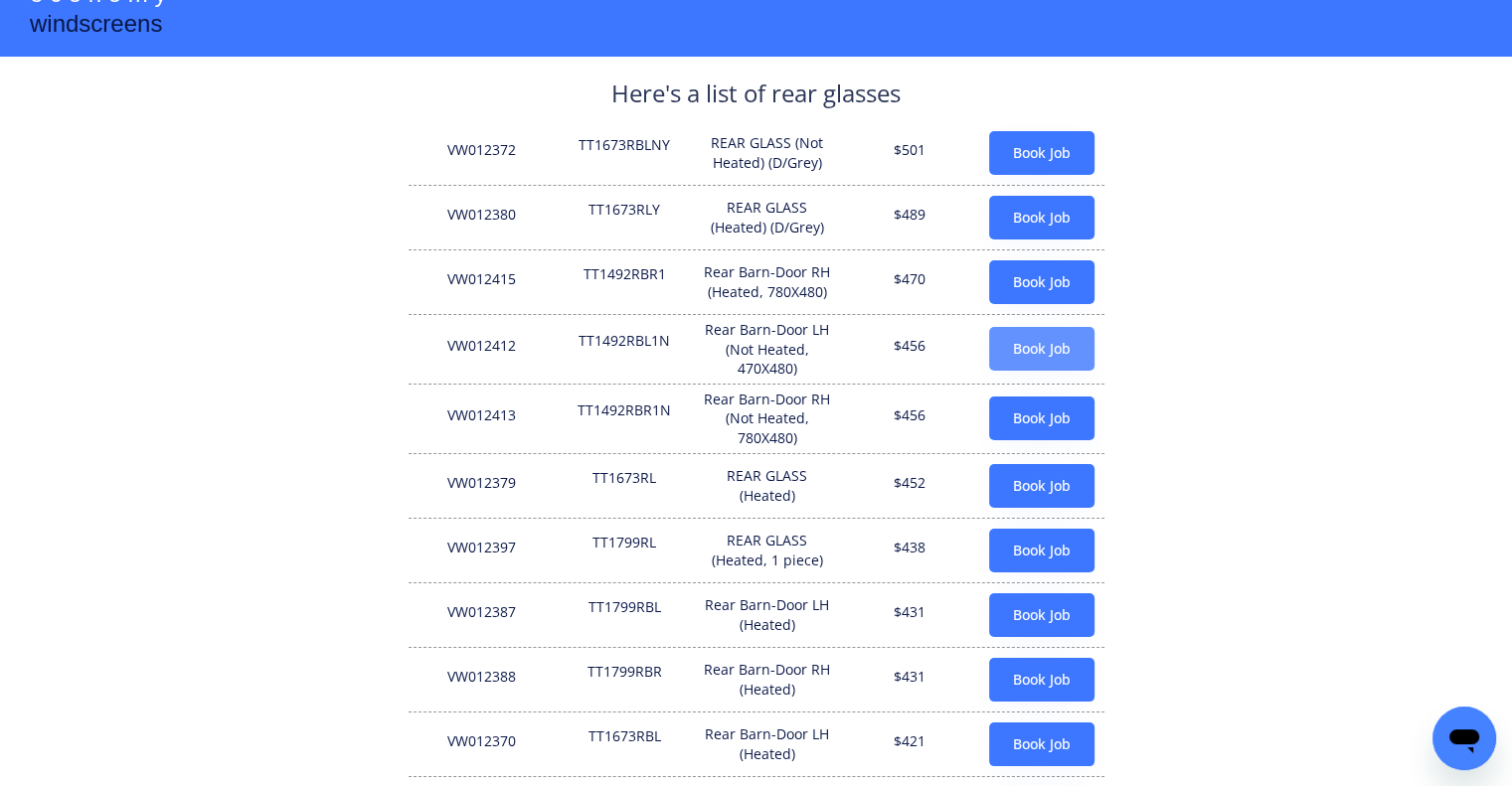 scroll, scrollTop: 0, scrollLeft: 0, axis: both 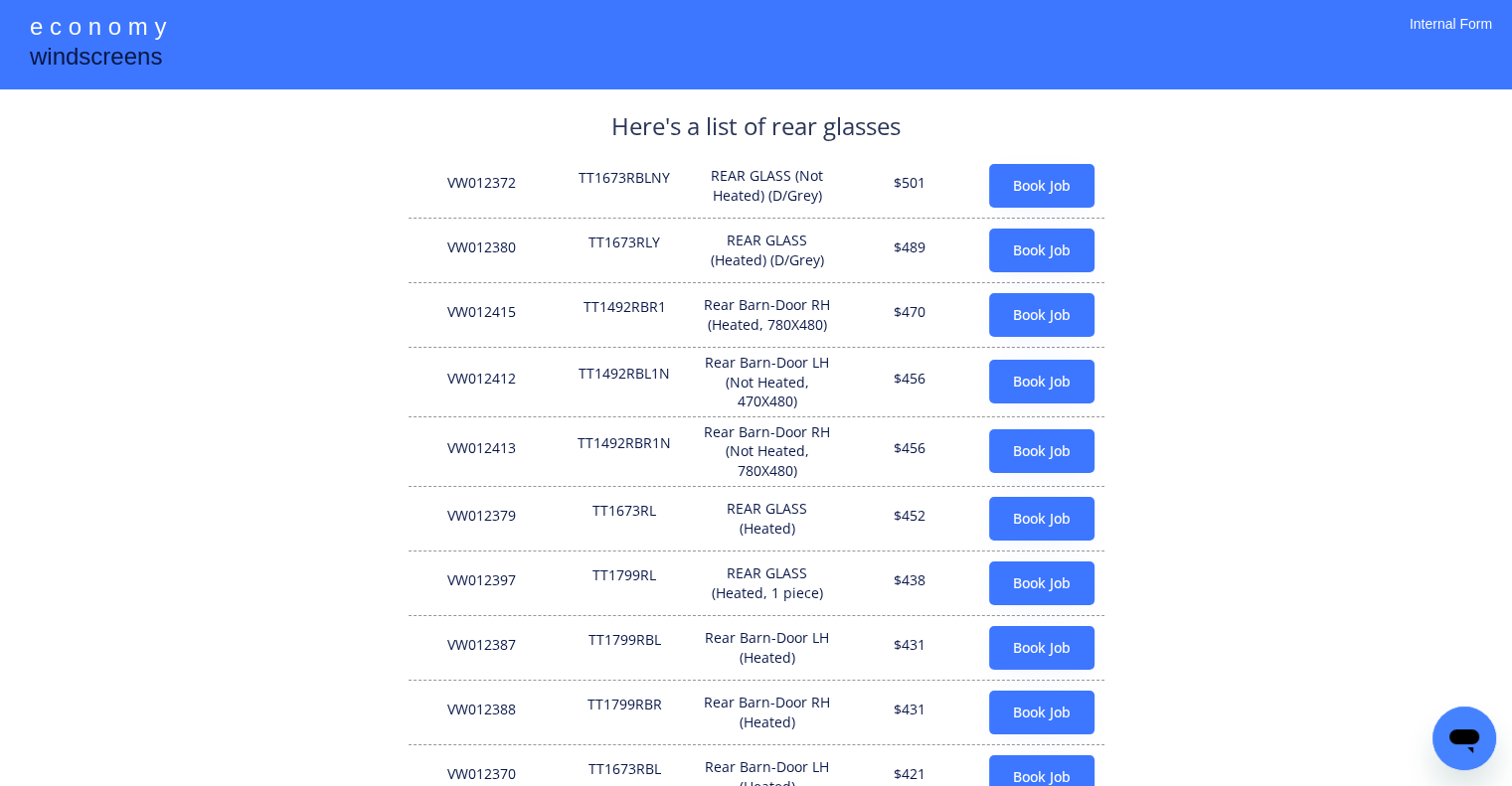 drag, startPoint x: 1304, startPoint y: 242, endPoint x: 1371, endPoint y: 63, distance: 191.1282 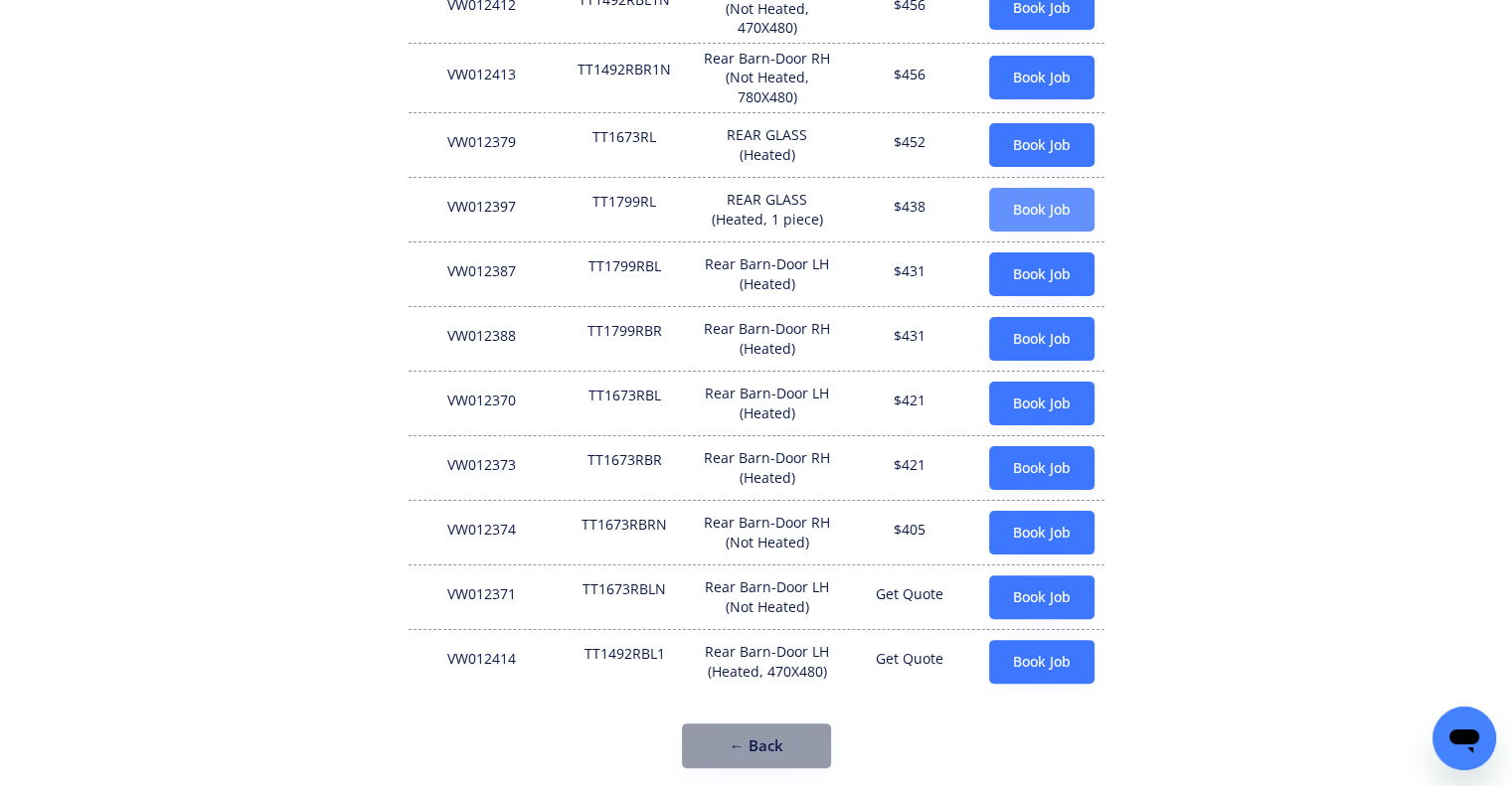 scroll, scrollTop: 393, scrollLeft: 0, axis: vertical 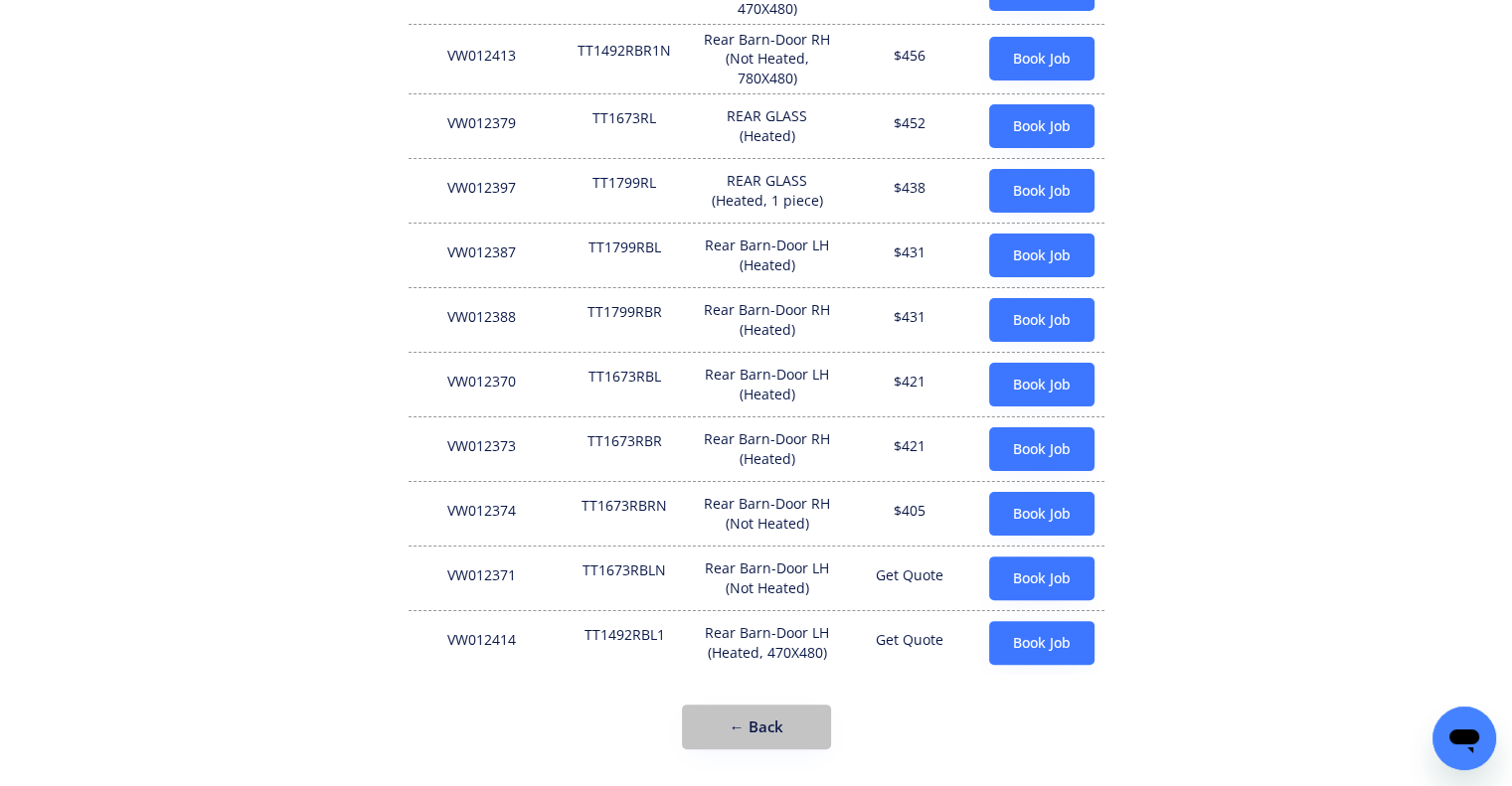 click on "←   Back" at bounding box center [756, 726] 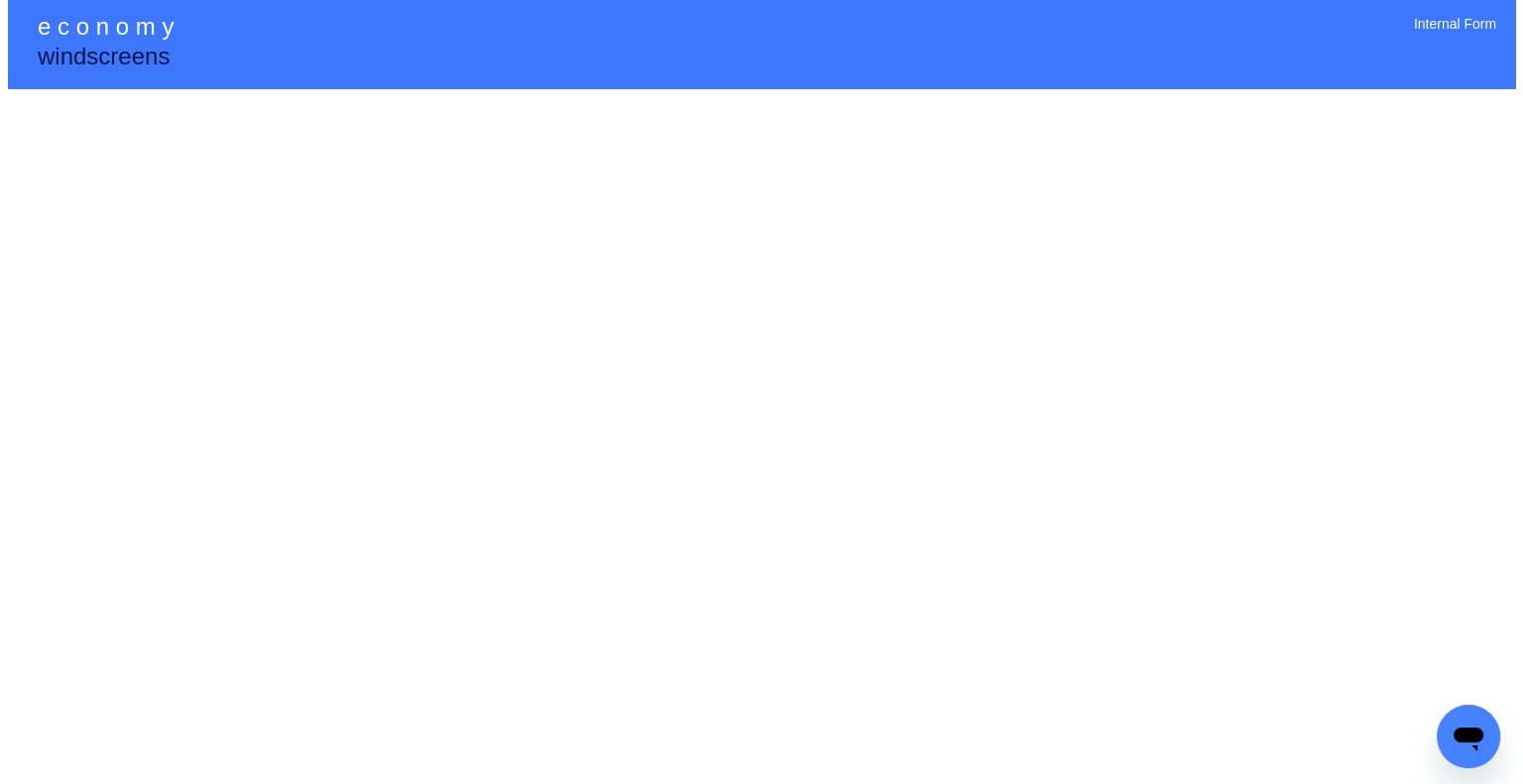 scroll, scrollTop: 0, scrollLeft: 0, axis: both 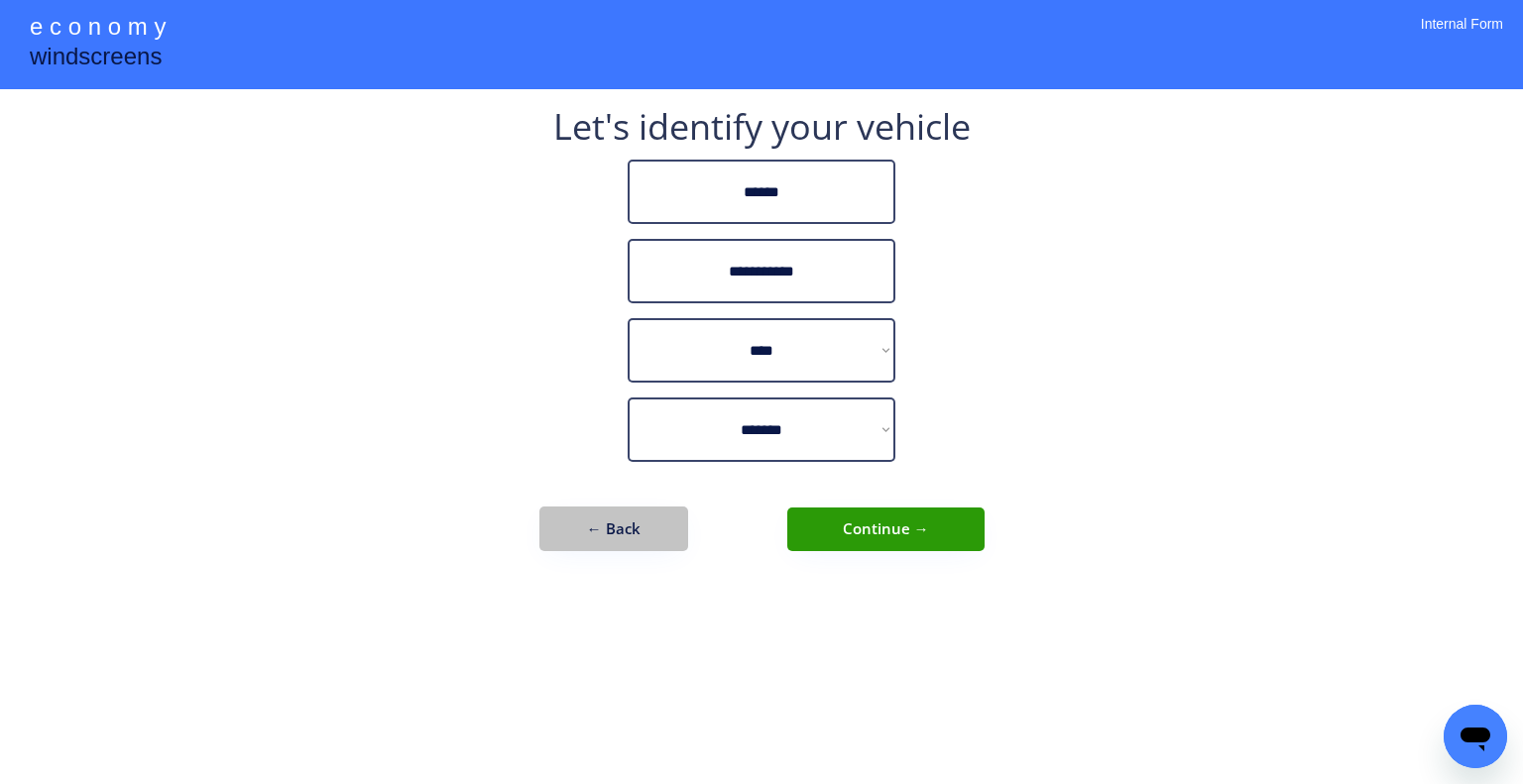 drag, startPoint x: 615, startPoint y: 534, endPoint x: 631, endPoint y: 538, distance: 16.492423 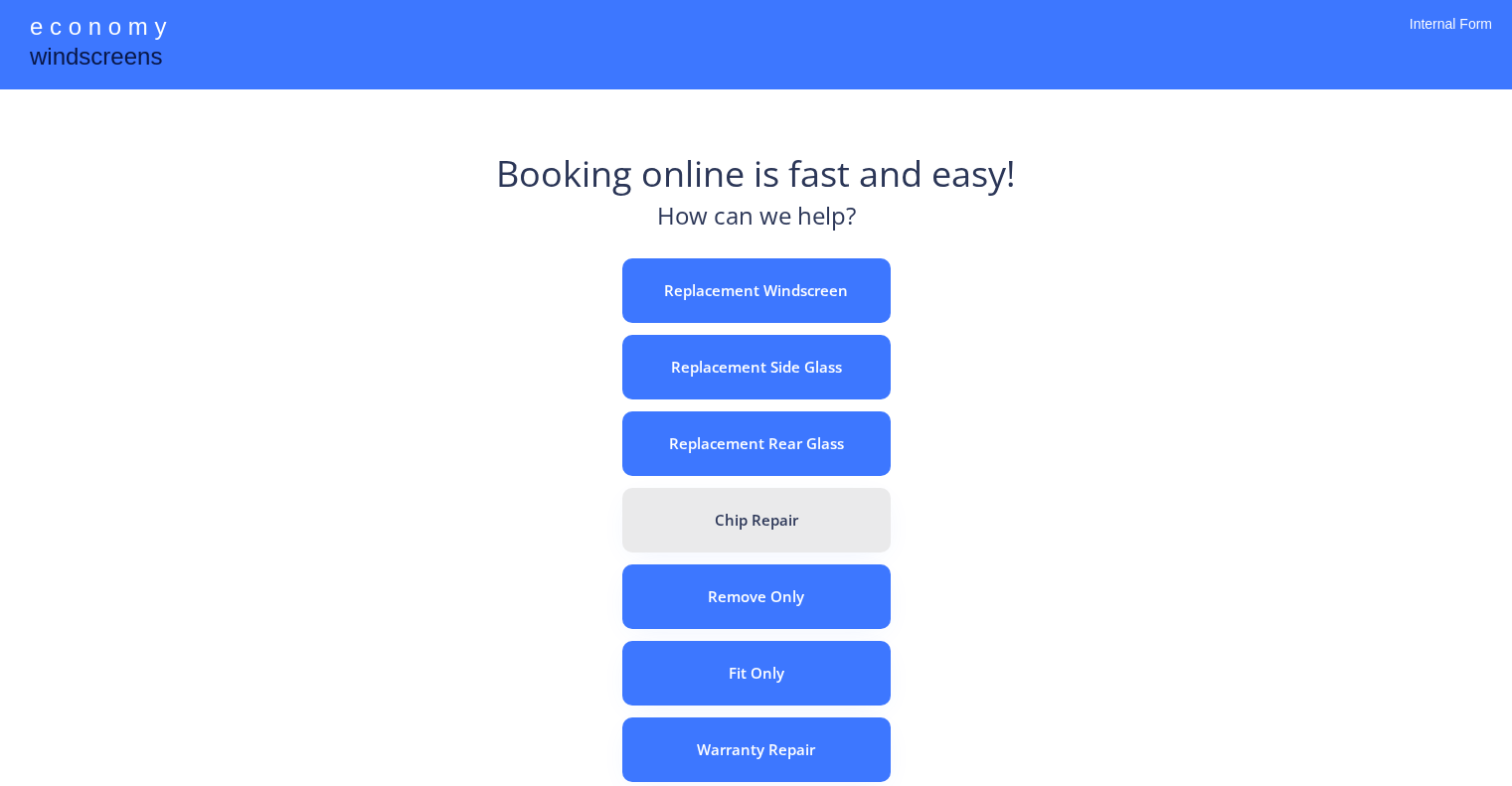 scroll, scrollTop: 0, scrollLeft: 0, axis: both 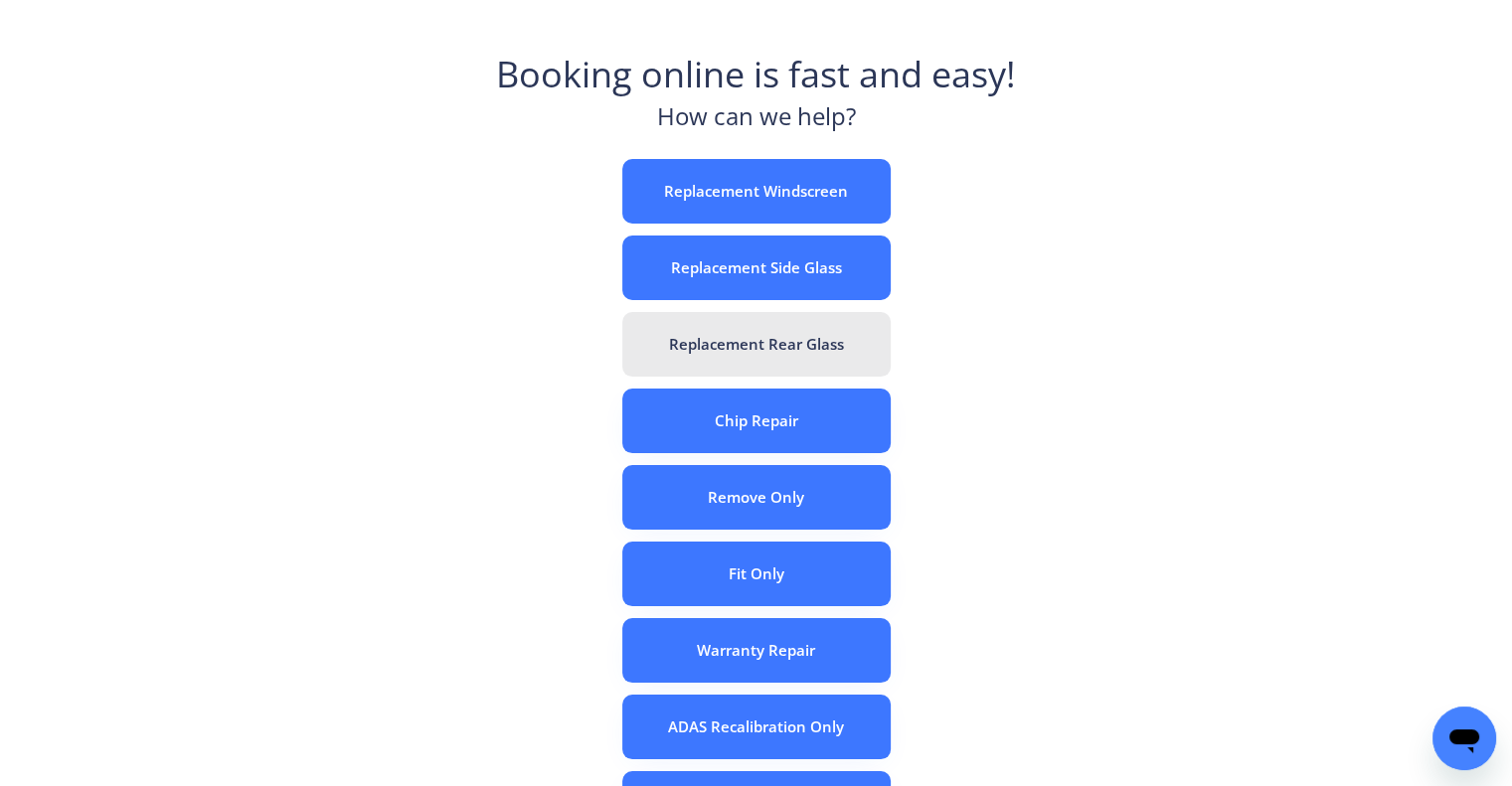click on "Replacement Rear Glass" at bounding box center (756, 344) 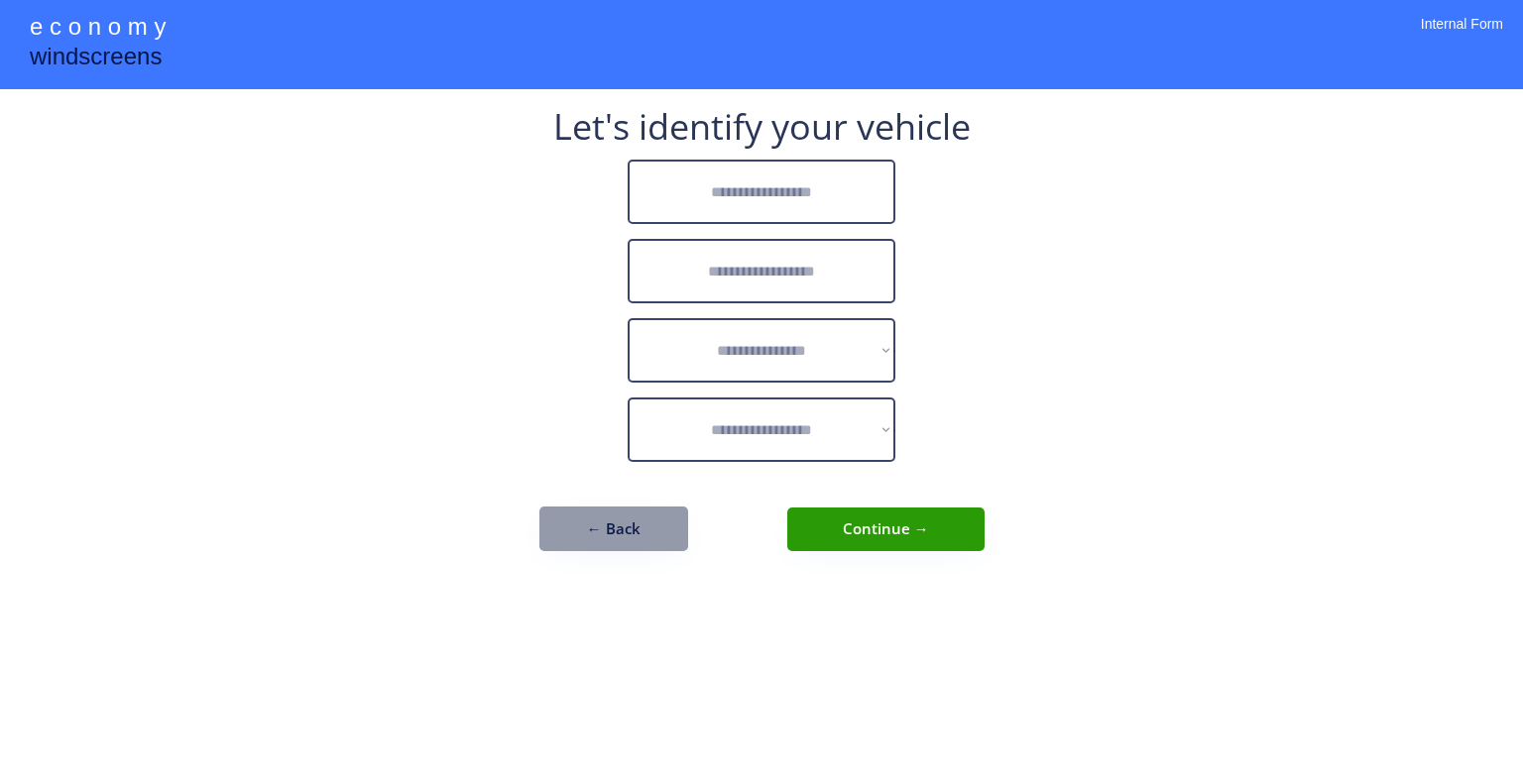 scroll, scrollTop: 0, scrollLeft: 0, axis: both 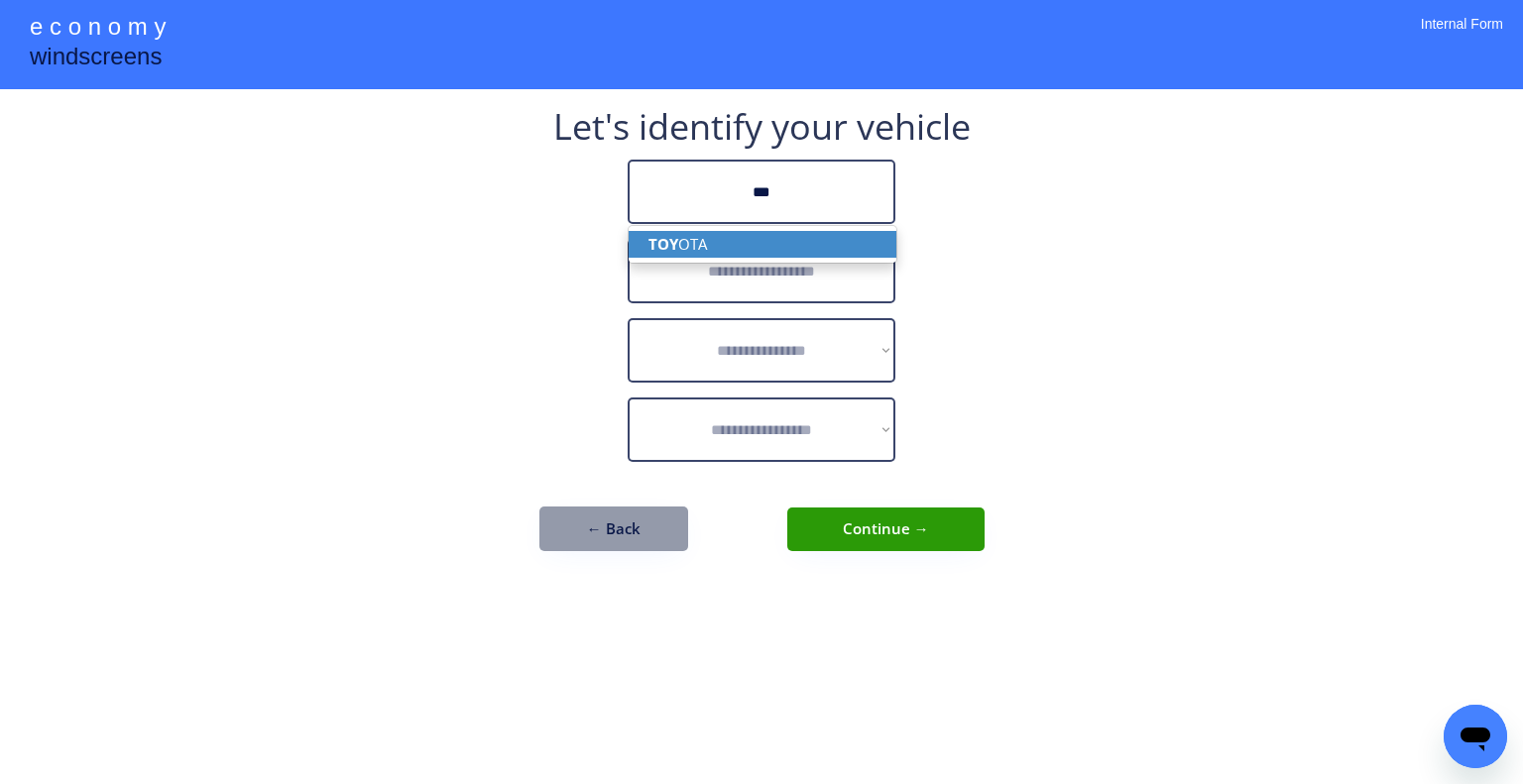 click on "TOY OTA" at bounding box center (762, 244) 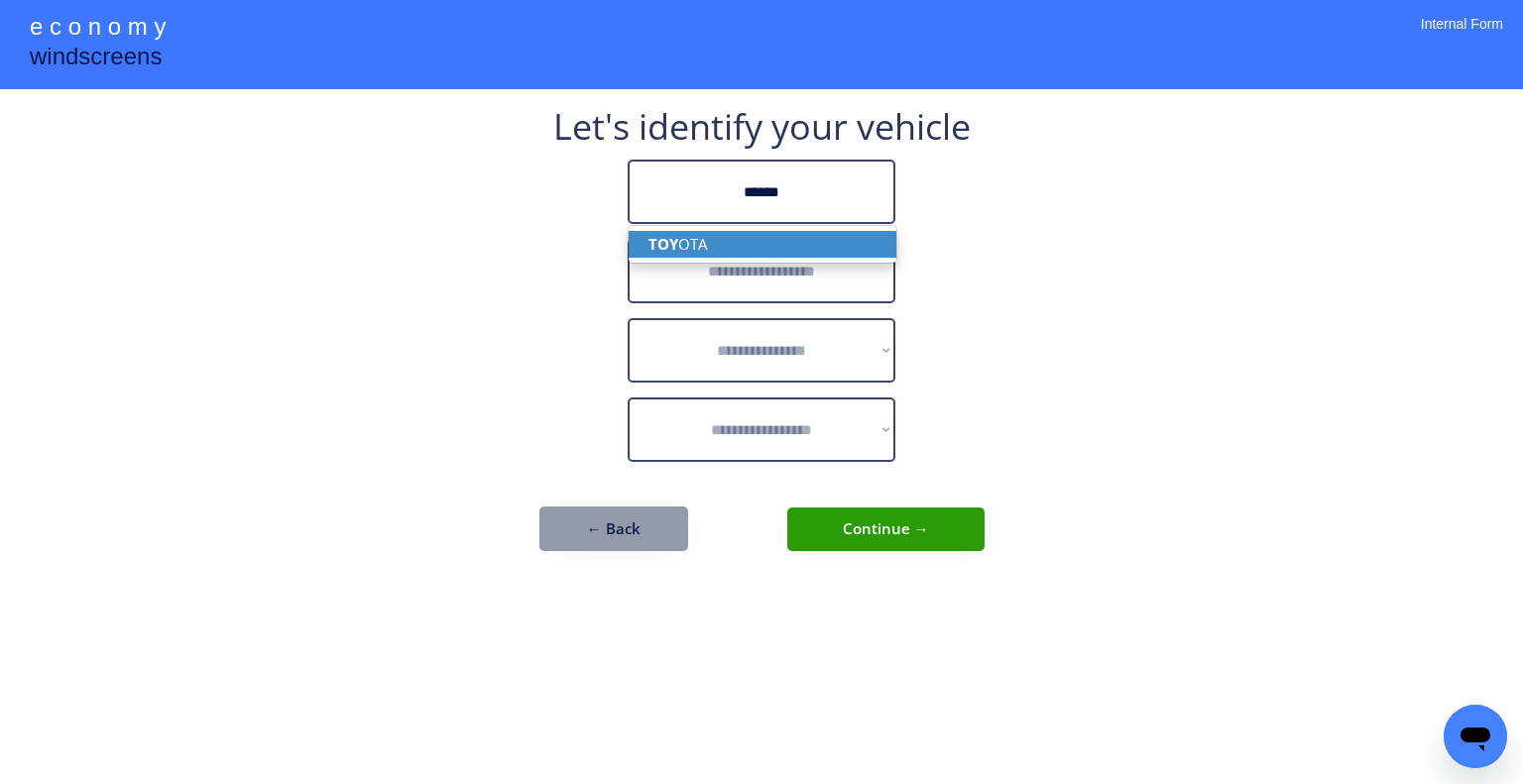 type on "******" 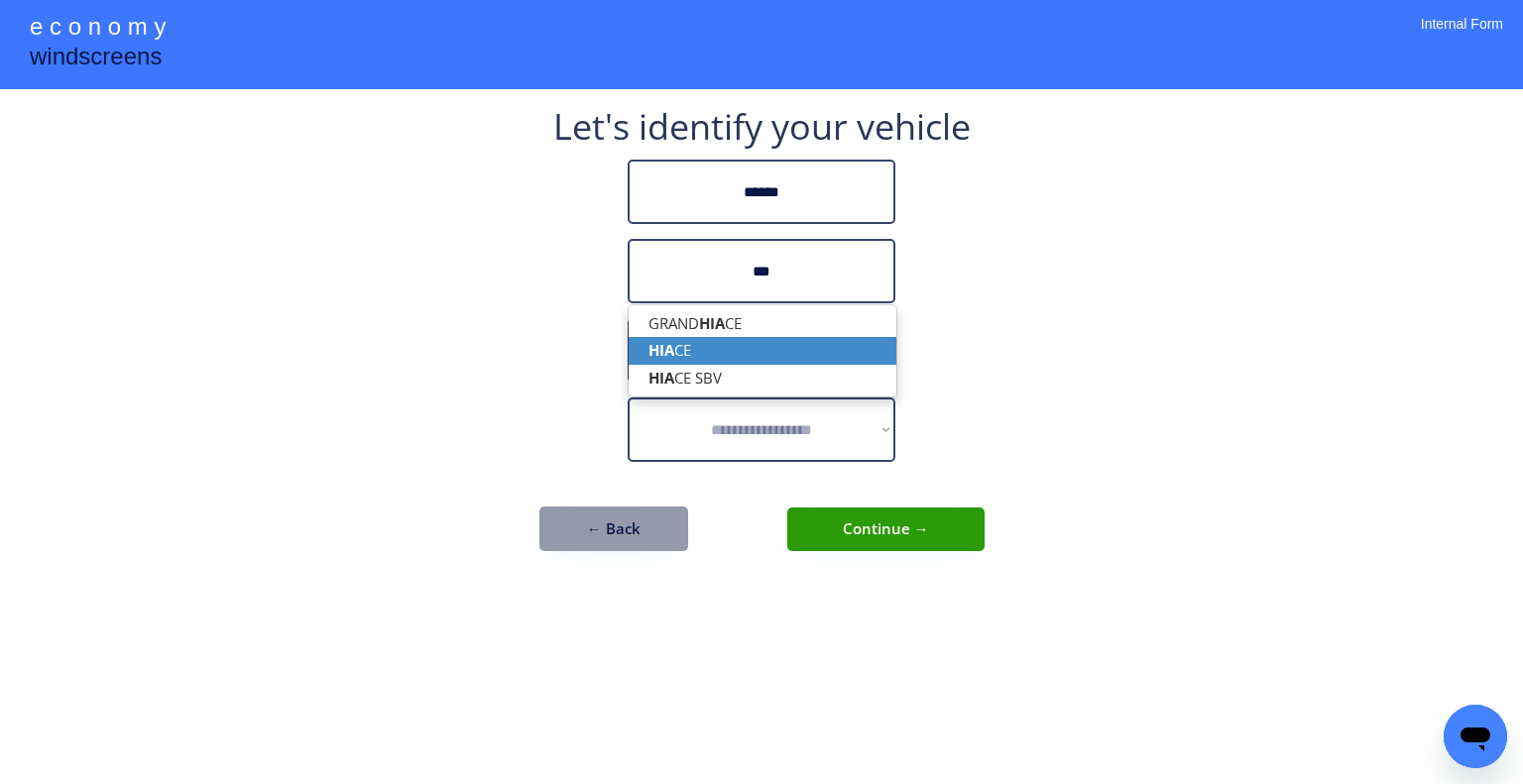 drag, startPoint x: 769, startPoint y: 354, endPoint x: 1210, endPoint y: 376, distance: 441.5484 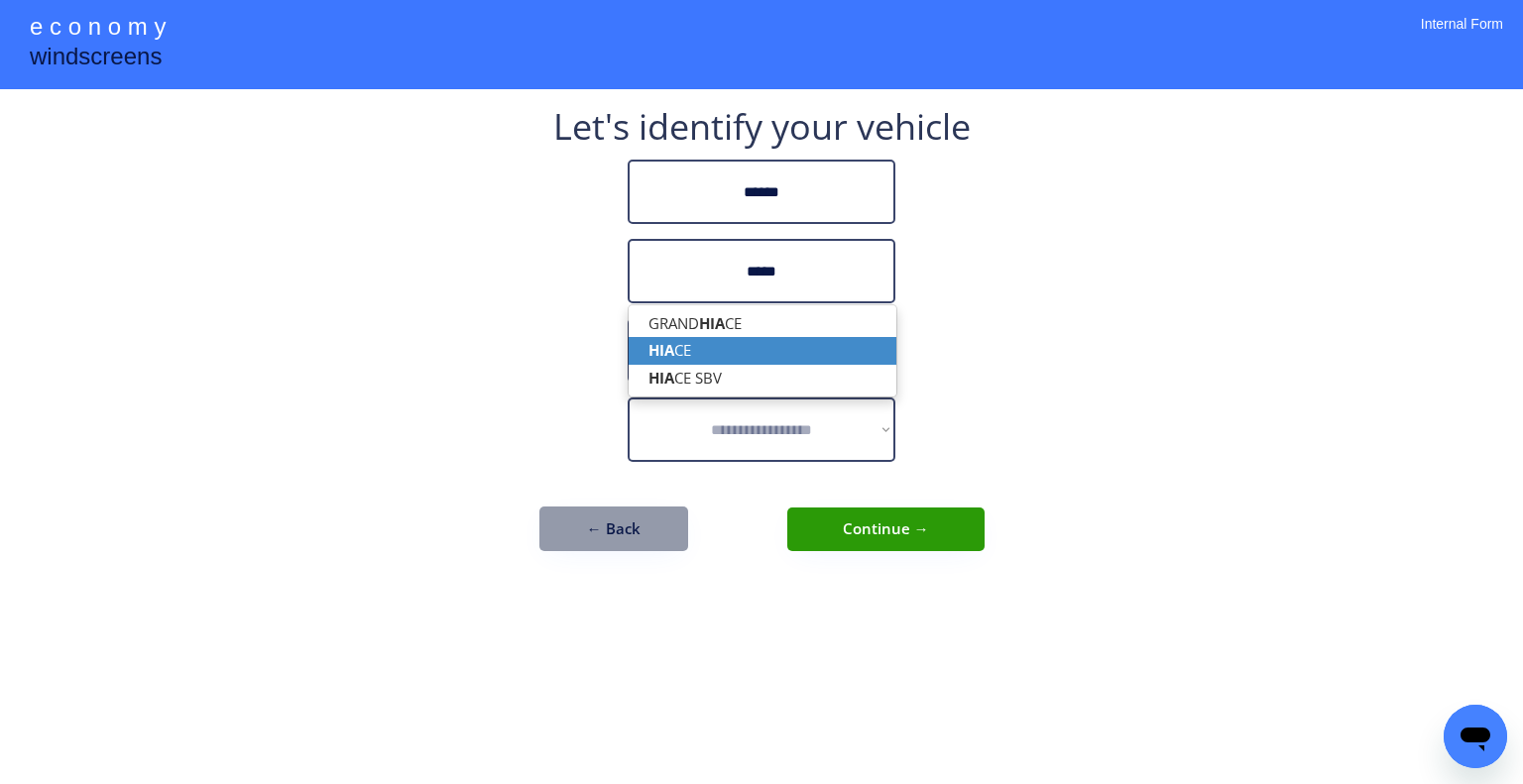 type on "*****" 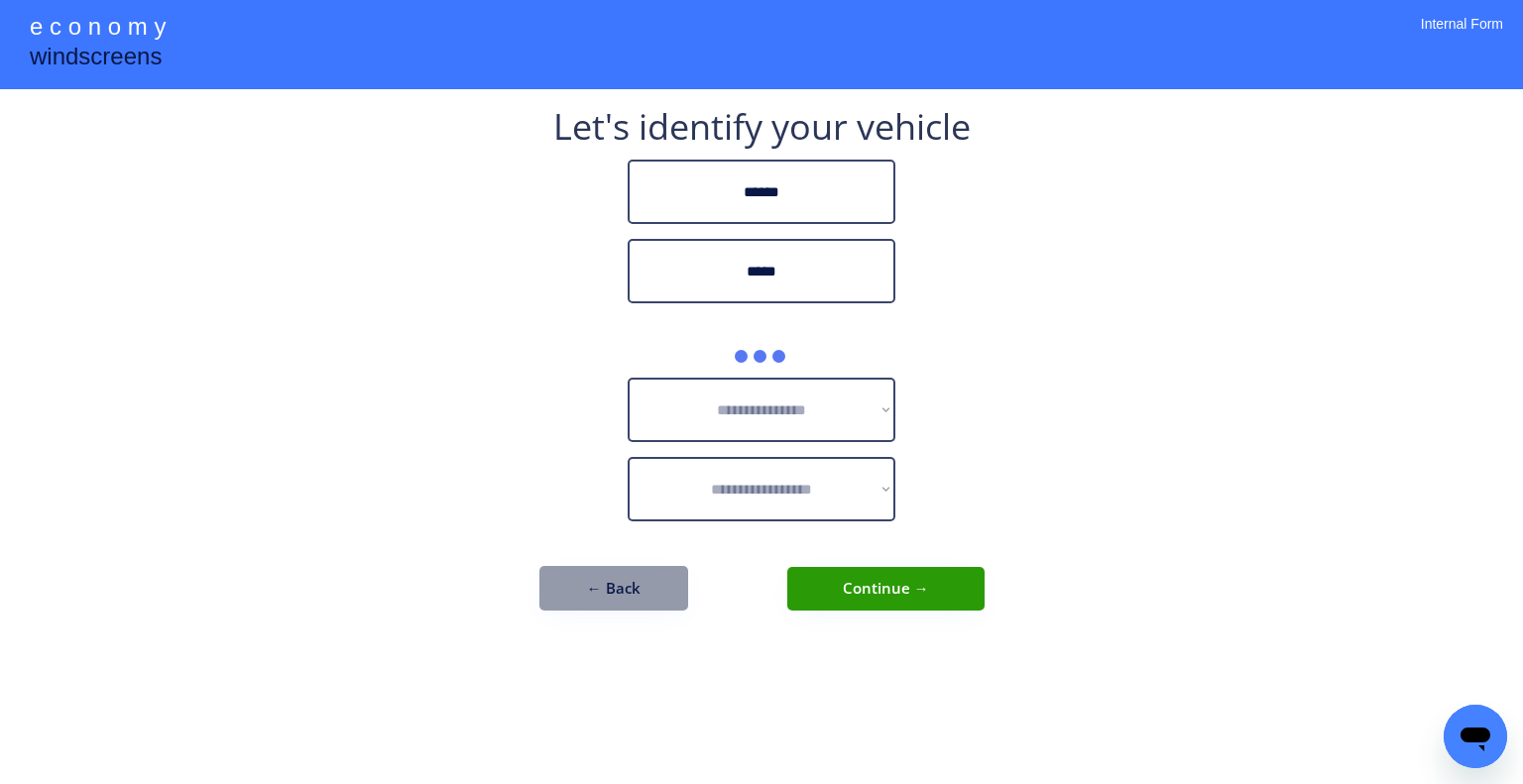 click on "**********" at bounding box center (762, 392) 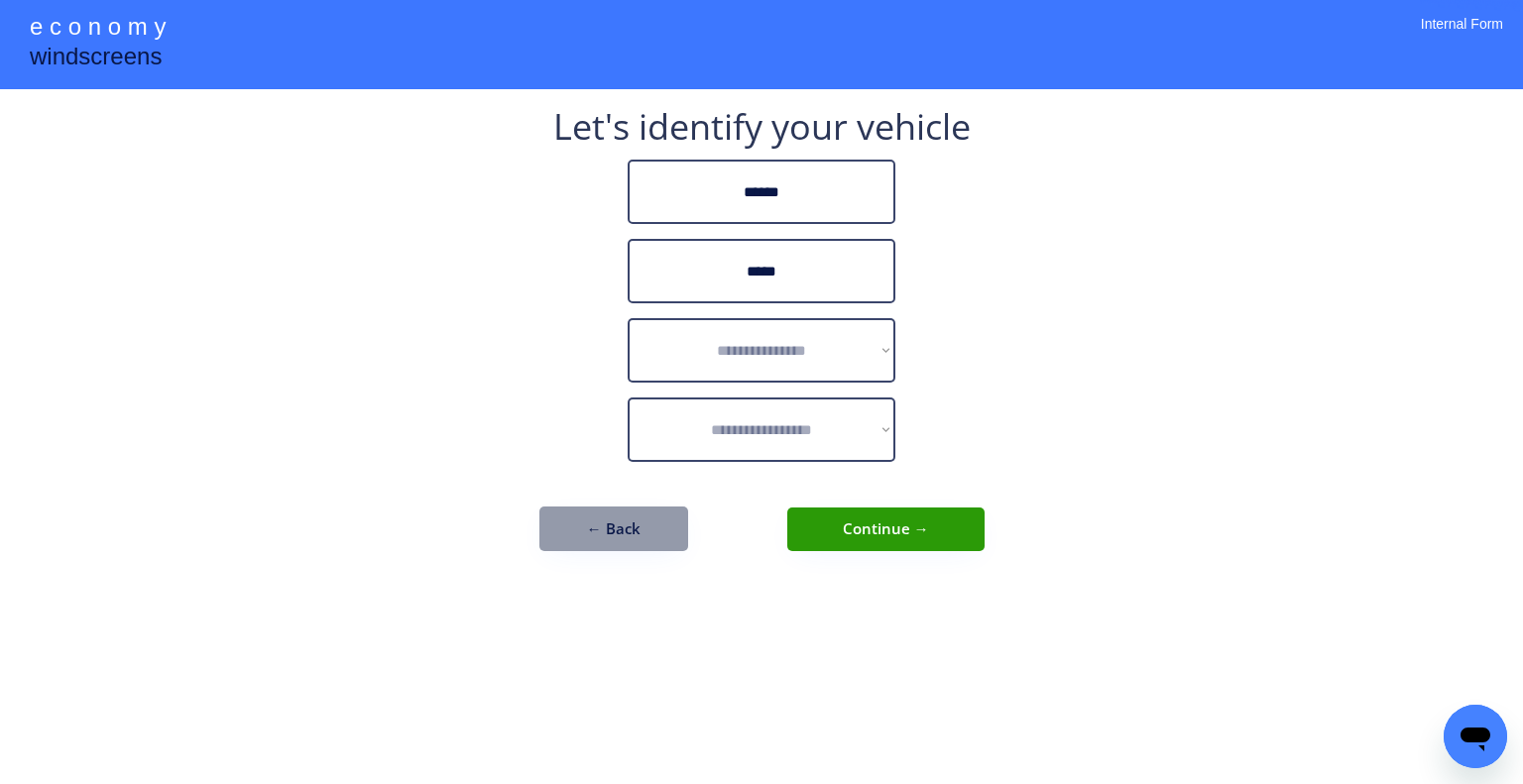 click on "**********" at bounding box center (762, 392) 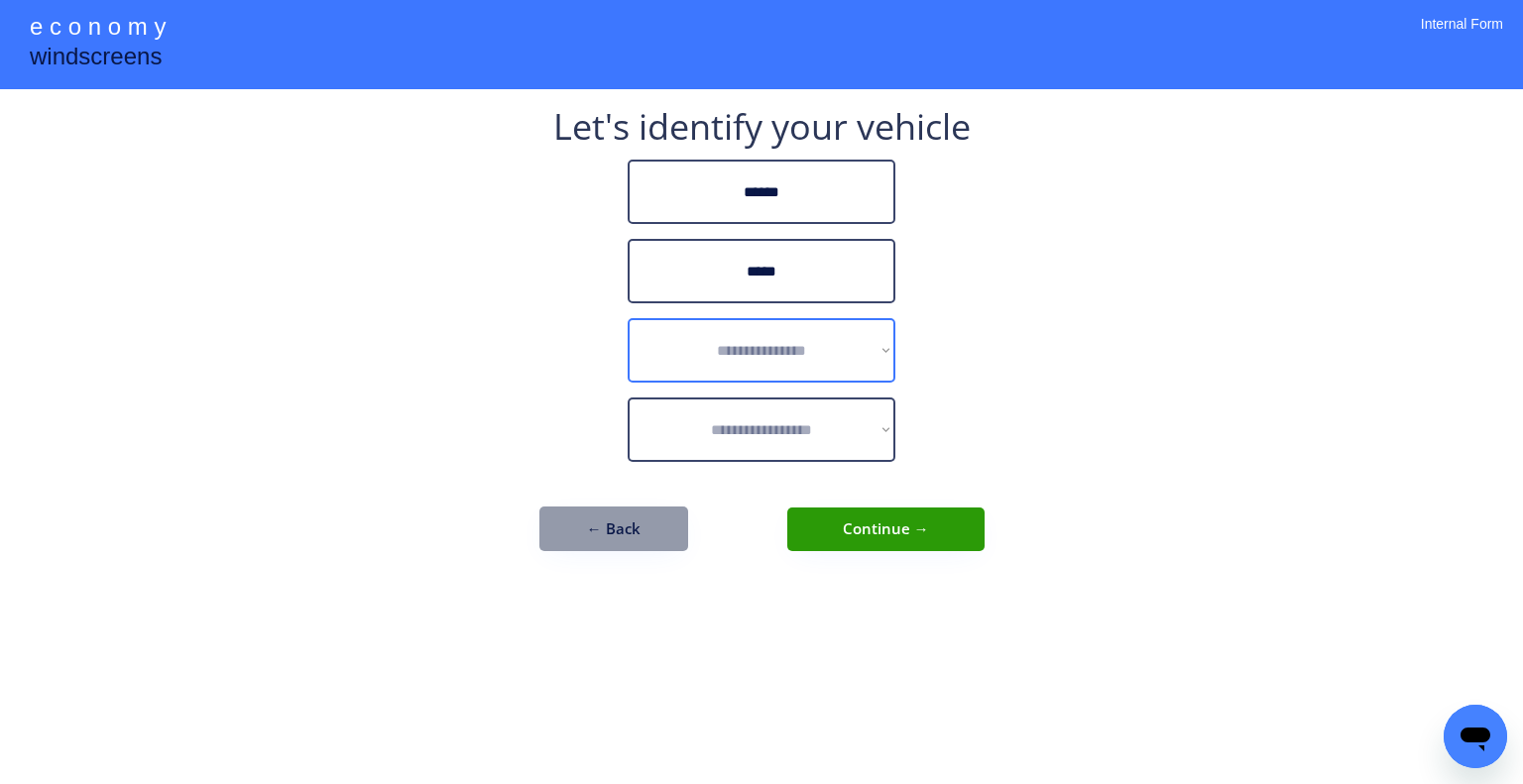 click on "**********" at bounding box center (762, 350) 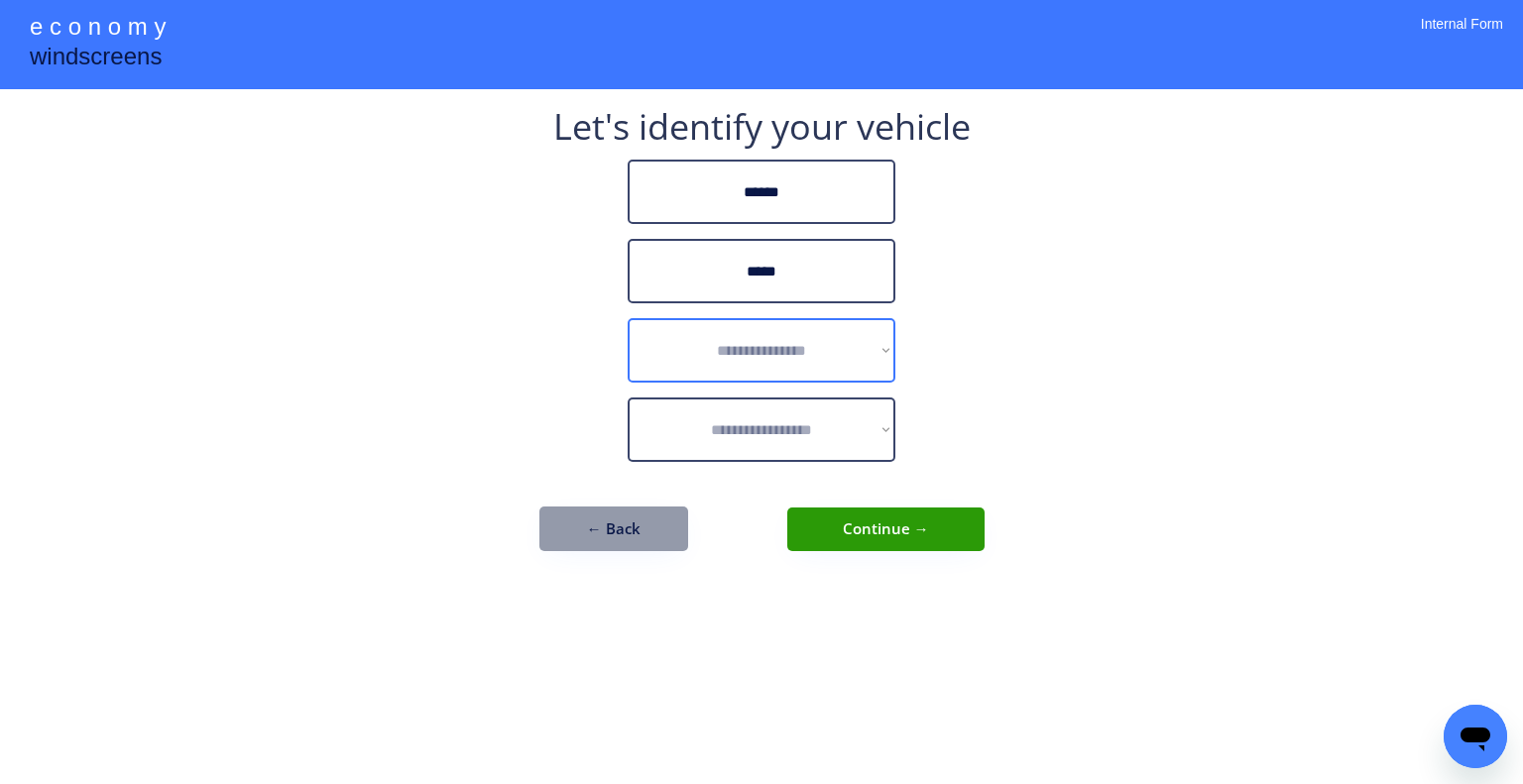 select on "******" 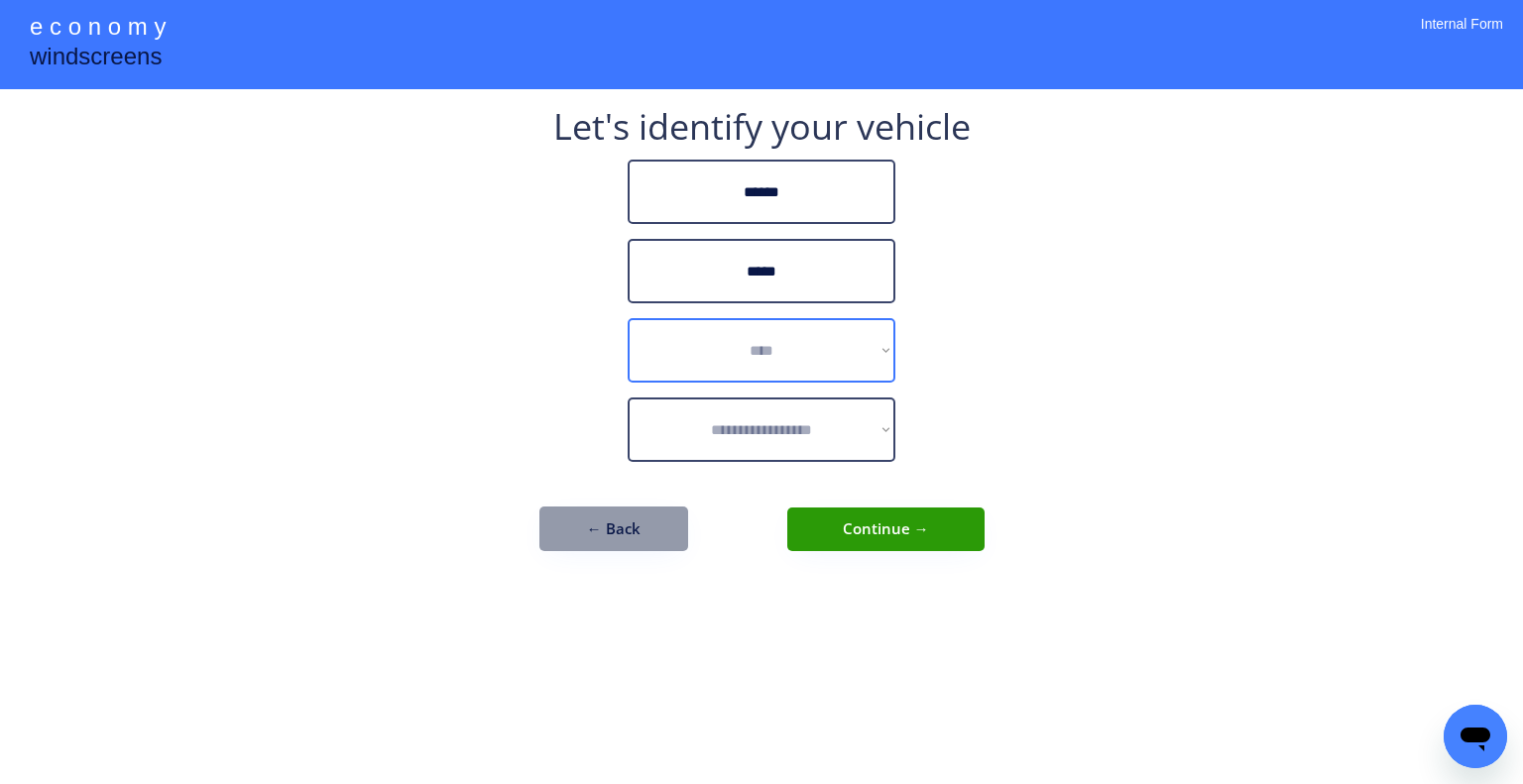 click on "**********" at bounding box center (762, 350) 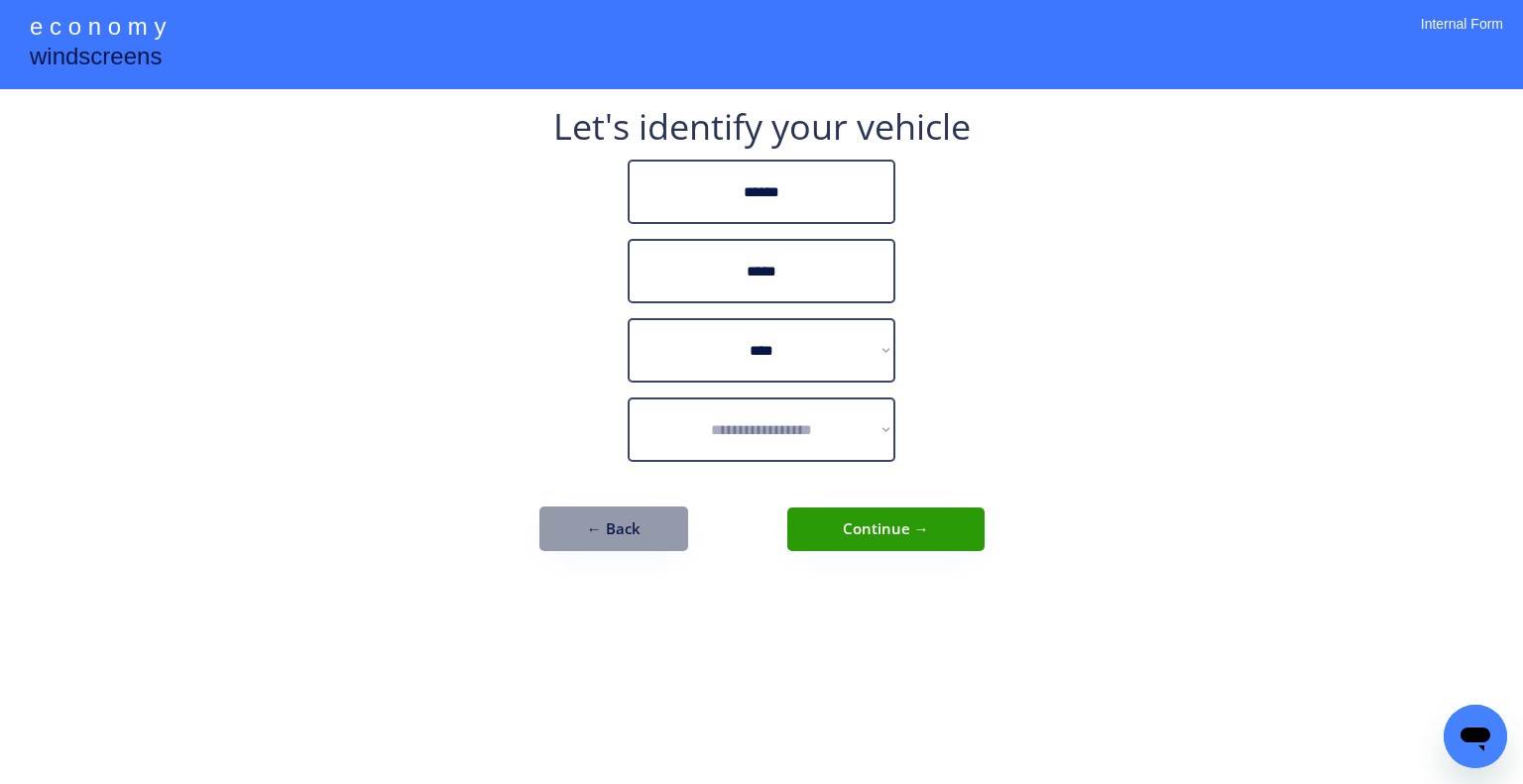 click on "**********" at bounding box center [762, 392] 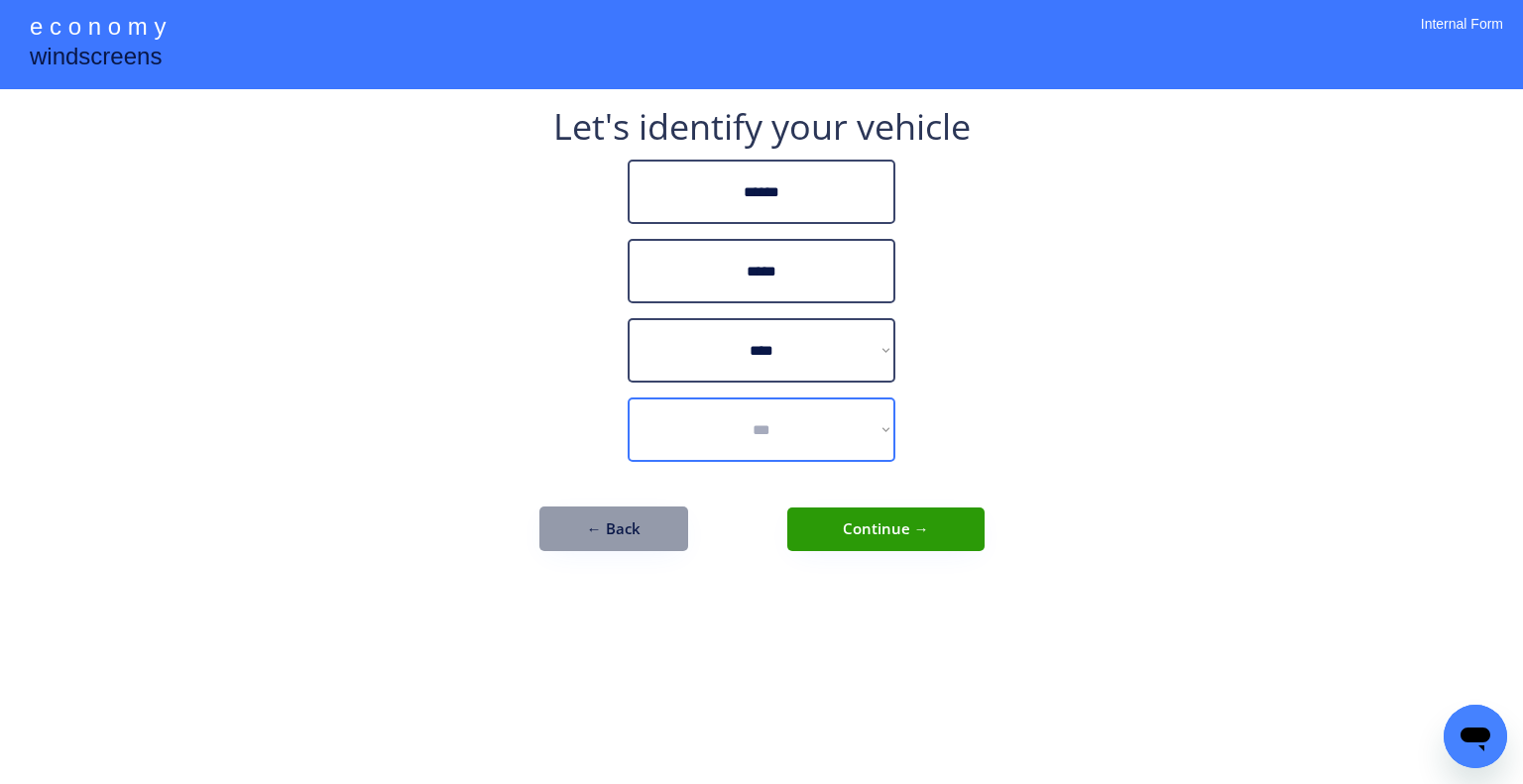 click on "**********" at bounding box center [762, 429] 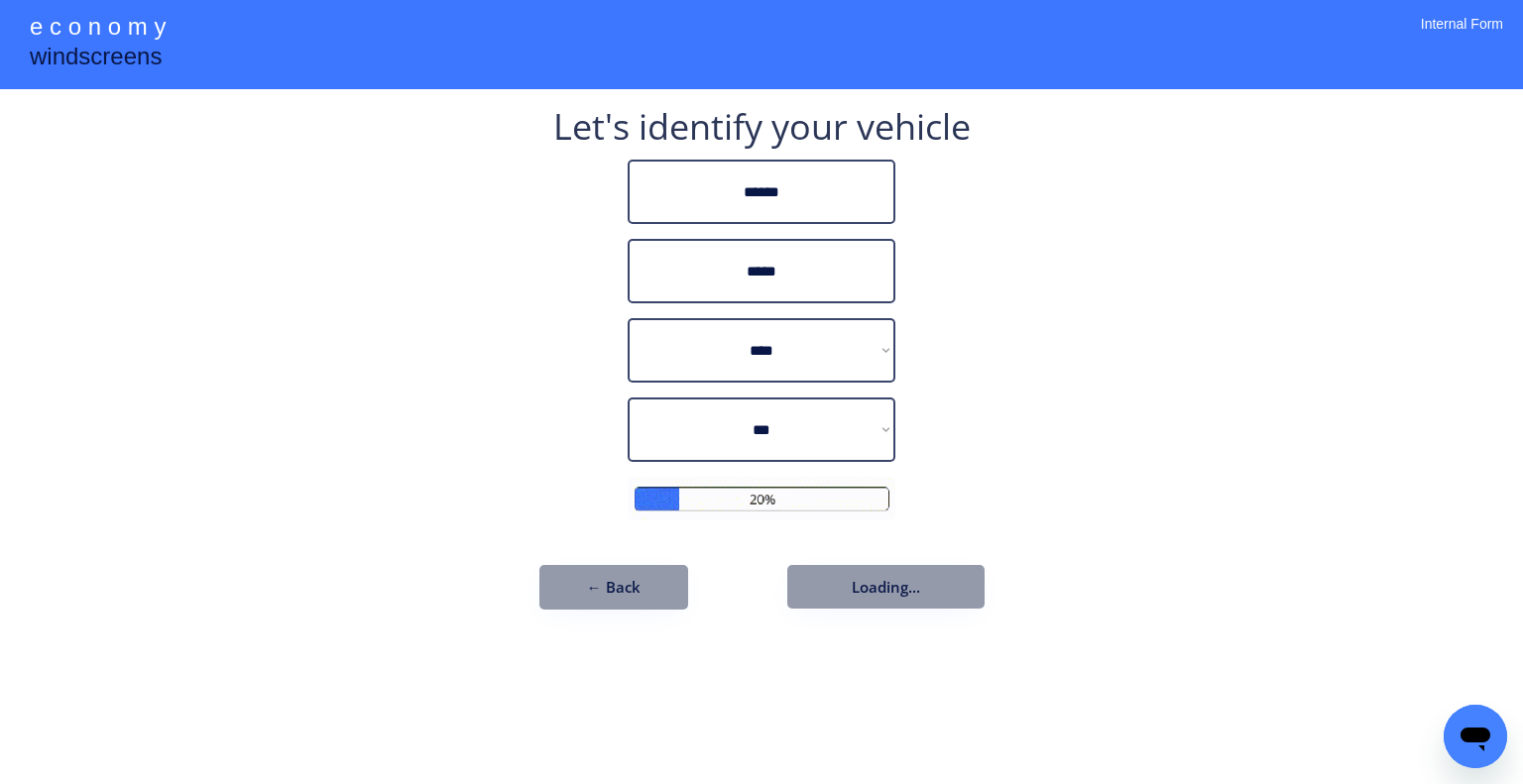 click on "**********" at bounding box center [762, 392] 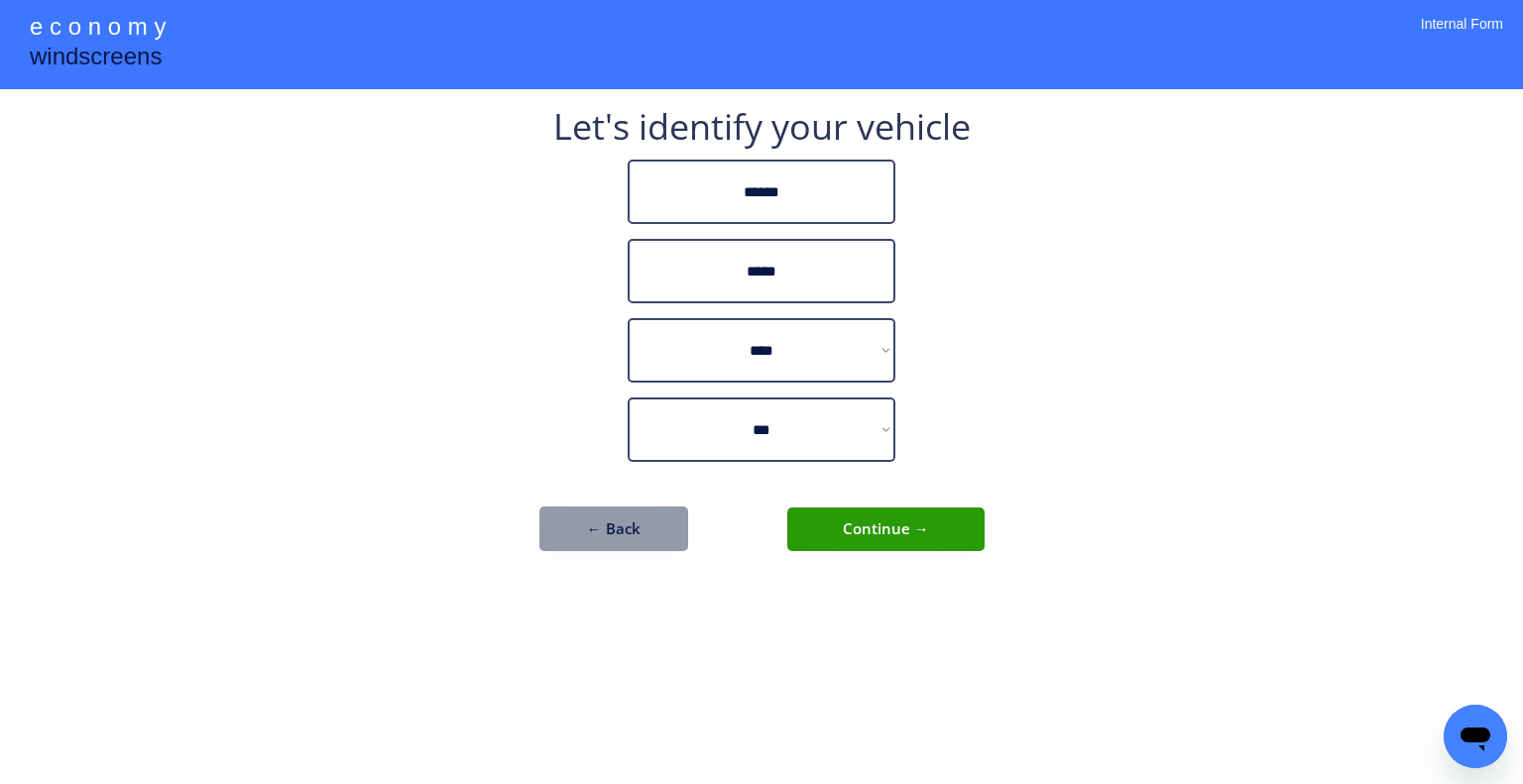 click on "Continue    →" at bounding box center [885, 529] 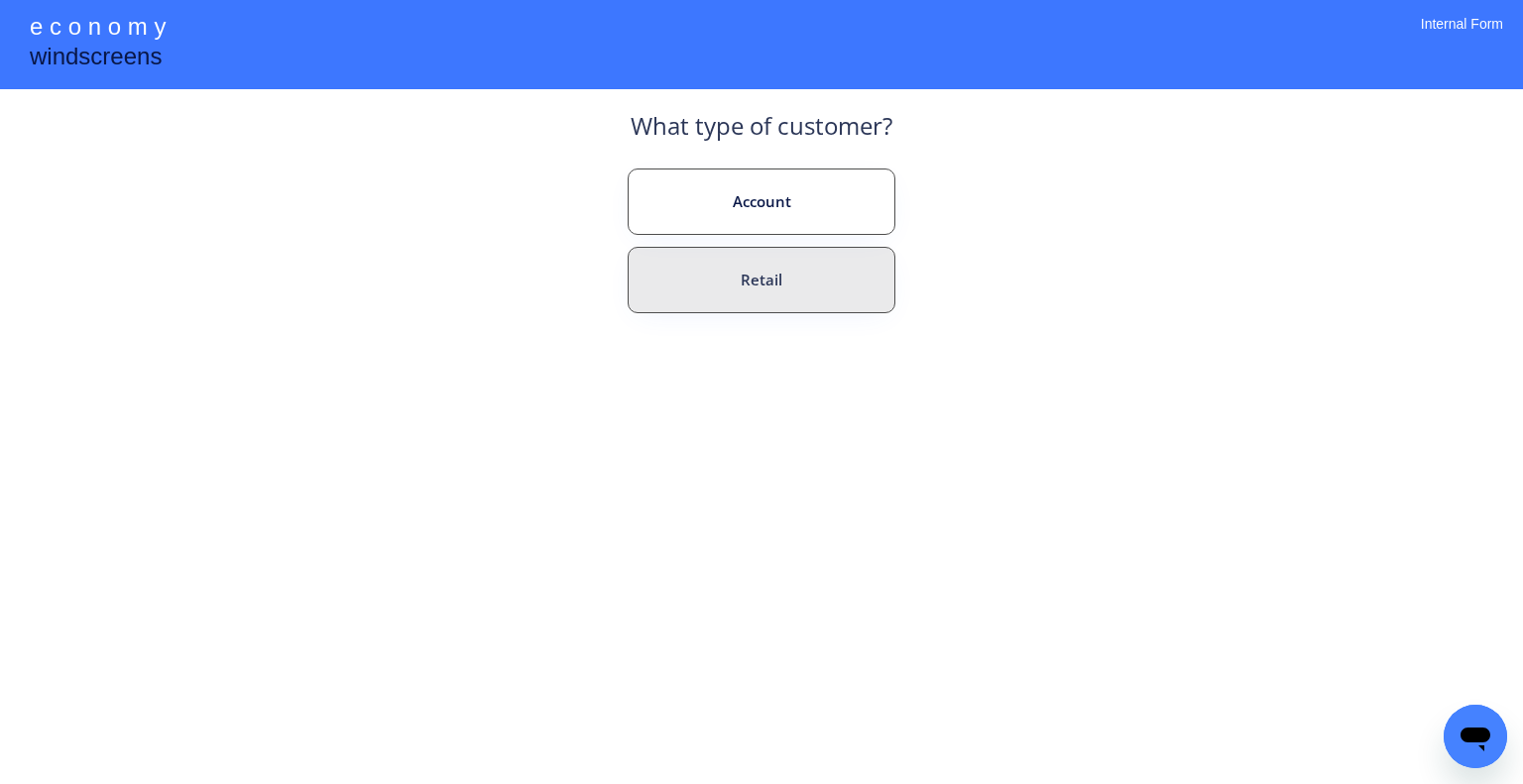 click on "Retail" at bounding box center (762, 280) 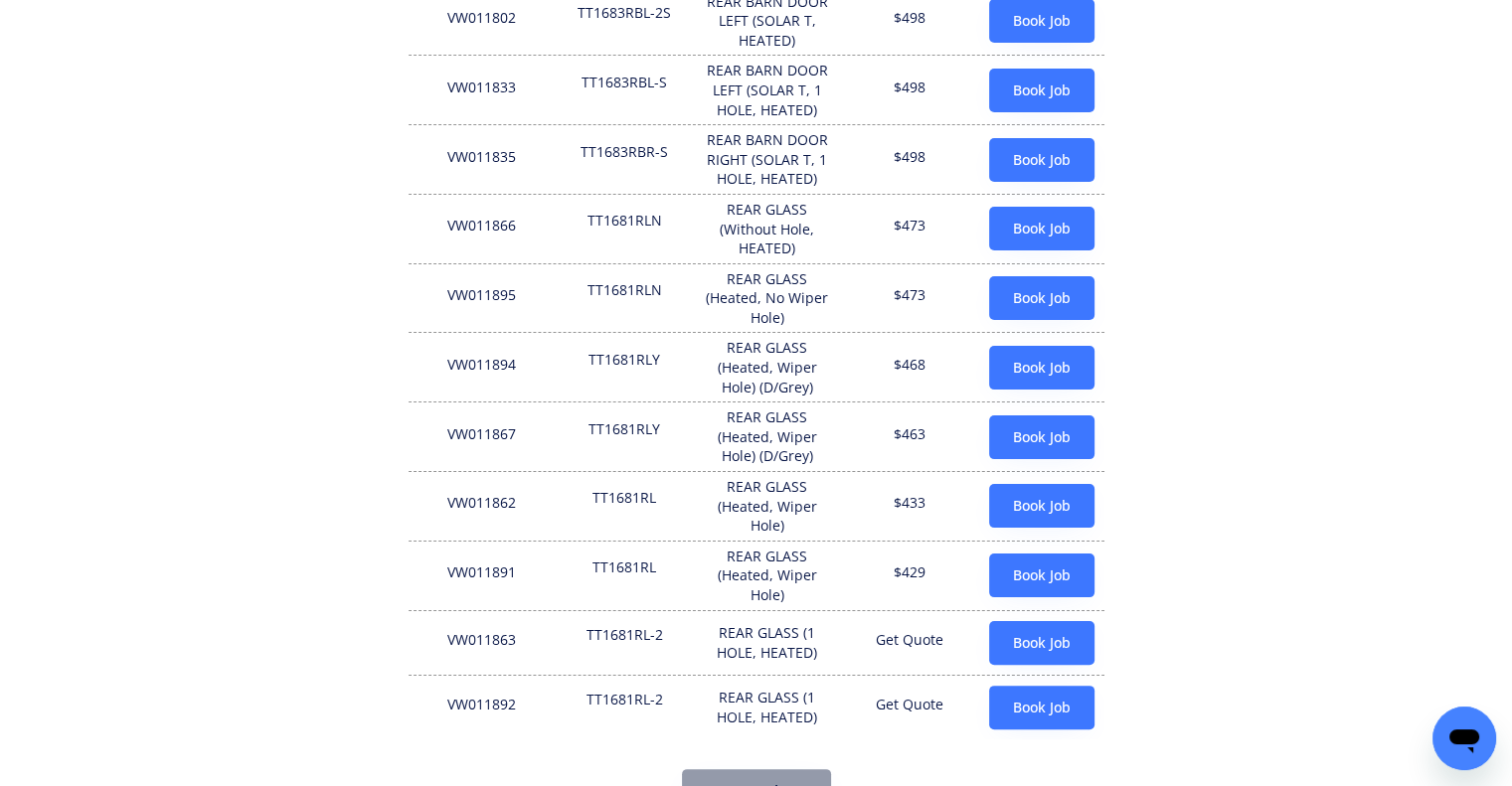 scroll, scrollTop: 371, scrollLeft: 0, axis: vertical 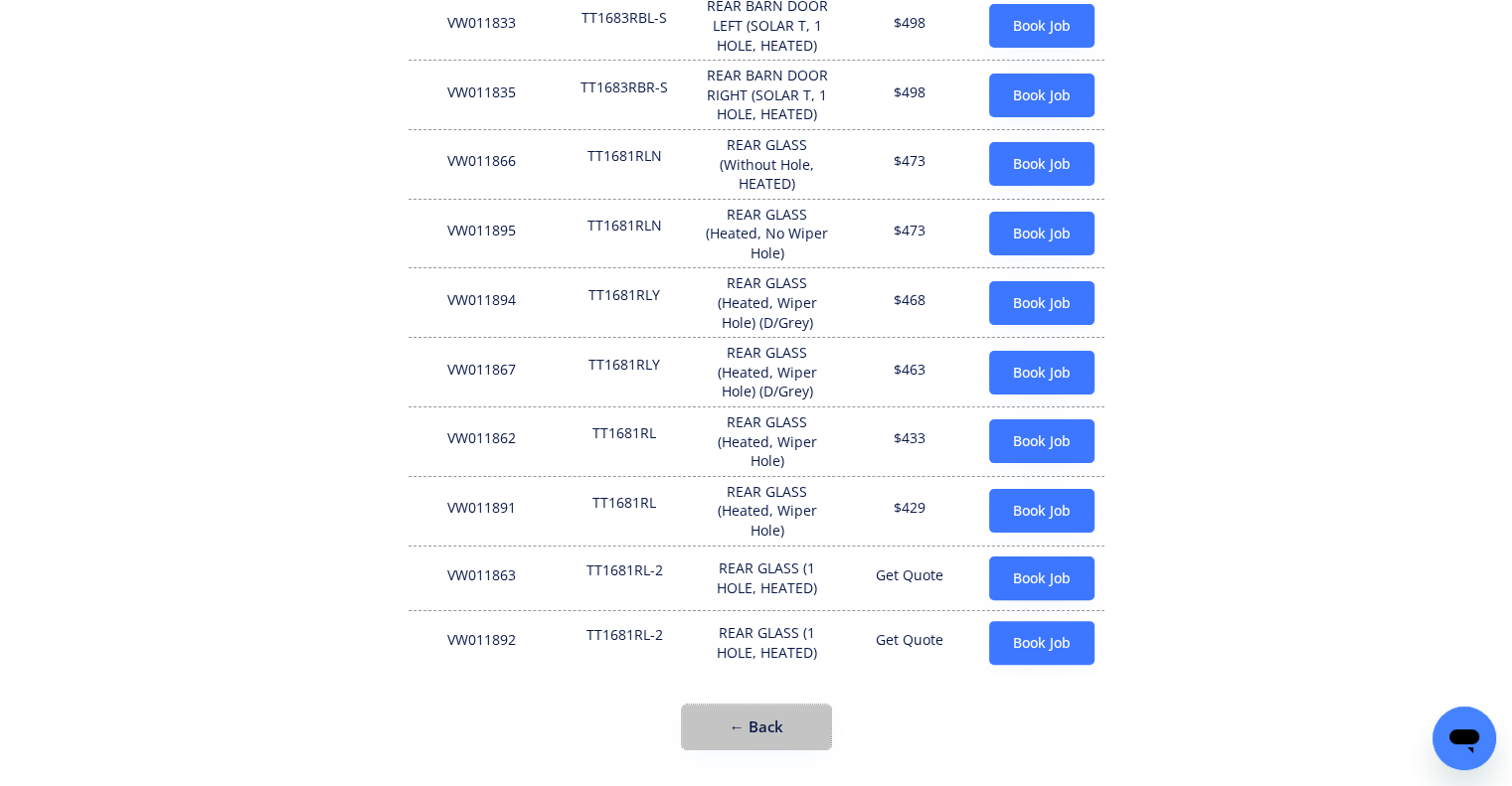 click on "←   Back" at bounding box center [756, 726] 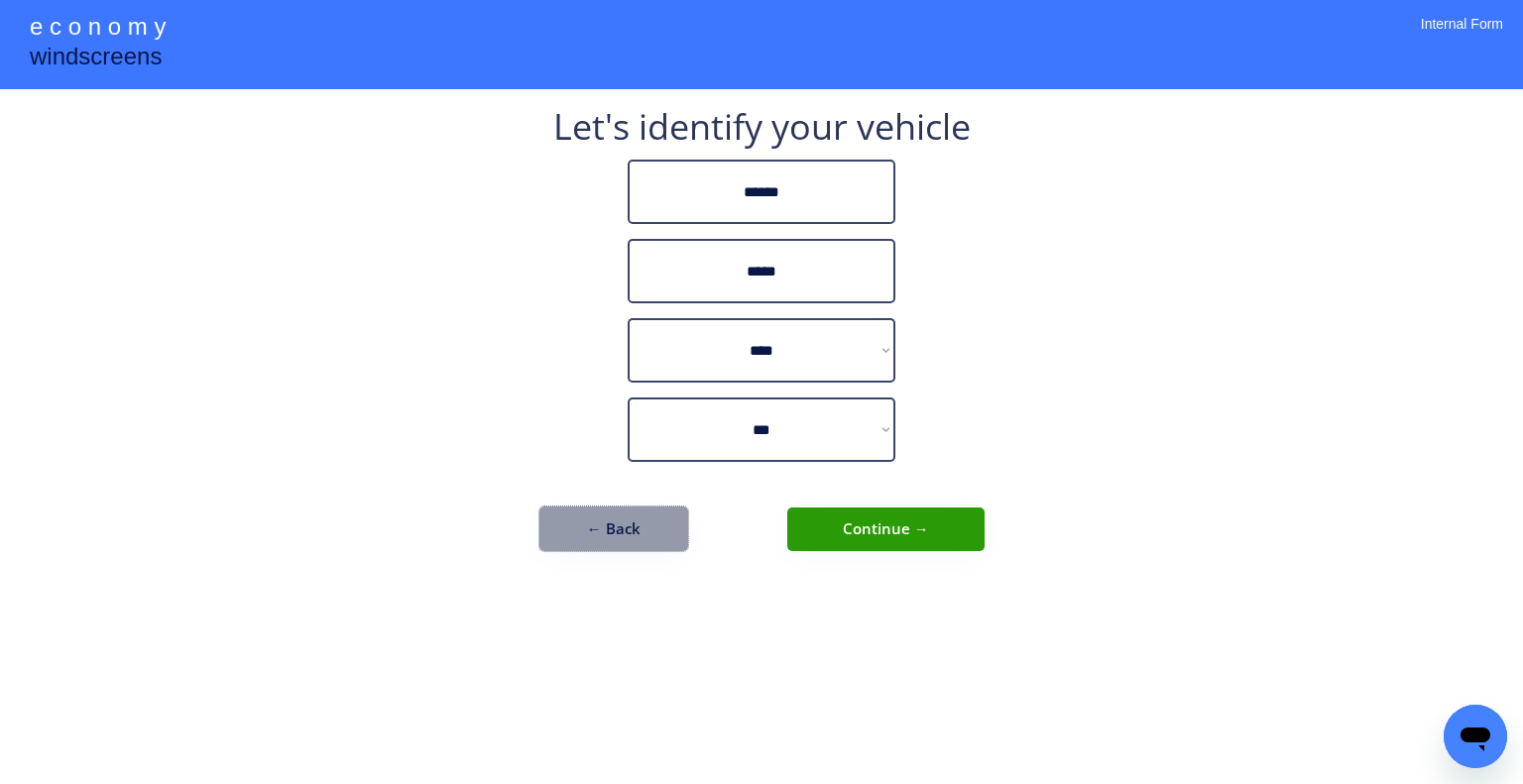 drag, startPoint x: 617, startPoint y: 510, endPoint x: 943, endPoint y: 411, distance: 340.70075 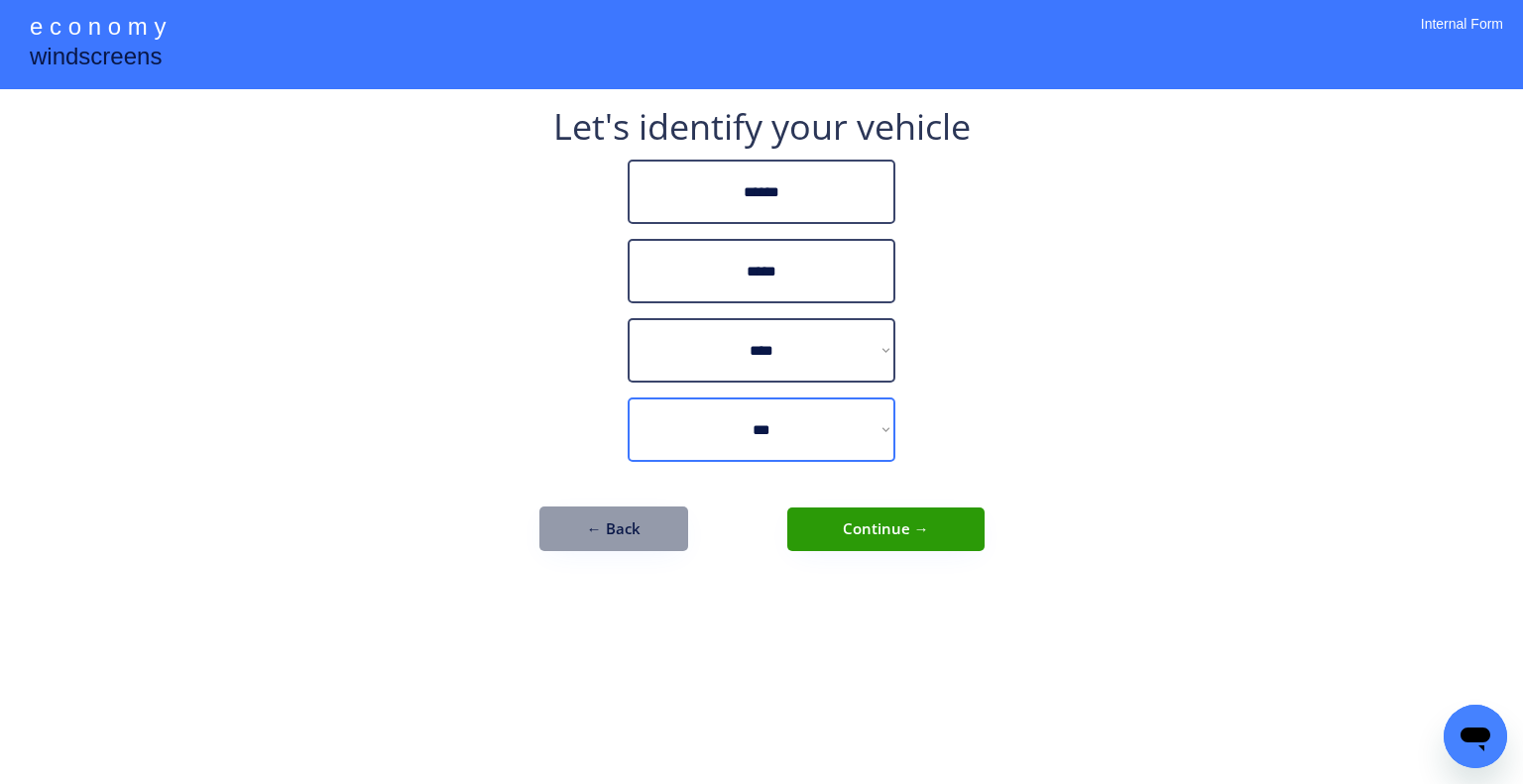 drag, startPoint x: 824, startPoint y: 430, endPoint x: 827, endPoint y: 456, distance: 26.172505 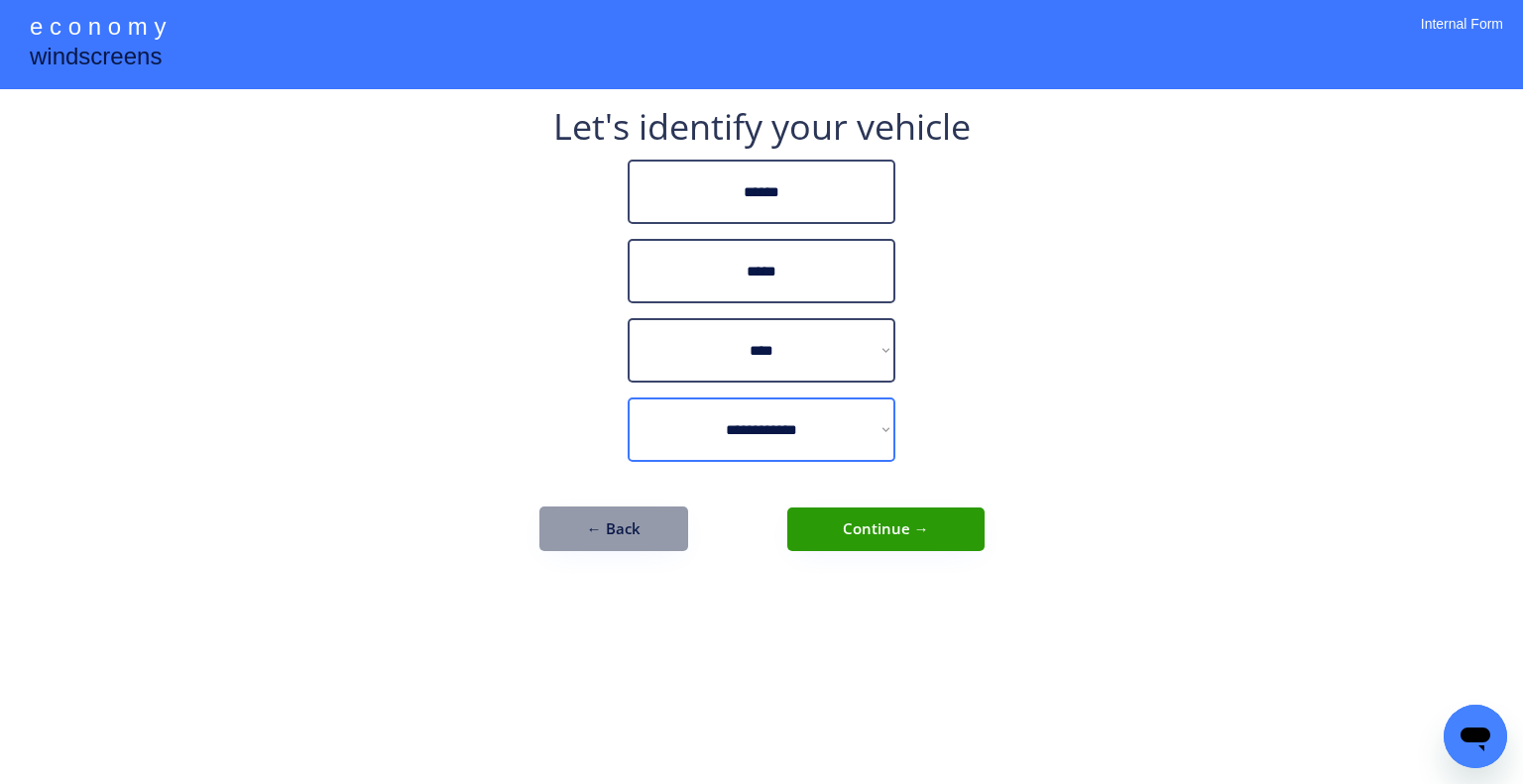 click on "**********" at bounding box center (762, 429) 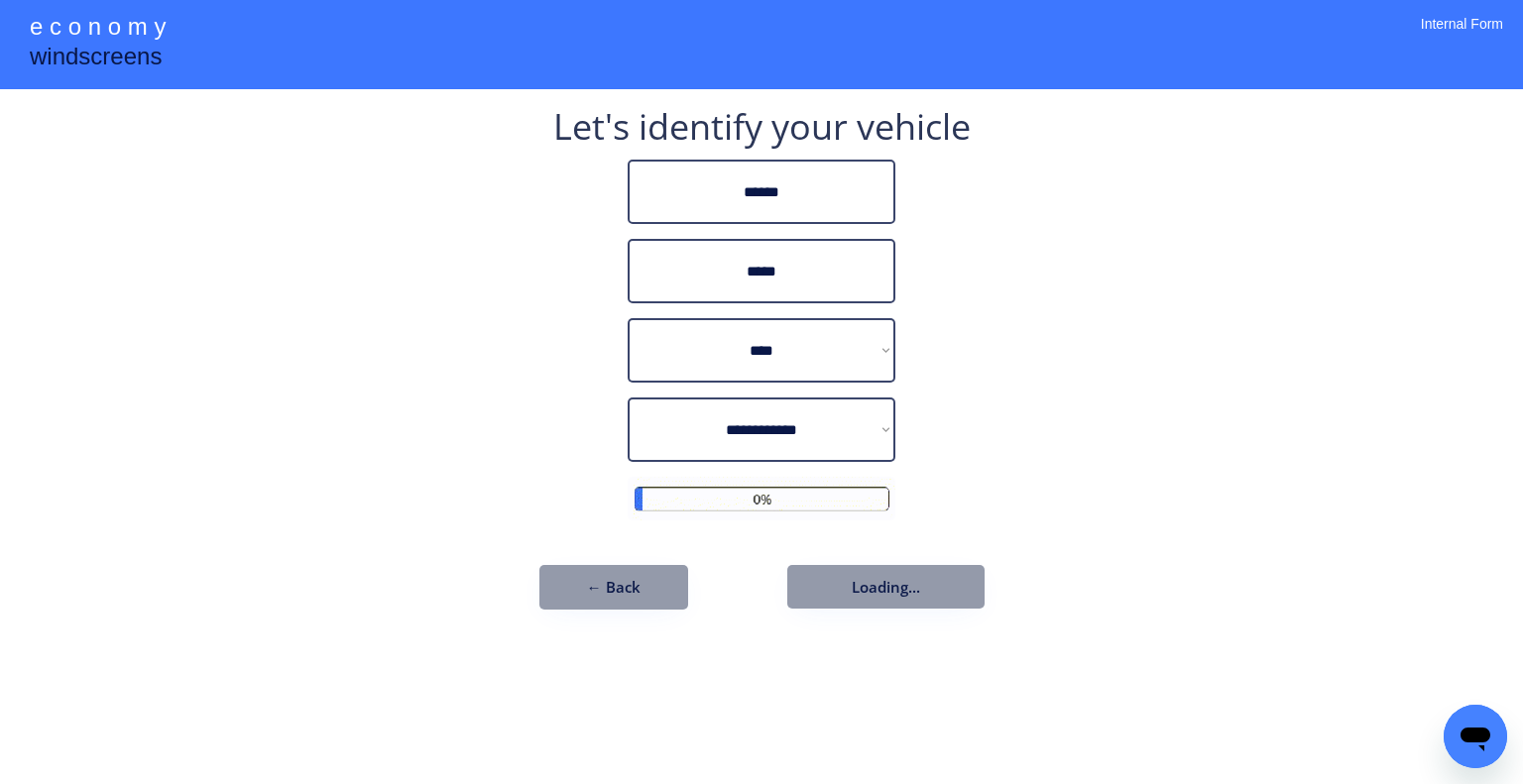 click on "**********" at bounding box center [762, 392] 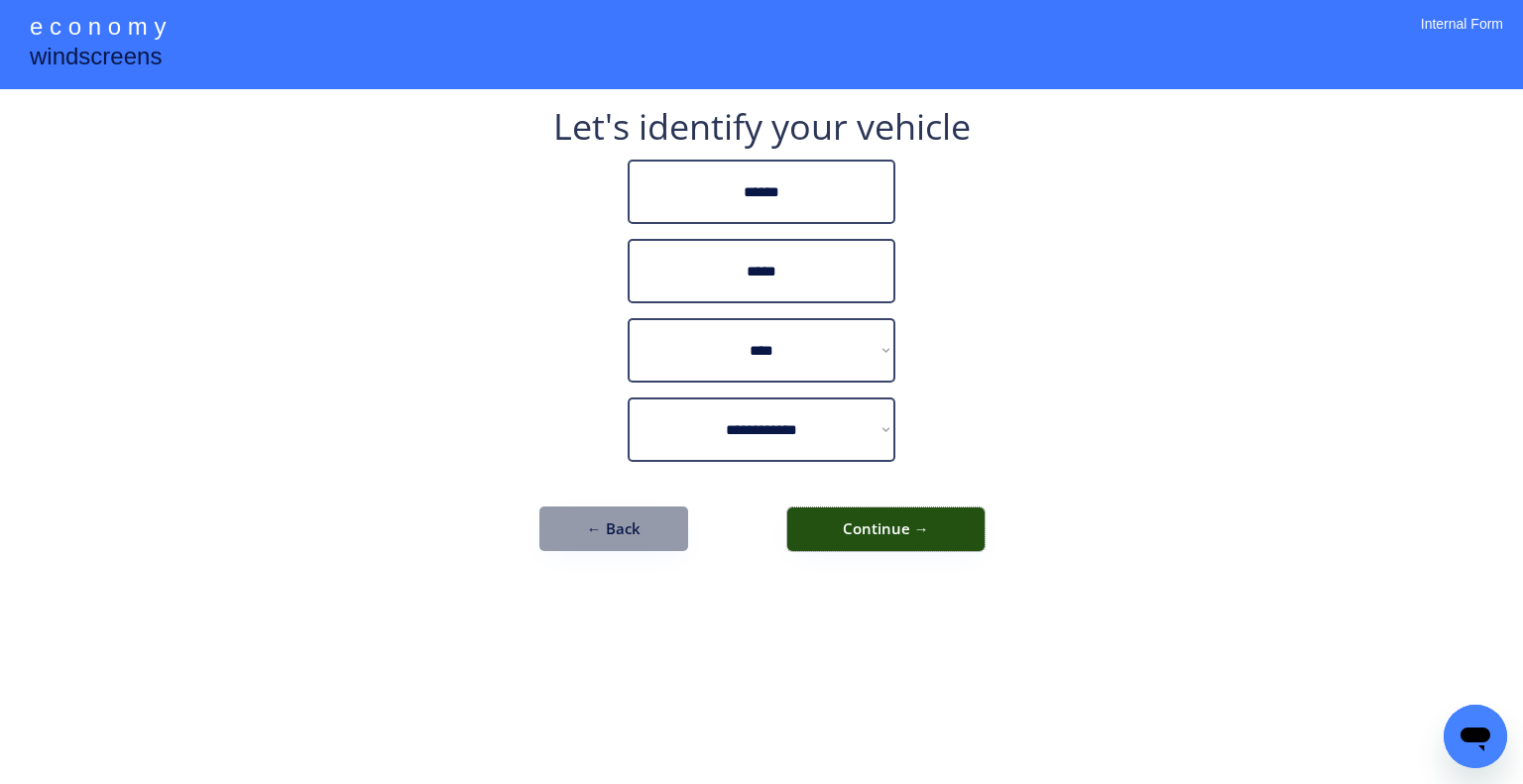 drag, startPoint x: 958, startPoint y: 522, endPoint x: 1008, endPoint y: 522, distance: 50 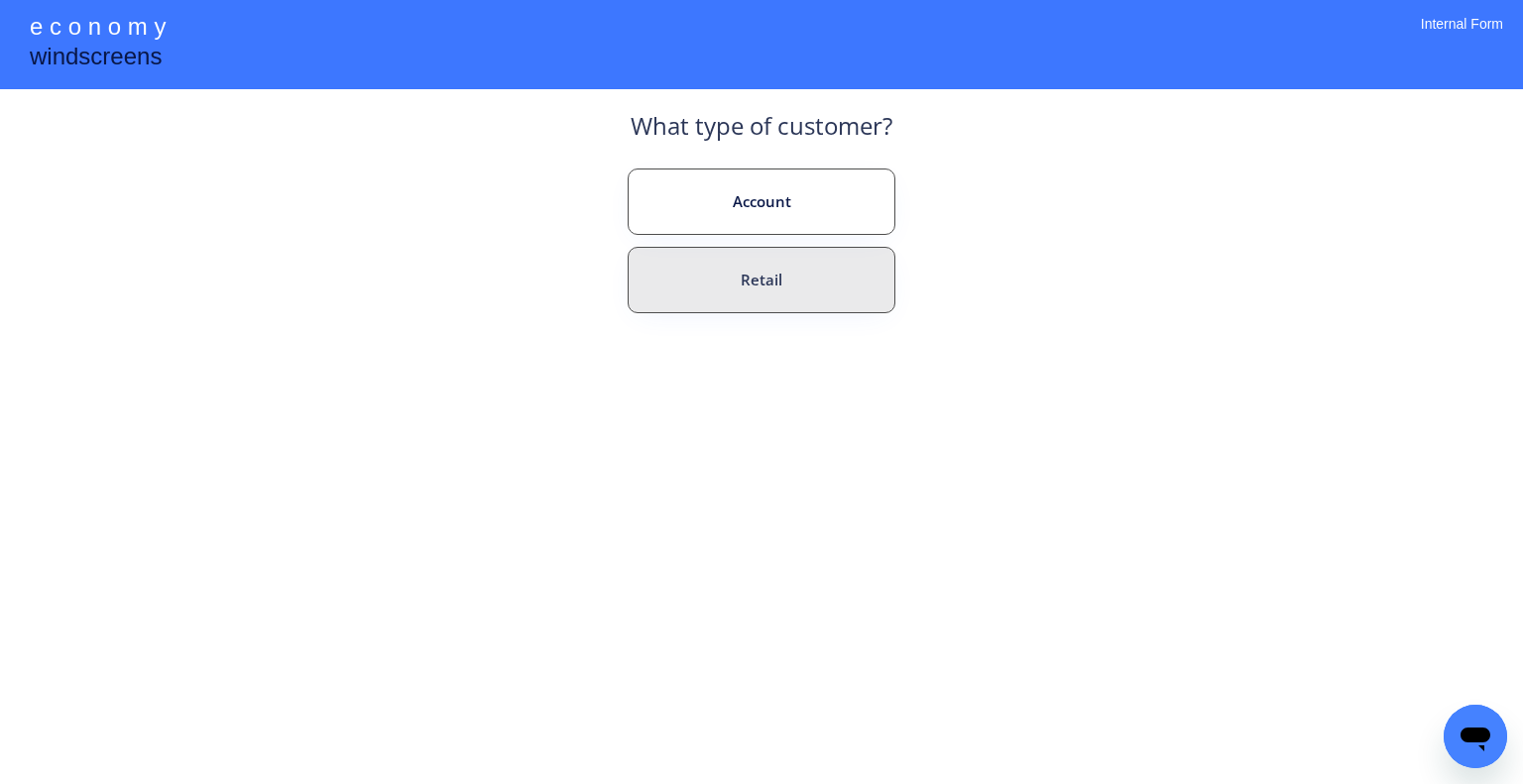click on "Retail" at bounding box center (762, 280) 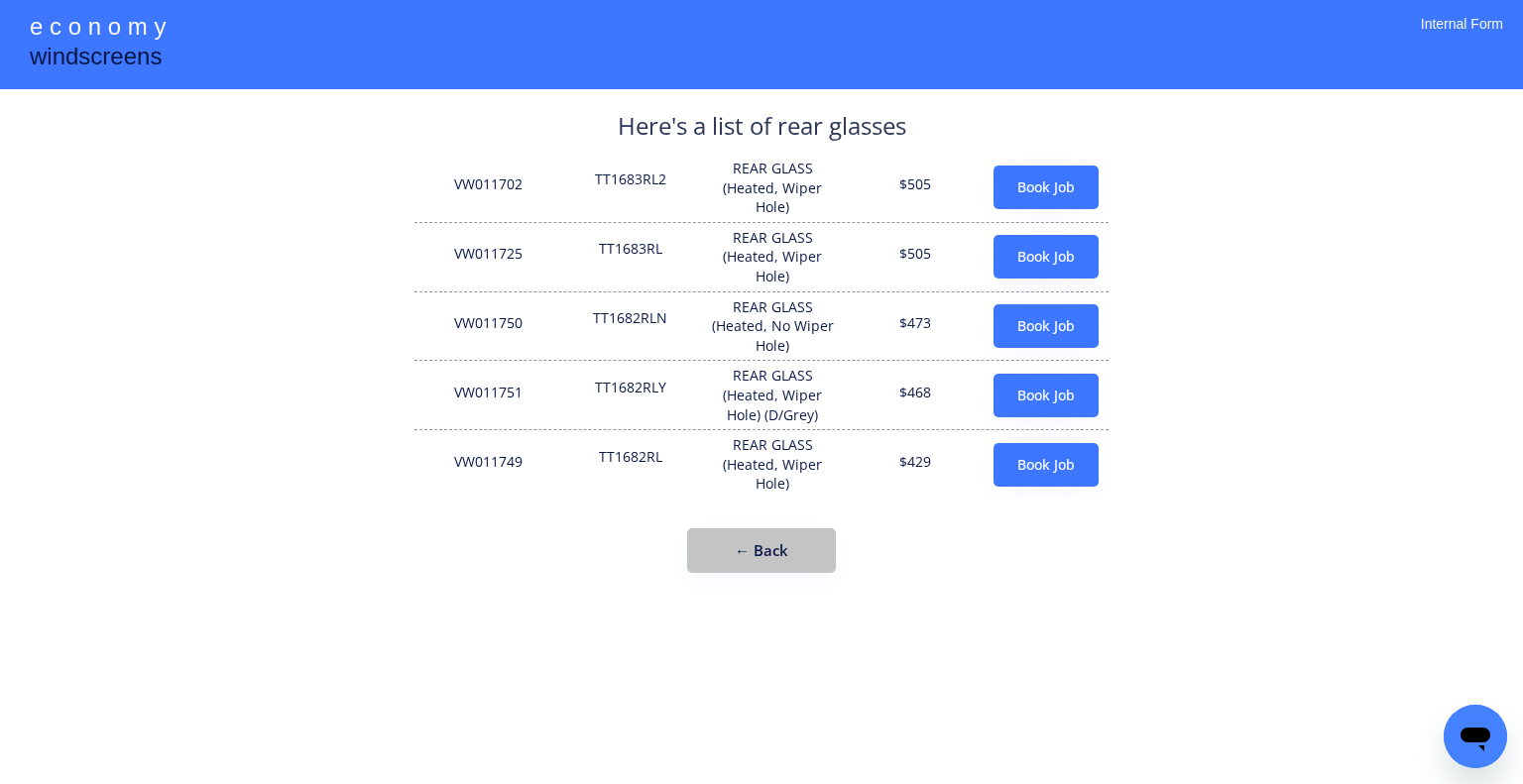 click on "←   Back" at bounding box center [762, 550] 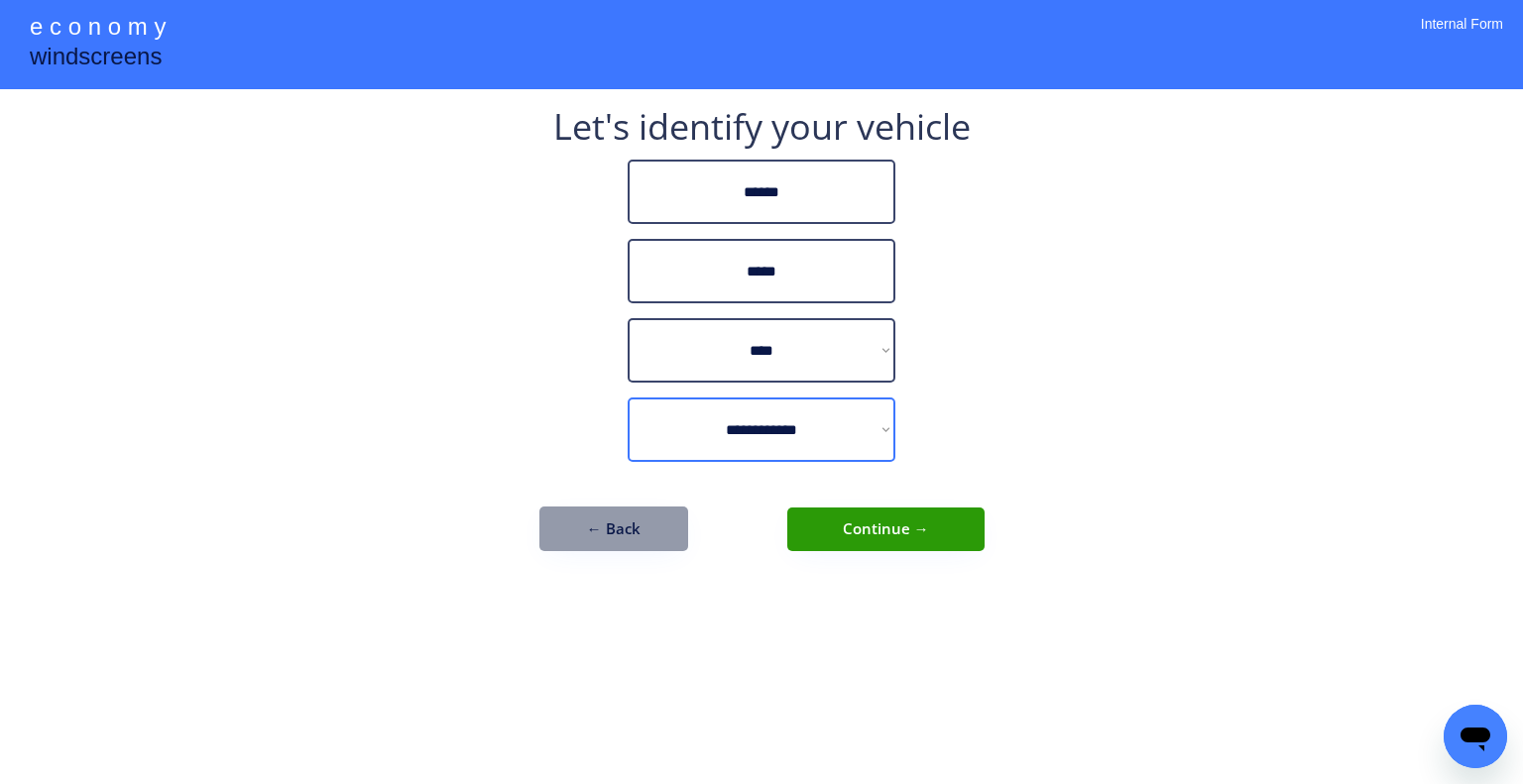click on "**********" at bounding box center [762, 429] 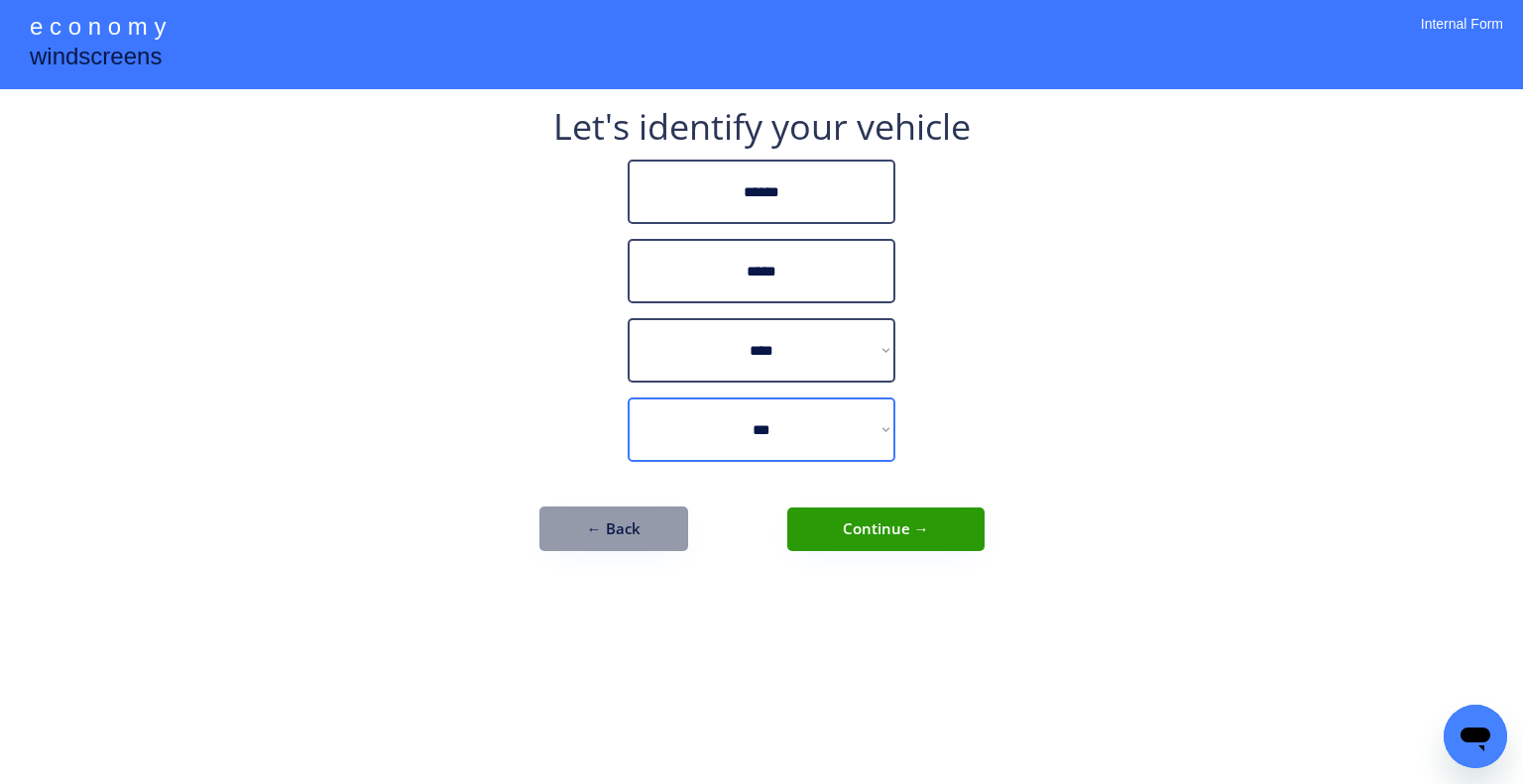 click on "**********" at bounding box center (762, 429) 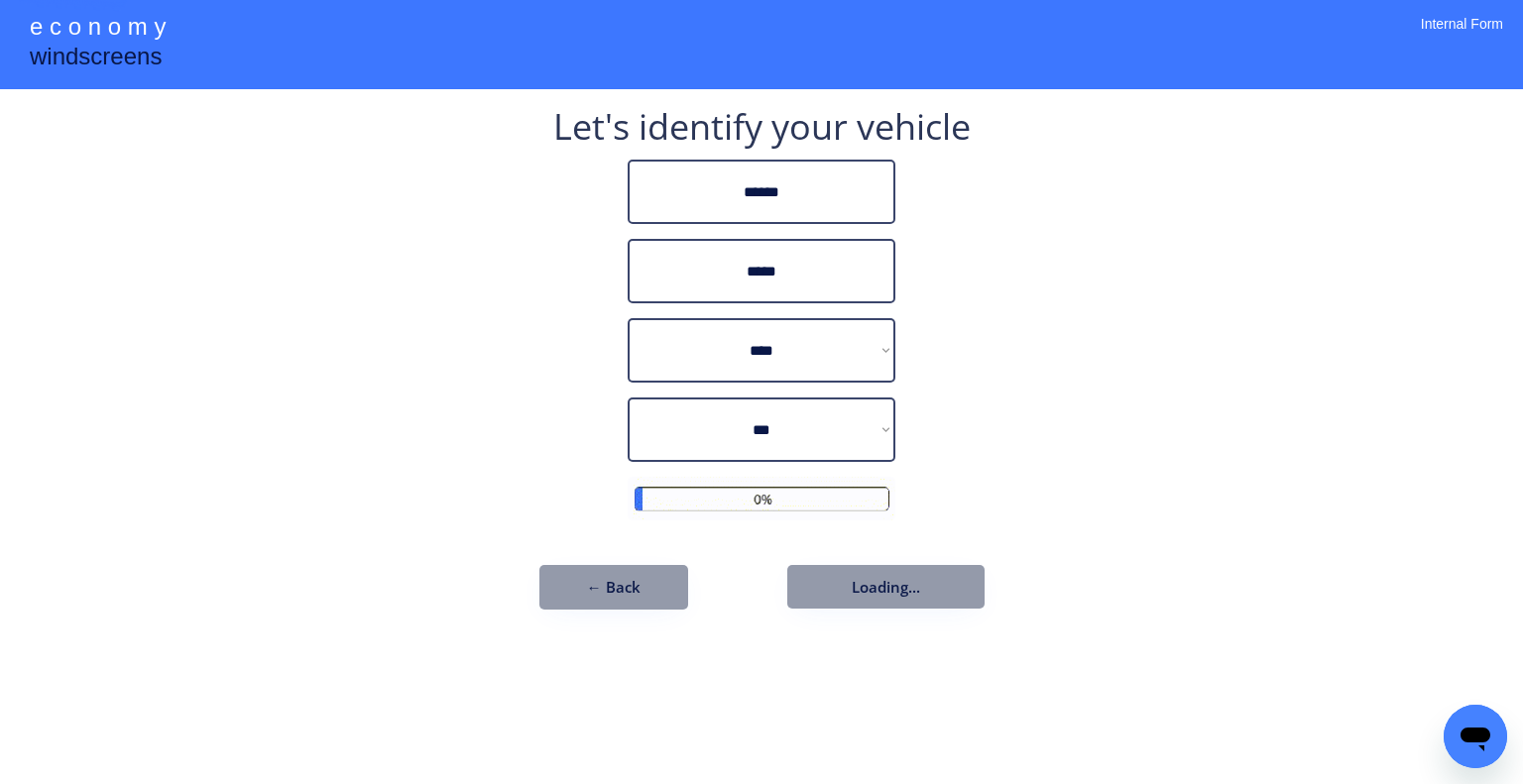 click on "**********" at bounding box center (762, 392) 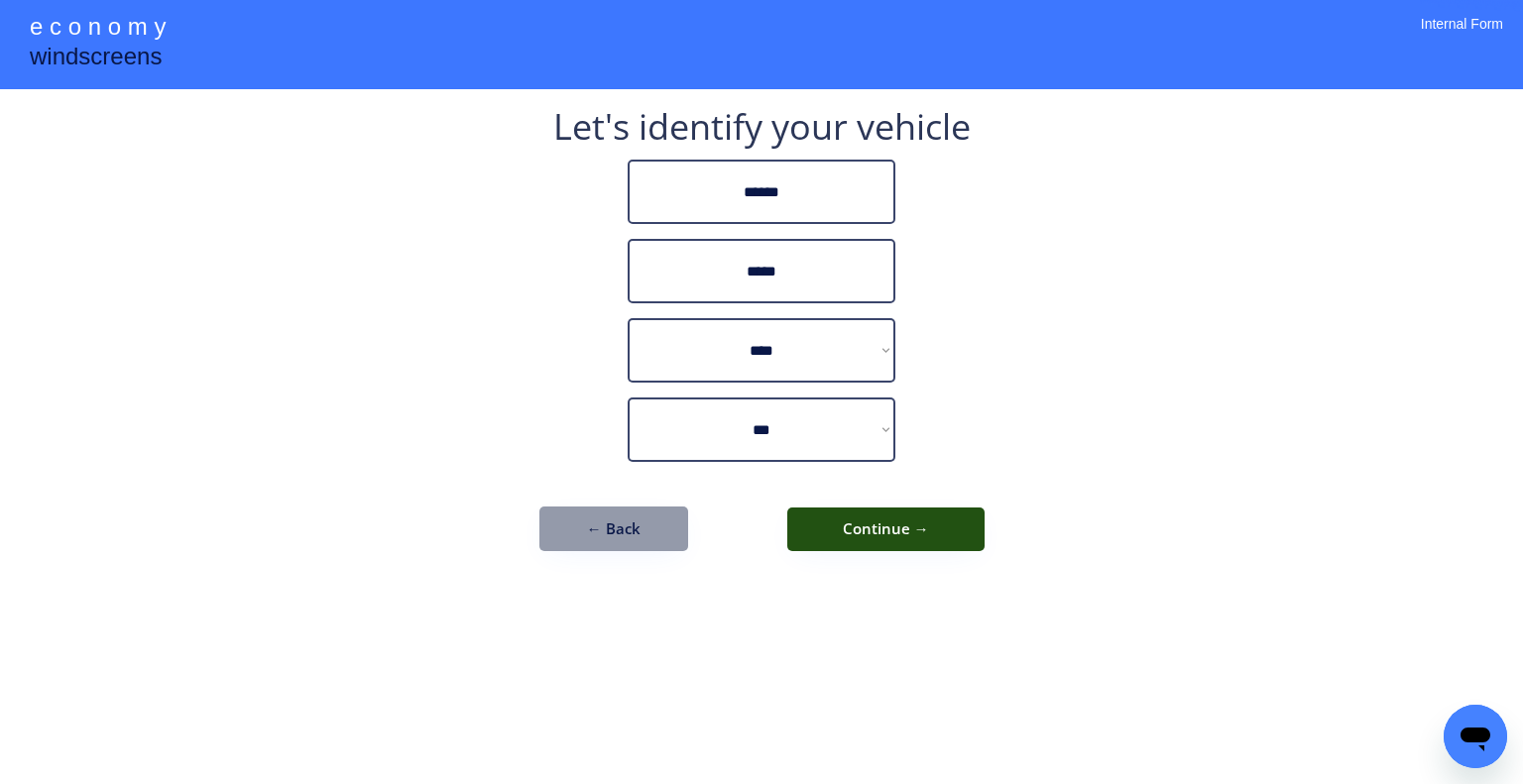 drag, startPoint x: 929, startPoint y: 518, endPoint x: 951, endPoint y: 522, distance: 22.36068 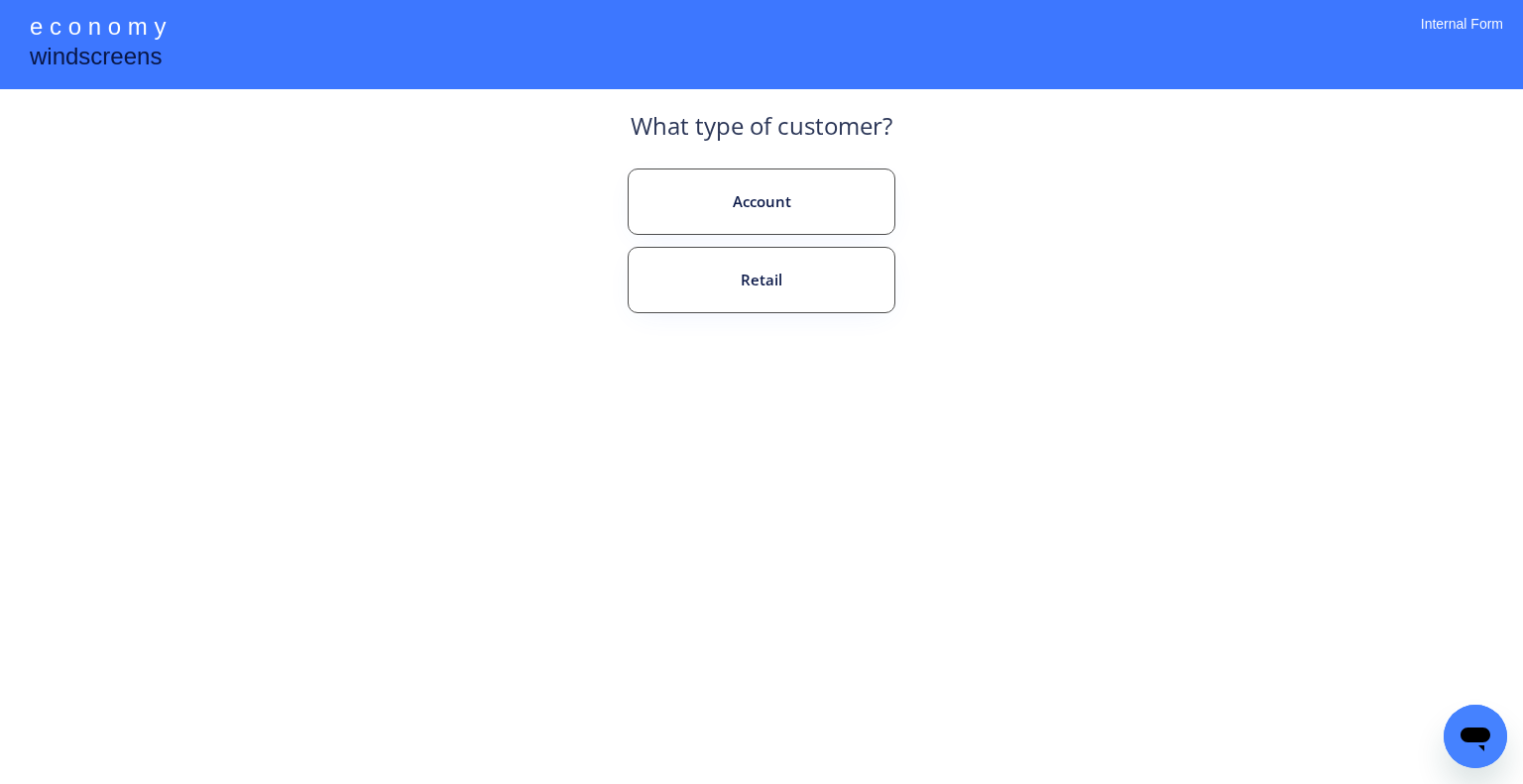 click on "Account Retail" at bounding box center [762, 283] 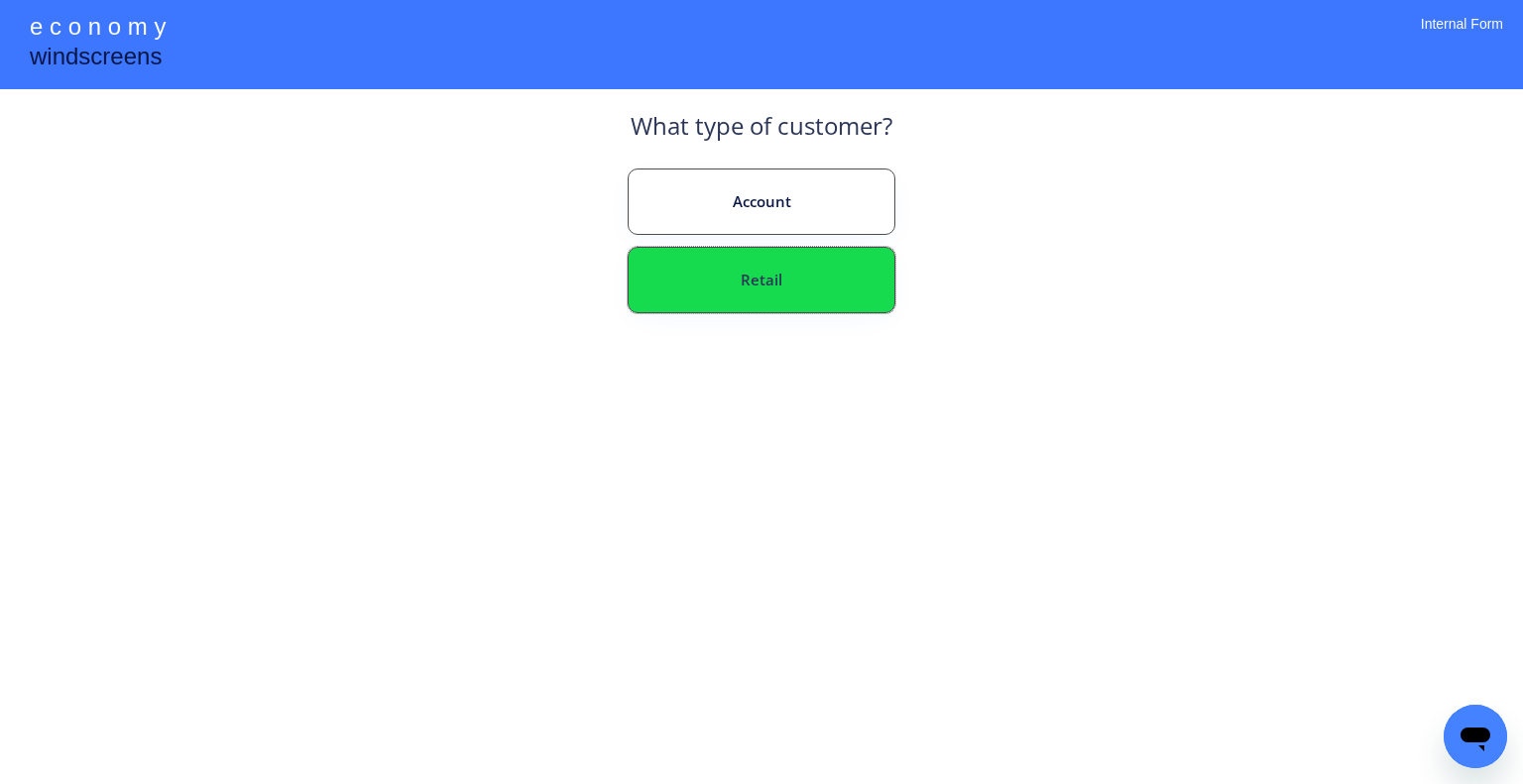click on "Retail" at bounding box center [762, 280] 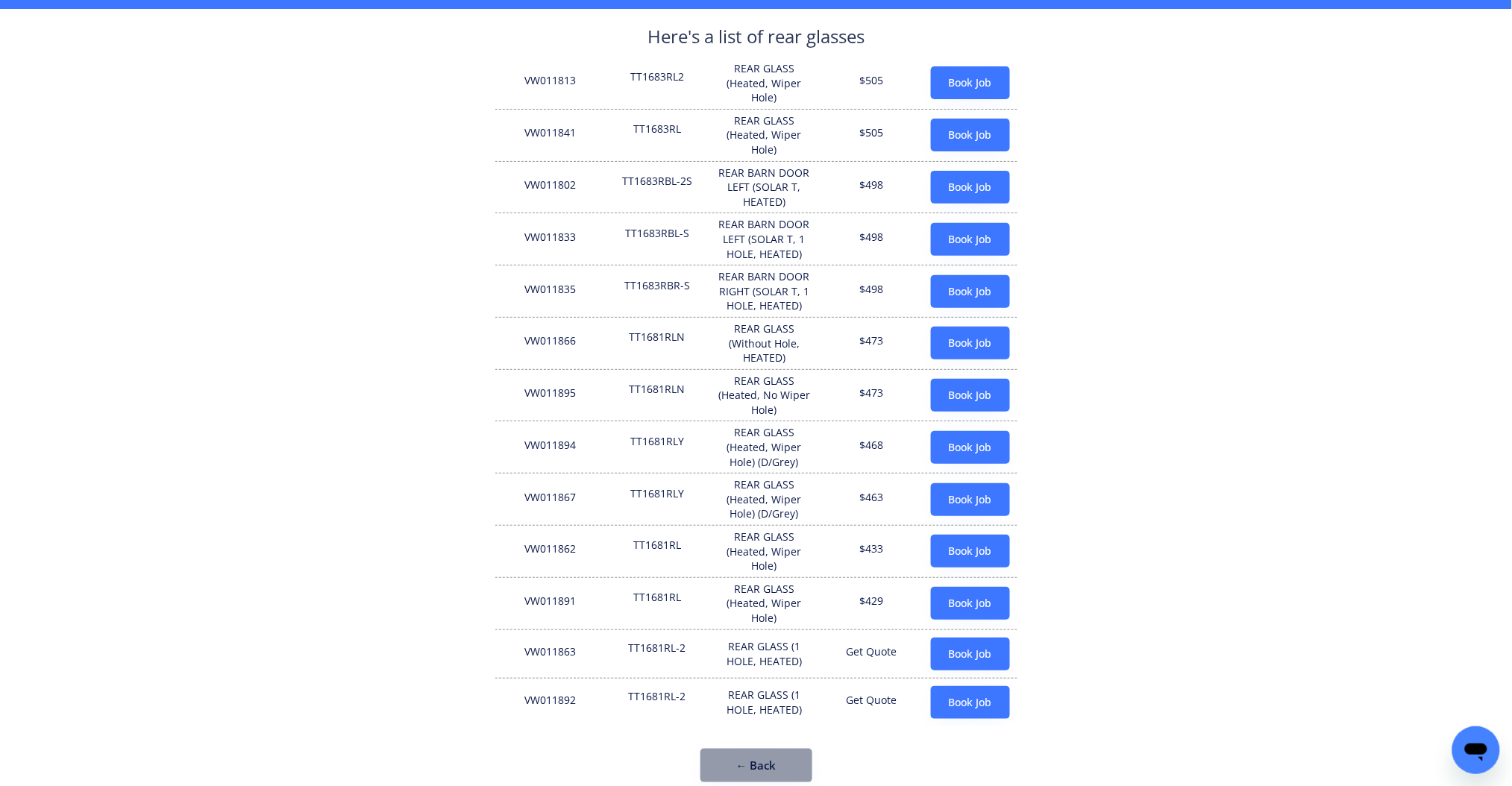 scroll, scrollTop: 84, scrollLeft: 0, axis: vertical 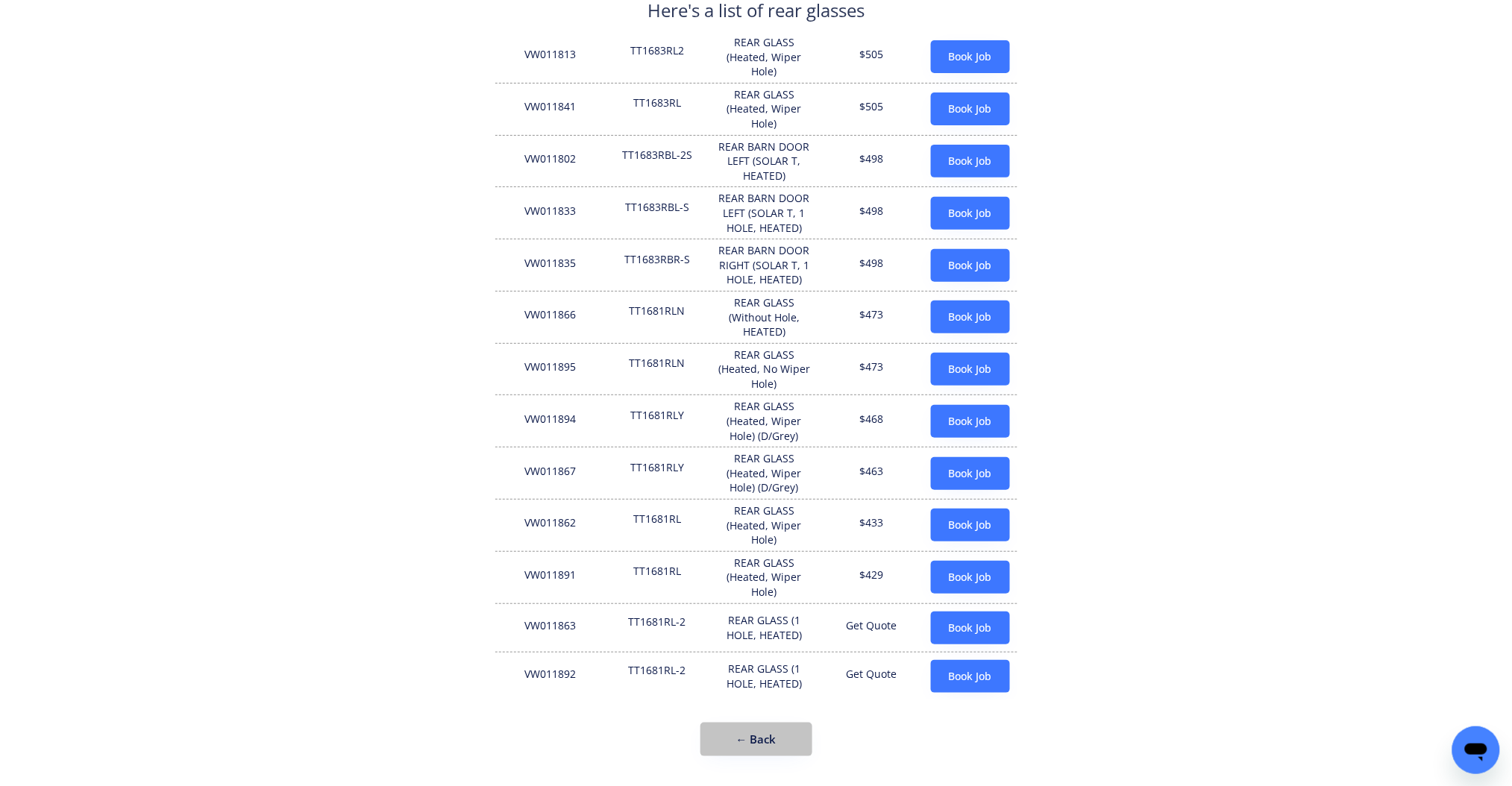 drag, startPoint x: 782, startPoint y: 747, endPoint x: 788, endPoint y: 738, distance: 10.816654 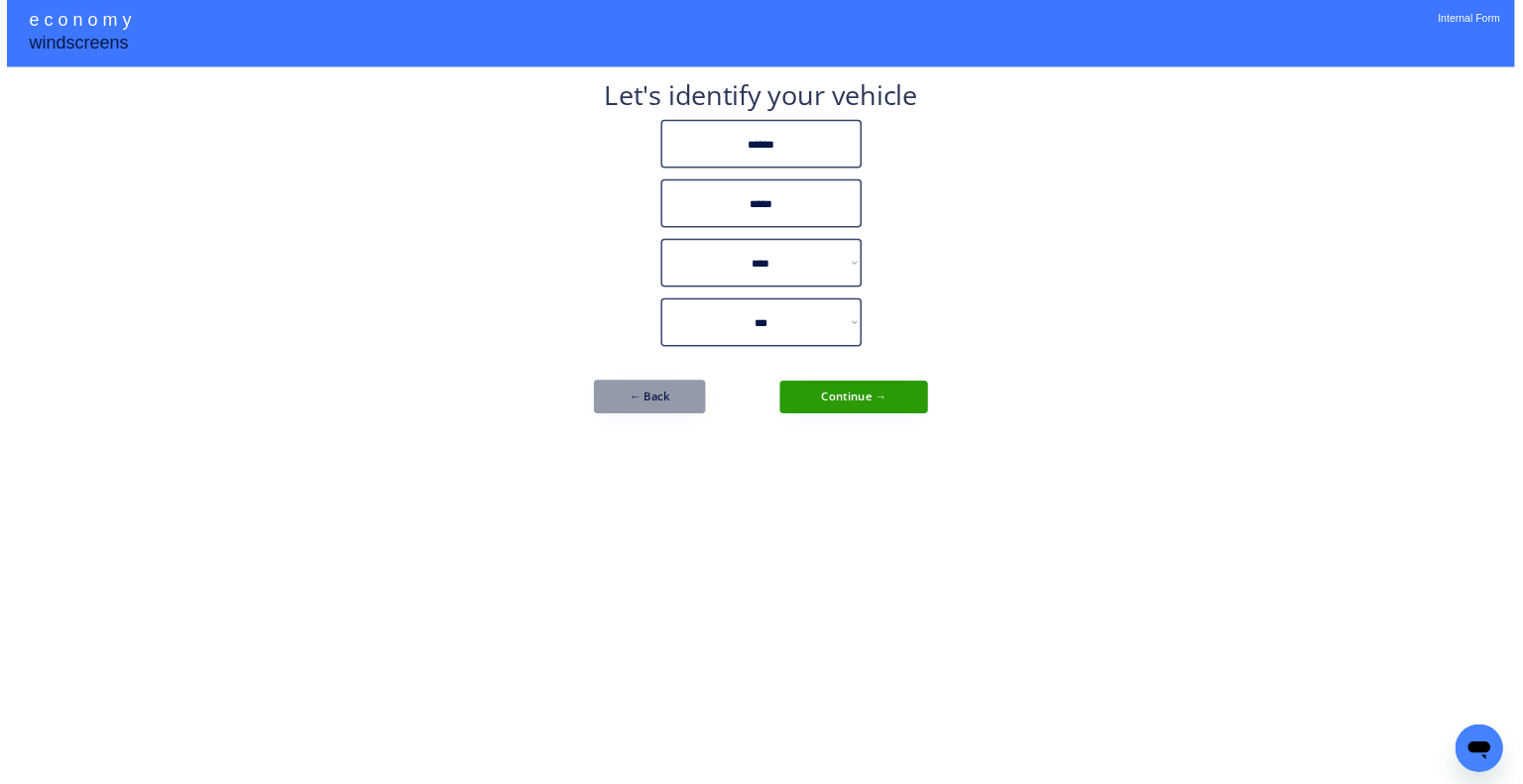 scroll, scrollTop: 0, scrollLeft: 0, axis: both 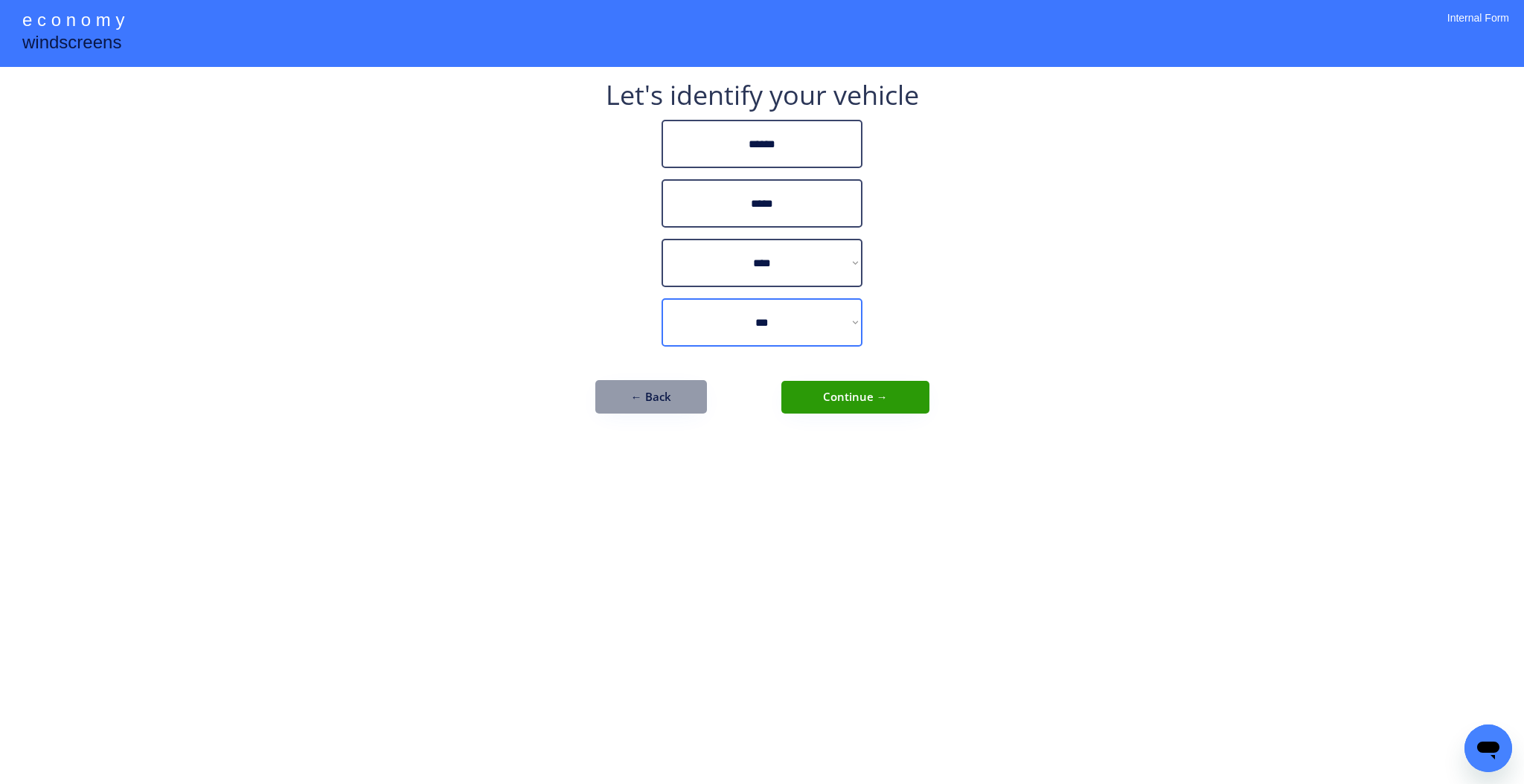 drag, startPoint x: 796, startPoint y: 315, endPoint x: 796, endPoint y: 333, distance: 18 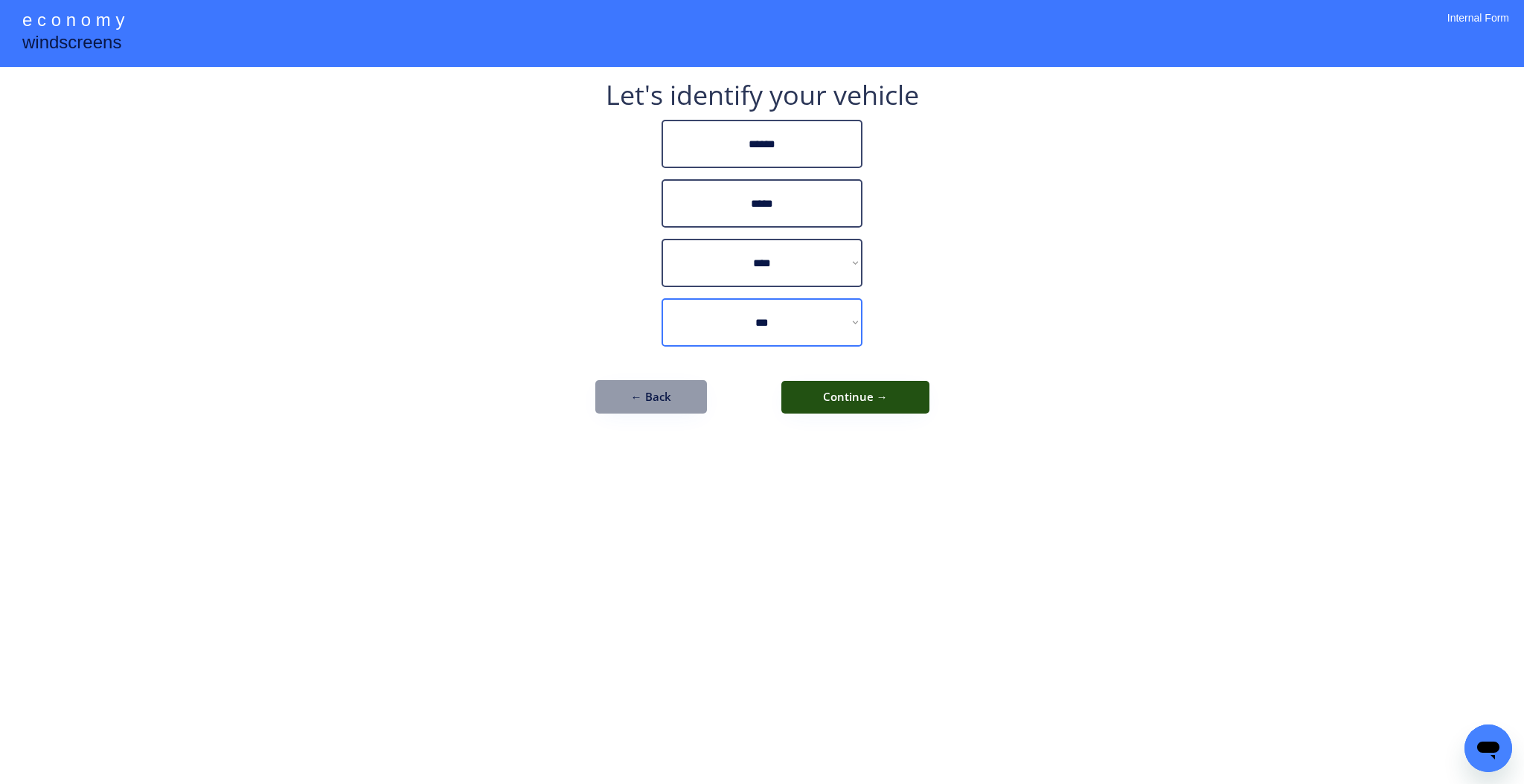select on "**********" 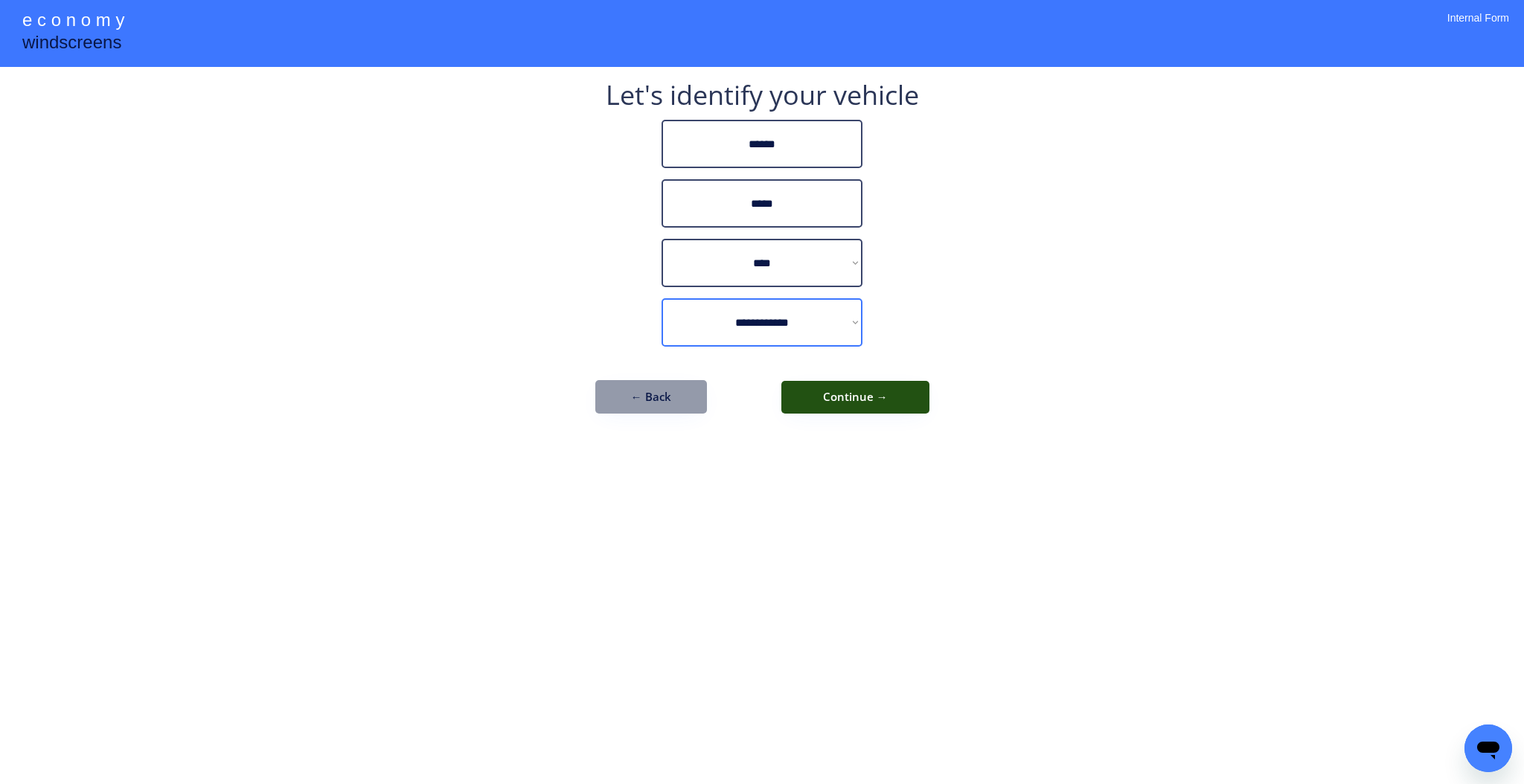 click on "**********" at bounding box center (762, 322) 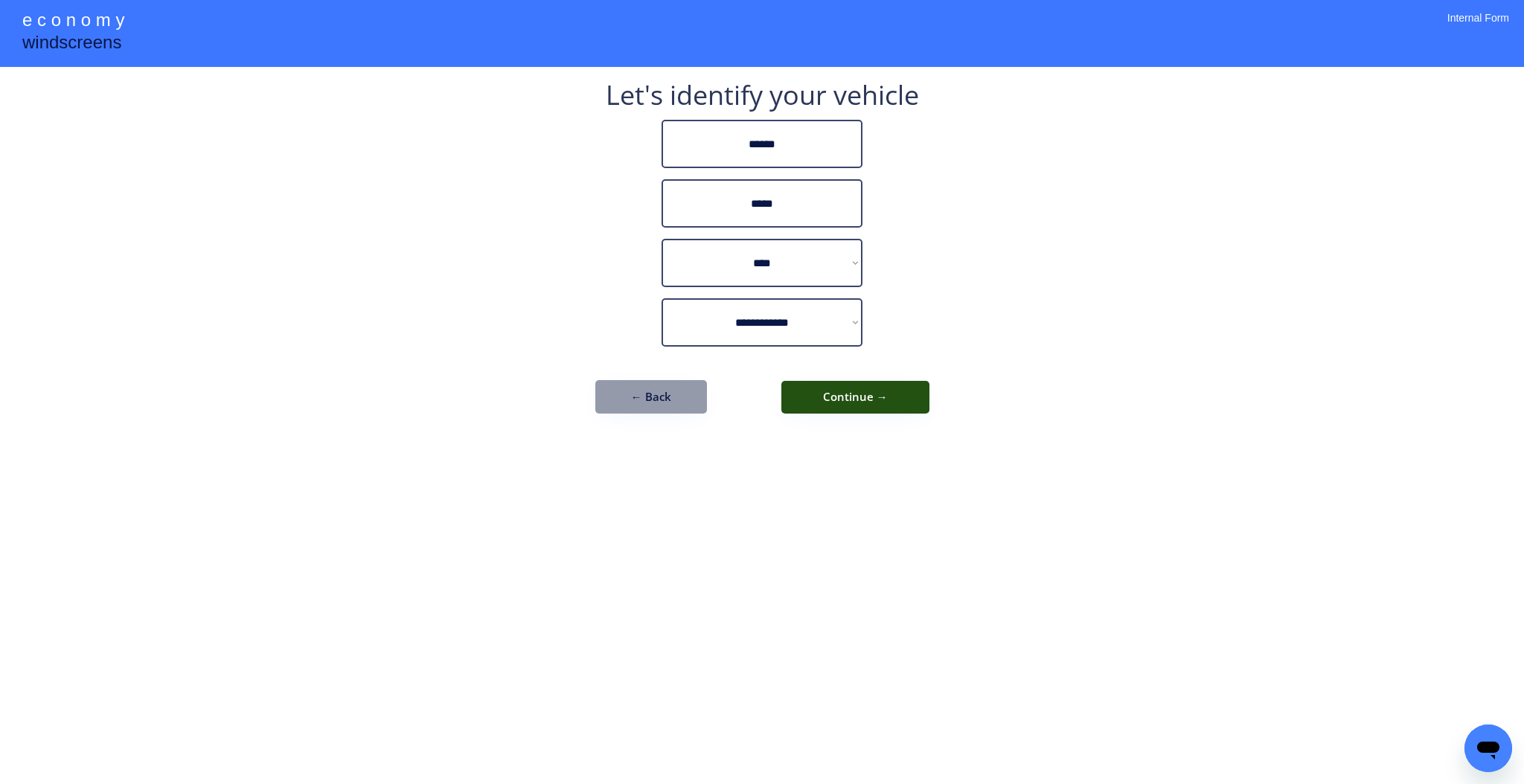 click on "Continue    →" at bounding box center (855, 397) 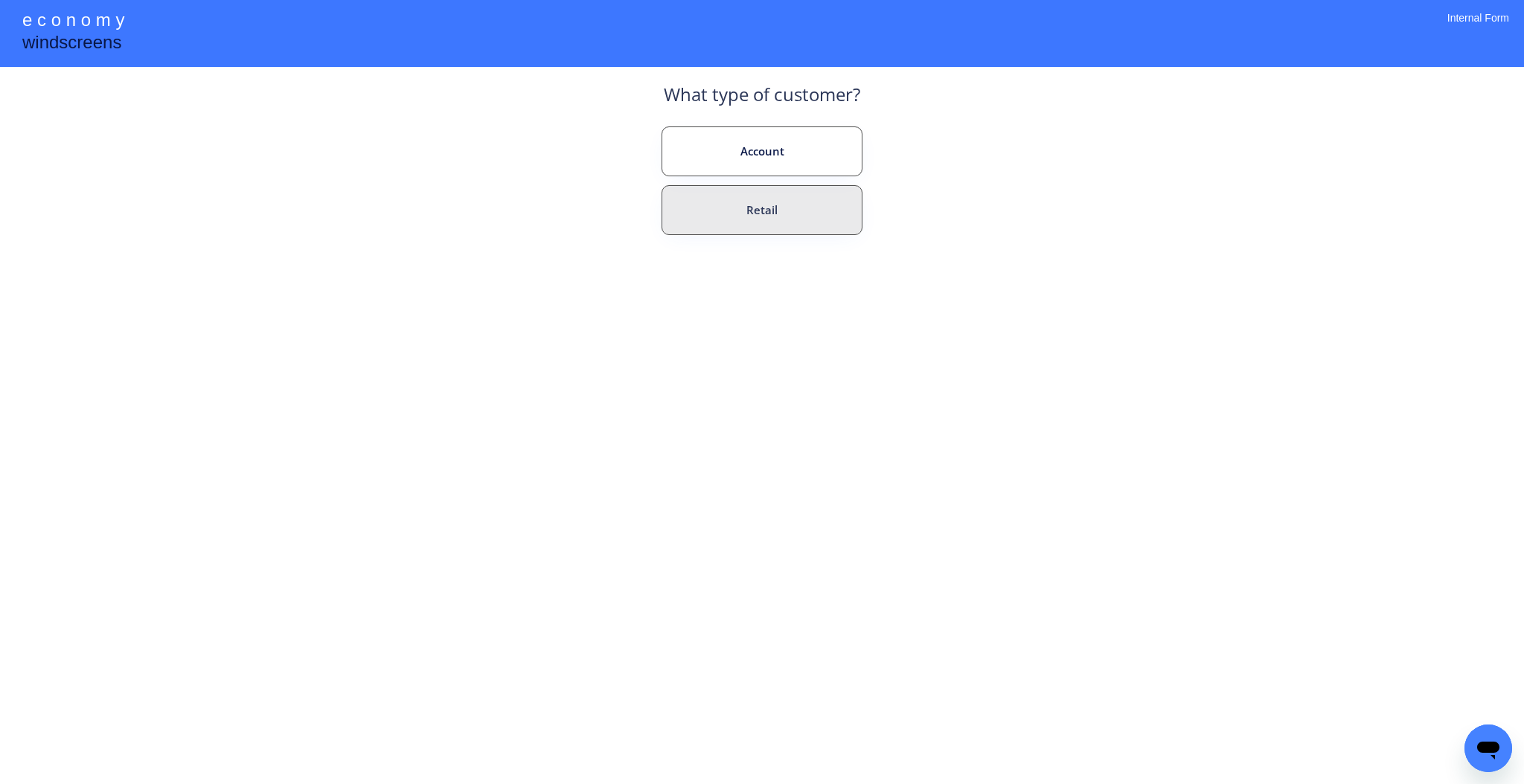 click on "Retail" at bounding box center (762, 210) 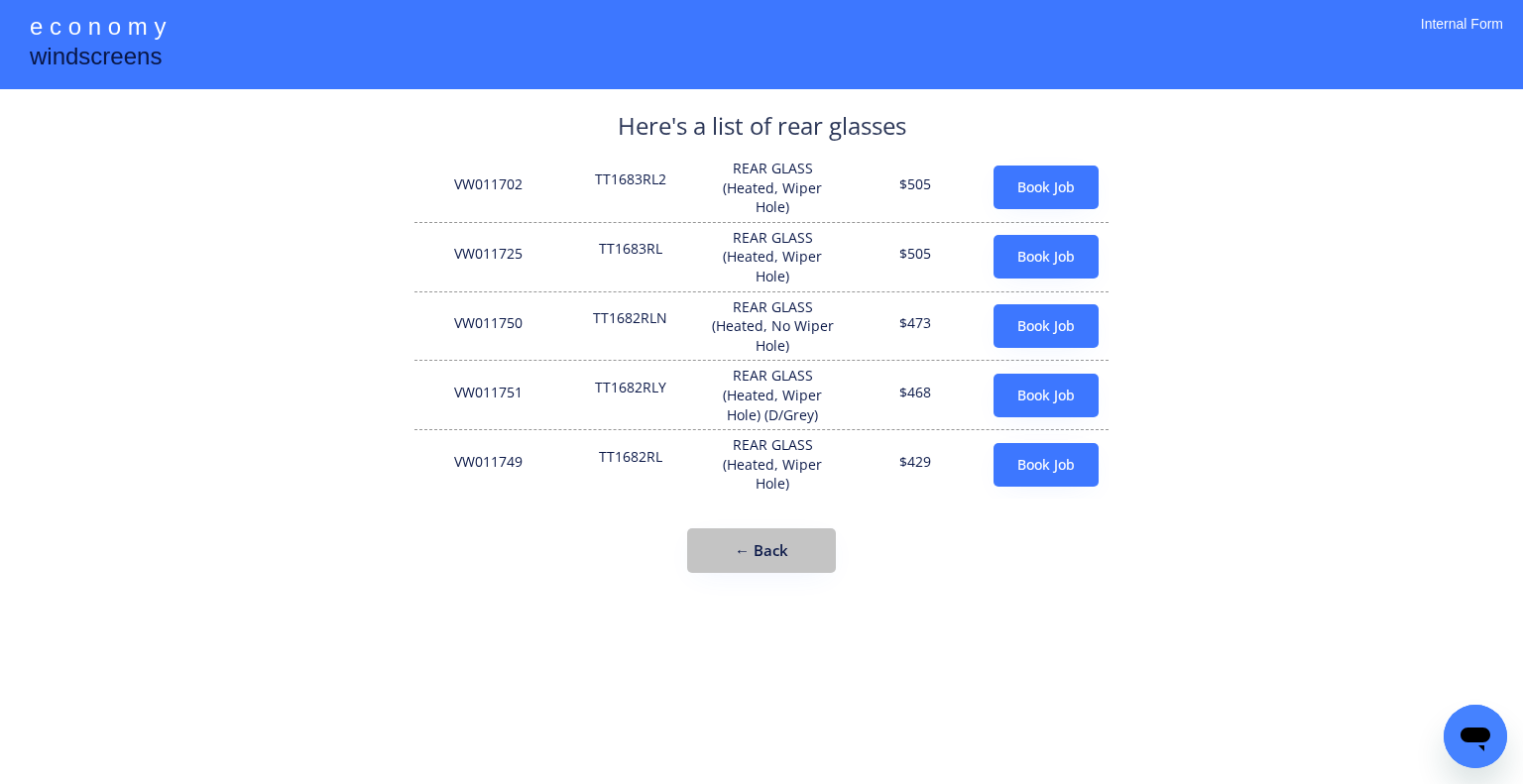 drag, startPoint x: 813, startPoint y: 548, endPoint x: 804, endPoint y: 561, distance: 15.811388 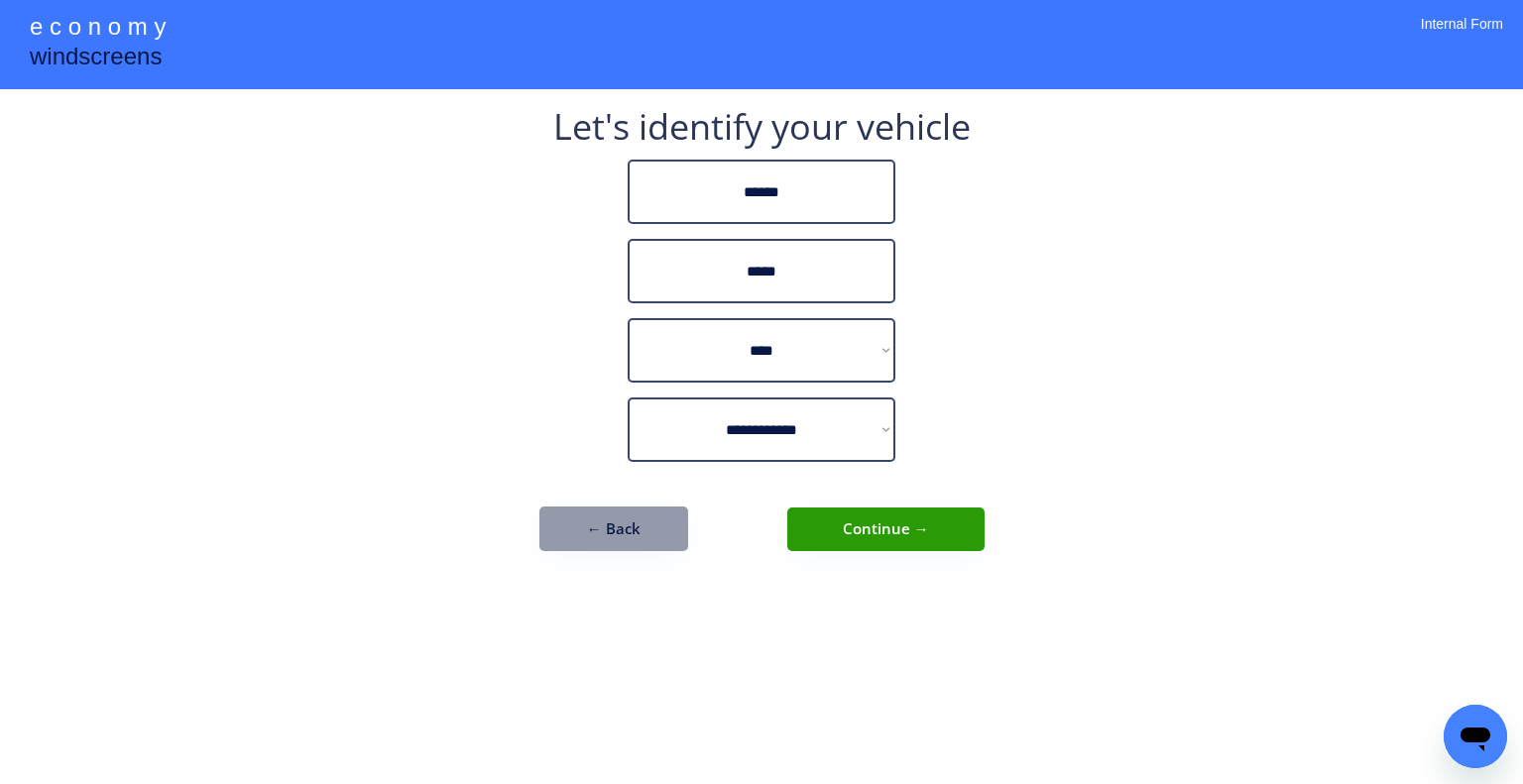 click on "←   Back" at bounding box center [614, 528] 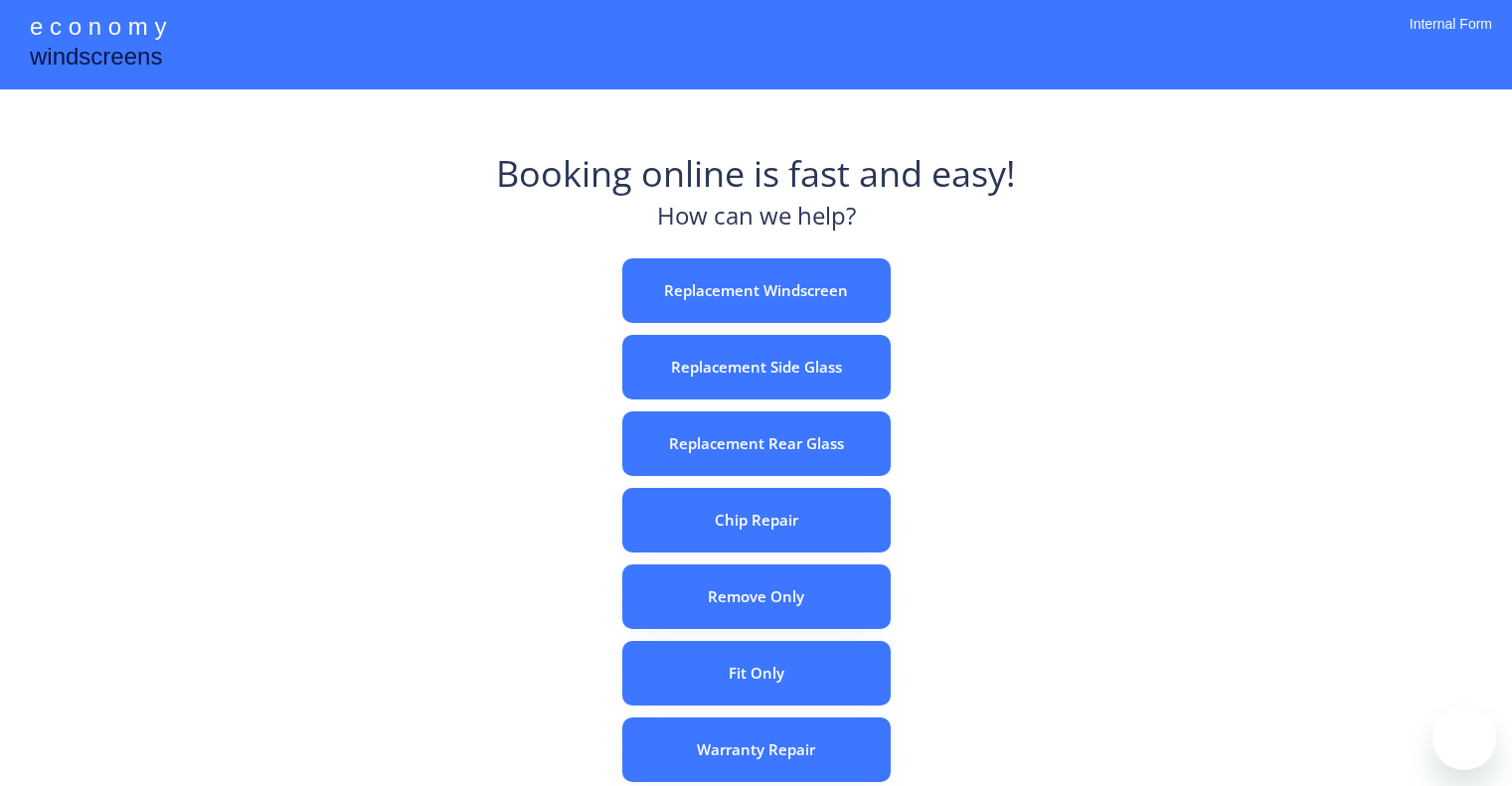 scroll, scrollTop: 0, scrollLeft: 0, axis: both 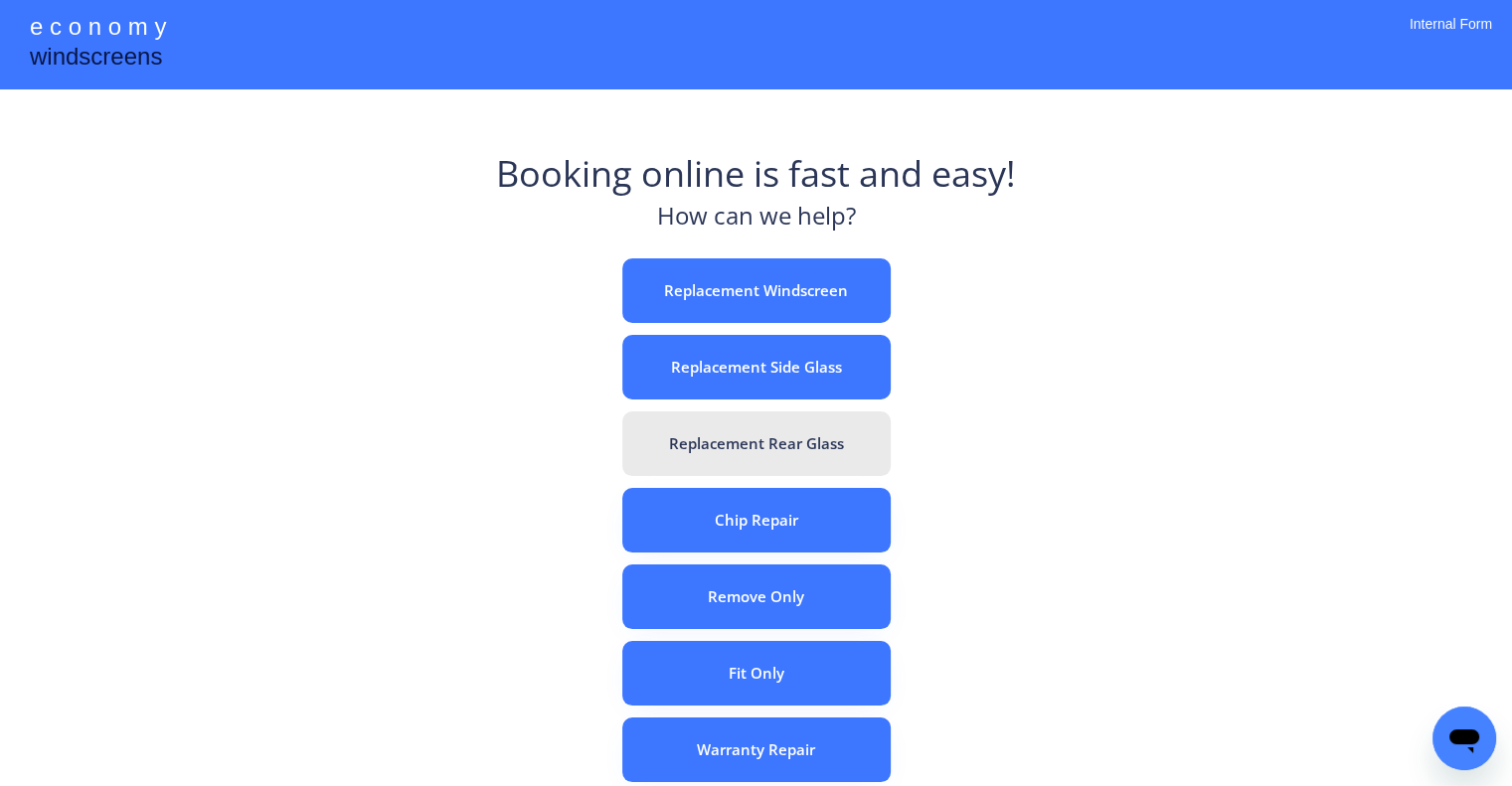 drag, startPoint x: 831, startPoint y: 439, endPoint x: 833, endPoint y: 460, distance: 21.095023 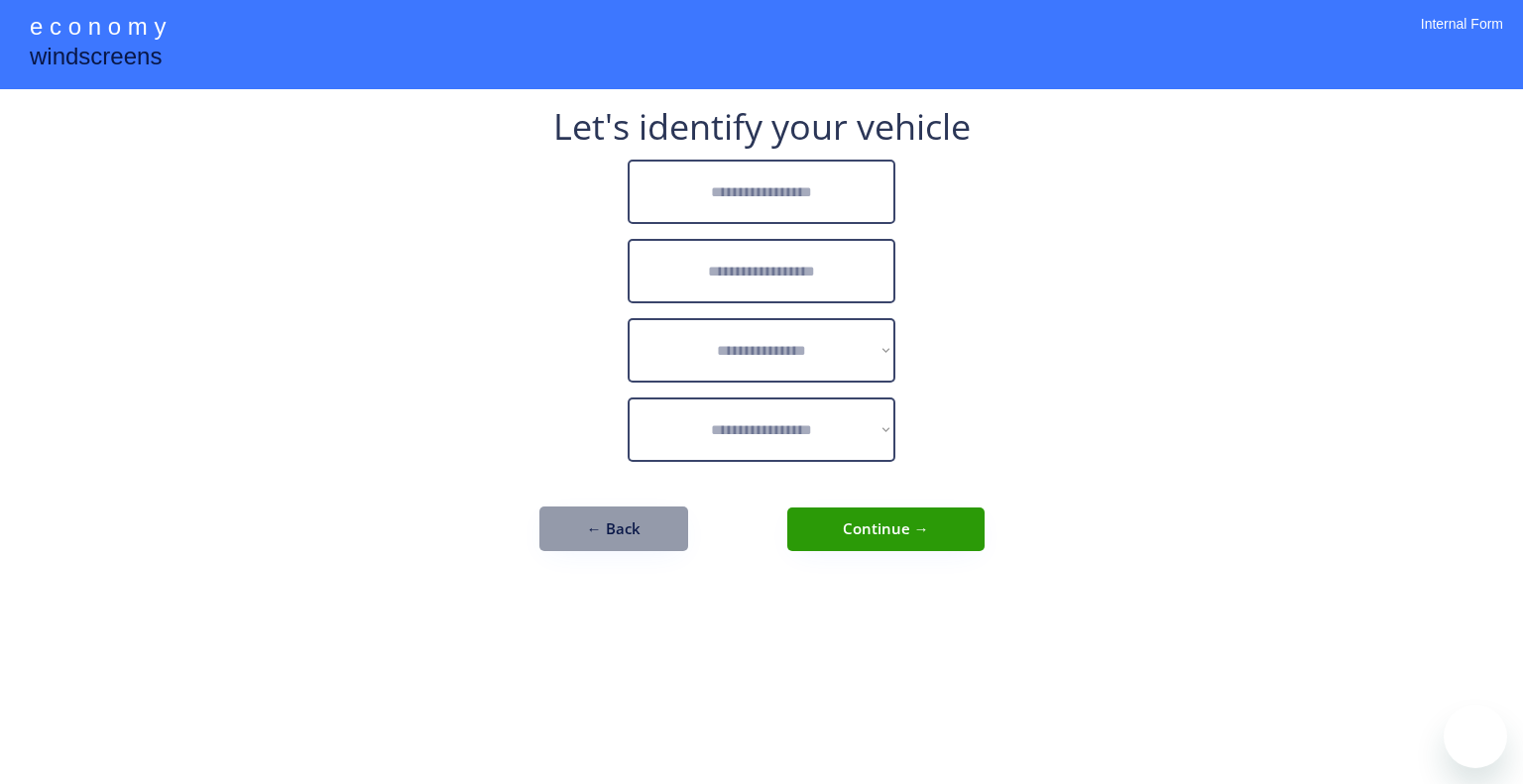 scroll, scrollTop: 0, scrollLeft: 0, axis: both 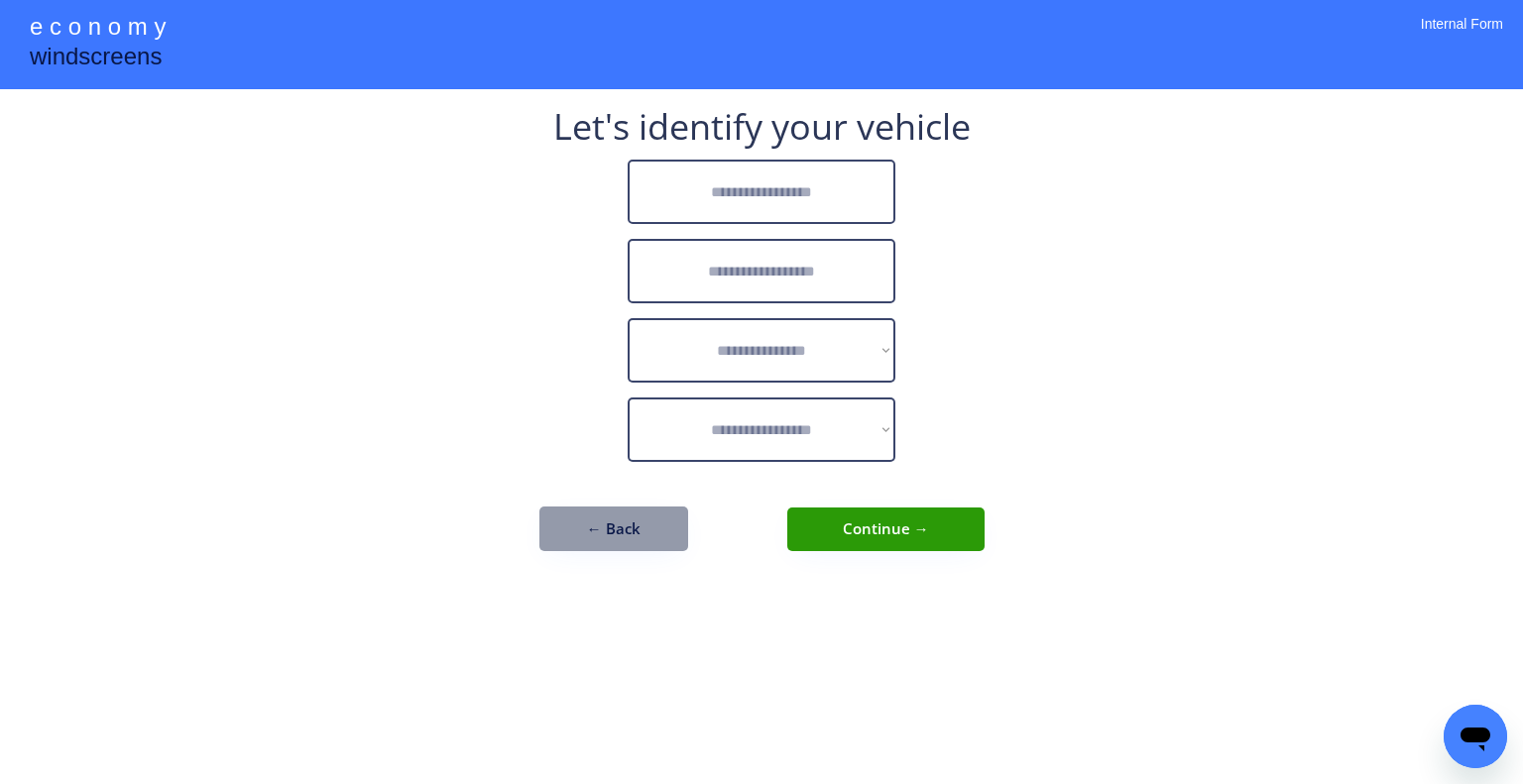 click at bounding box center (762, 191) 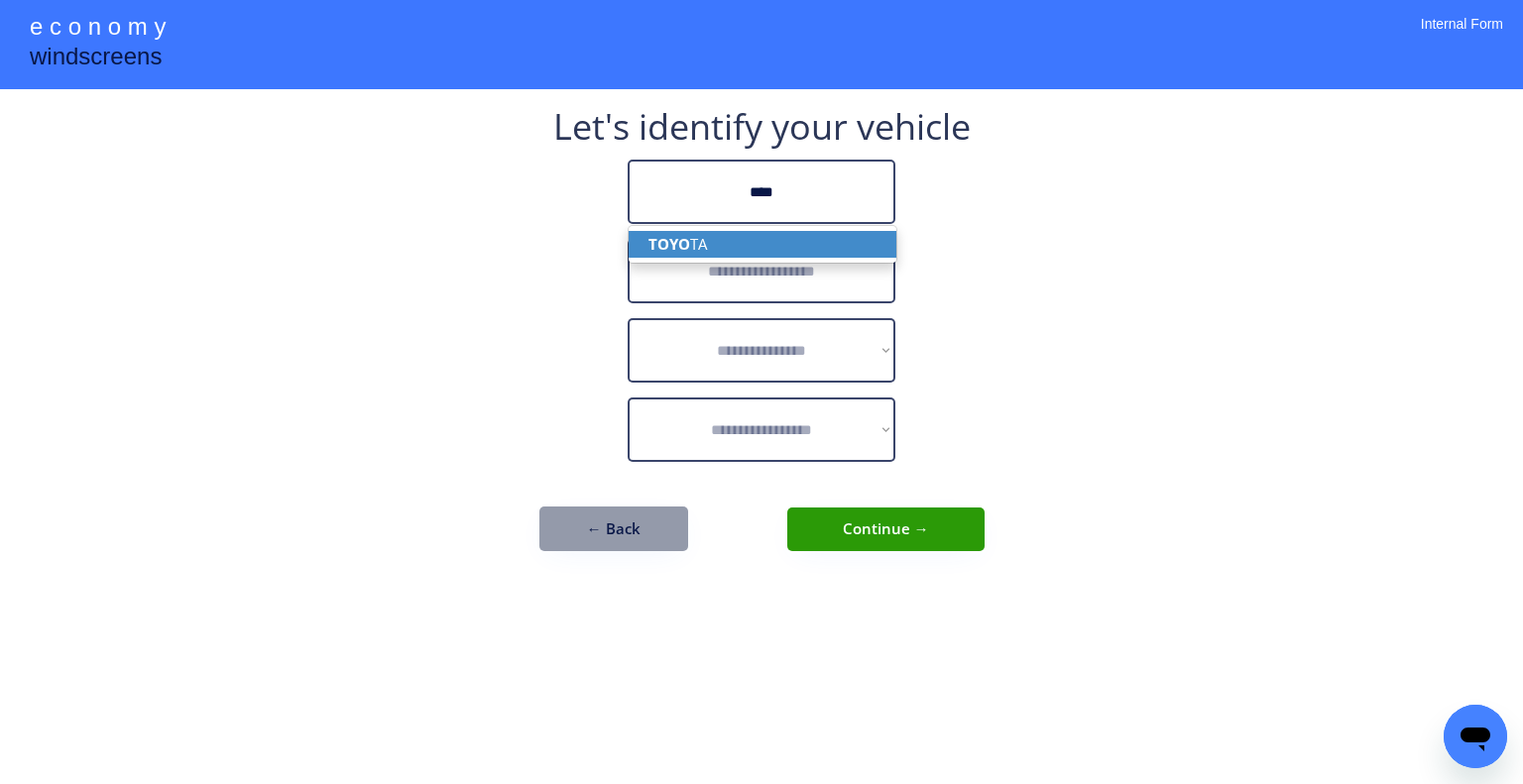 click on "TOYO TA" at bounding box center [762, 244] 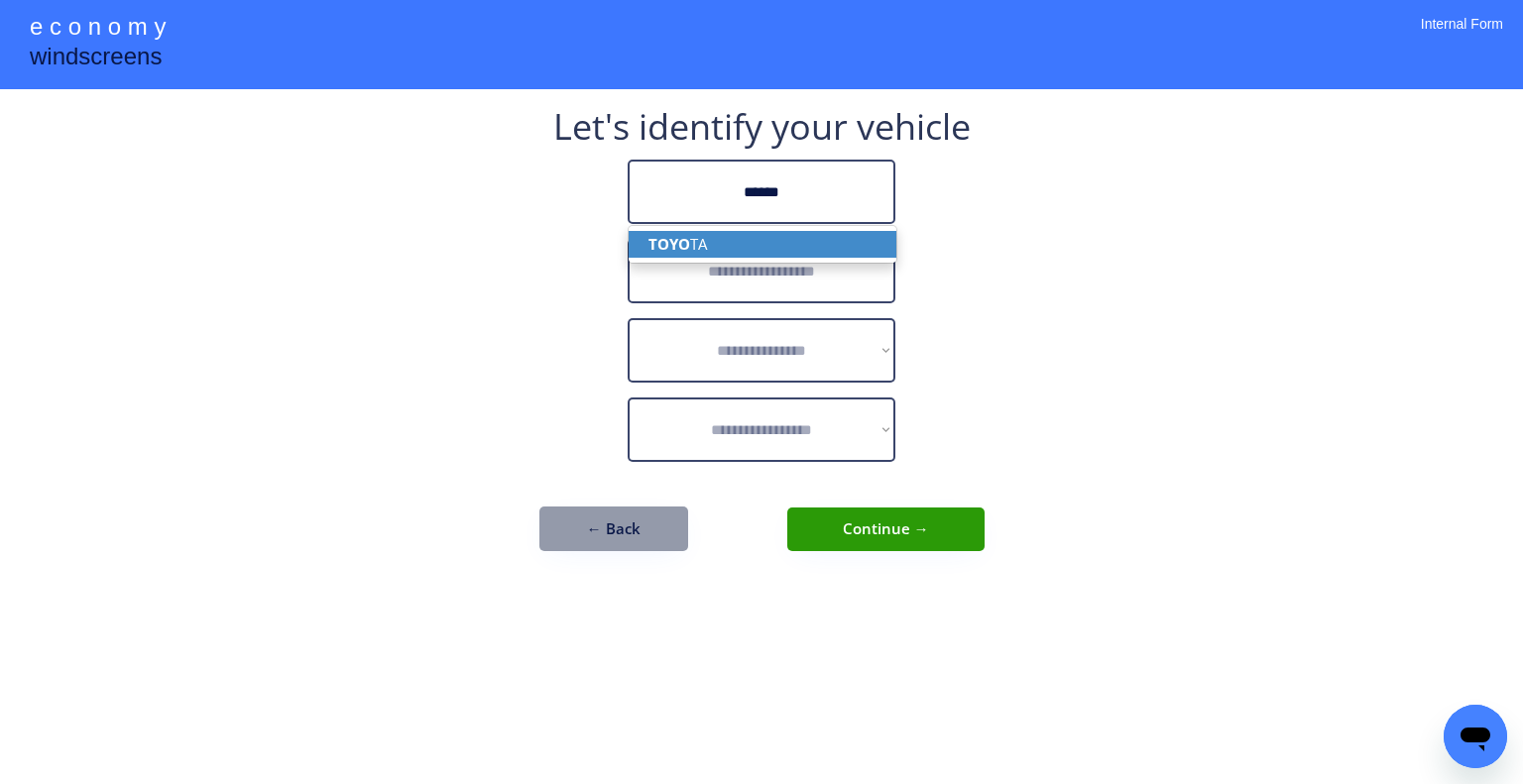 type on "******" 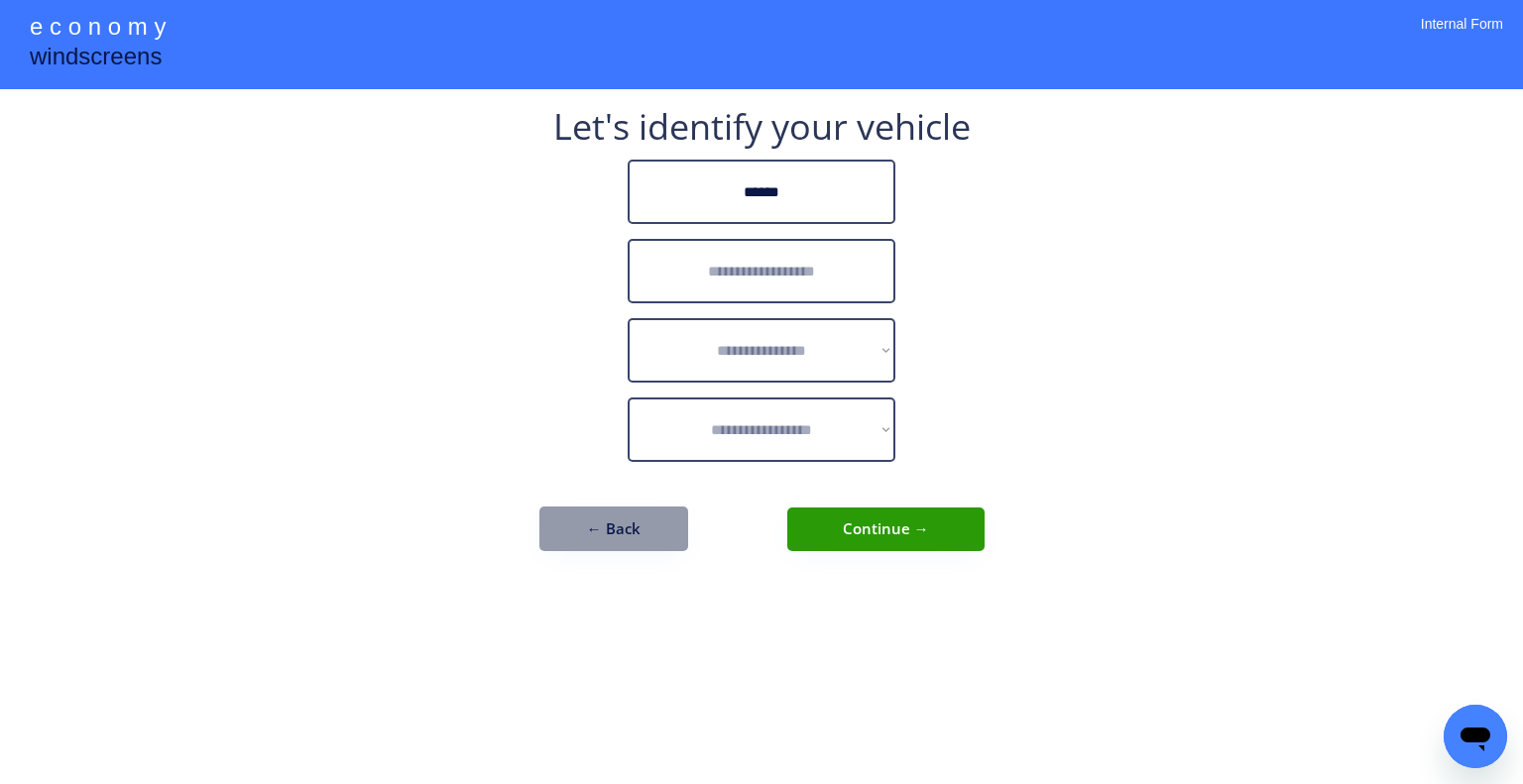 click at bounding box center (762, 271) 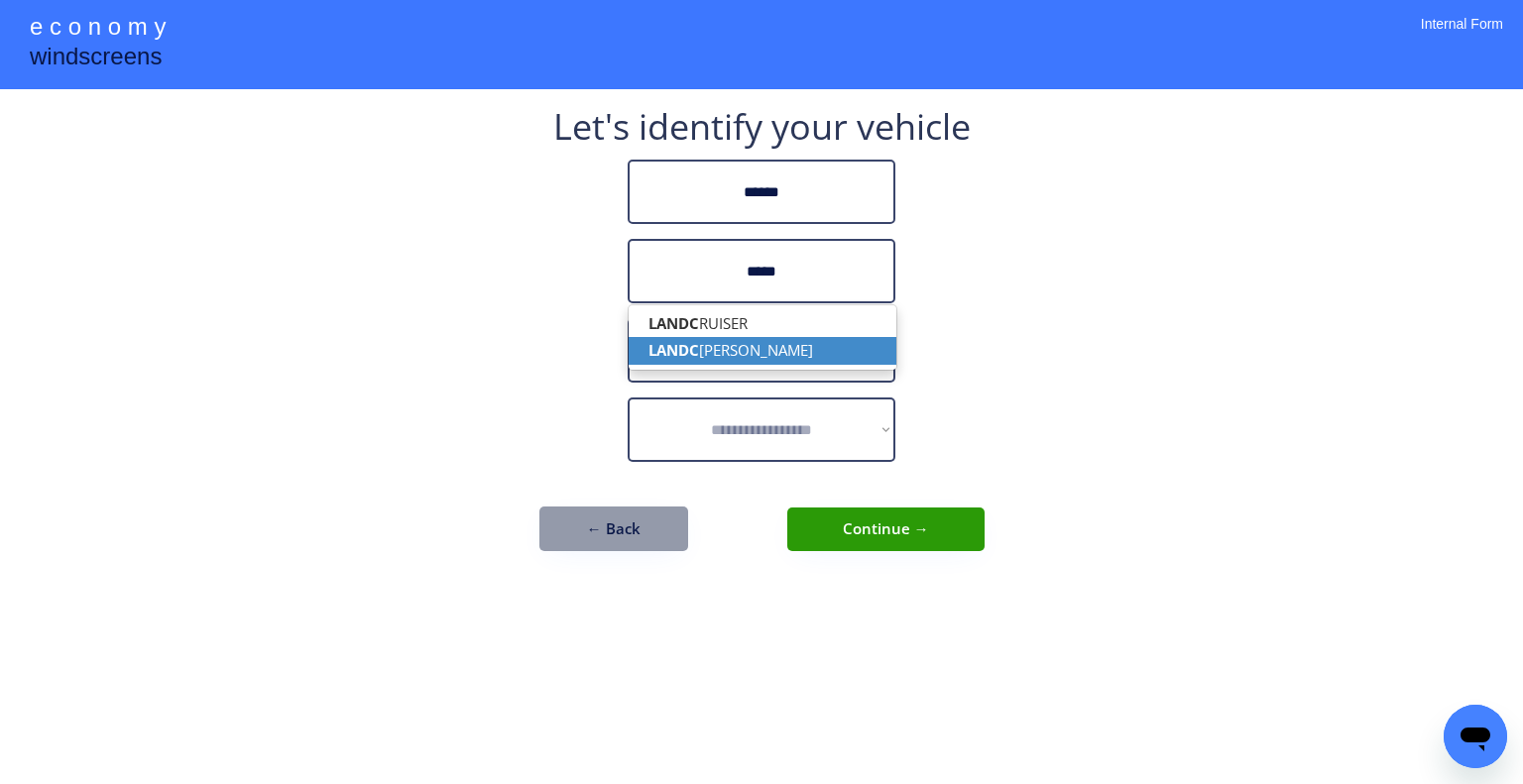 drag, startPoint x: 775, startPoint y: 346, endPoint x: 1141, endPoint y: 263, distance: 375.29322 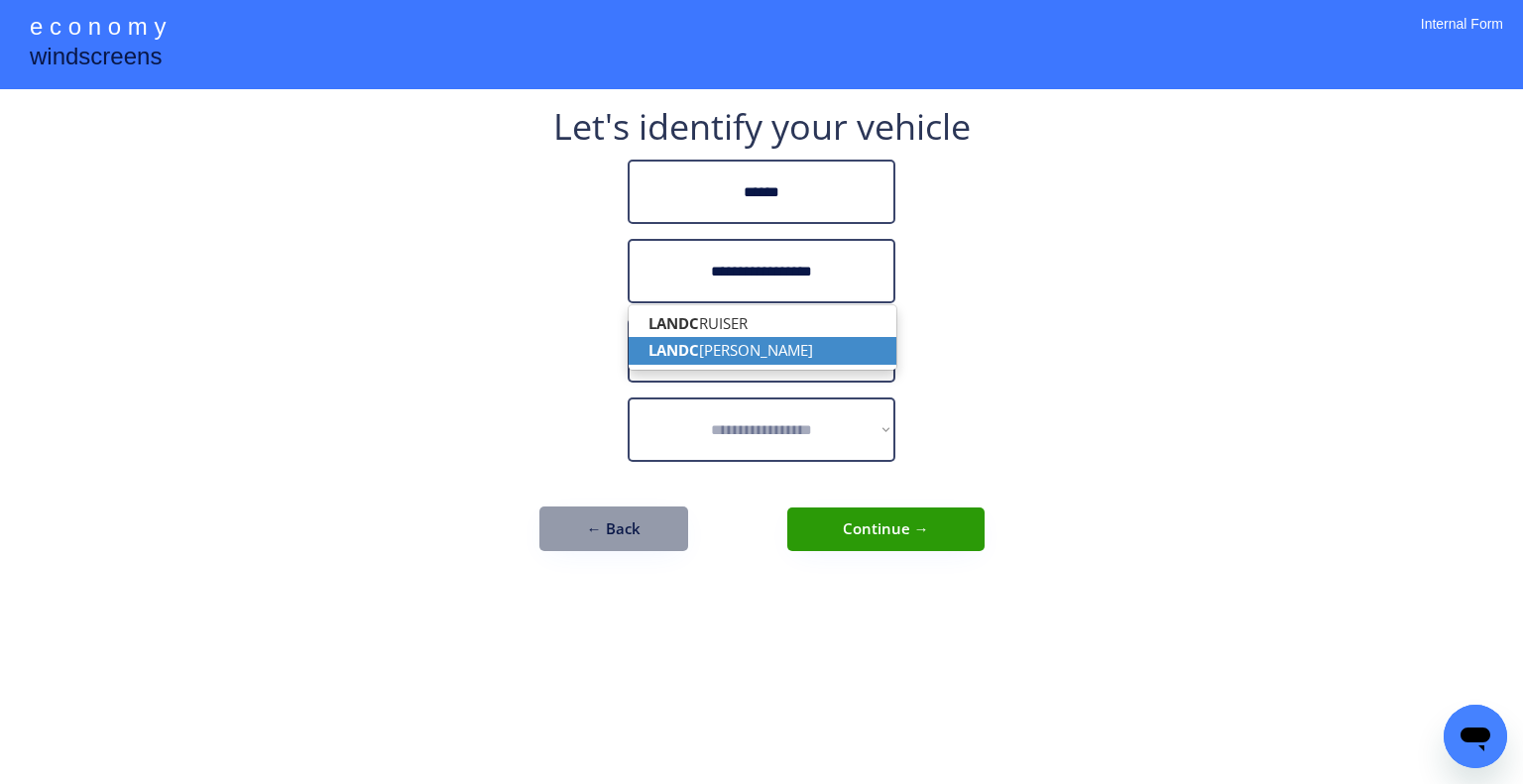 type on "**********" 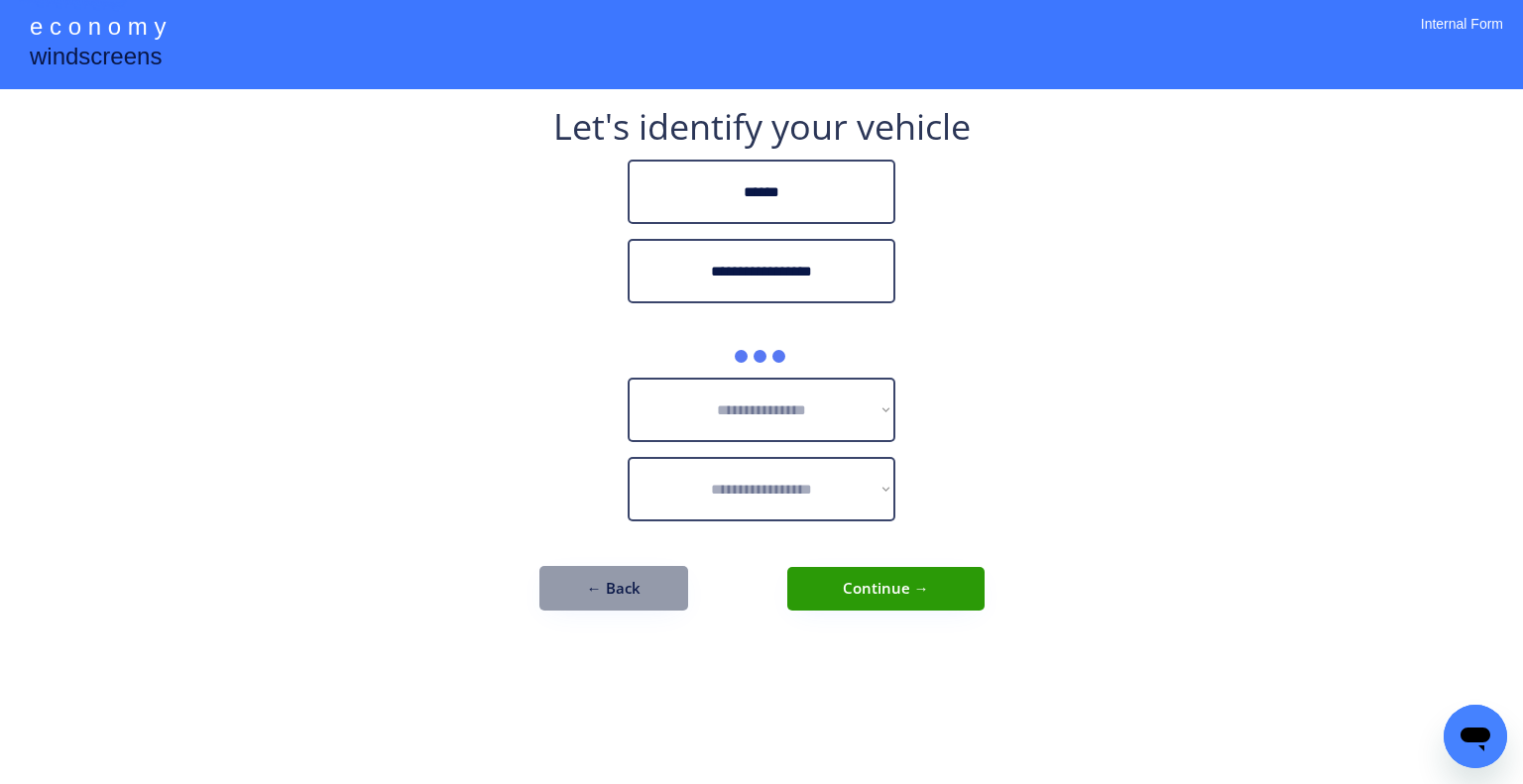 click on "**********" at bounding box center (762, 392) 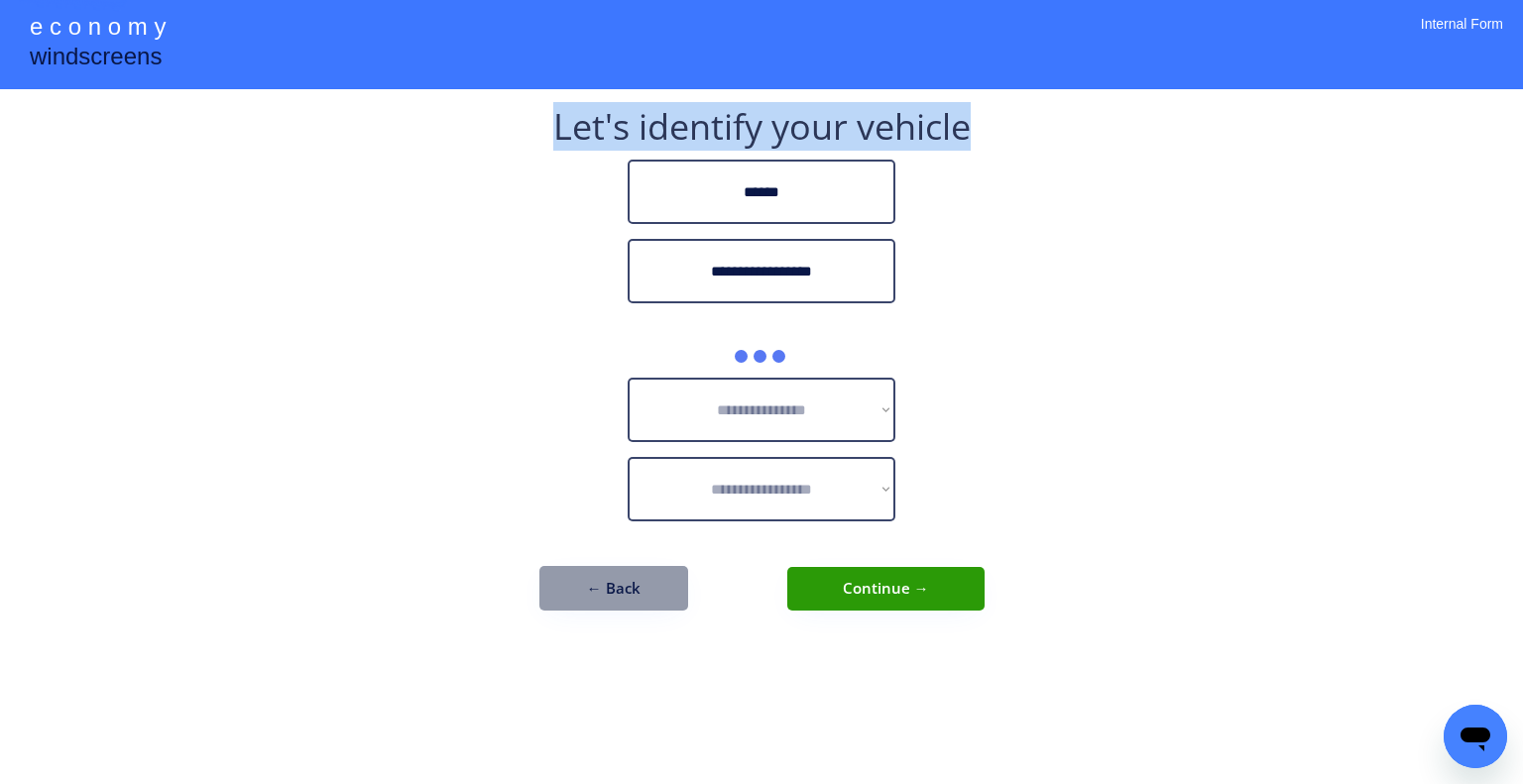 click on "**********" at bounding box center [762, 392] 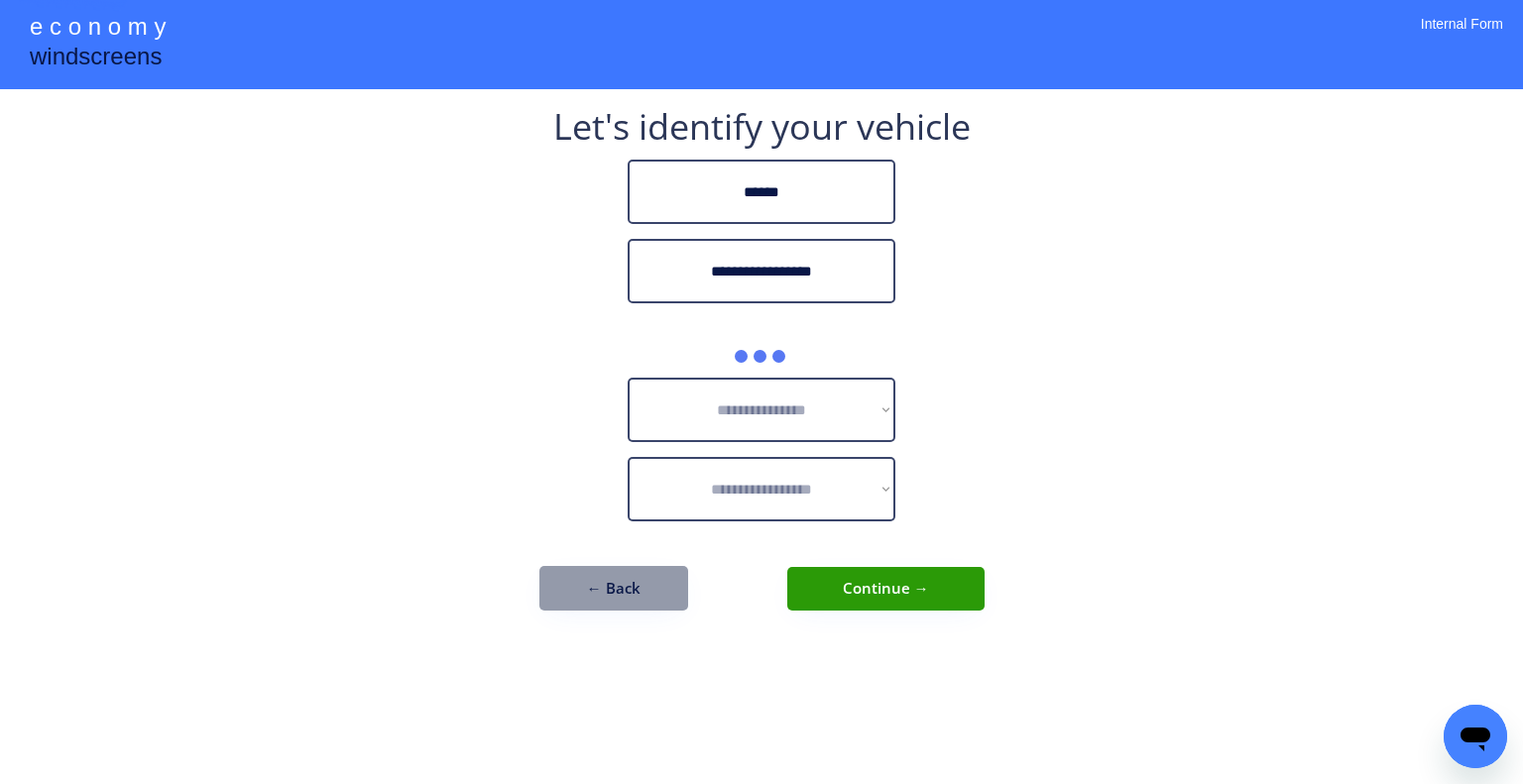 click on "**********" at bounding box center (762, 392) 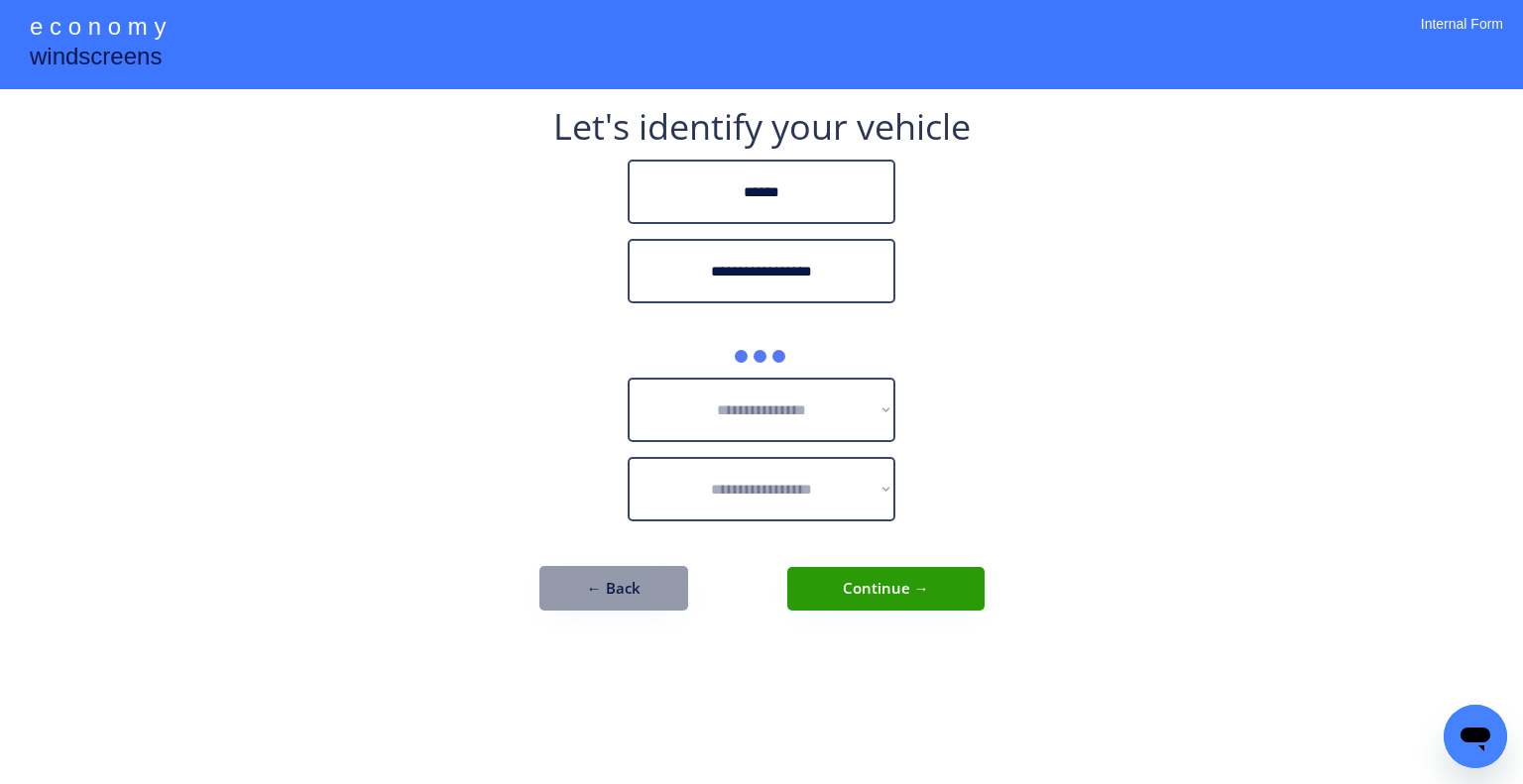 click on "**********" at bounding box center (762, 392) 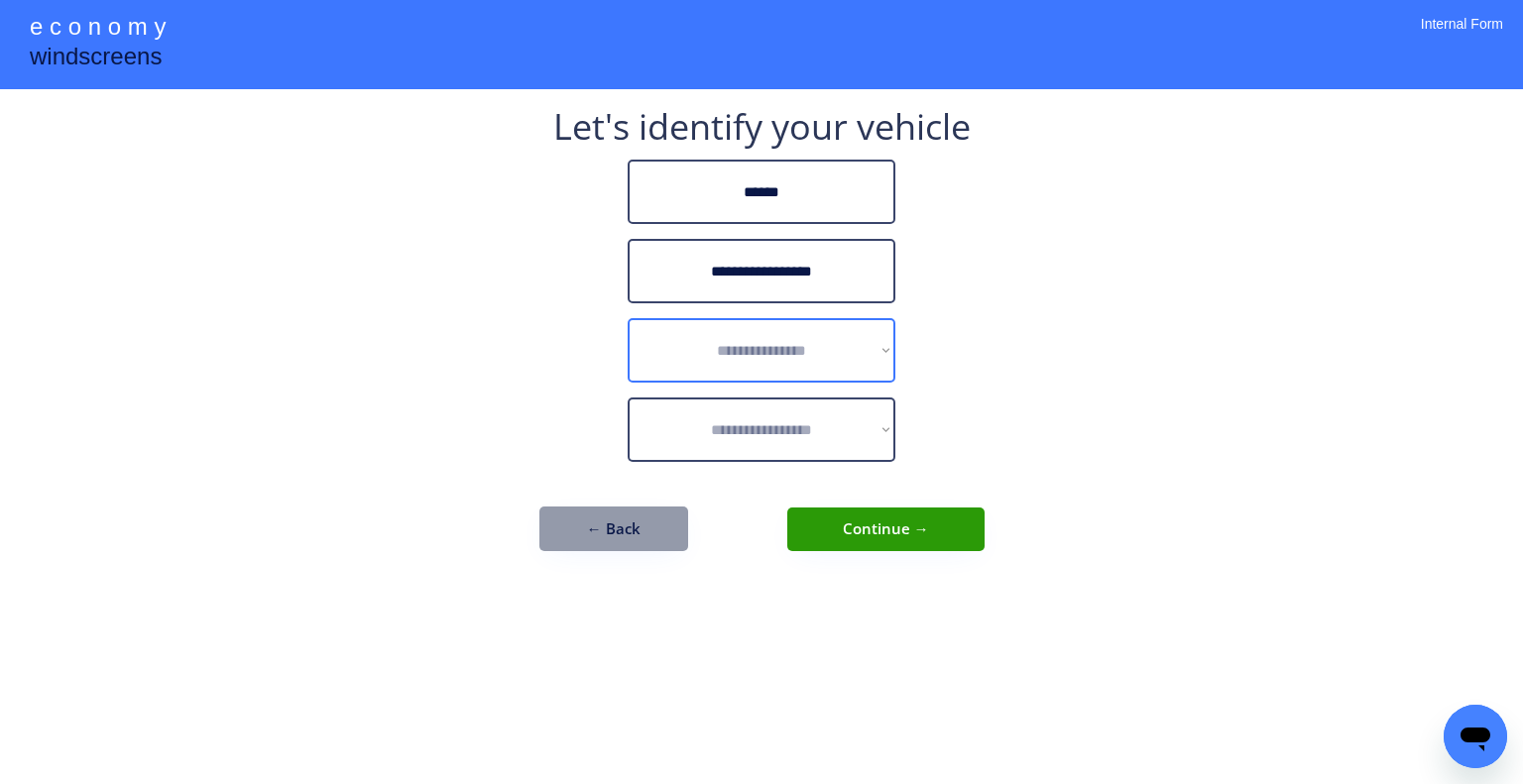 click on "**********" at bounding box center (762, 350) 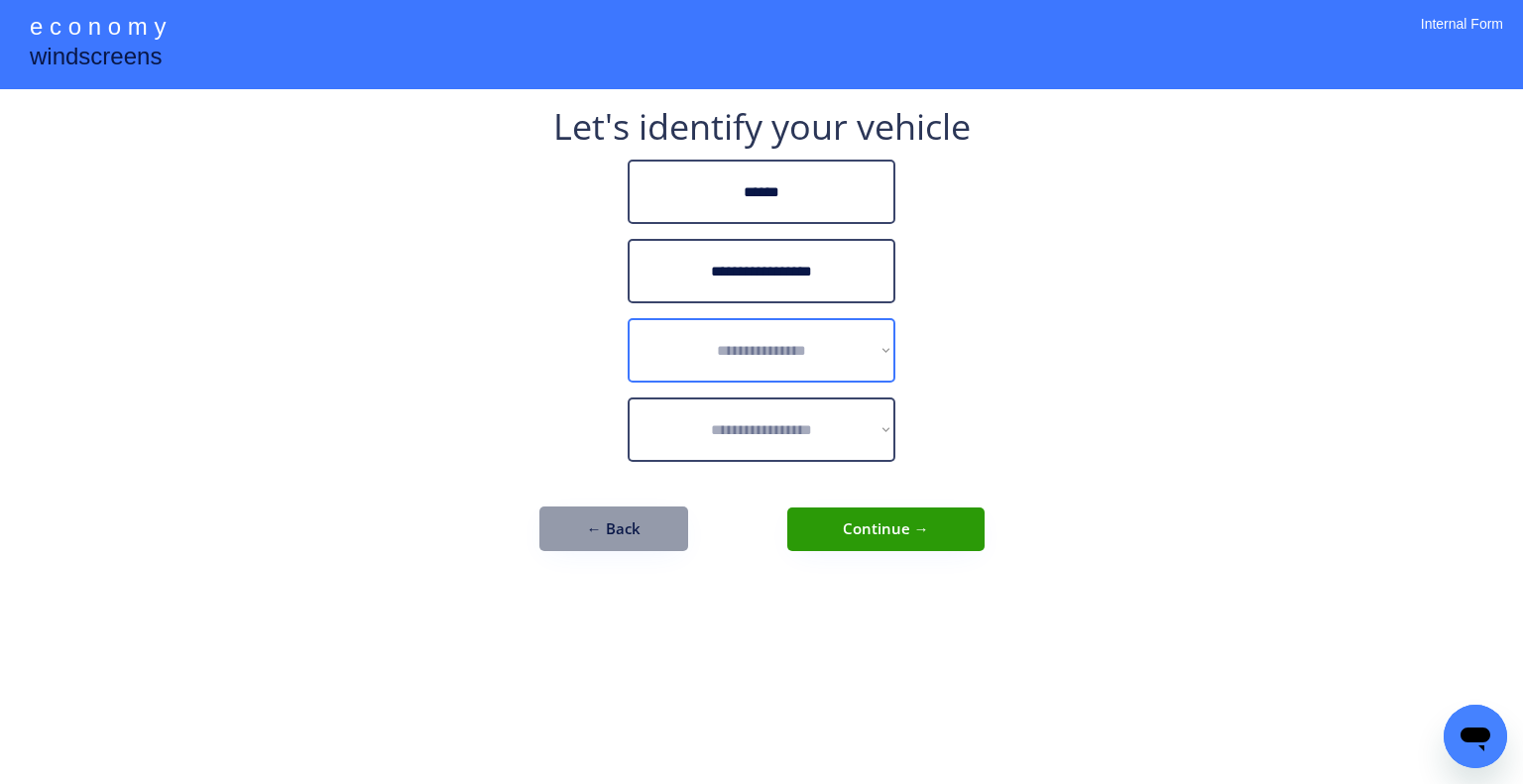 select on "******" 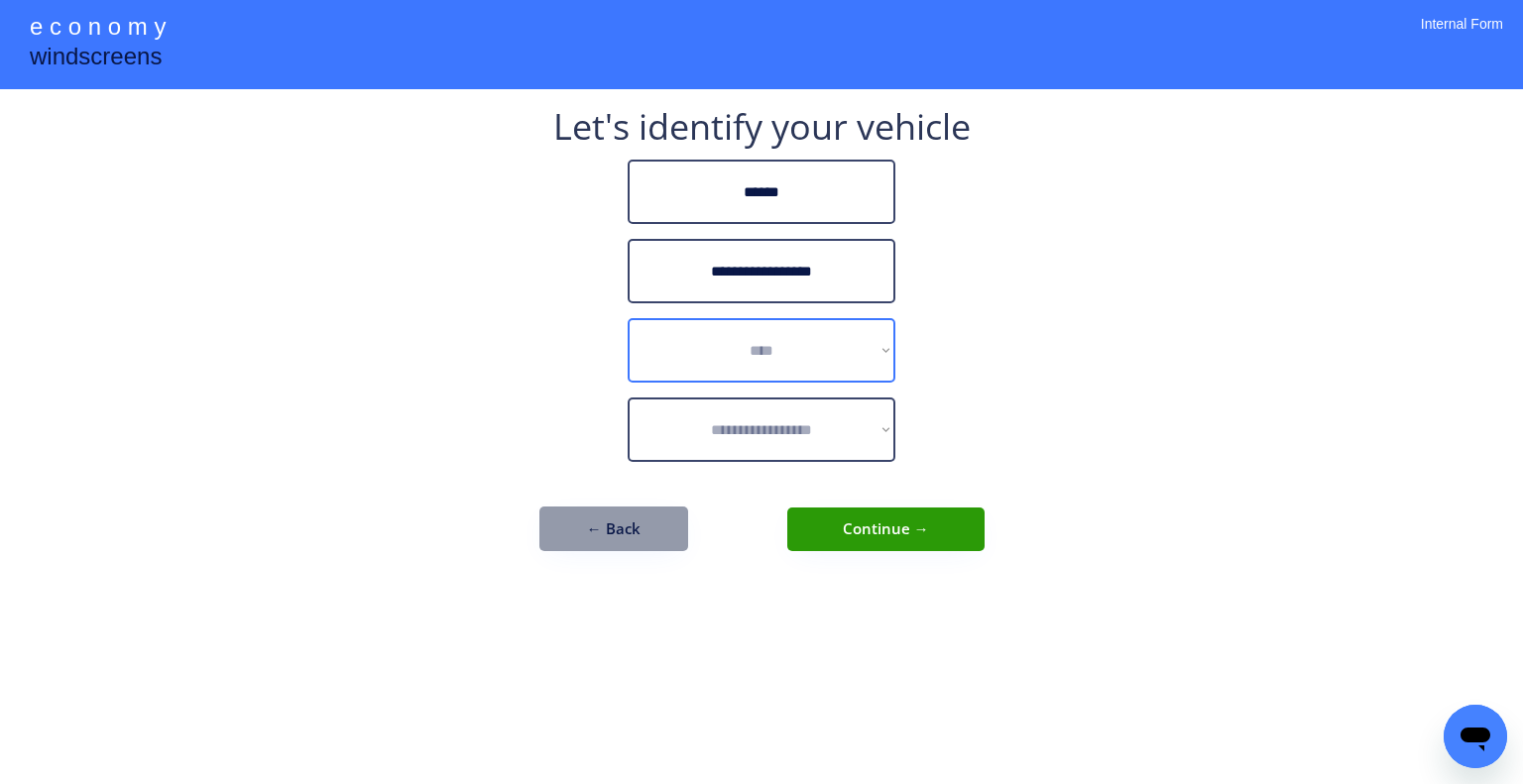click on "**********" at bounding box center (762, 350) 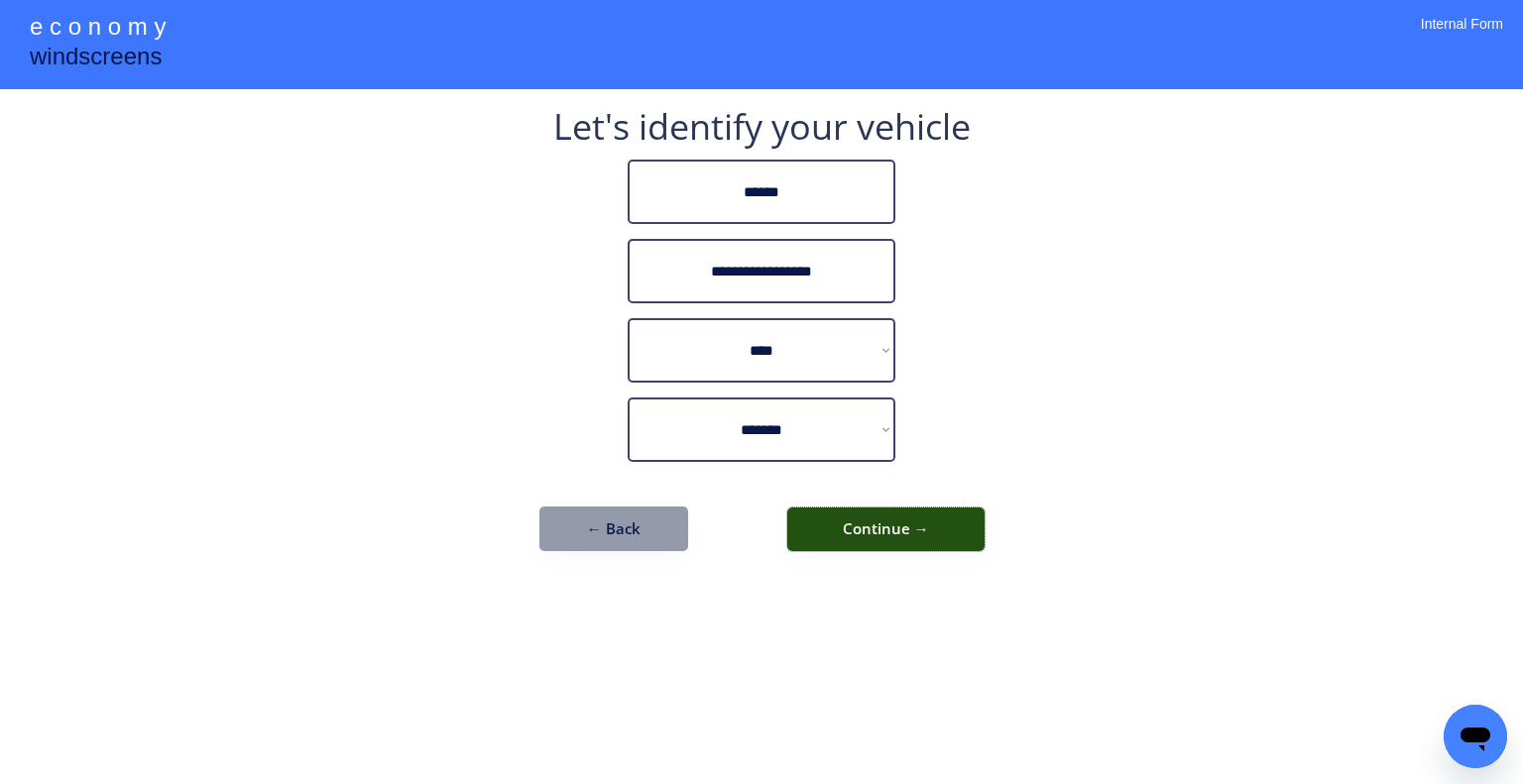 click on "Continue    →" at bounding box center (885, 529) 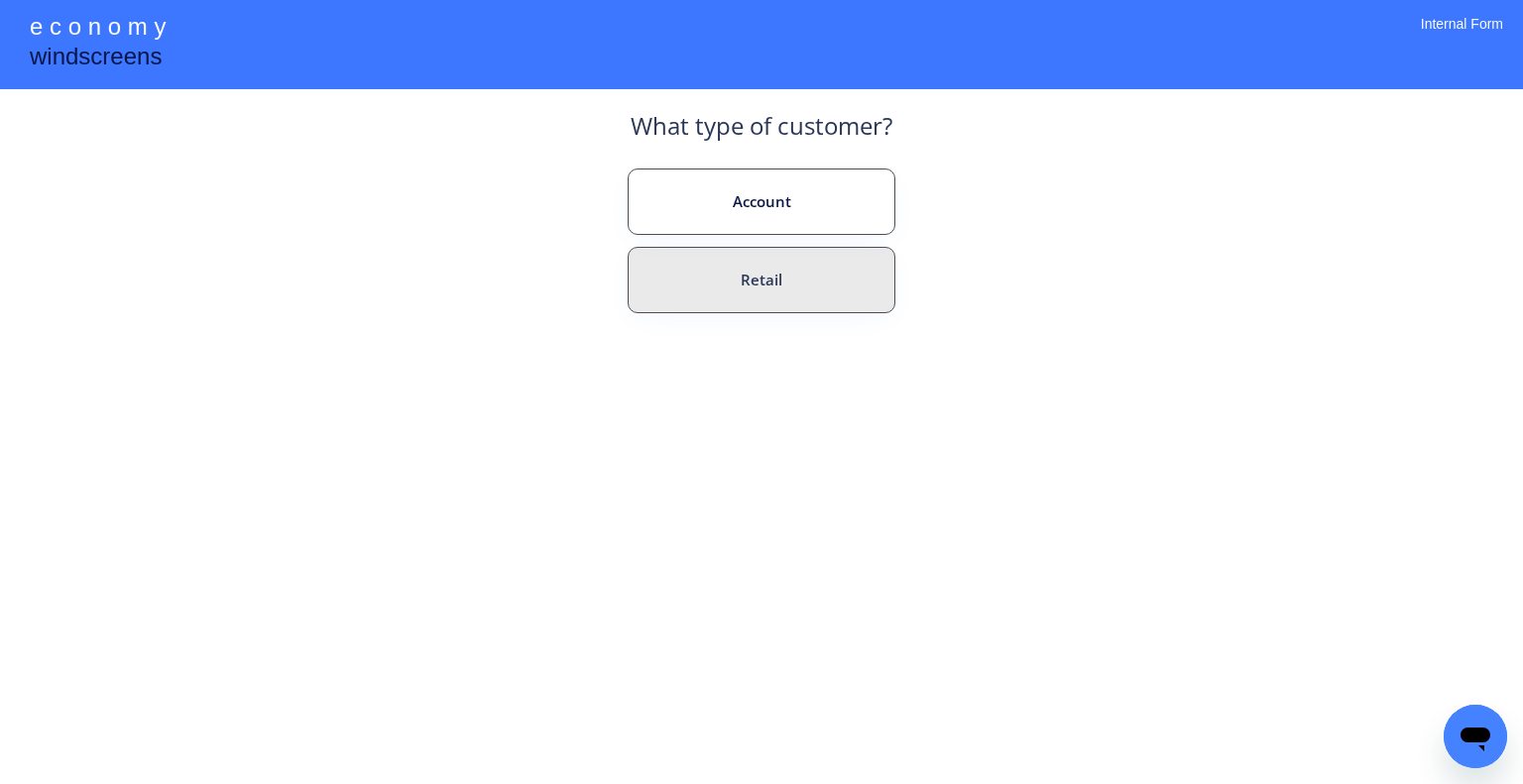 click on "Retail" at bounding box center [762, 280] 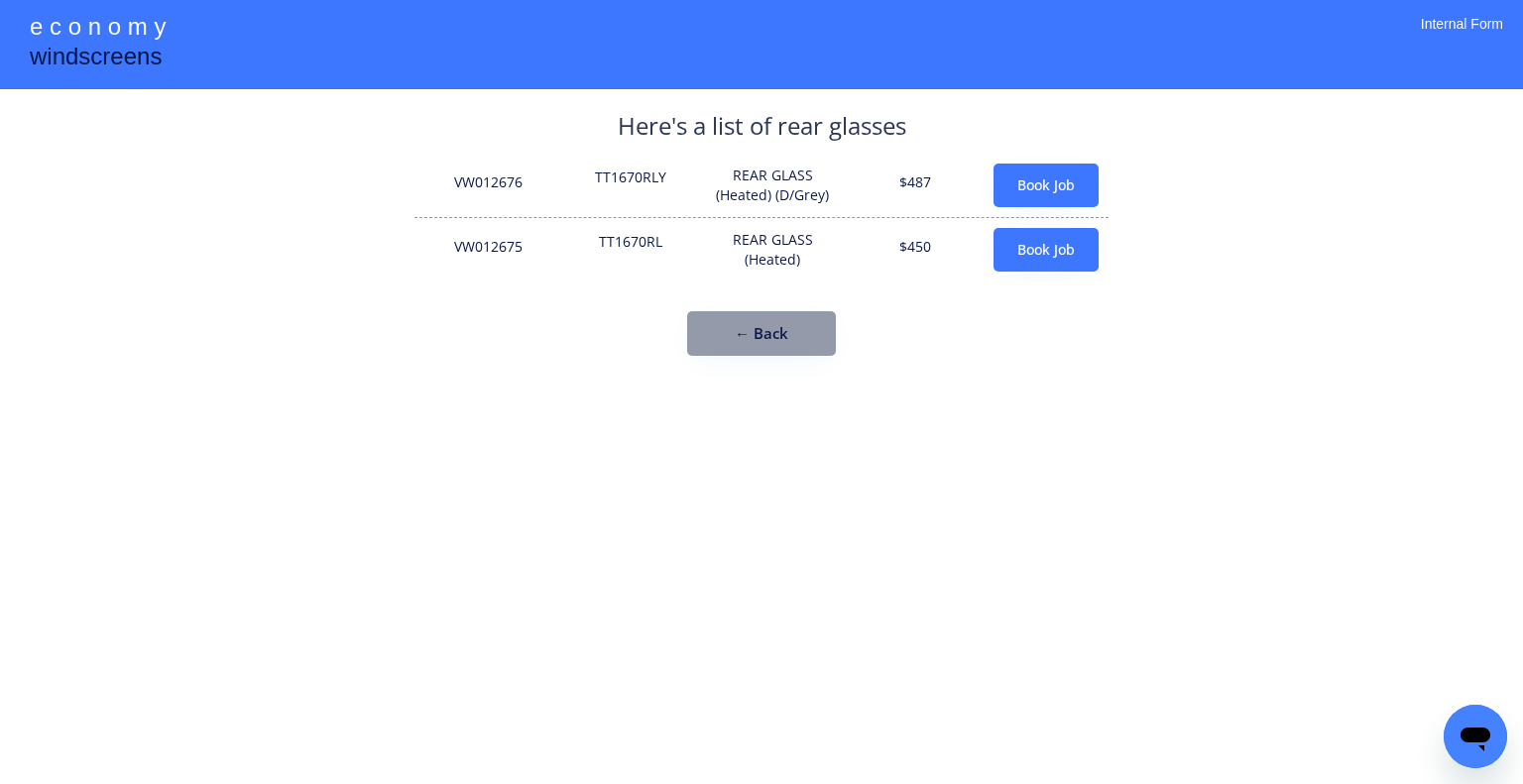 click on "**********" at bounding box center [762, 392] 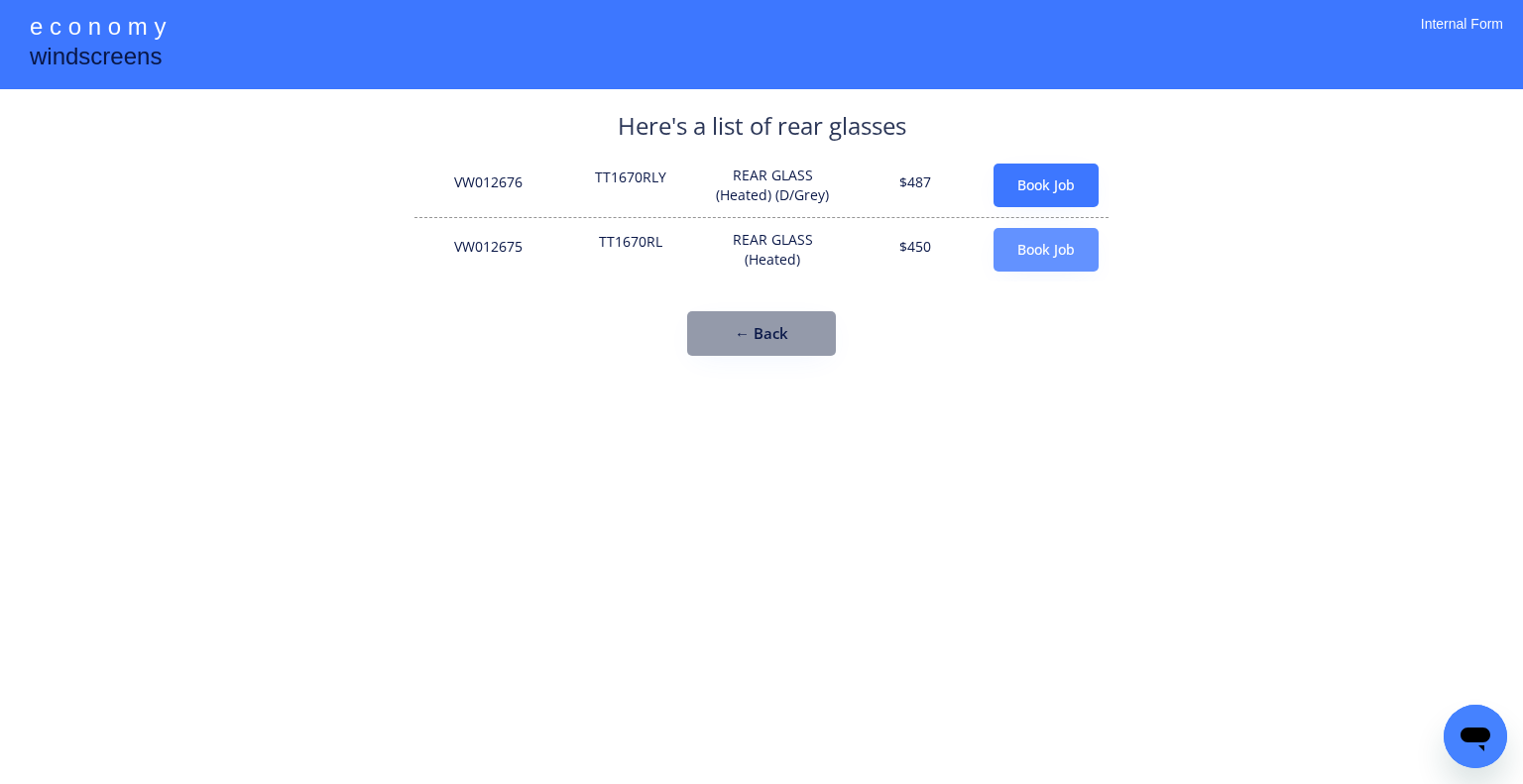 drag, startPoint x: 1037, startPoint y: 253, endPoint x: 953, endPoint y: 284, distance: 89.537702 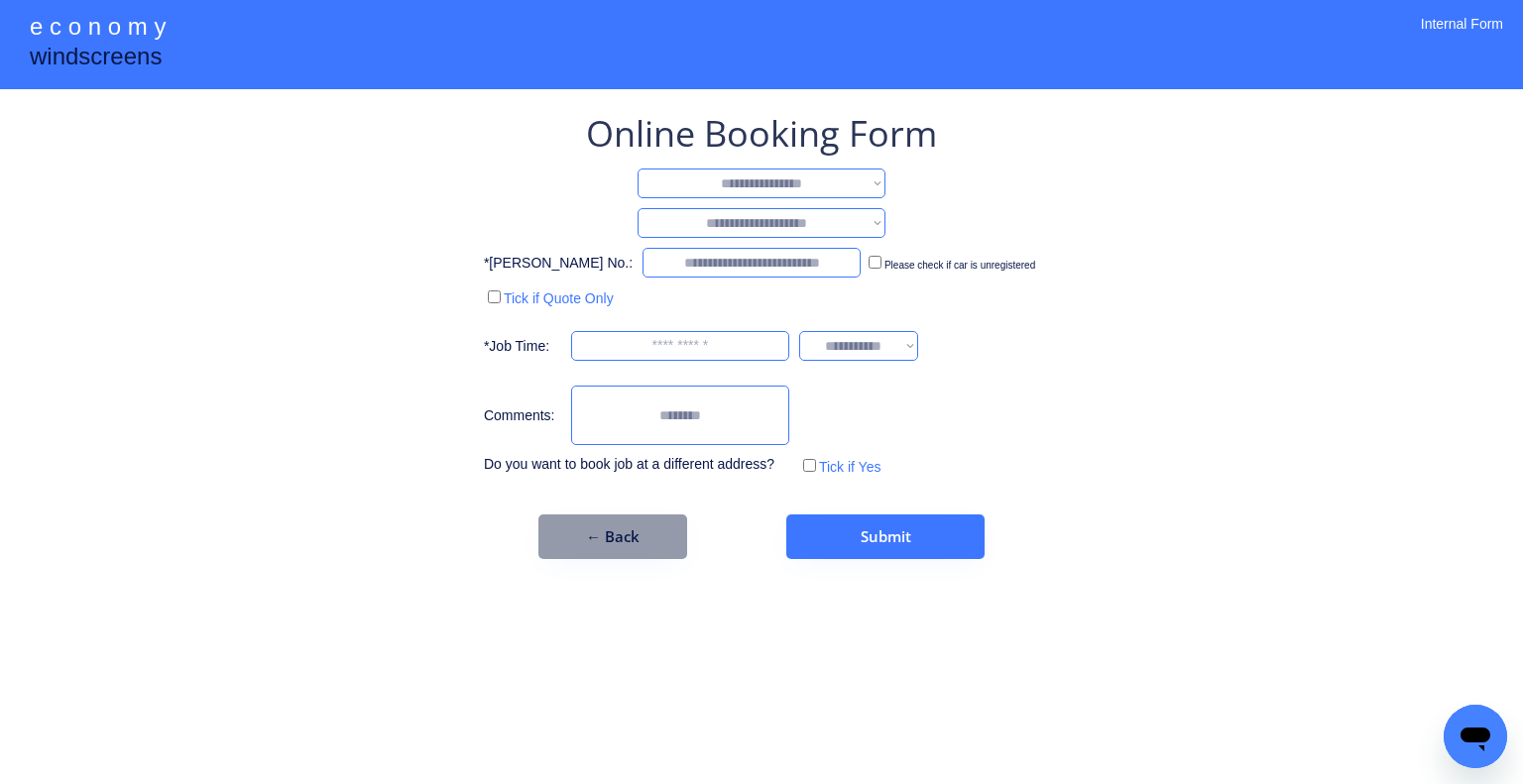 click on "**********" at bounding box center [762, 334] 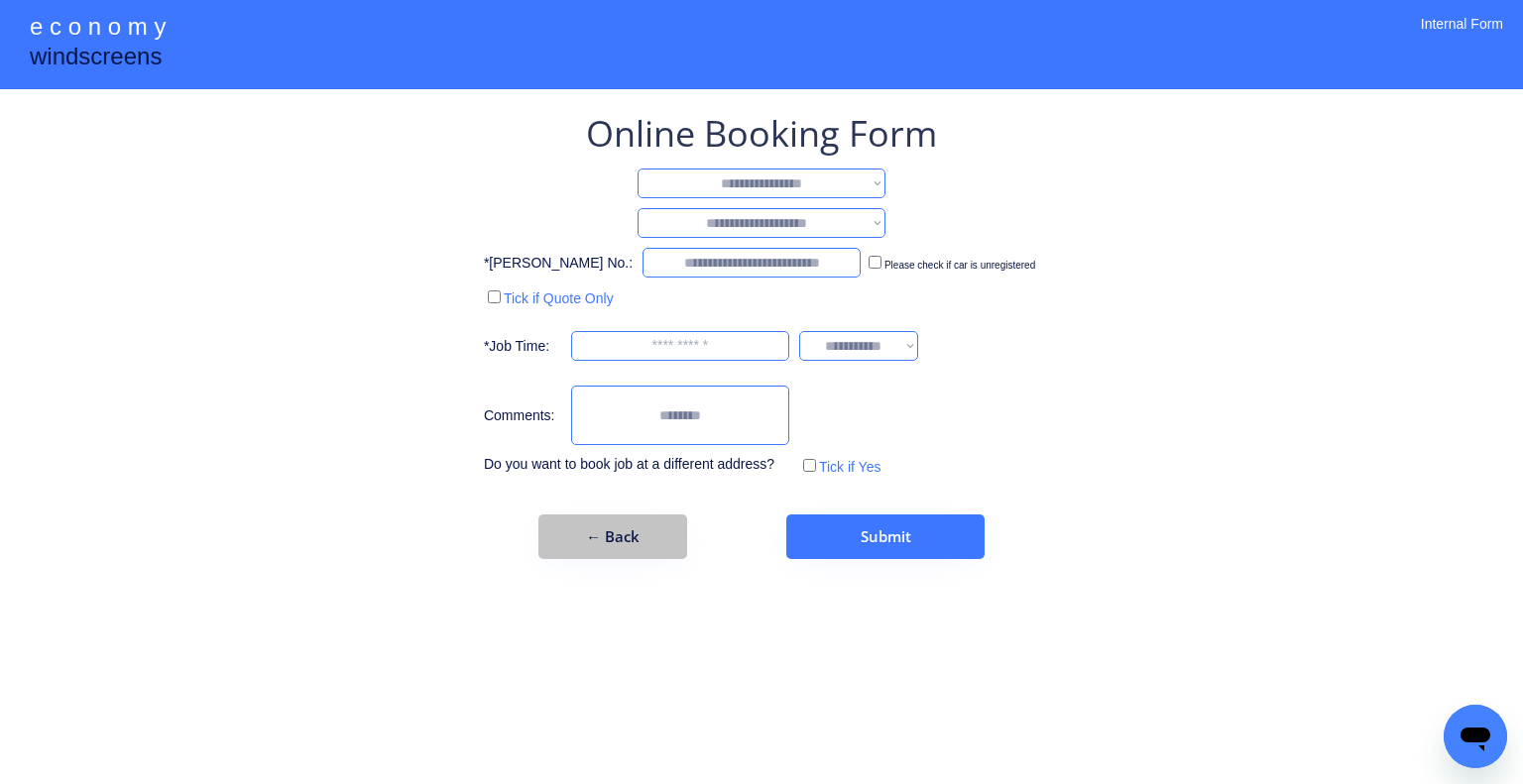 click on "←   Back" at bounding box center [613, 536] 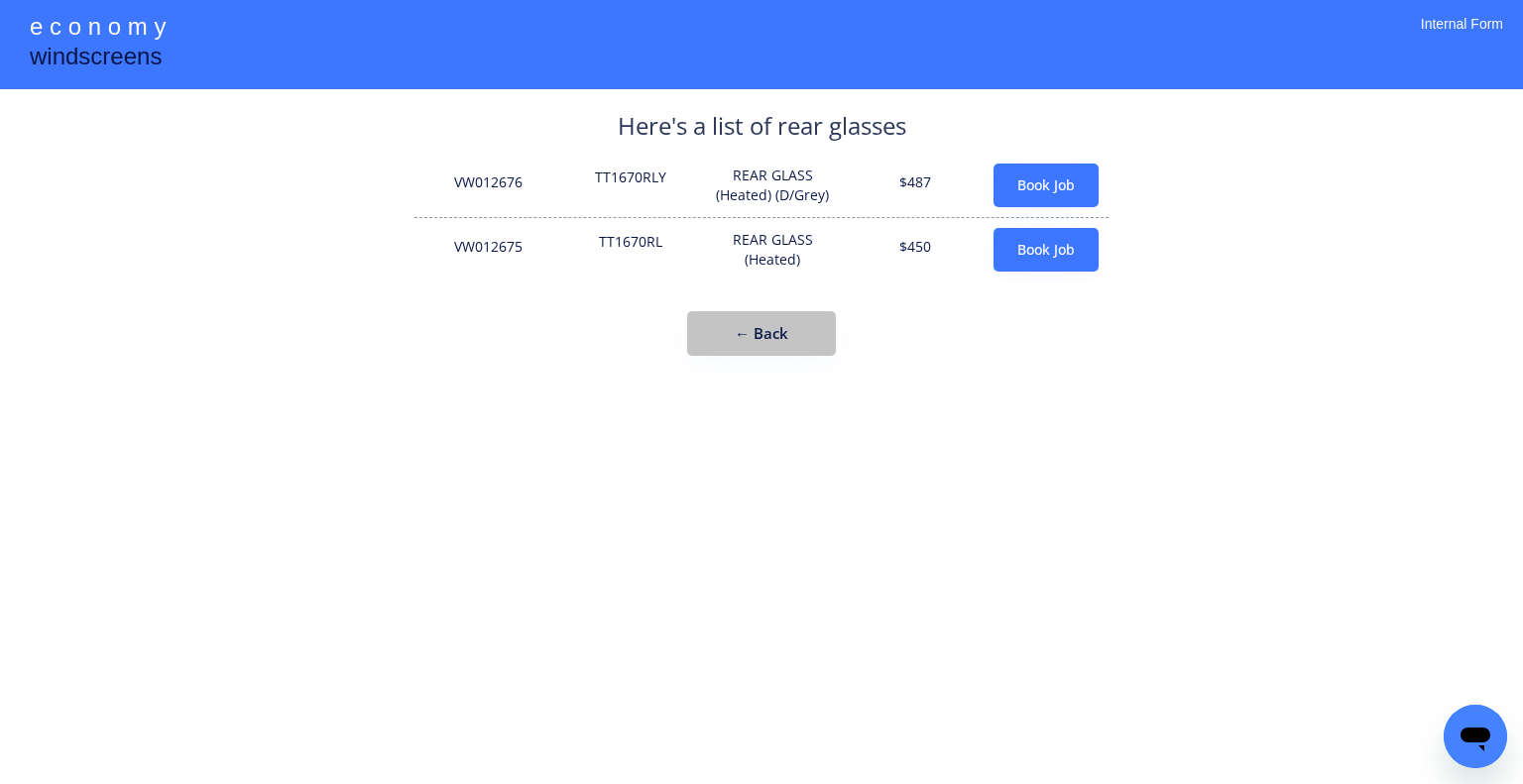click on "**********" at bounding box center [762, 392] 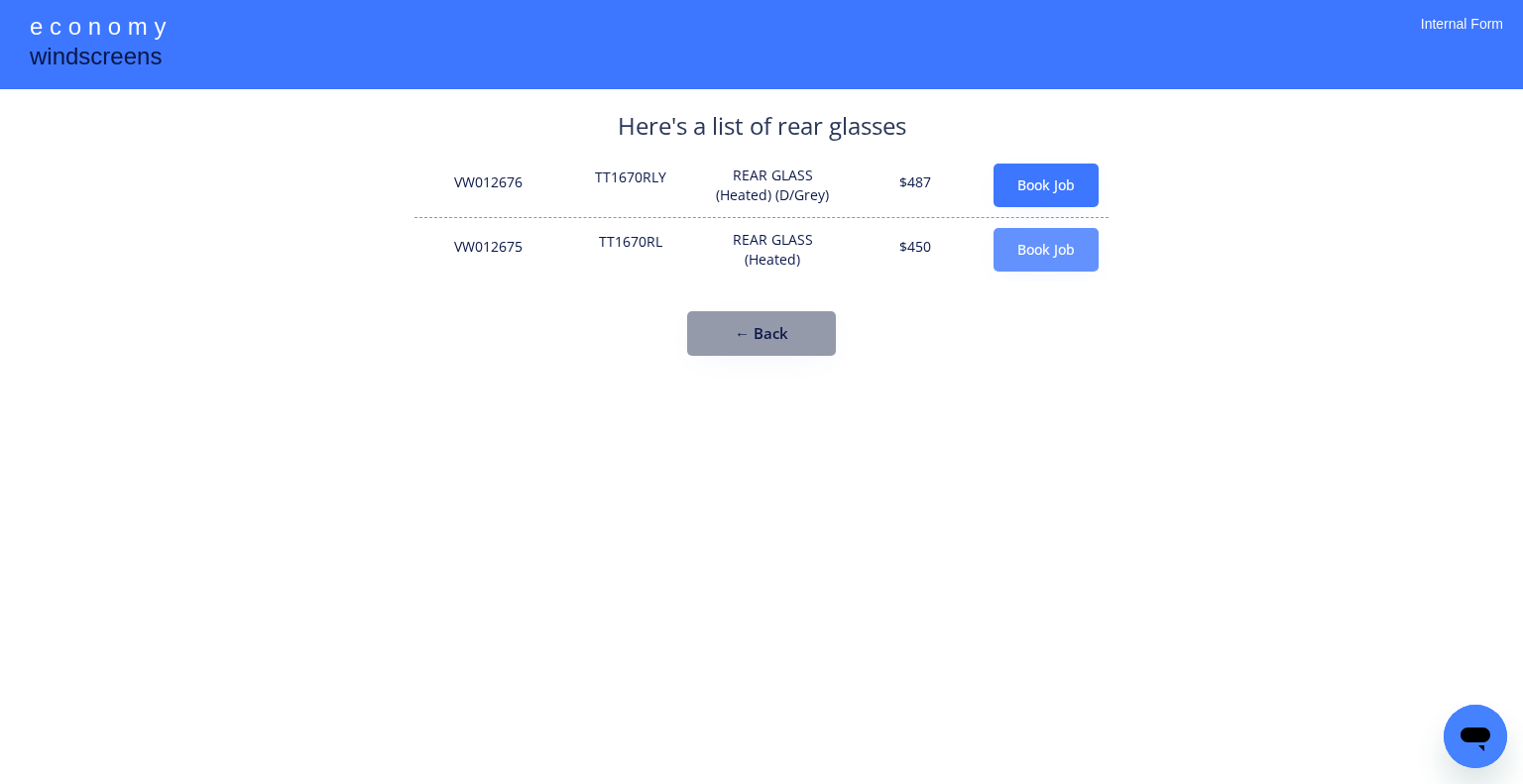click on "Book Job" at bounding box center (1046, 250) 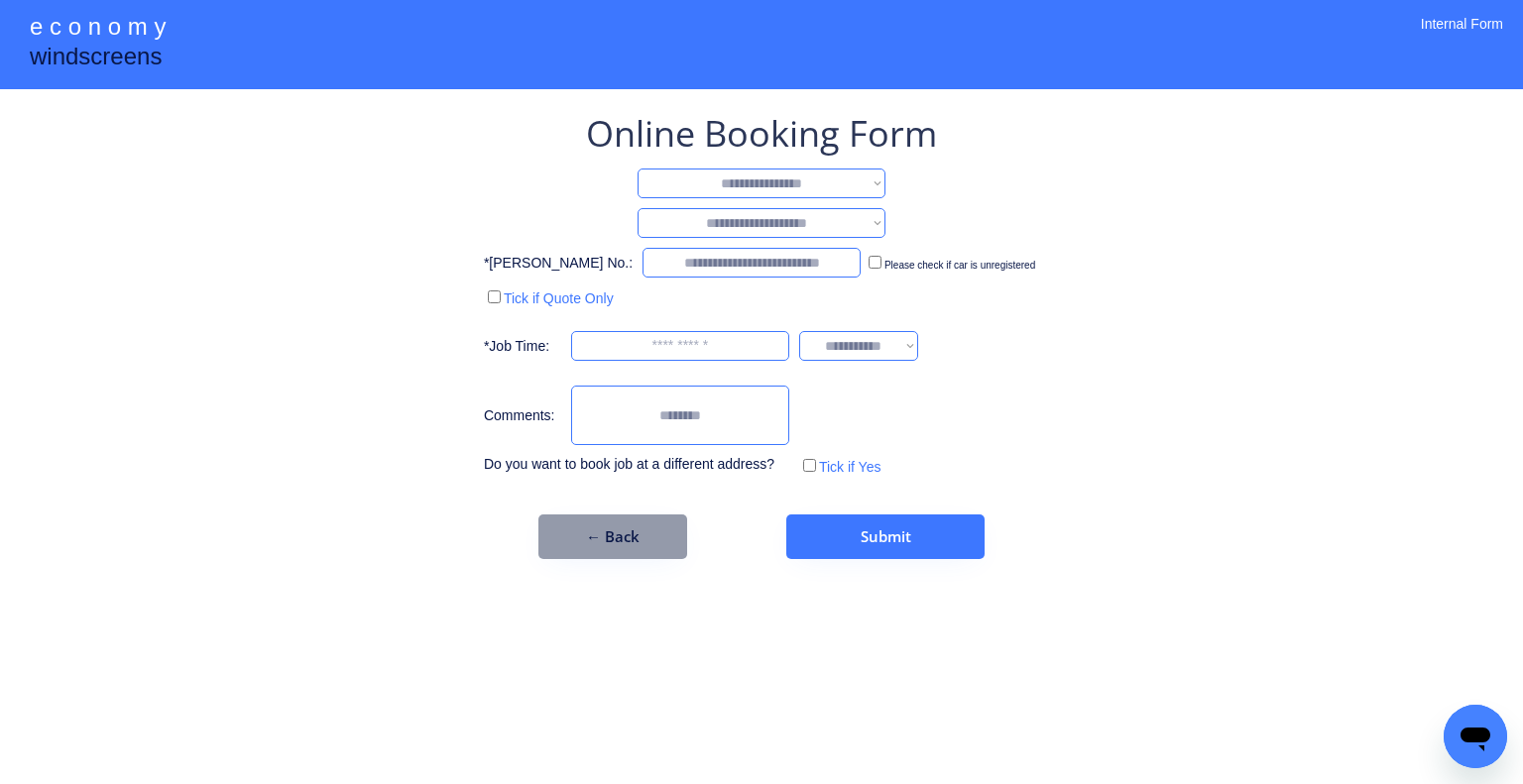 click on "**********" at bounding box center [762, 183] 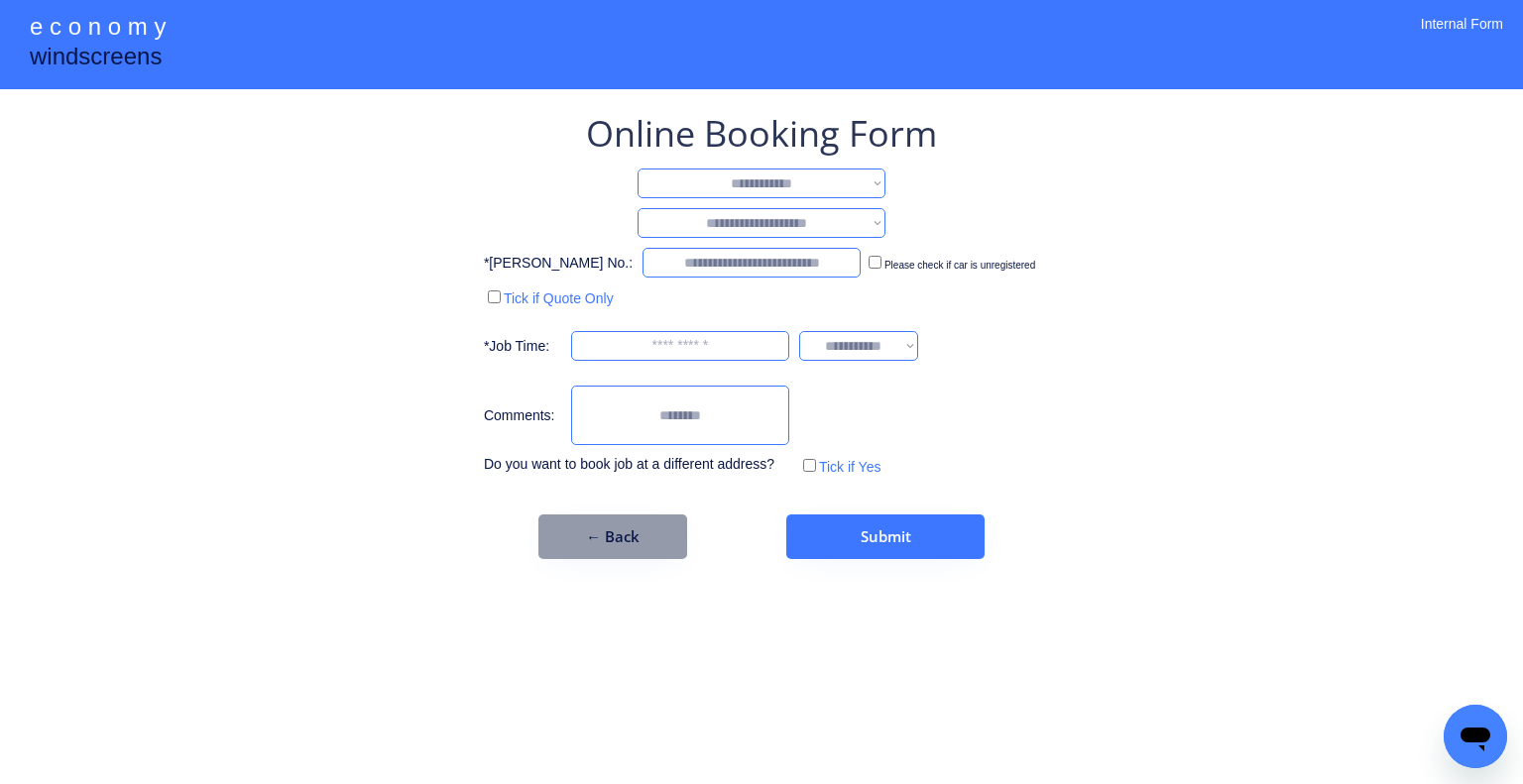 click on "**********" at bounding box center (762, 183) 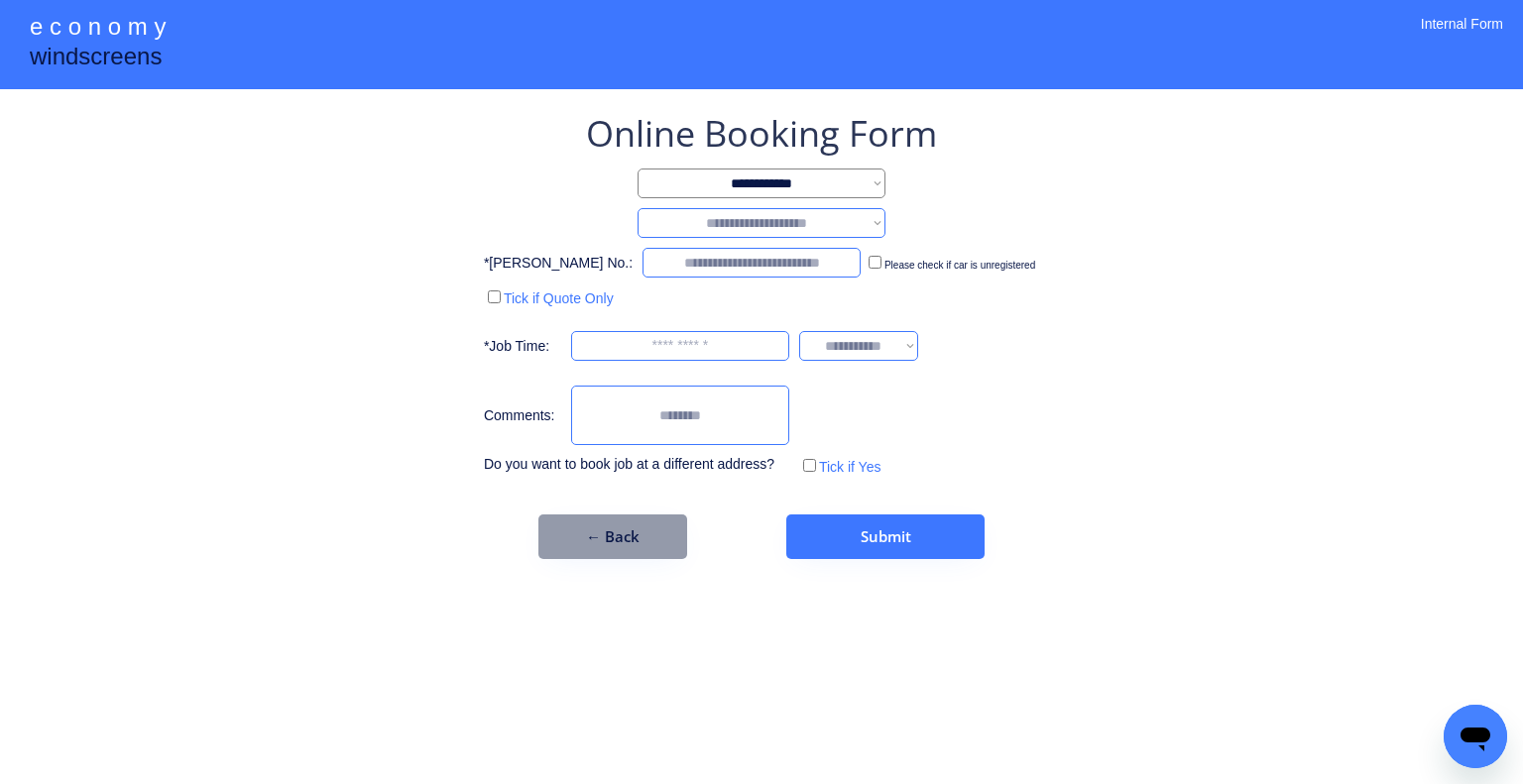click on "**********" at bounding box center [762, 223] 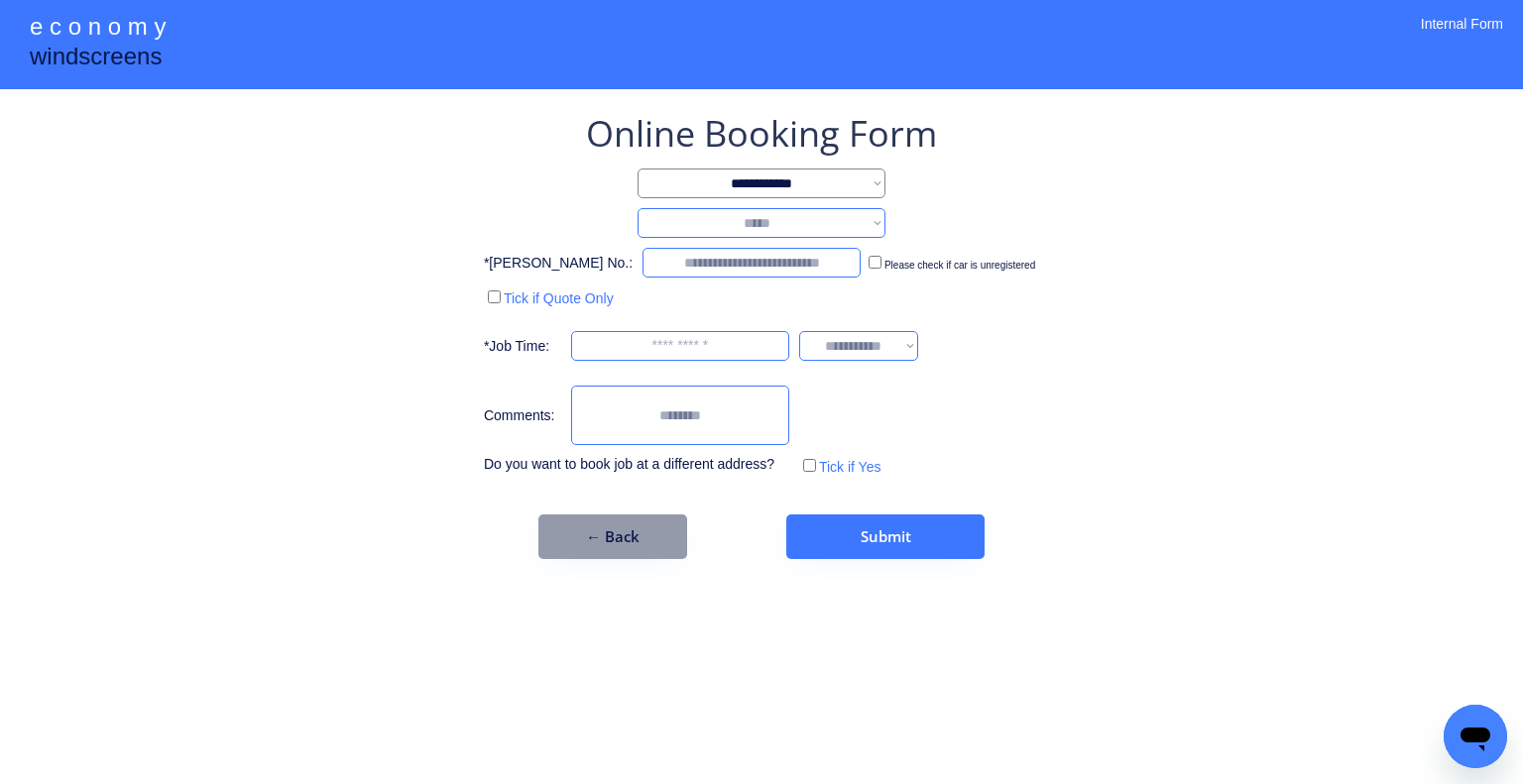 click on "**********" at bounding box center [762, 223] 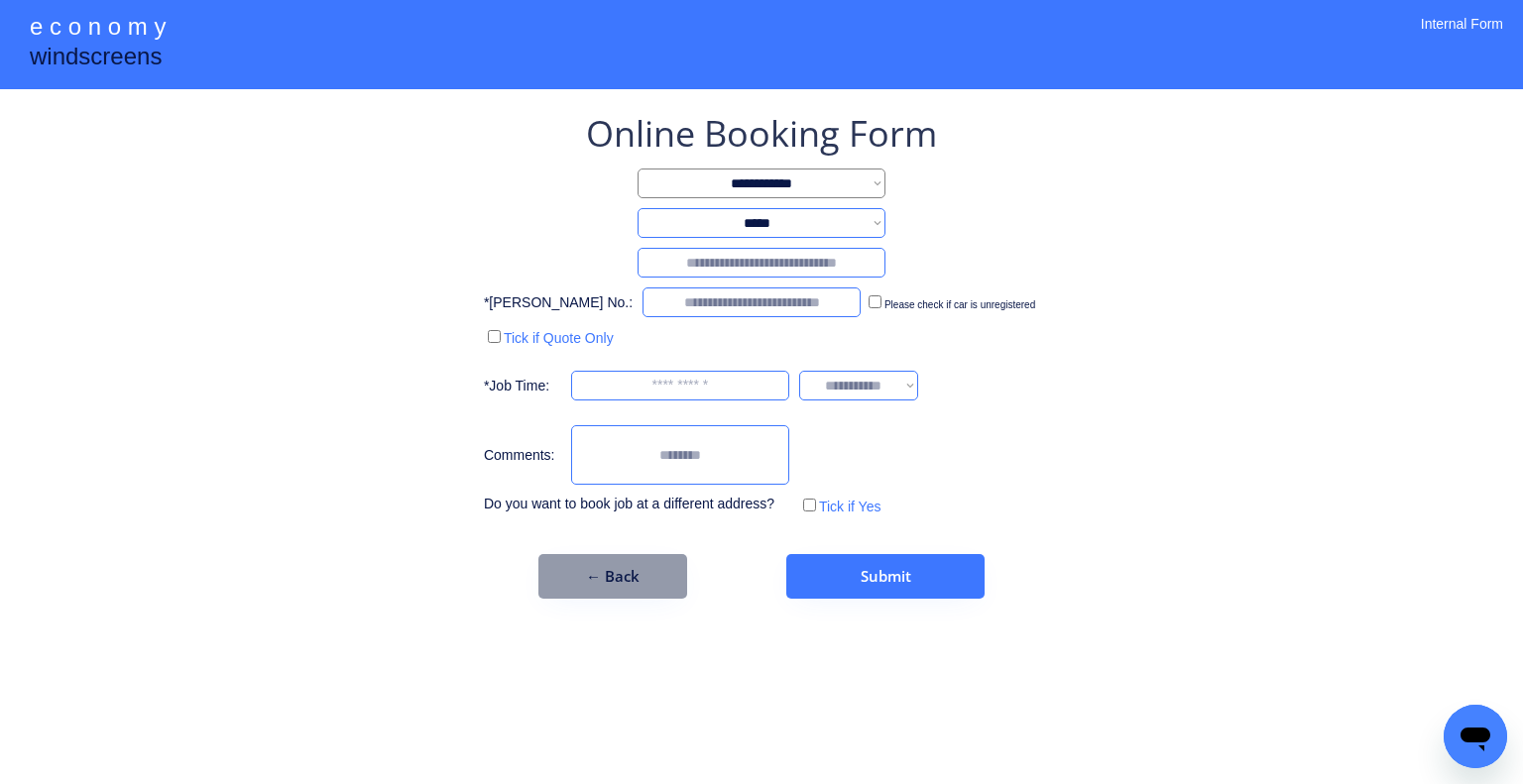 click at bounding box center [762, 263] 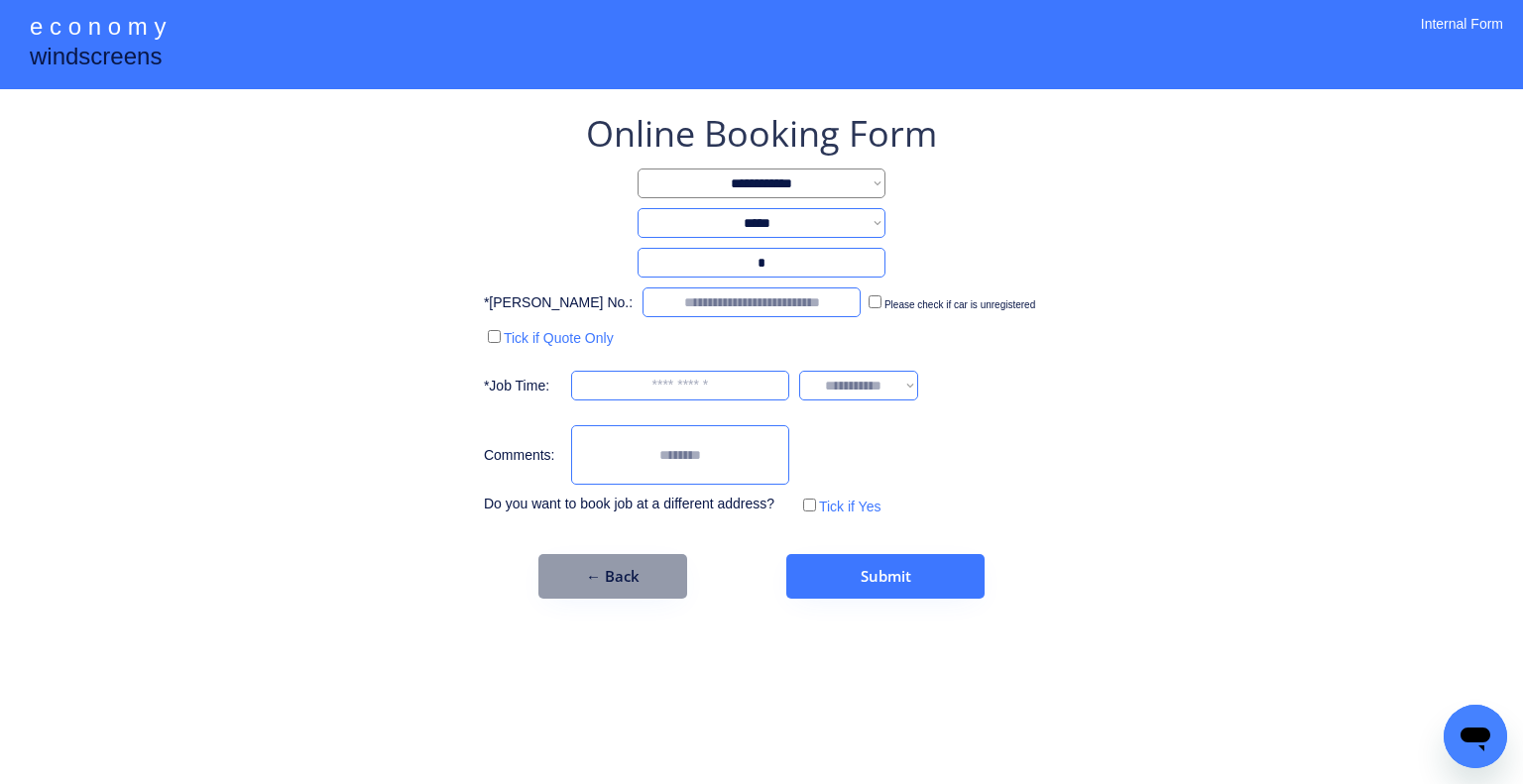 type on "*" 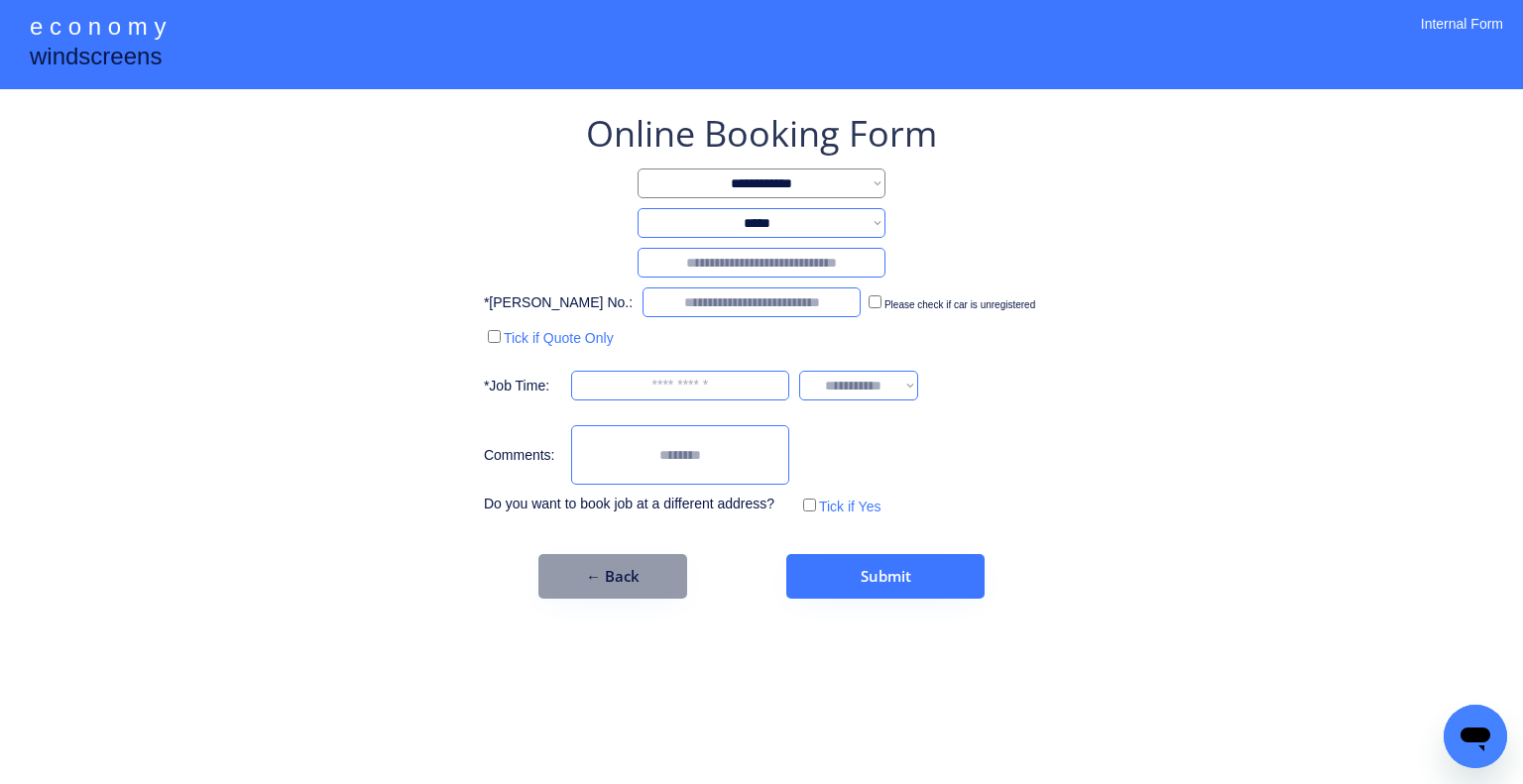 click on "**********" at bounding box center [762, 223] 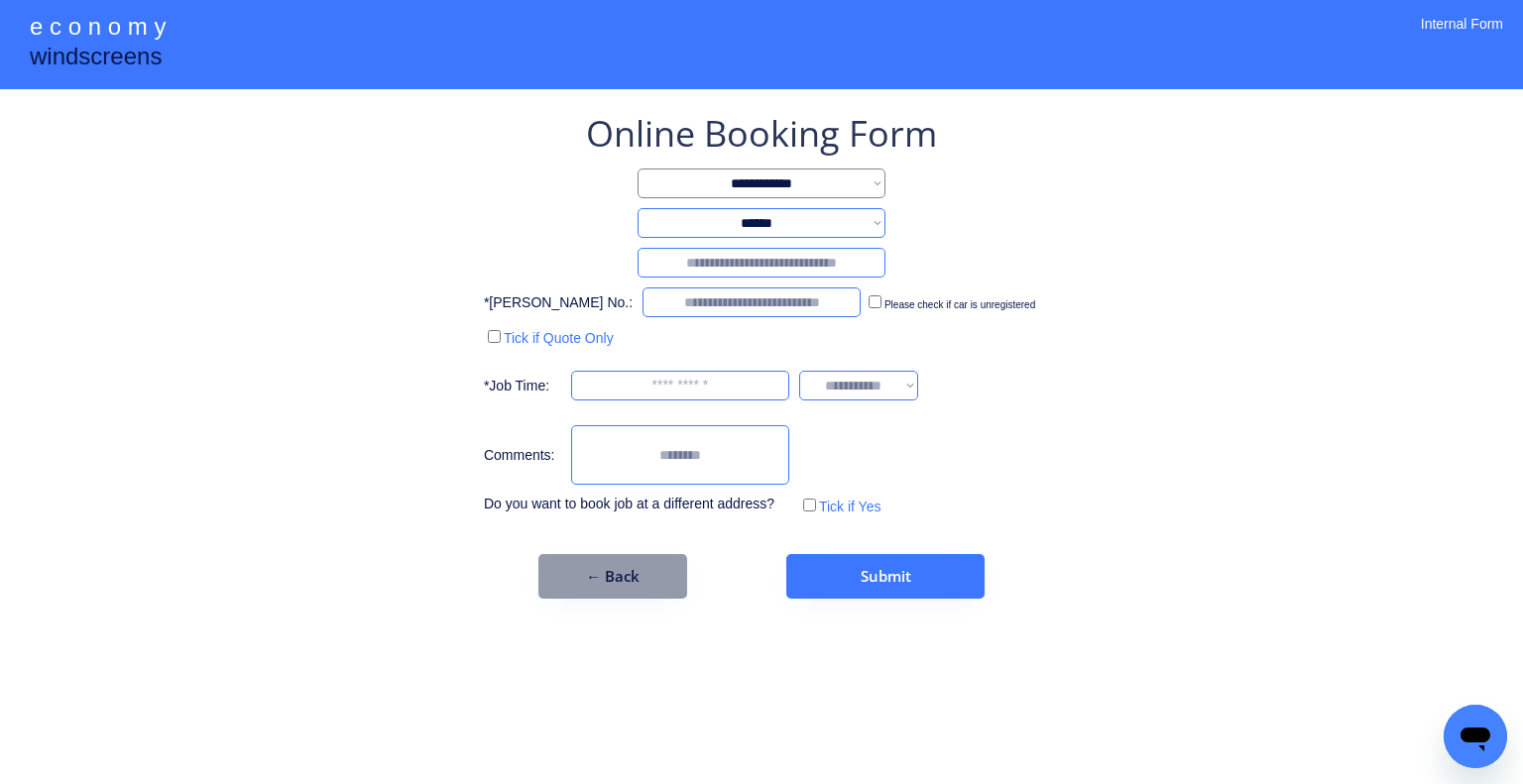 click on "**********" at bounding box center (762, 223) 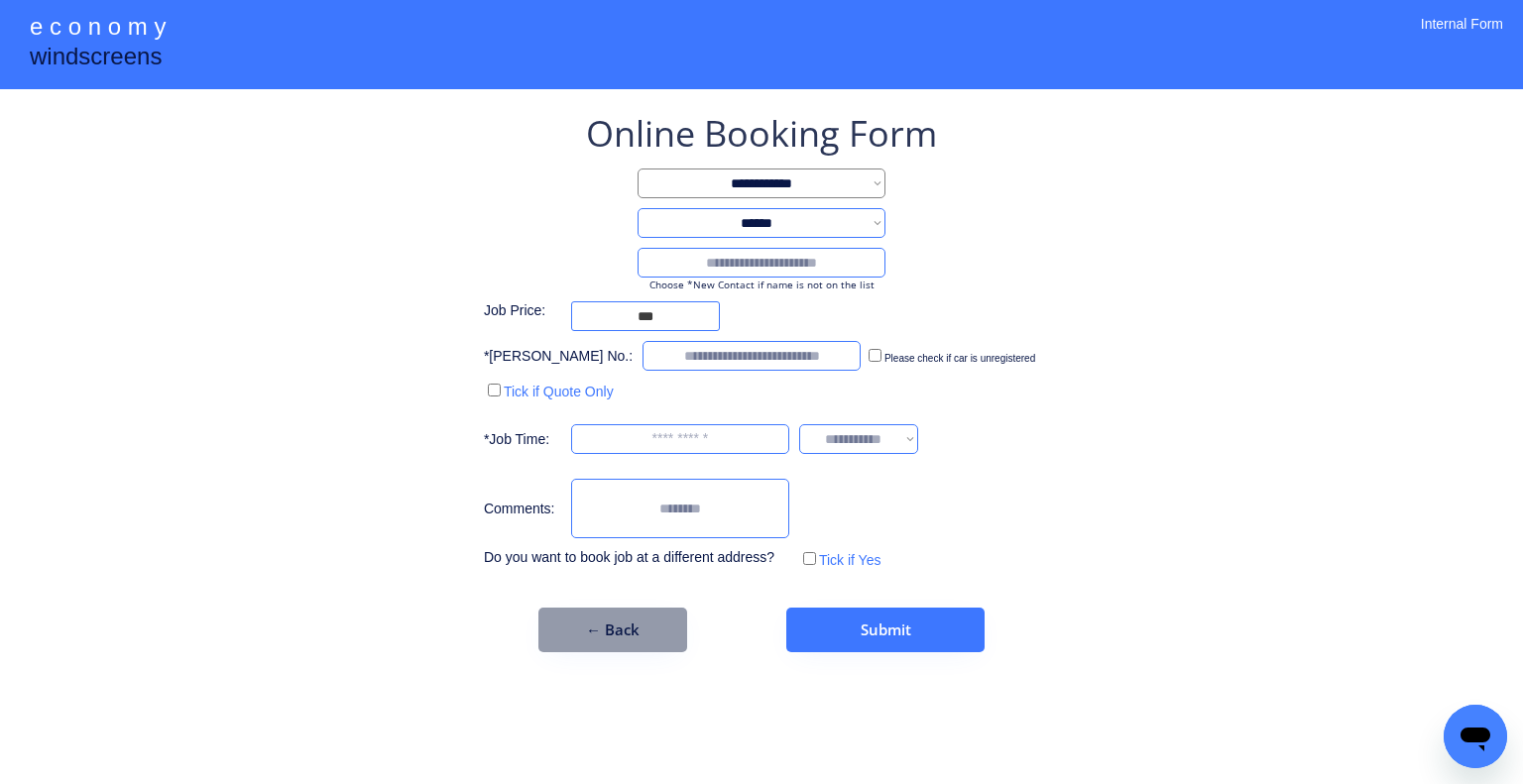 click at bounding box center [762, 263] 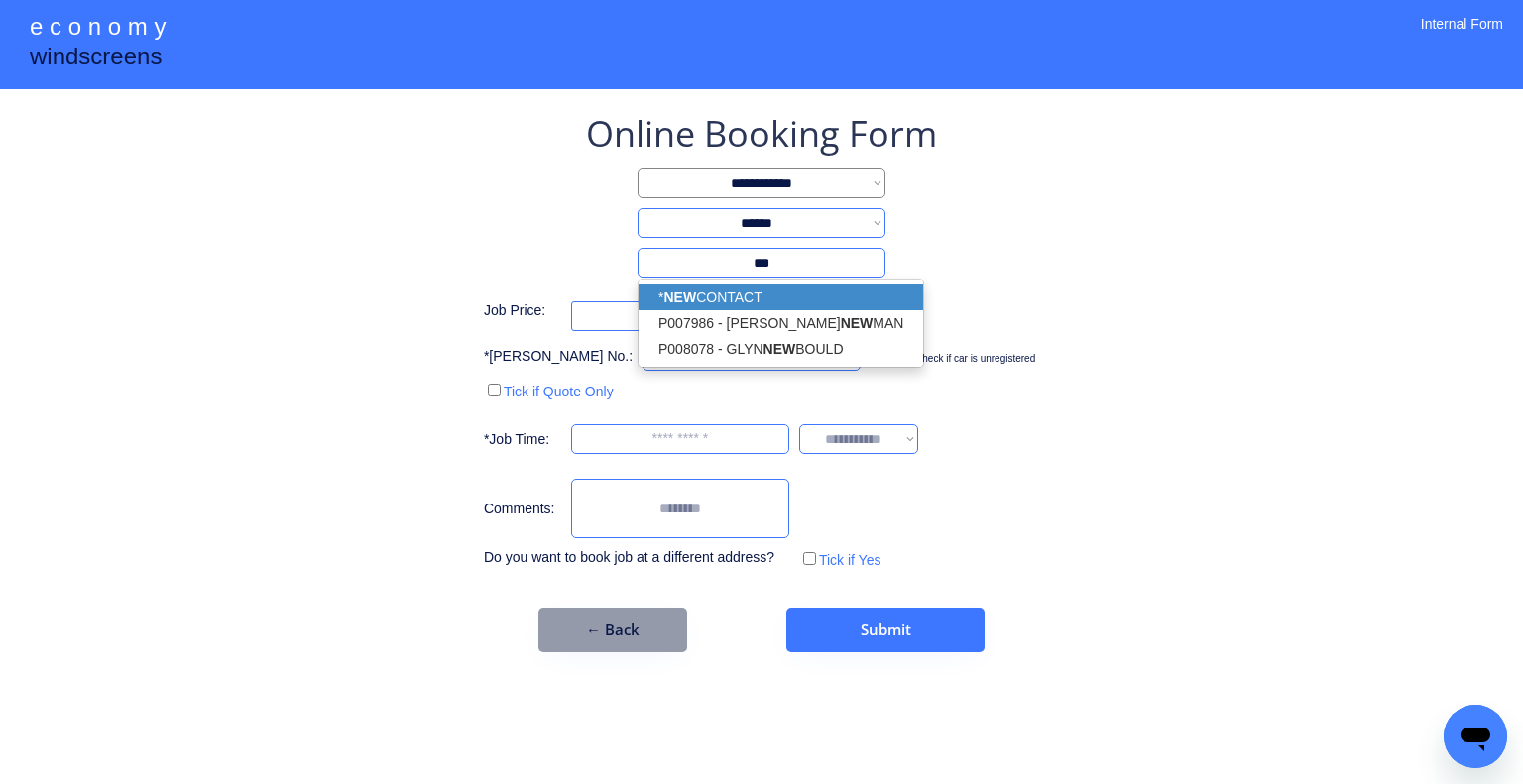 click on "* NEW  CONTACT" at bounding box center (780, 297) 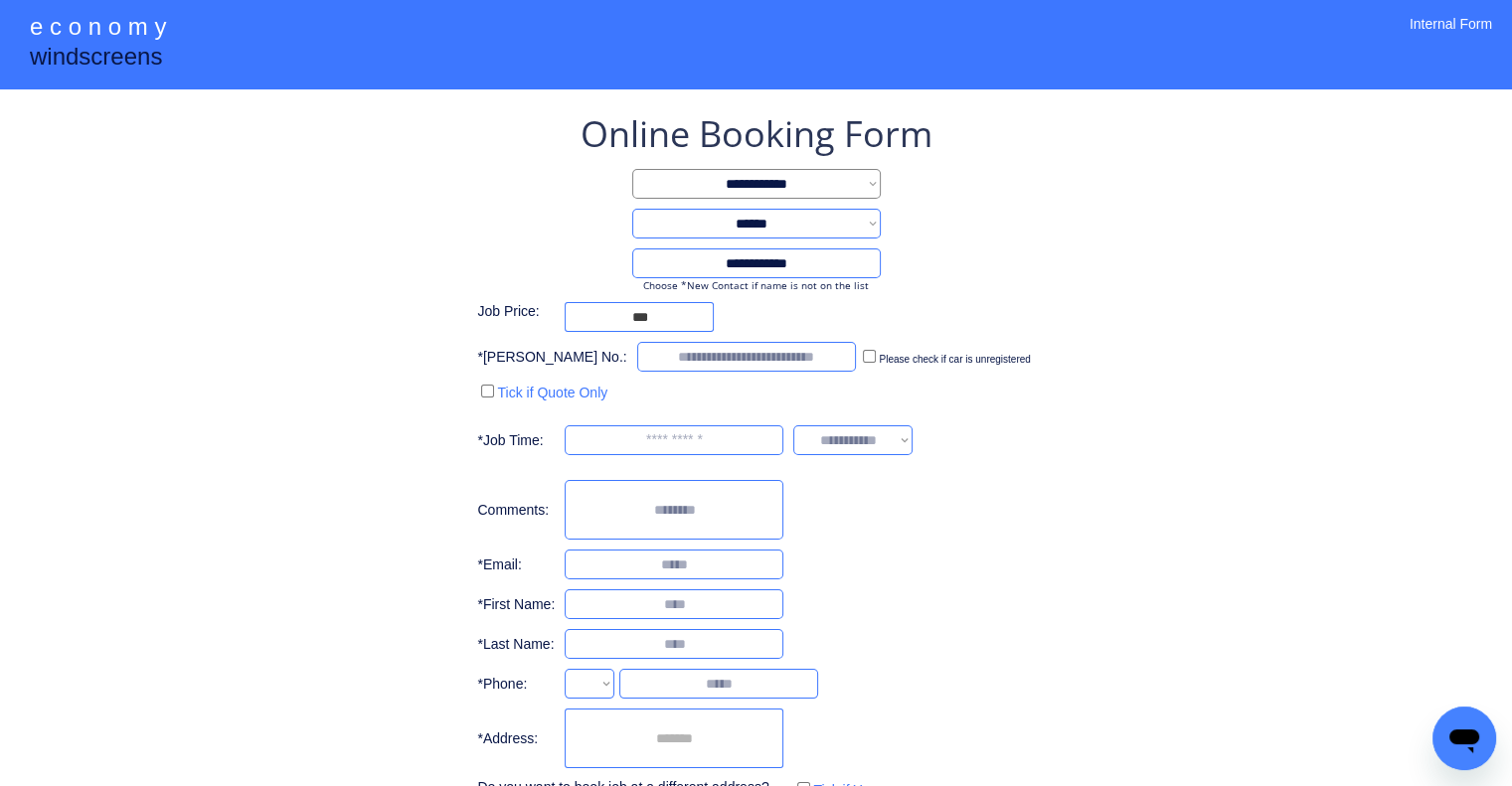 type on "**********" 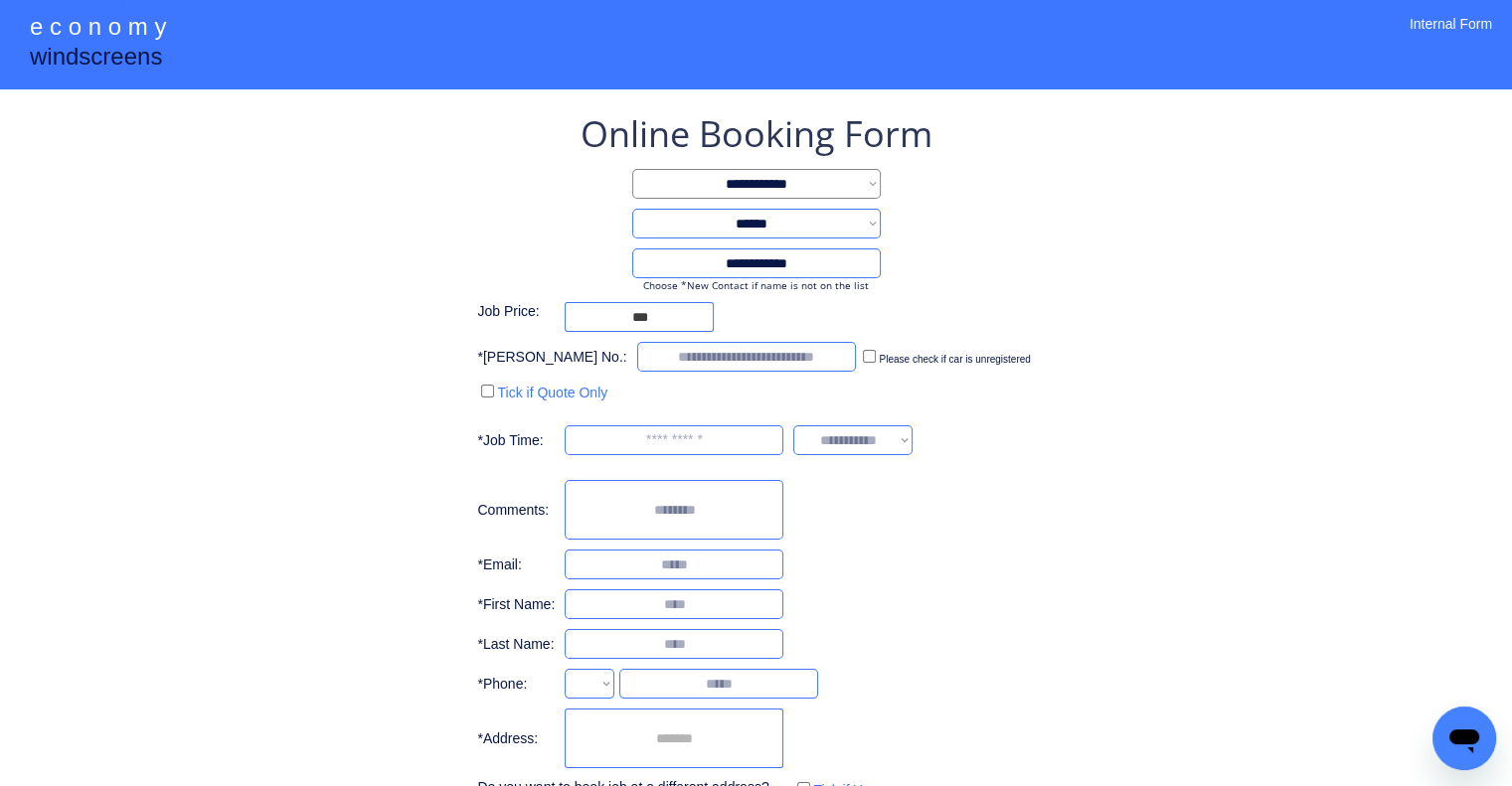 select on "**********" 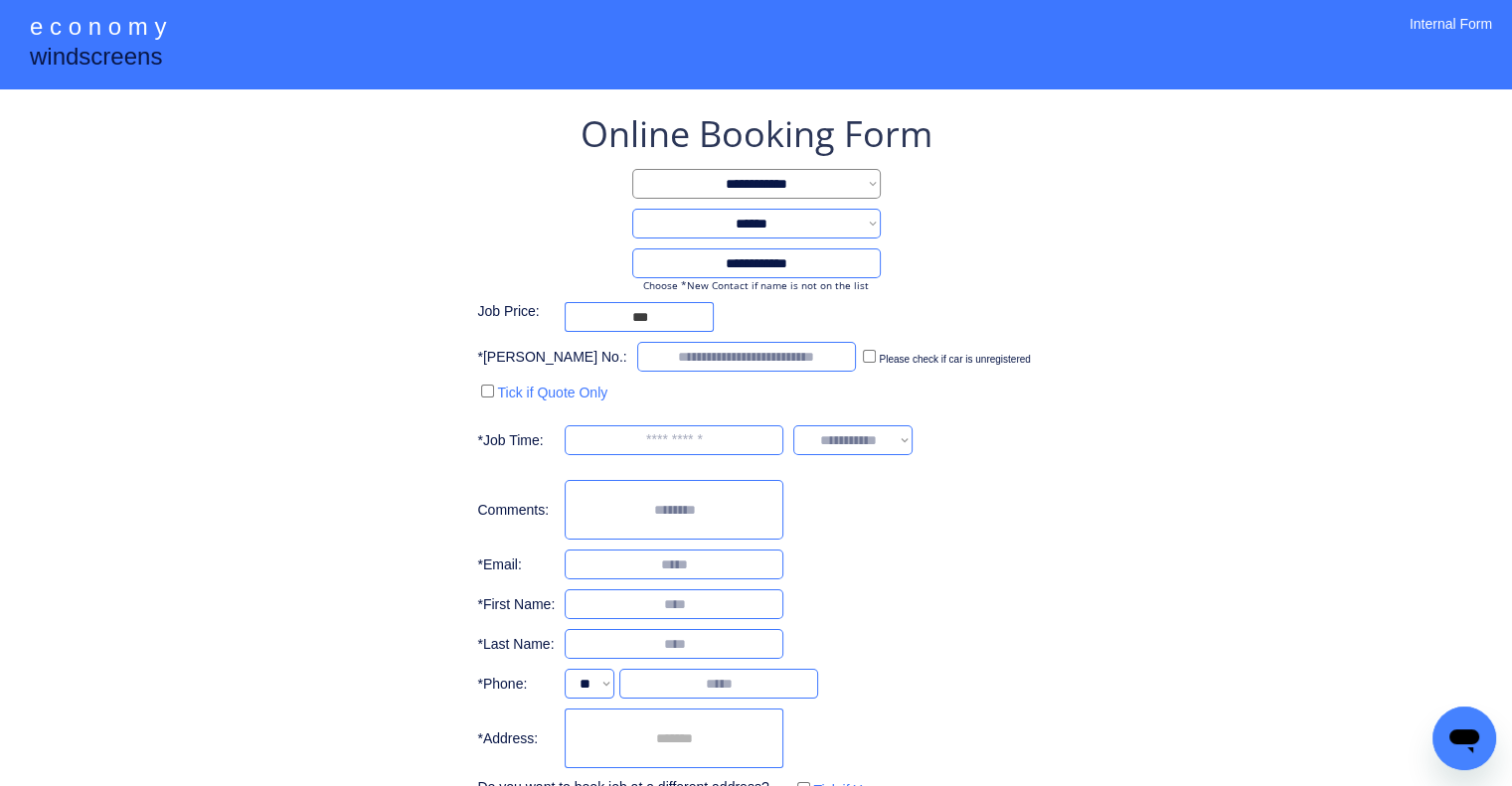 click on "**********" at bounding box center (756, 456) 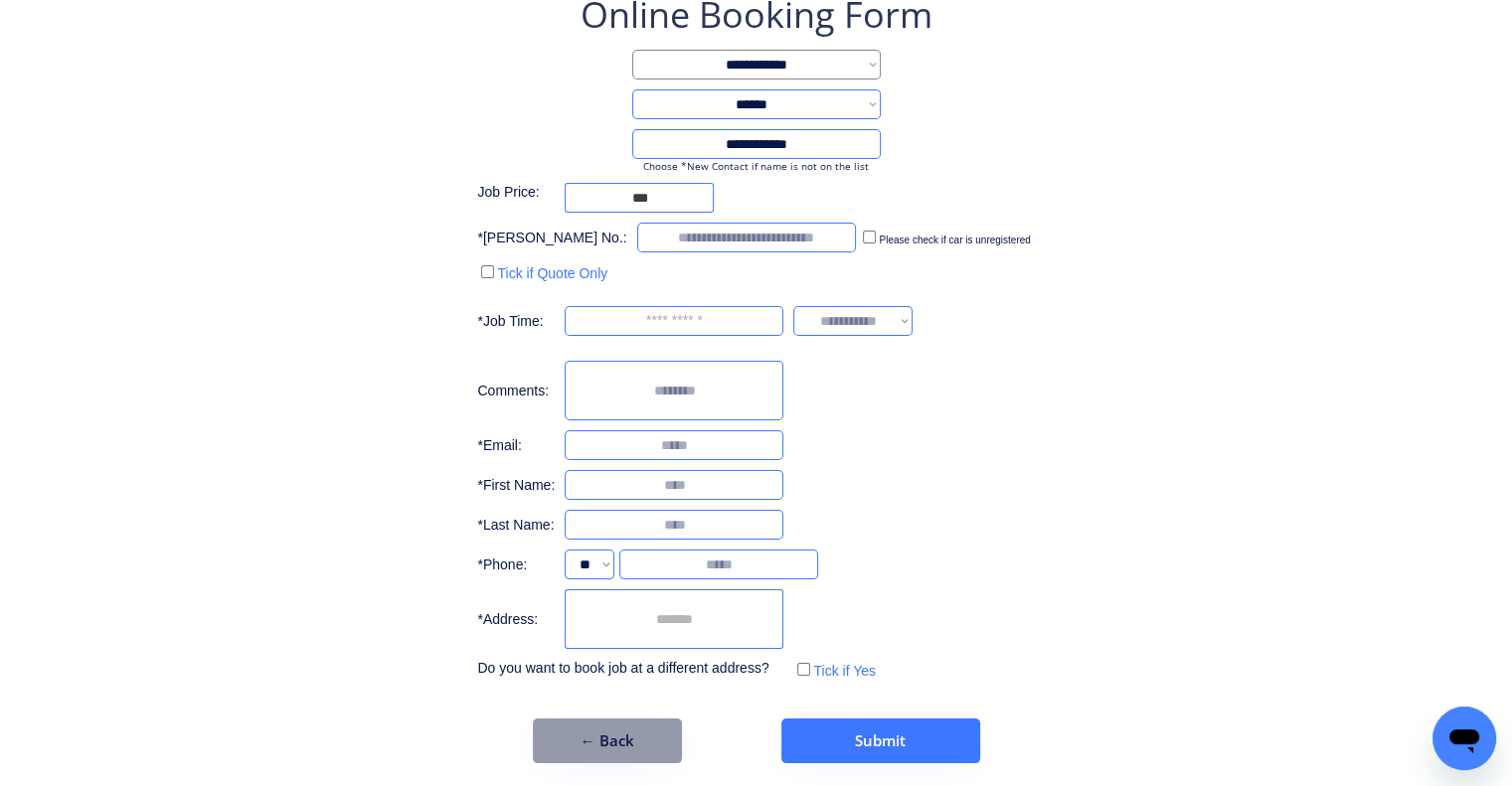 scroll, scrollTop: 126, scrollLeft: 0, axis: vertical 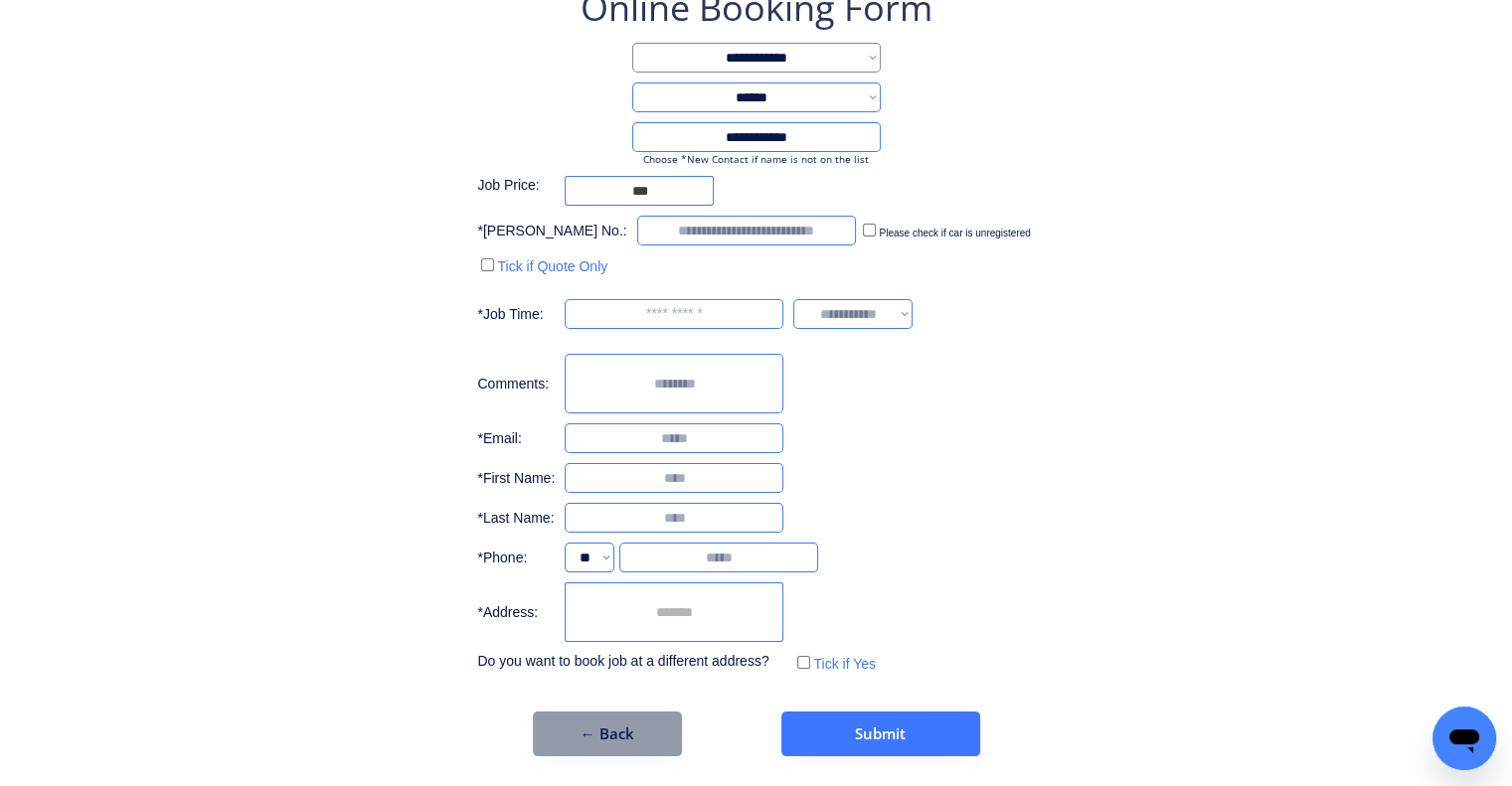 click on "**********" at bounding box center (756, 370) 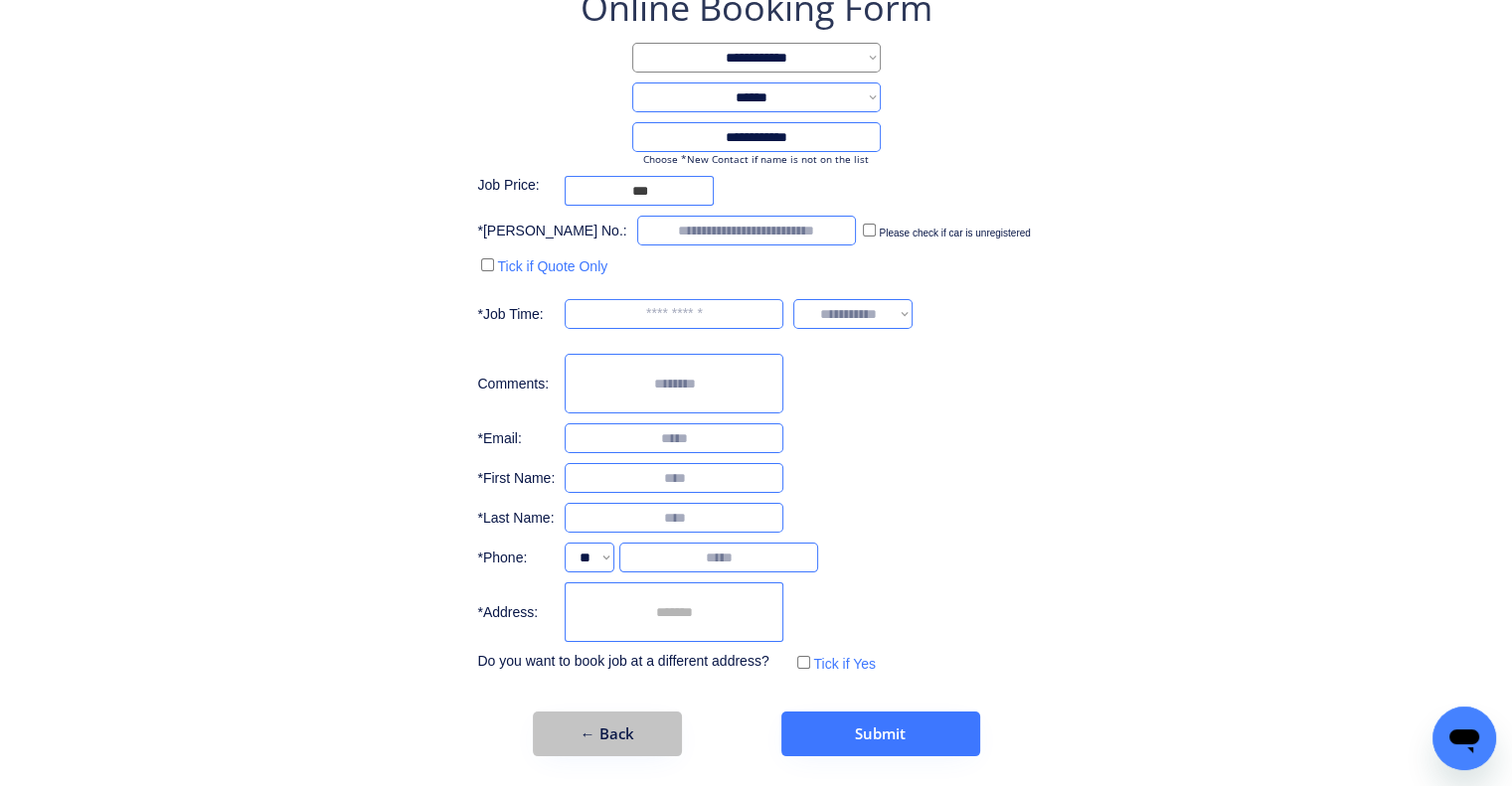 drag, startPoint x: 623, startPoint y: 722, endPoint x: 700, endPoint y: 776, distance: 94.04786 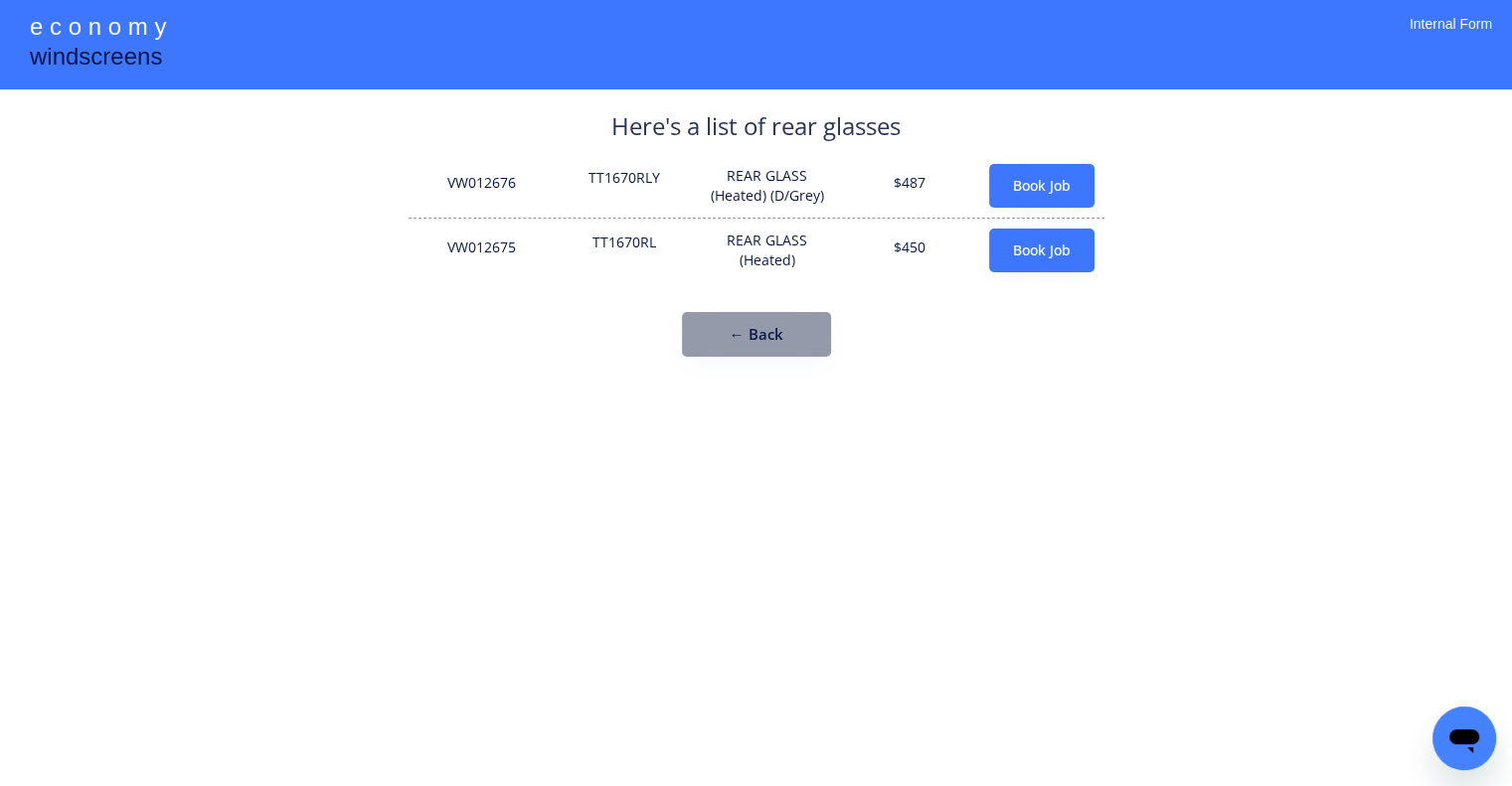 scroll, scrollTop: 0, scrollLeft: 0, axis: both 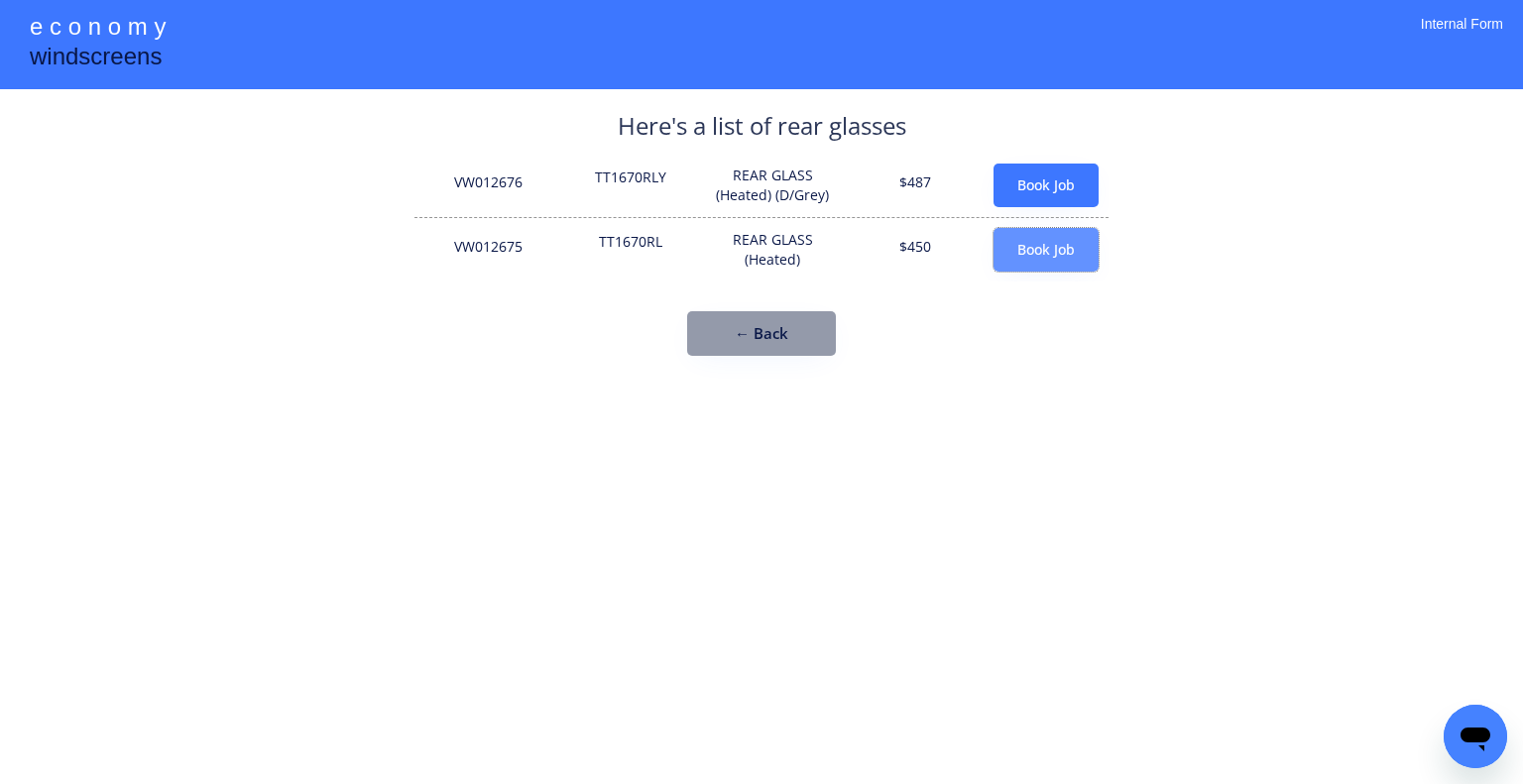 click on "Book Job" at bounding box center (1046, 250) 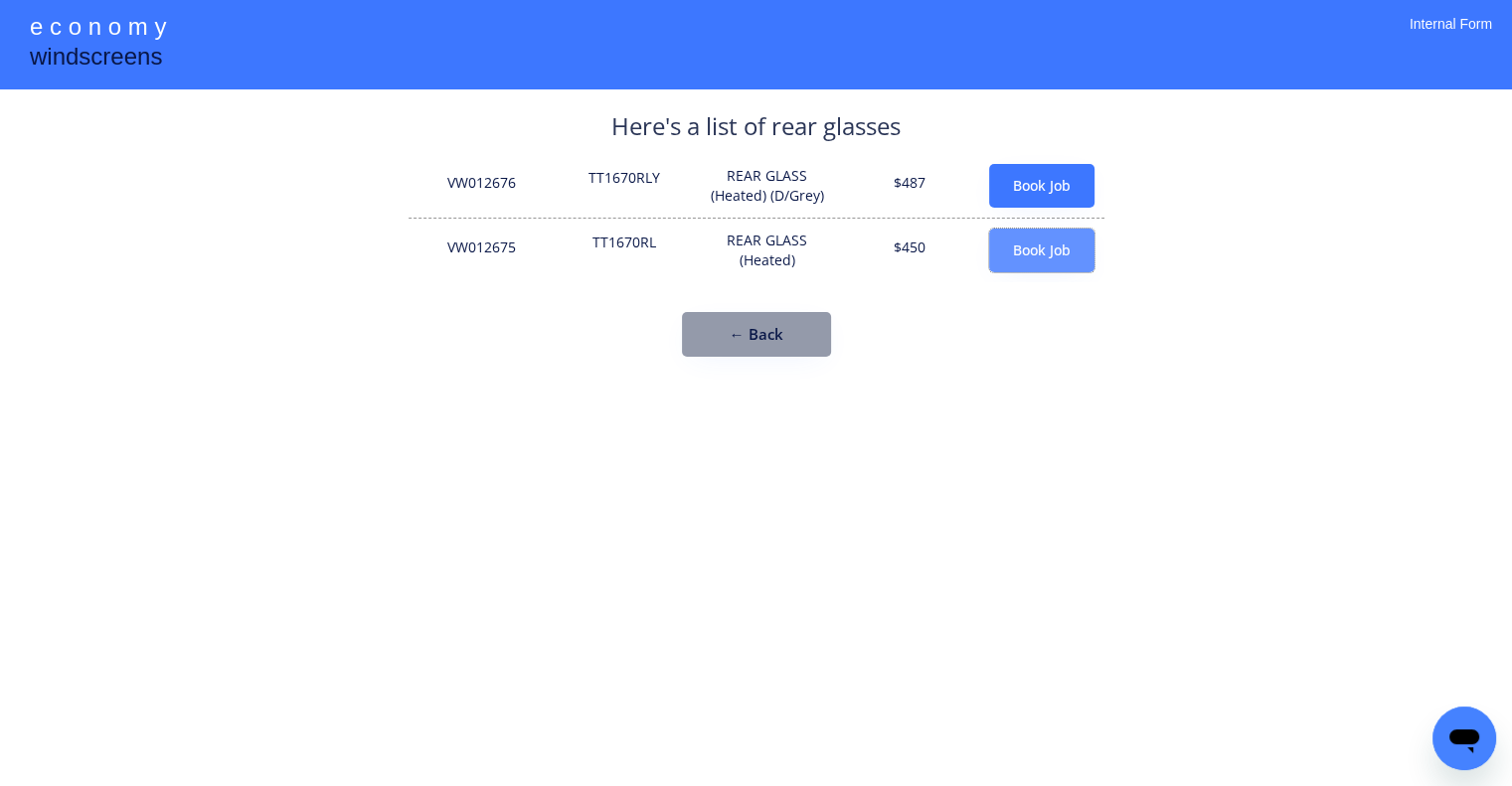 type on "***" 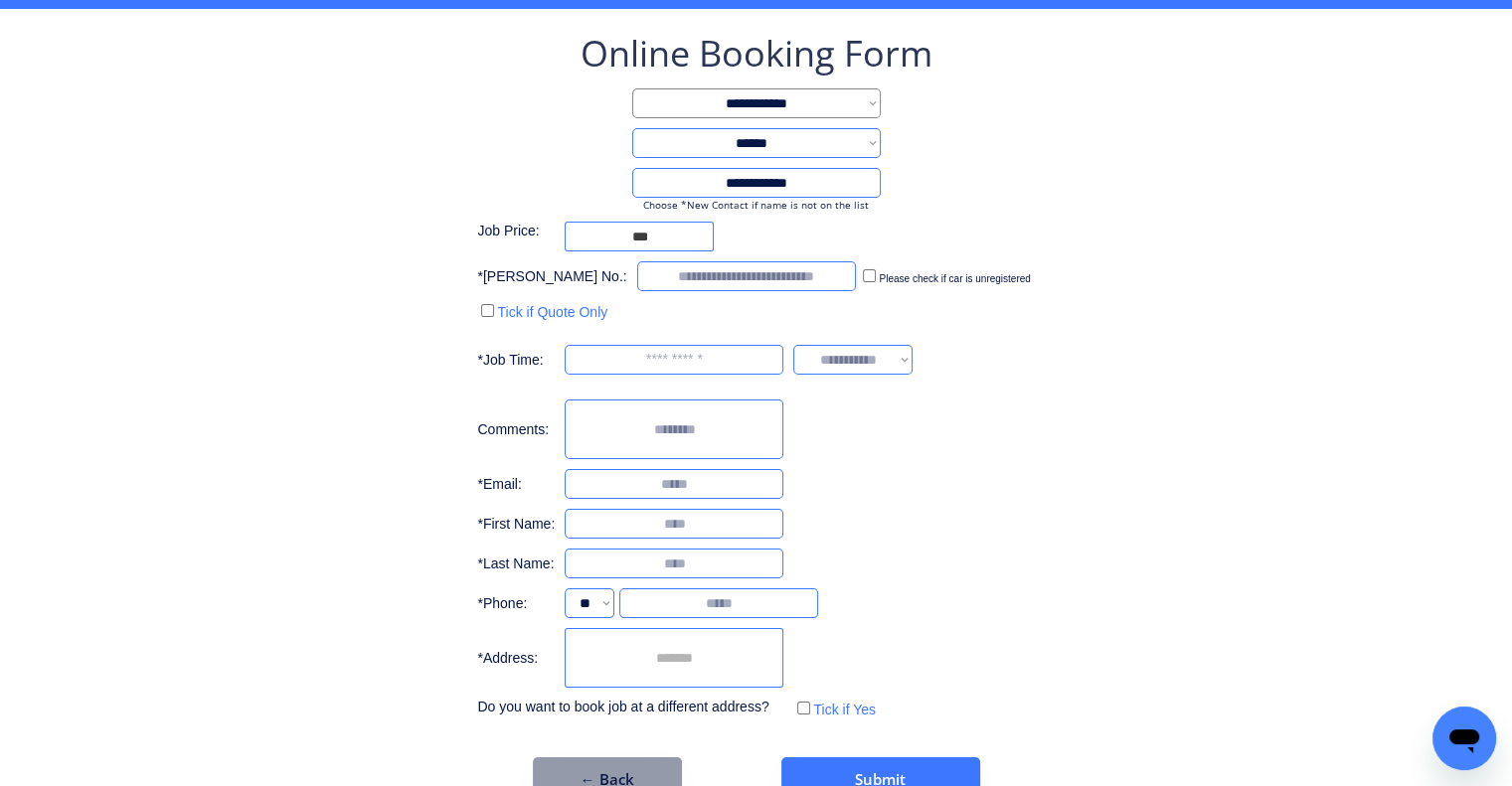 scroll, scrollTop: 126, scrollLeft: 0, axis: vertical 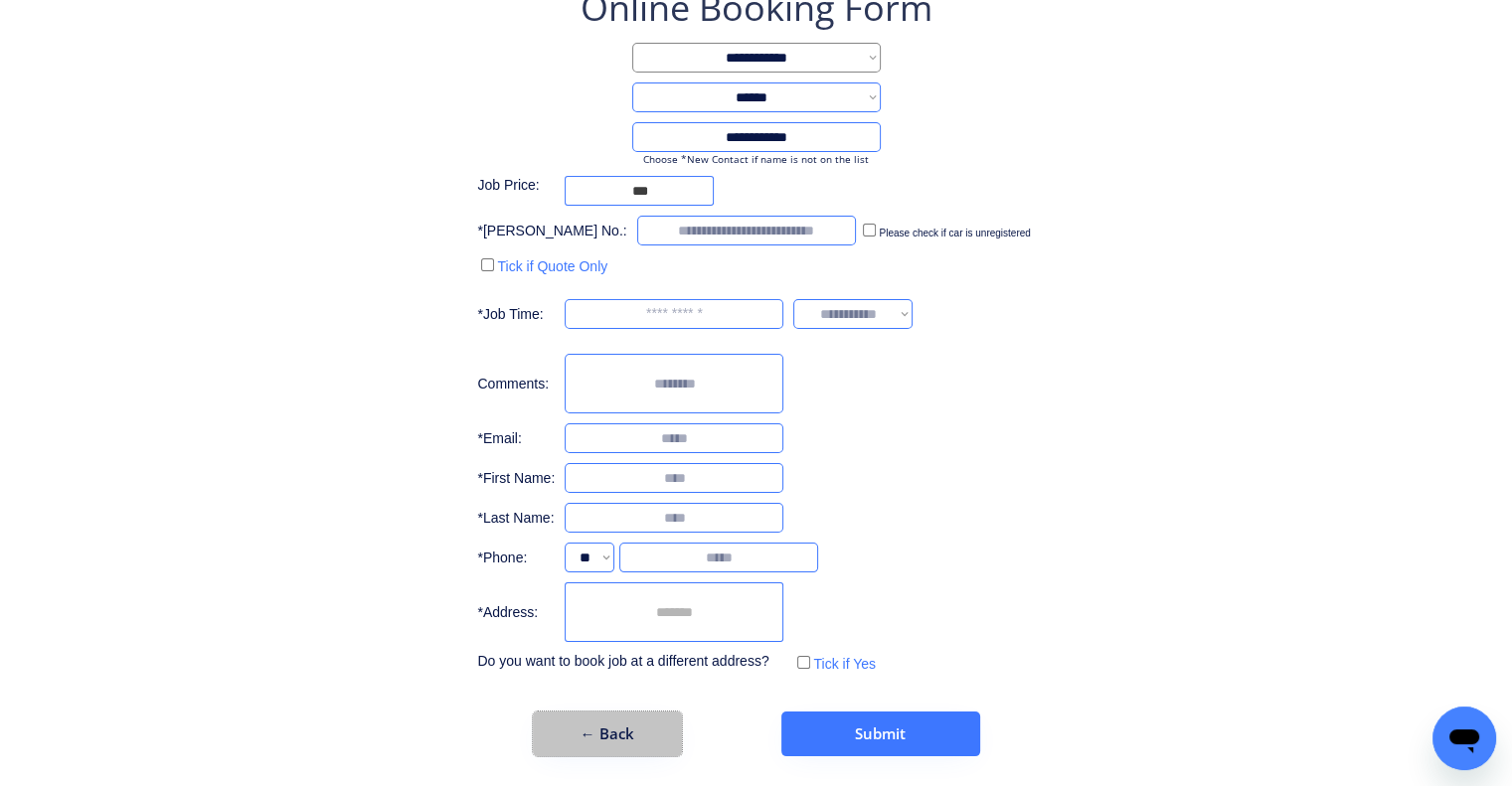 click on "←   Back" at bounding box center (607, 733) 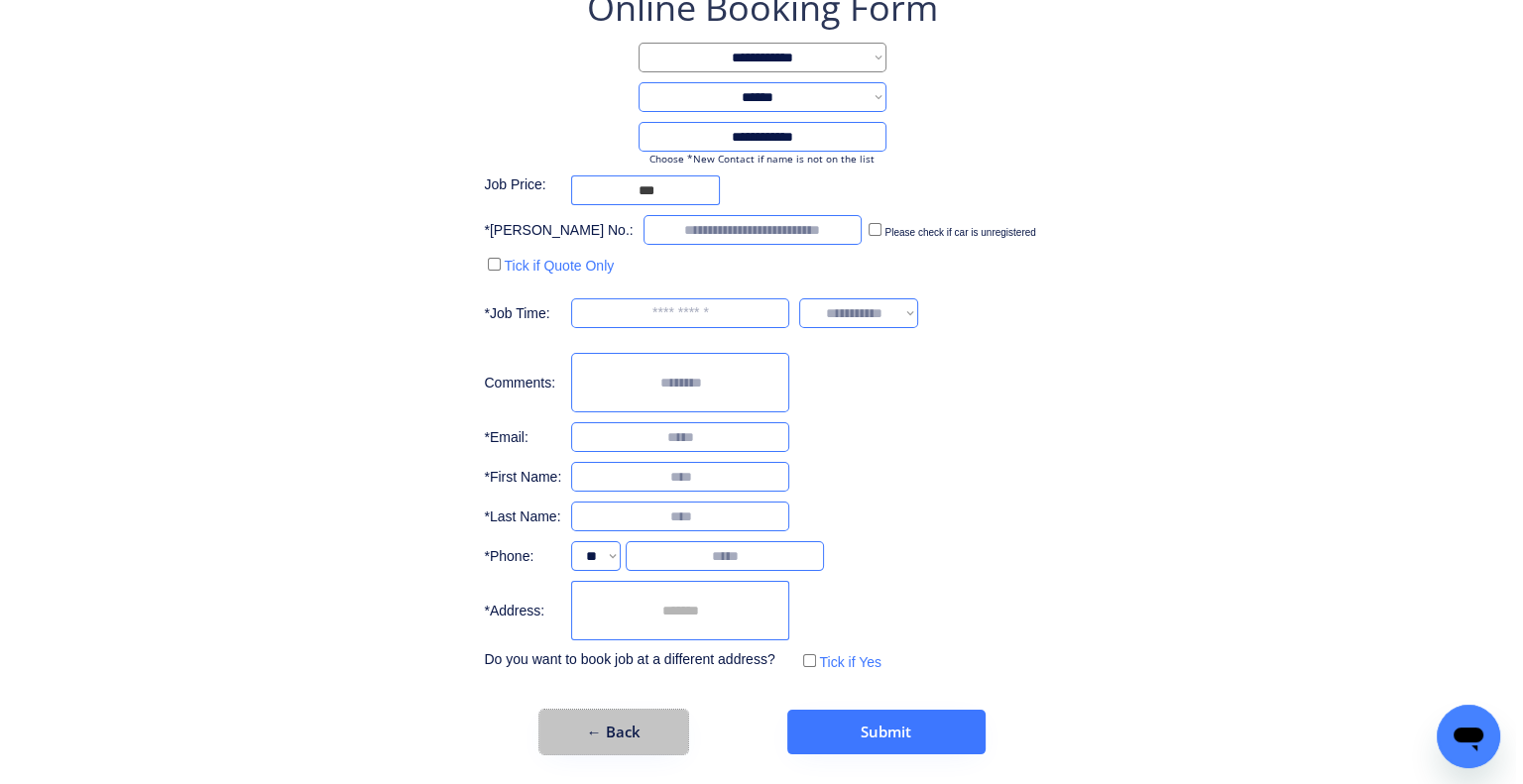 scroll, scrollTop: 0, scrollLeft: 0, axis: both 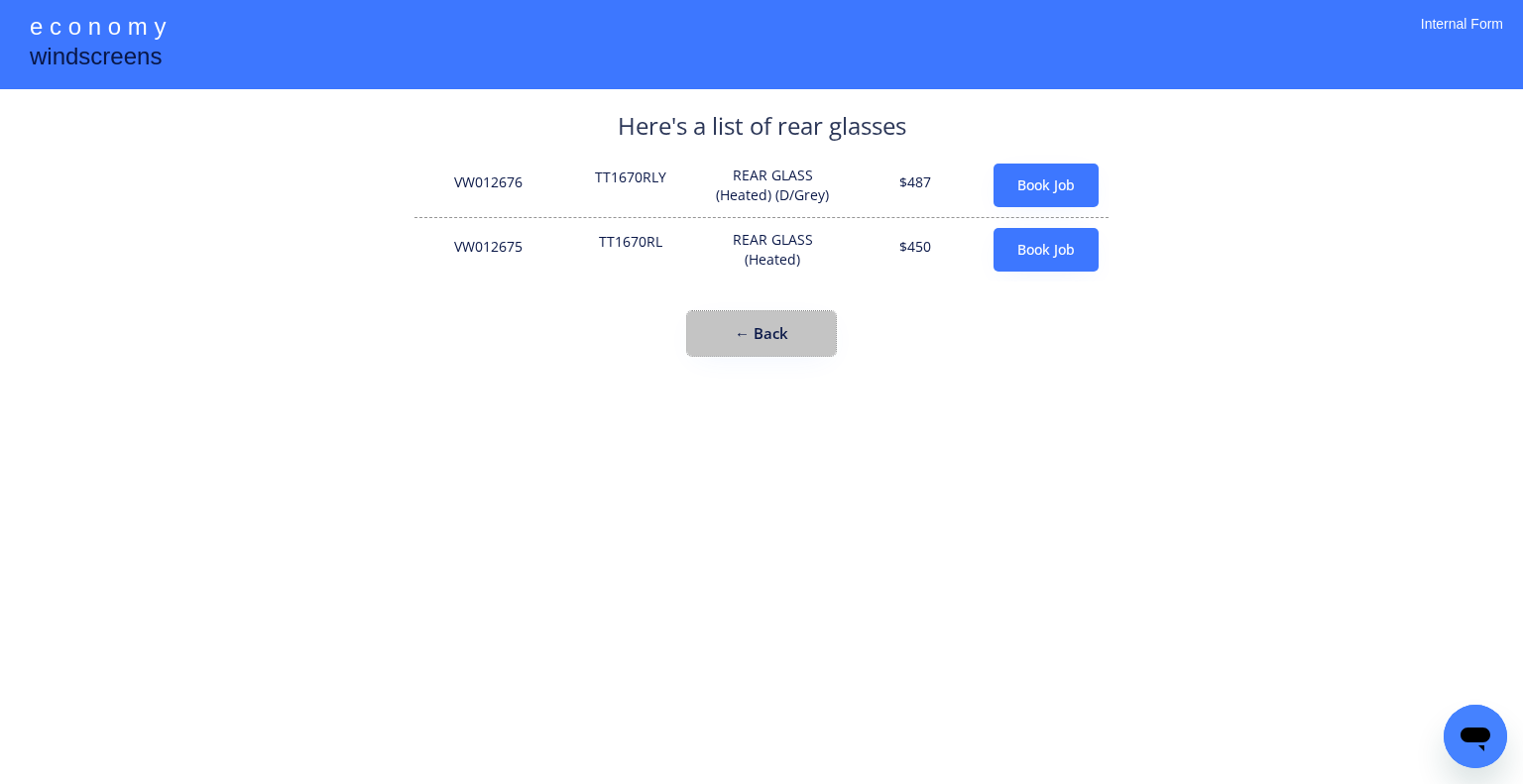 click on "←   Back" at bounding box center (762, 333) 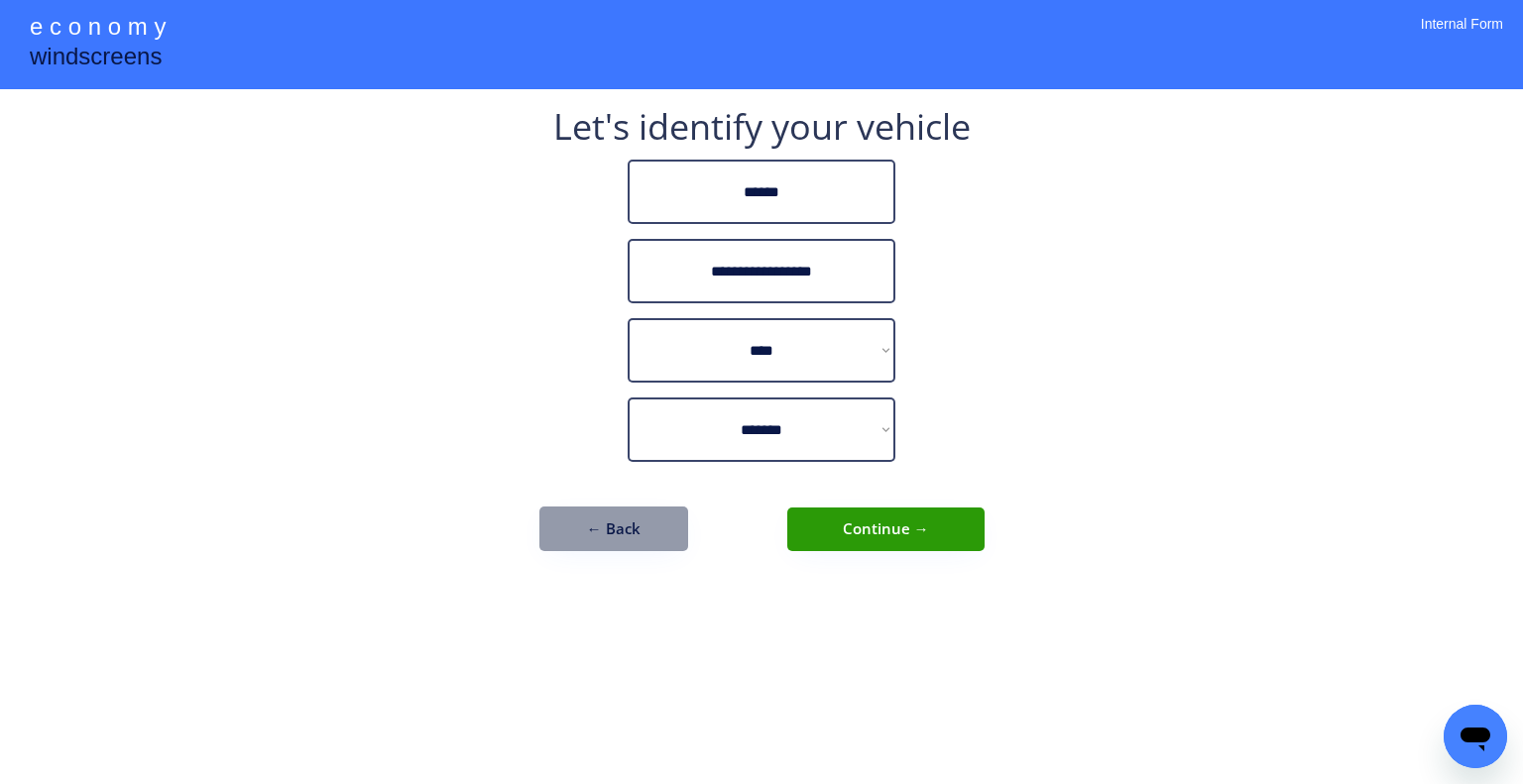 click on "**********" at bounding box center (762, 340) 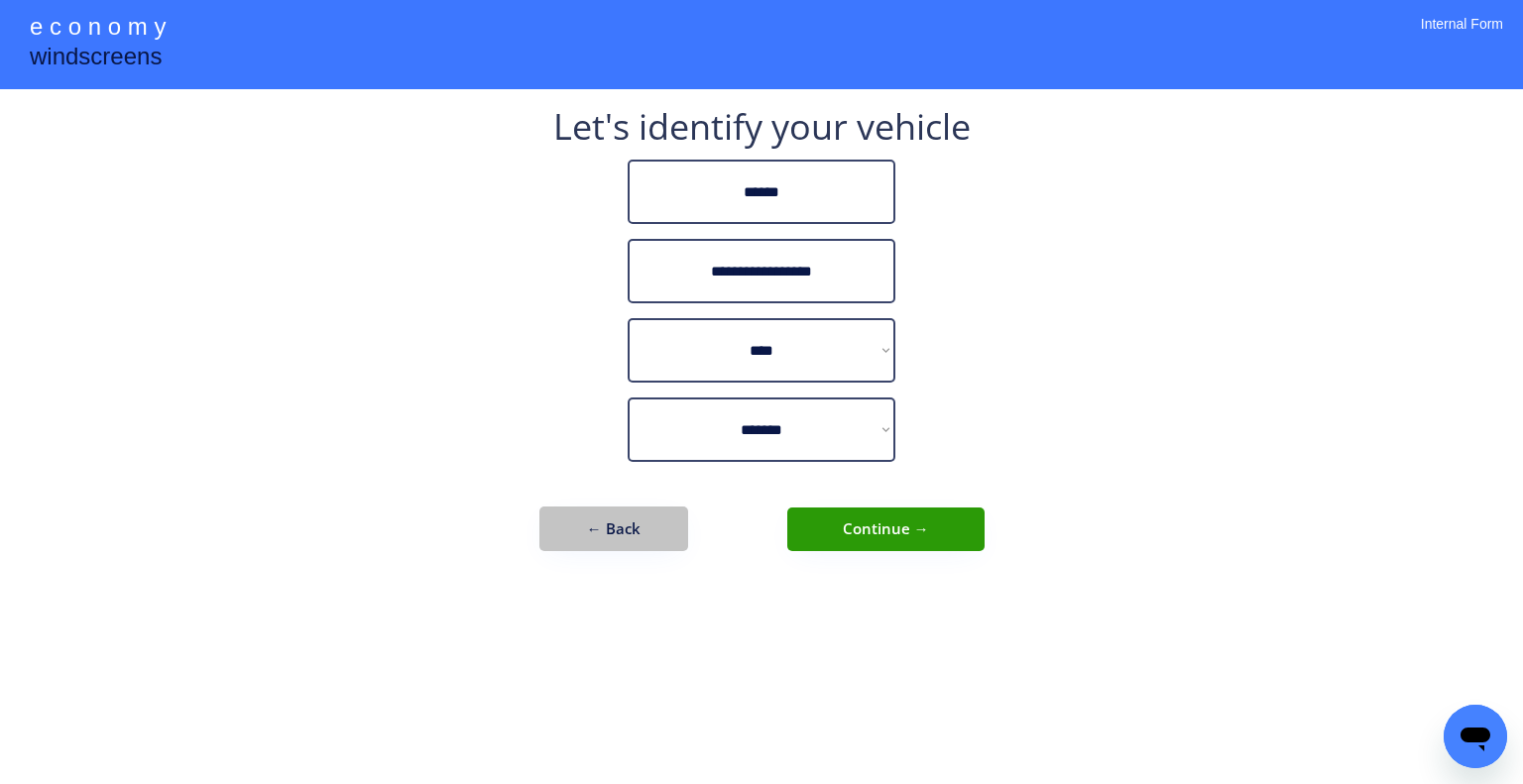 click on "←   Back" at bounding box center (614, 528) 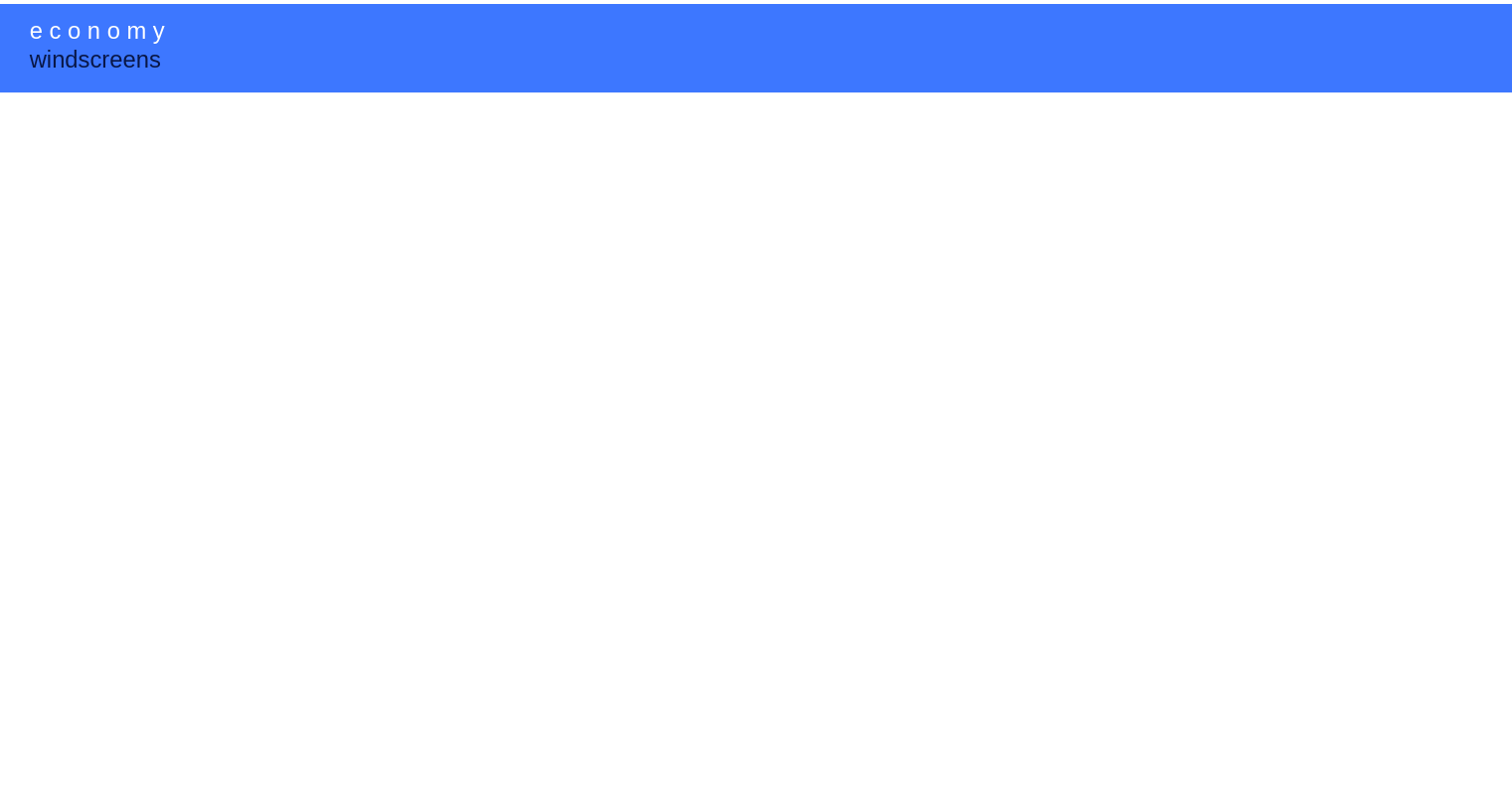 scroll, scrollTop: 0, scrollLeft: 0, axis: both 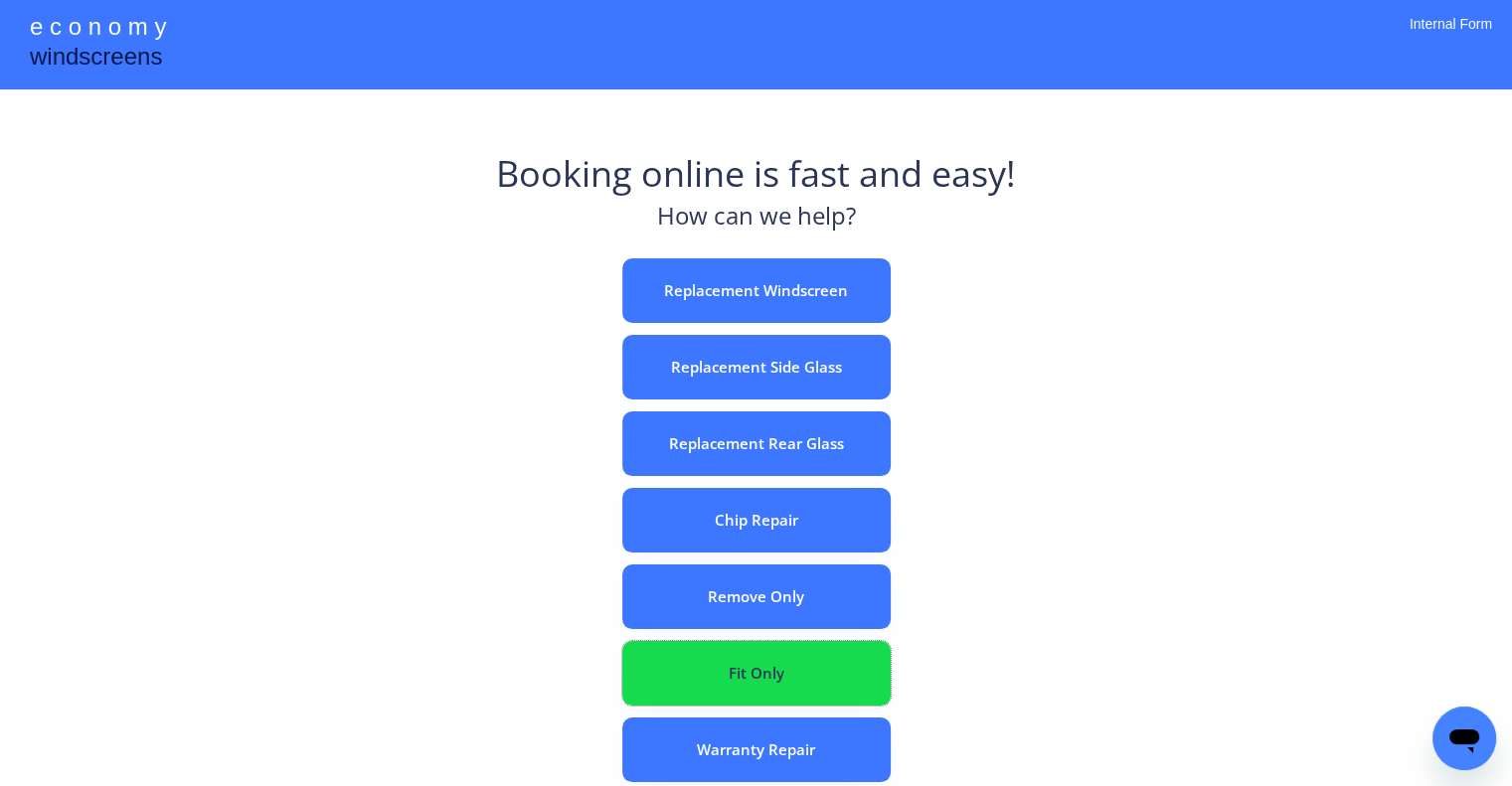 drag, startPoint x: 814, startPoint y: 664, endPoint x: 636, endPoint y: 11, distance: 676.8257 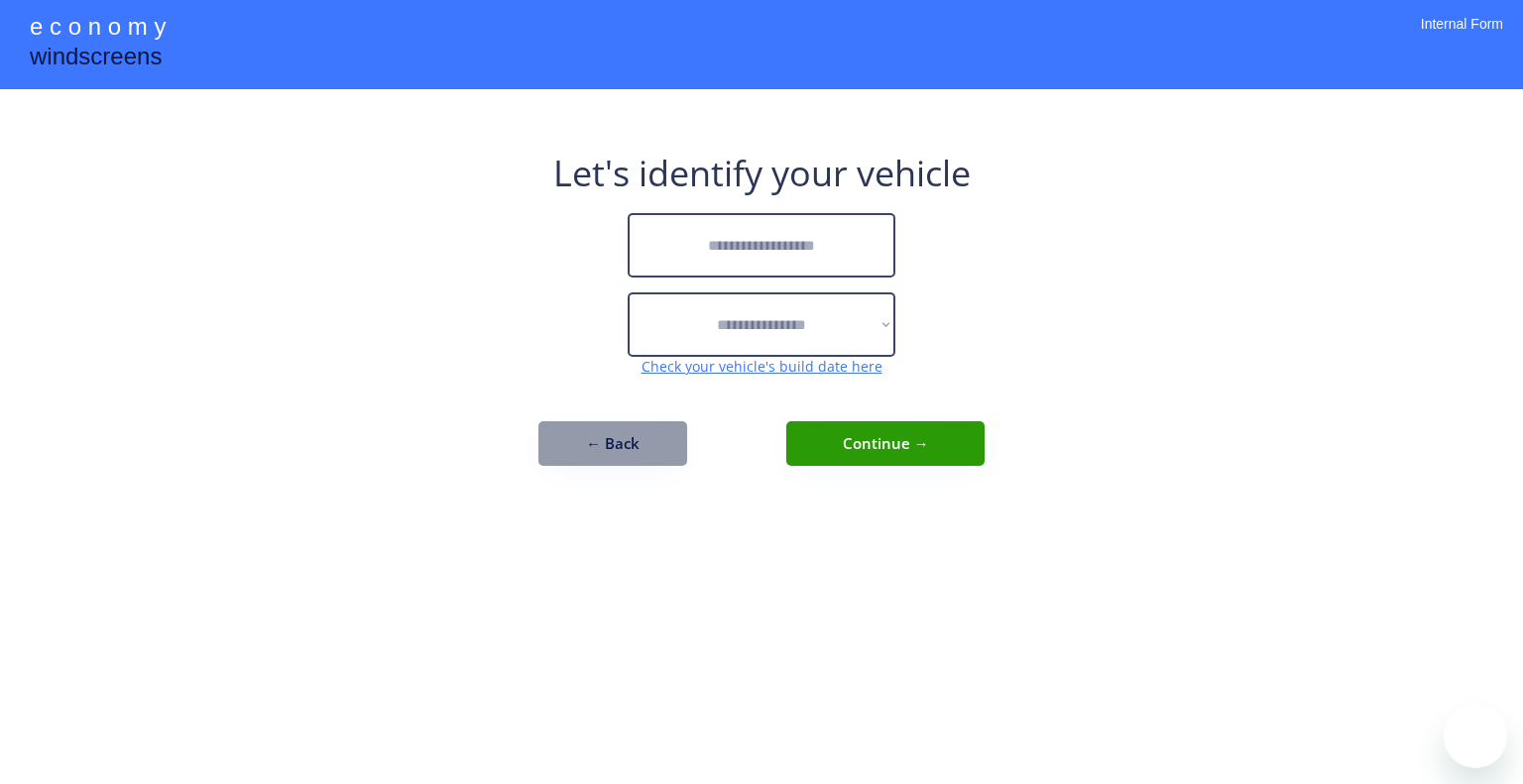 scroll, scrollTop: 0, scrollLeft: 0, axis: both 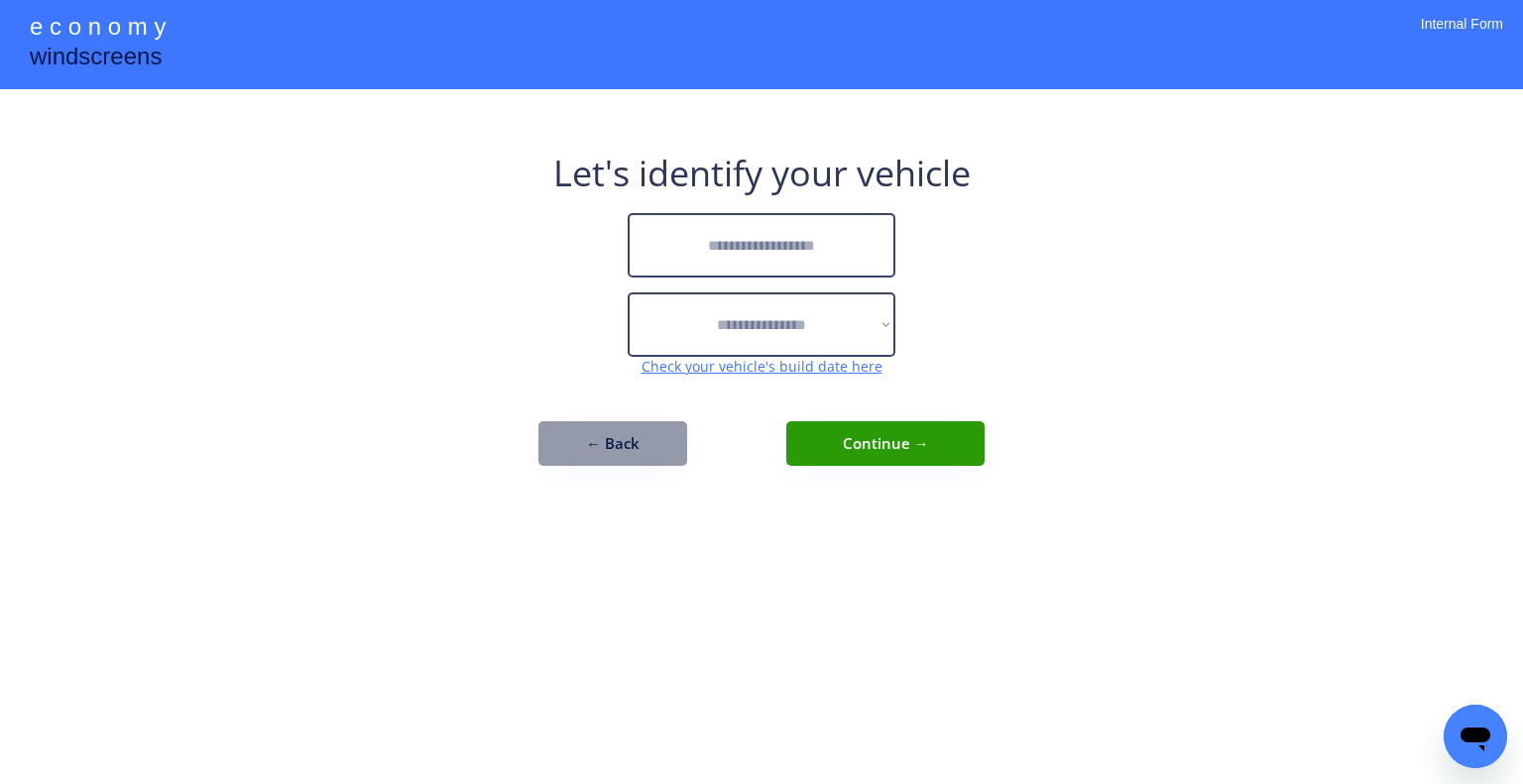 click at bounding box center [762, 245] 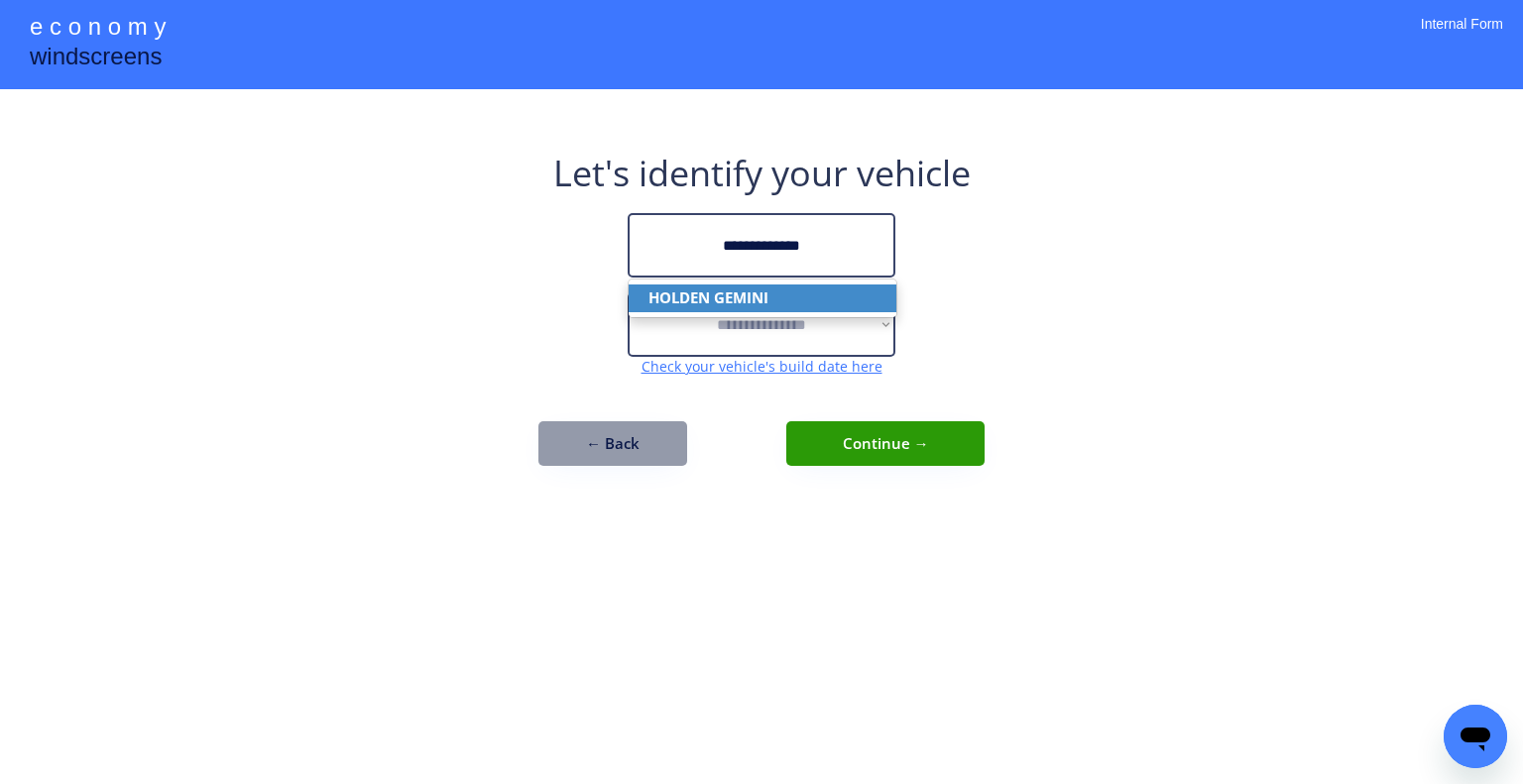 click on "HOLDEN GEMINI" 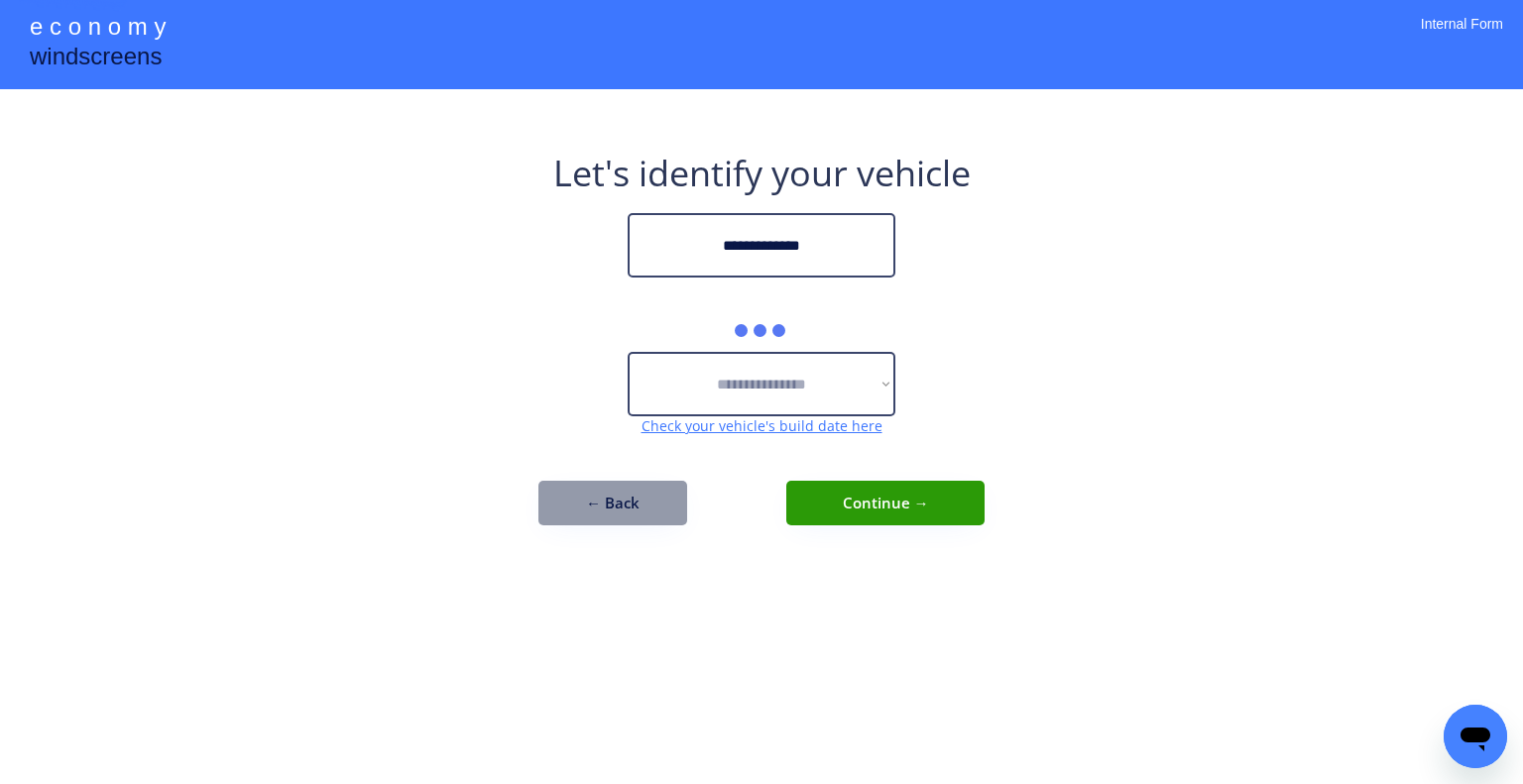 type on "**********" 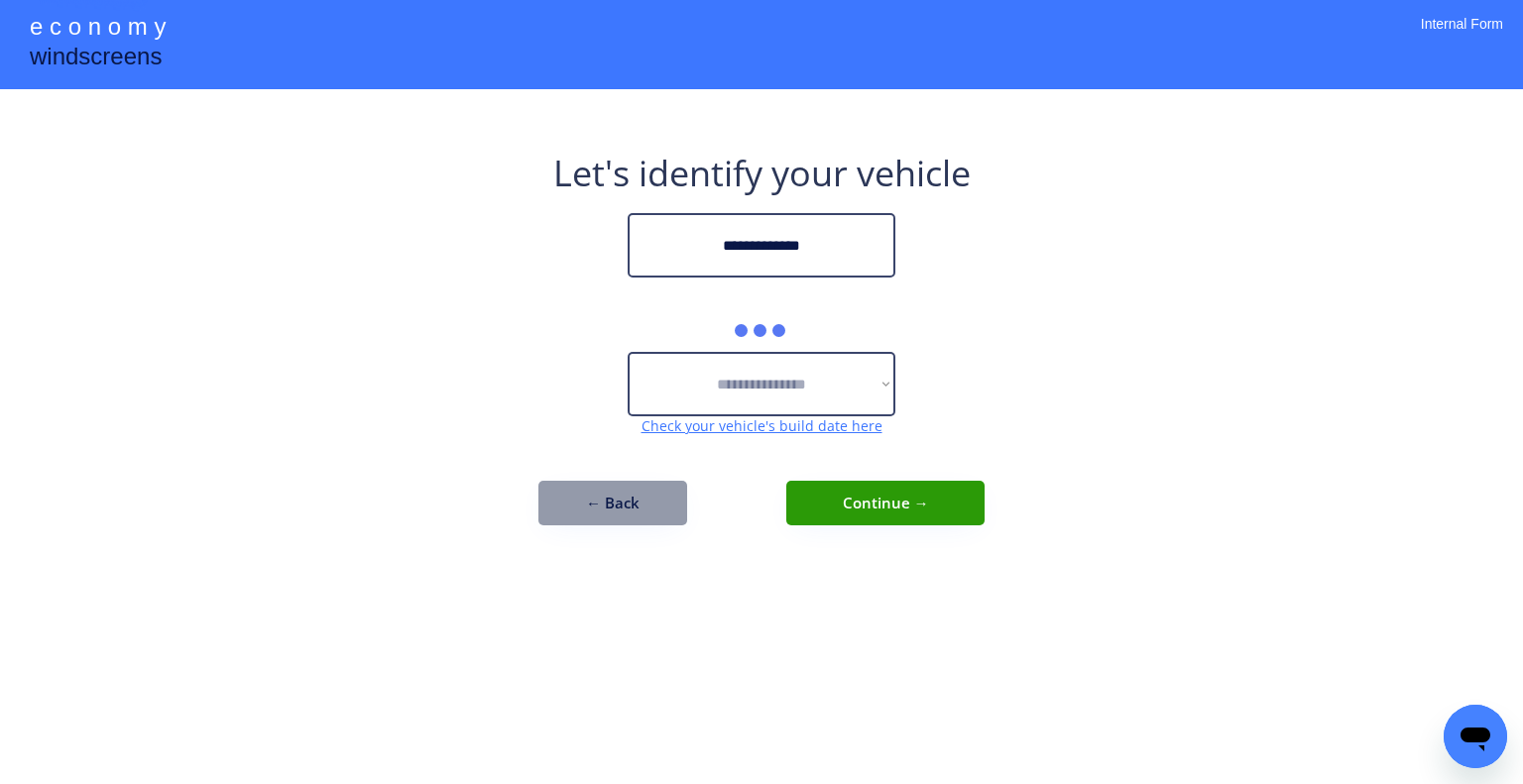 click on "**********" at bounding box center (762, 392) 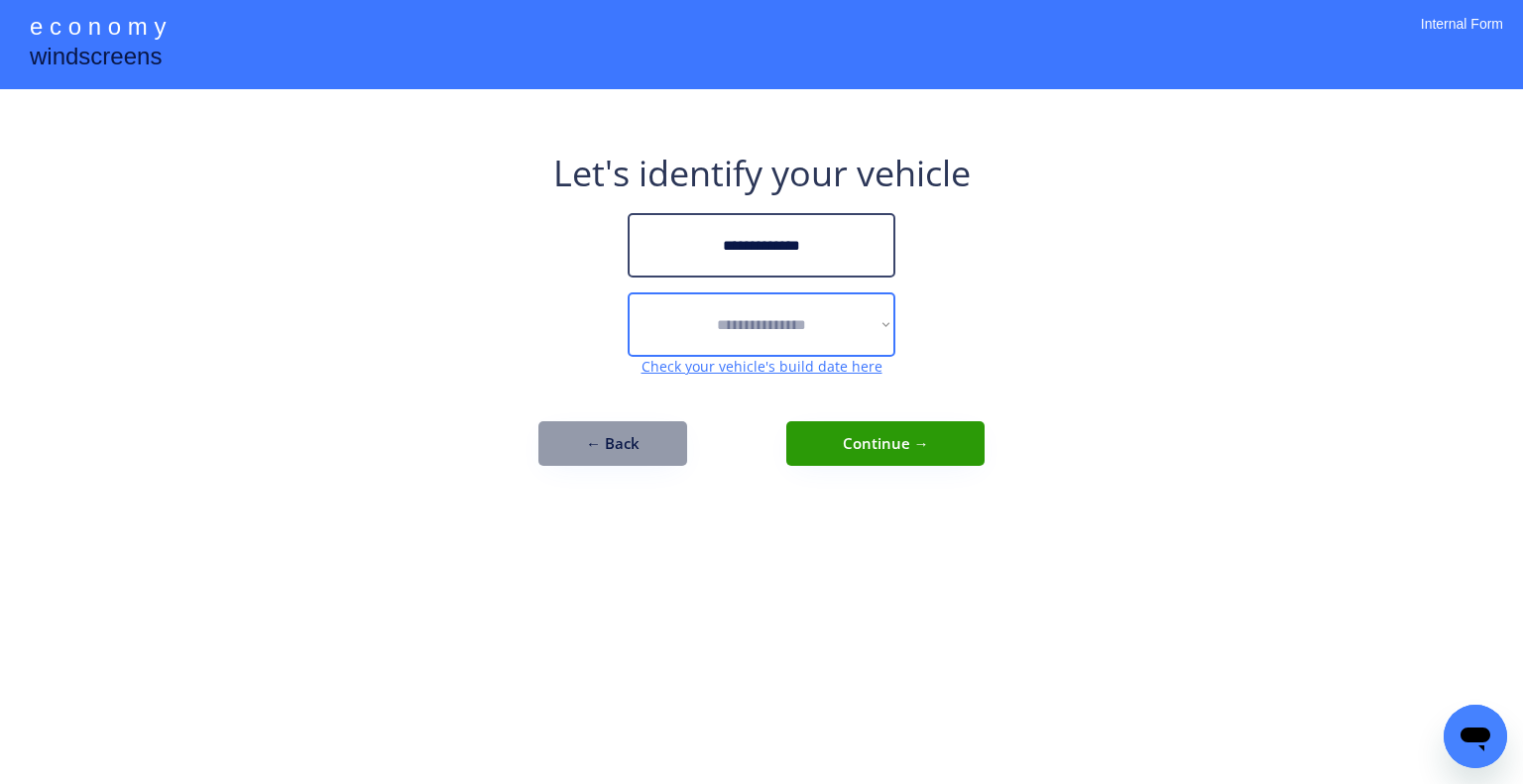 click on "**********" at bounding box center [762, 324] 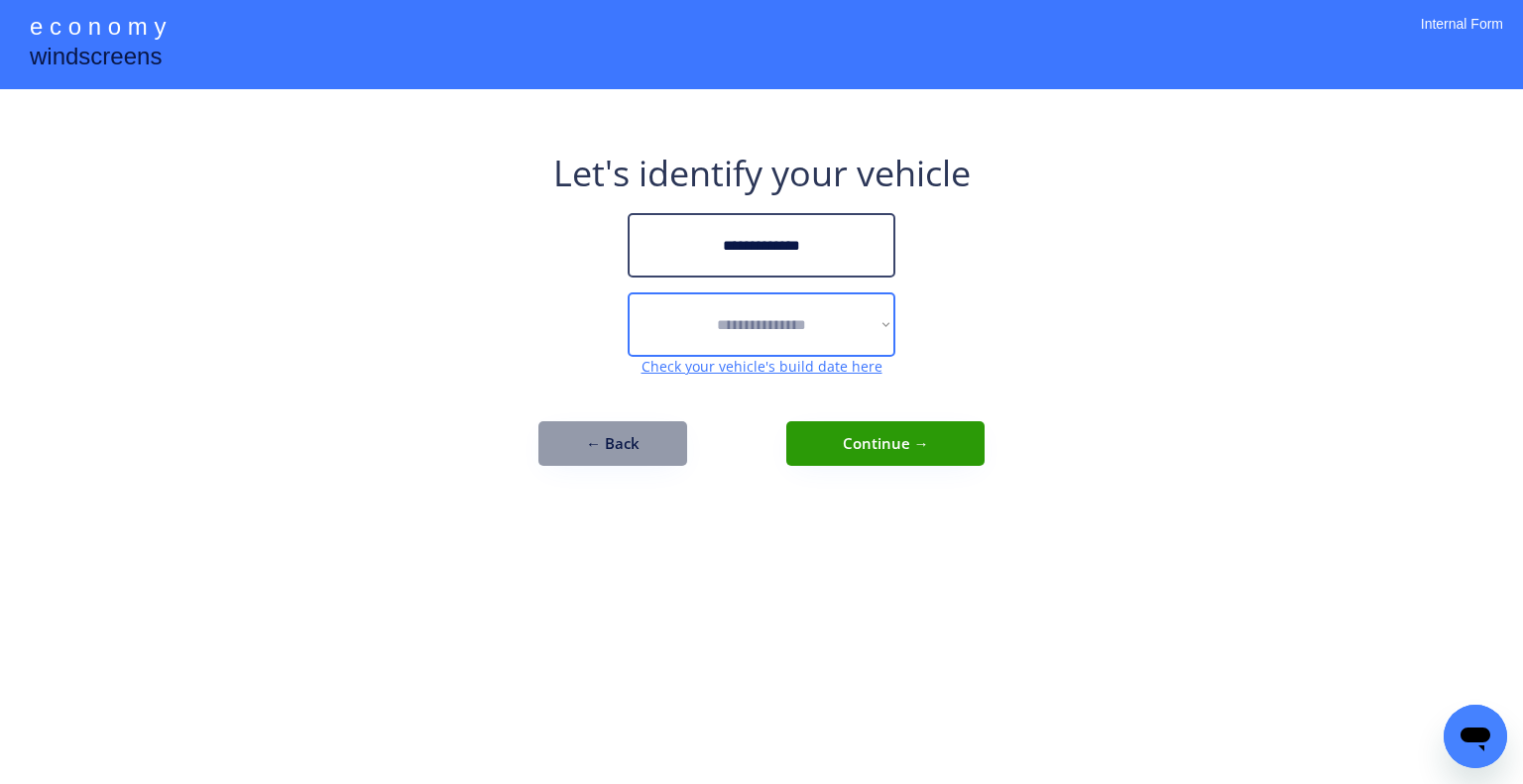select on "******" 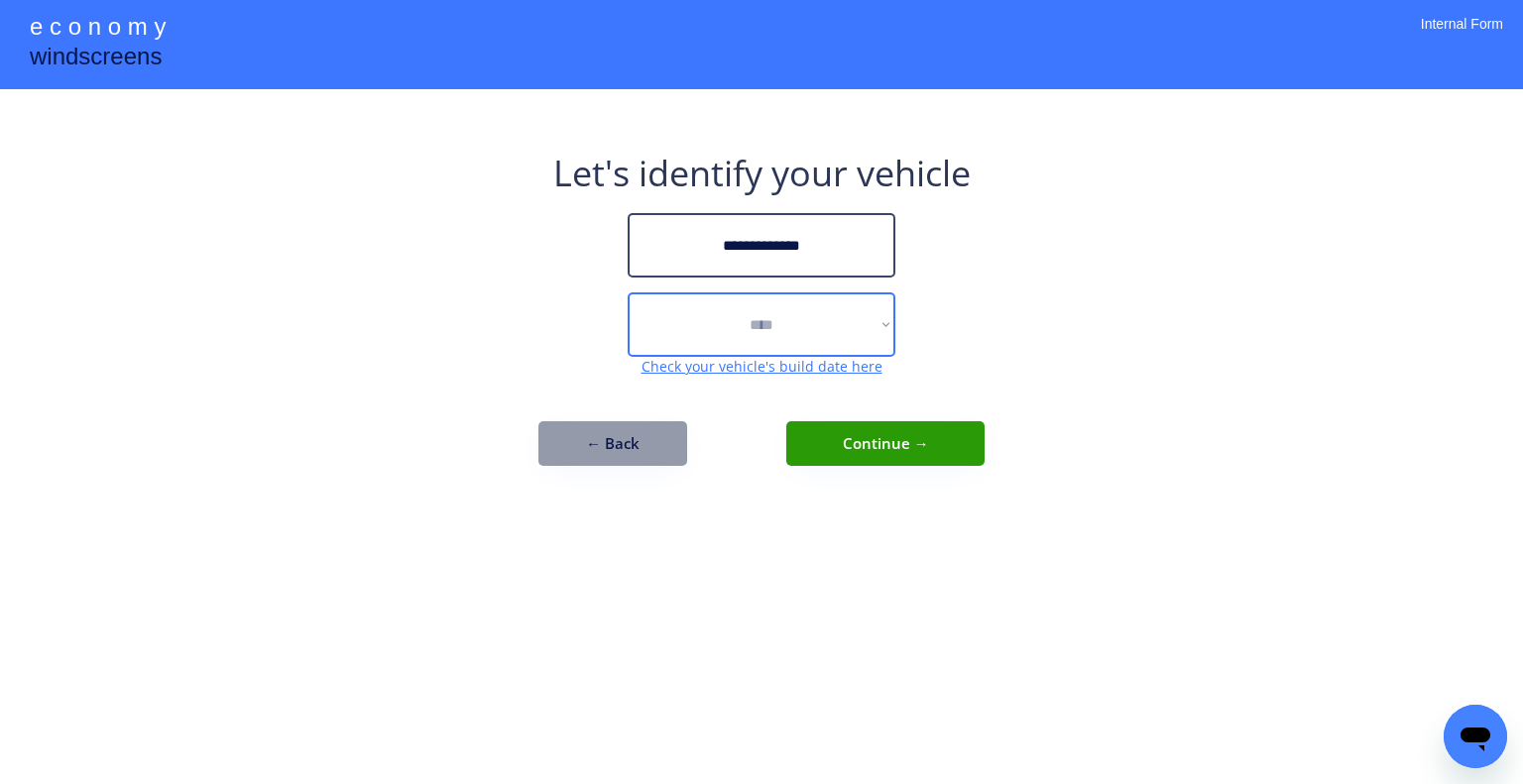 click on "**********" at bounding box center [762, 324] 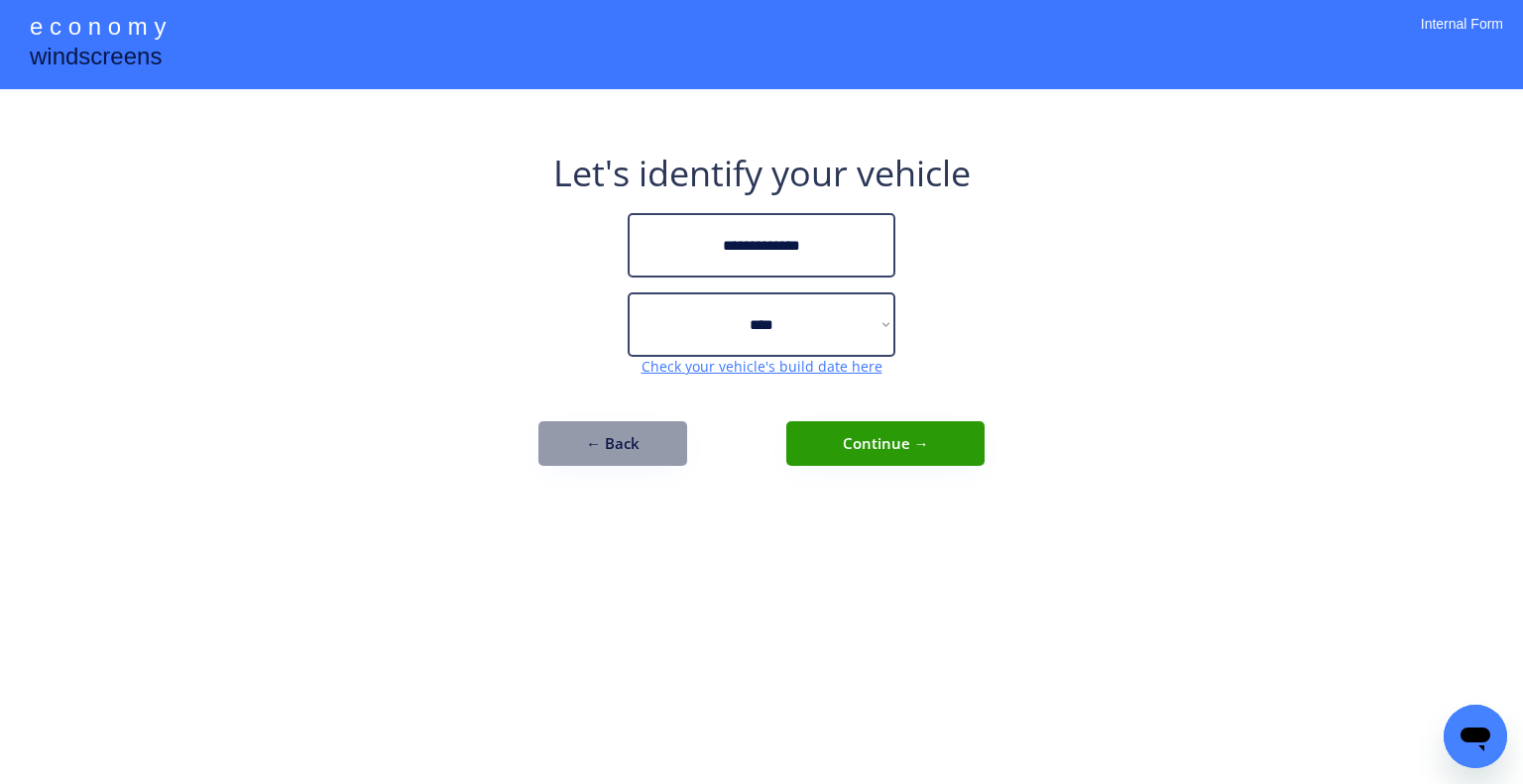 drag, startPoint x: 1241, startPoint y: 380, endPoint x: 983, endPoint y: 388, distance: 258.124 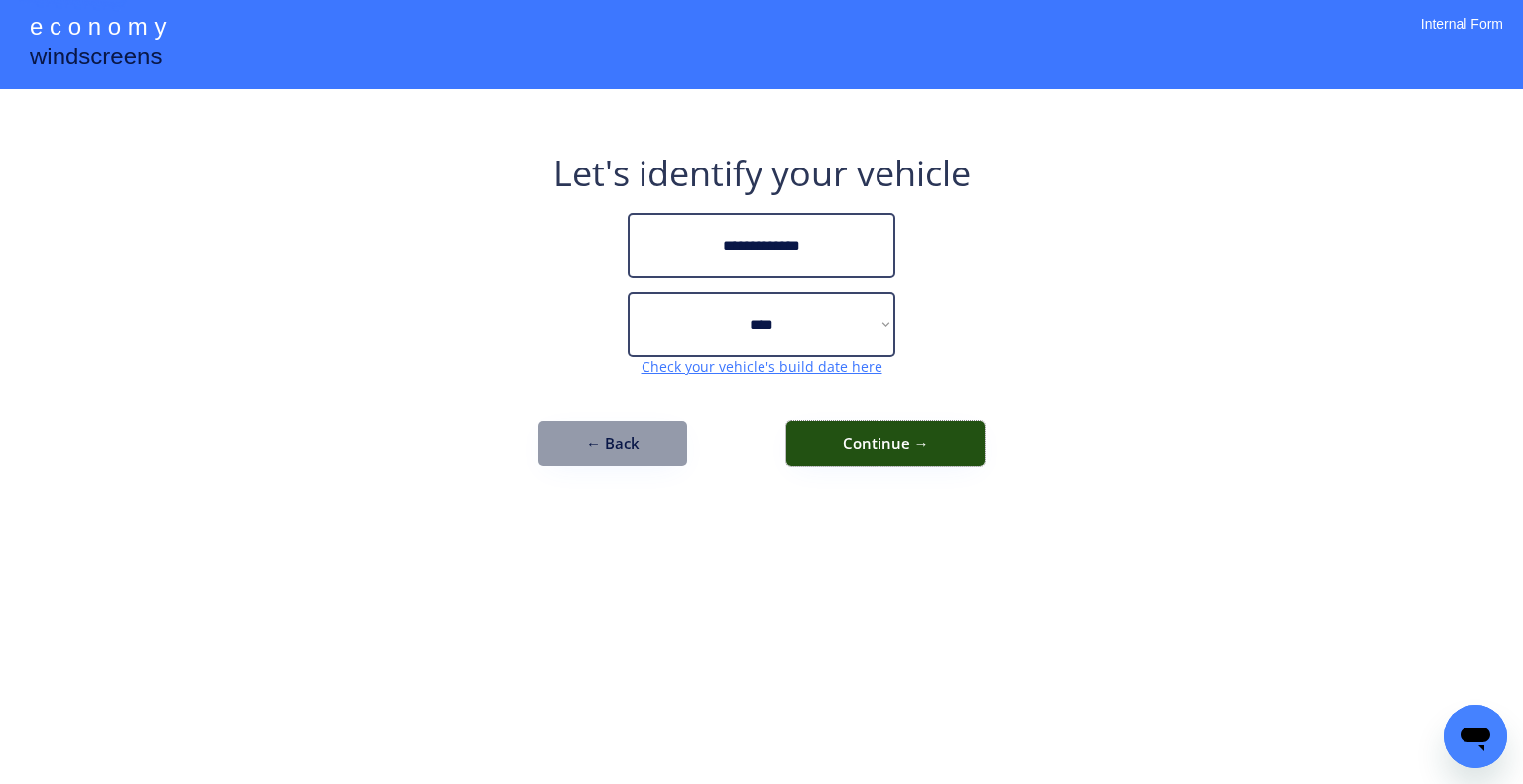 drag, startPoint x: 896, startPoint y: 444, endPoint x: 912, endPoint y: 427, distance: 23.345235 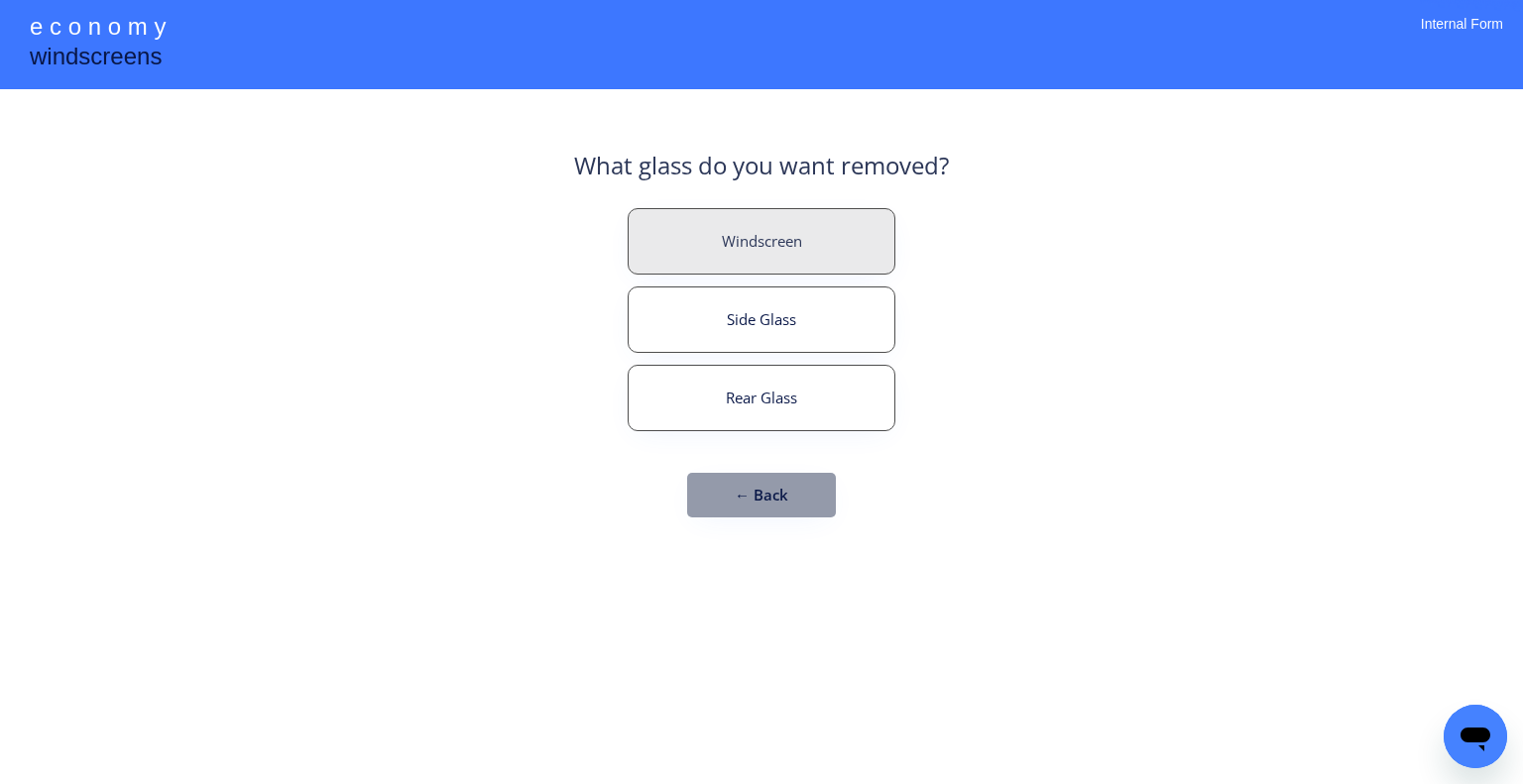 click on "Windscreen" at bounding box center [762, 241] 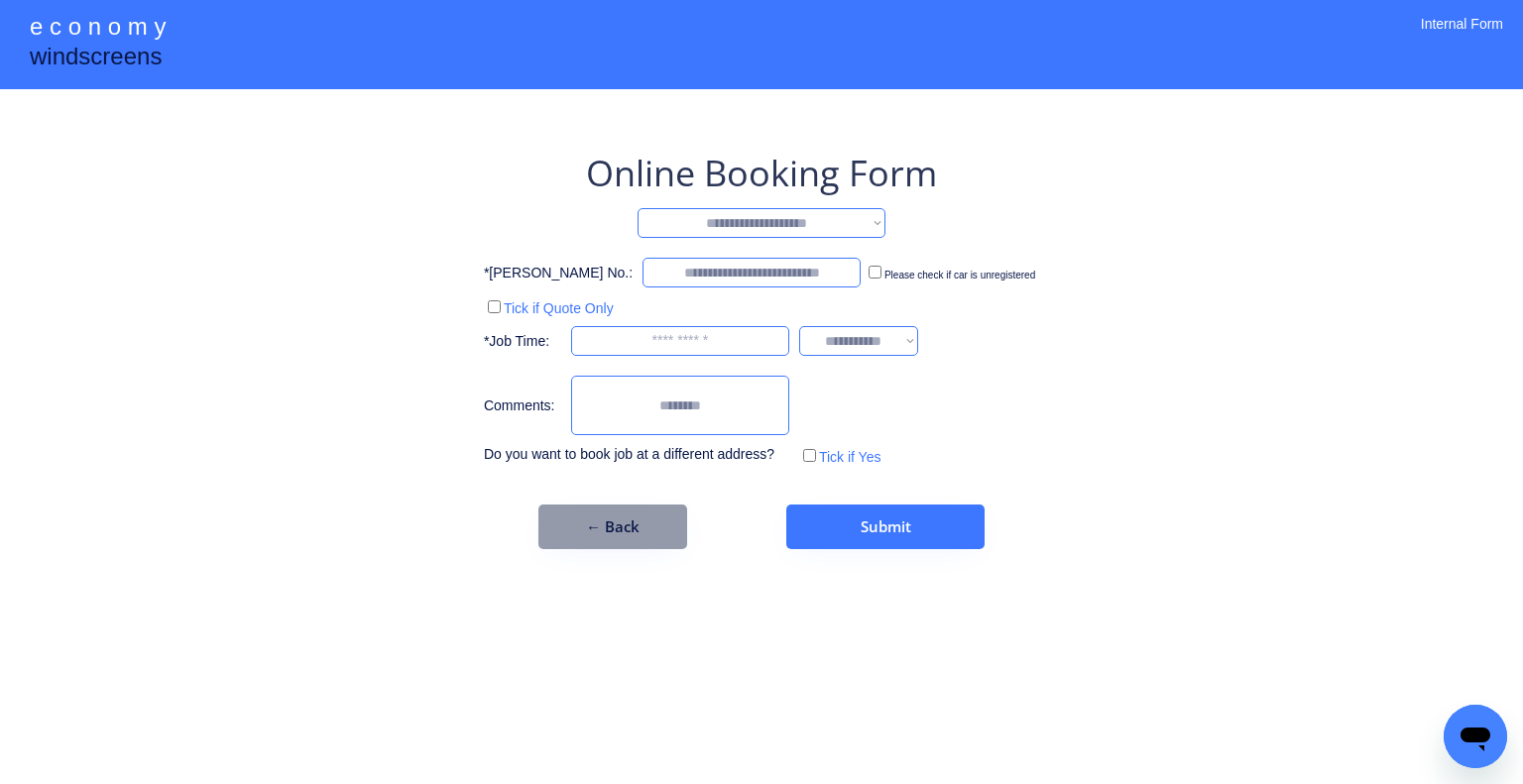 click on "**********" at bounding box center (762, 223) 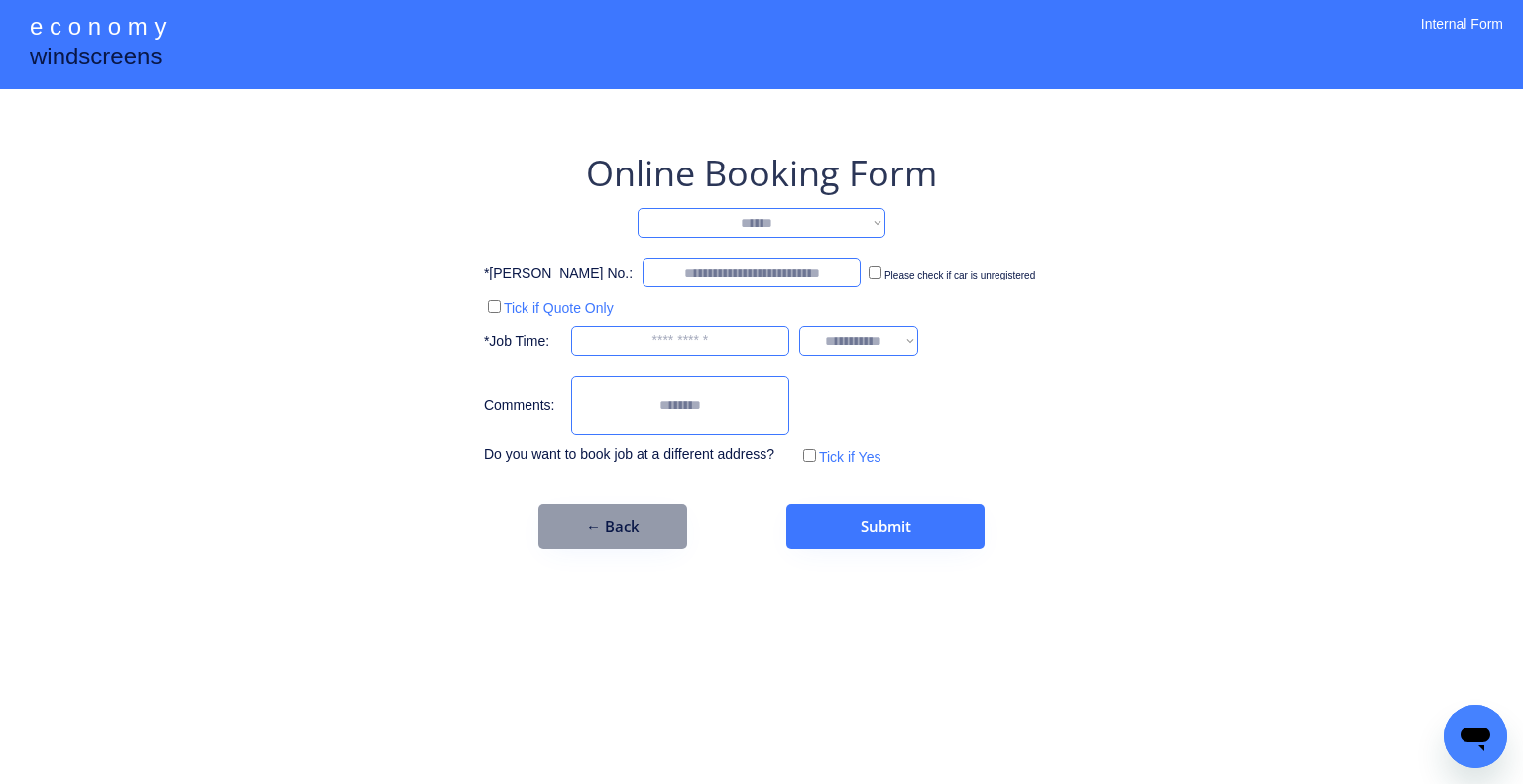 click on "**********" at bounding box center [762, 223] 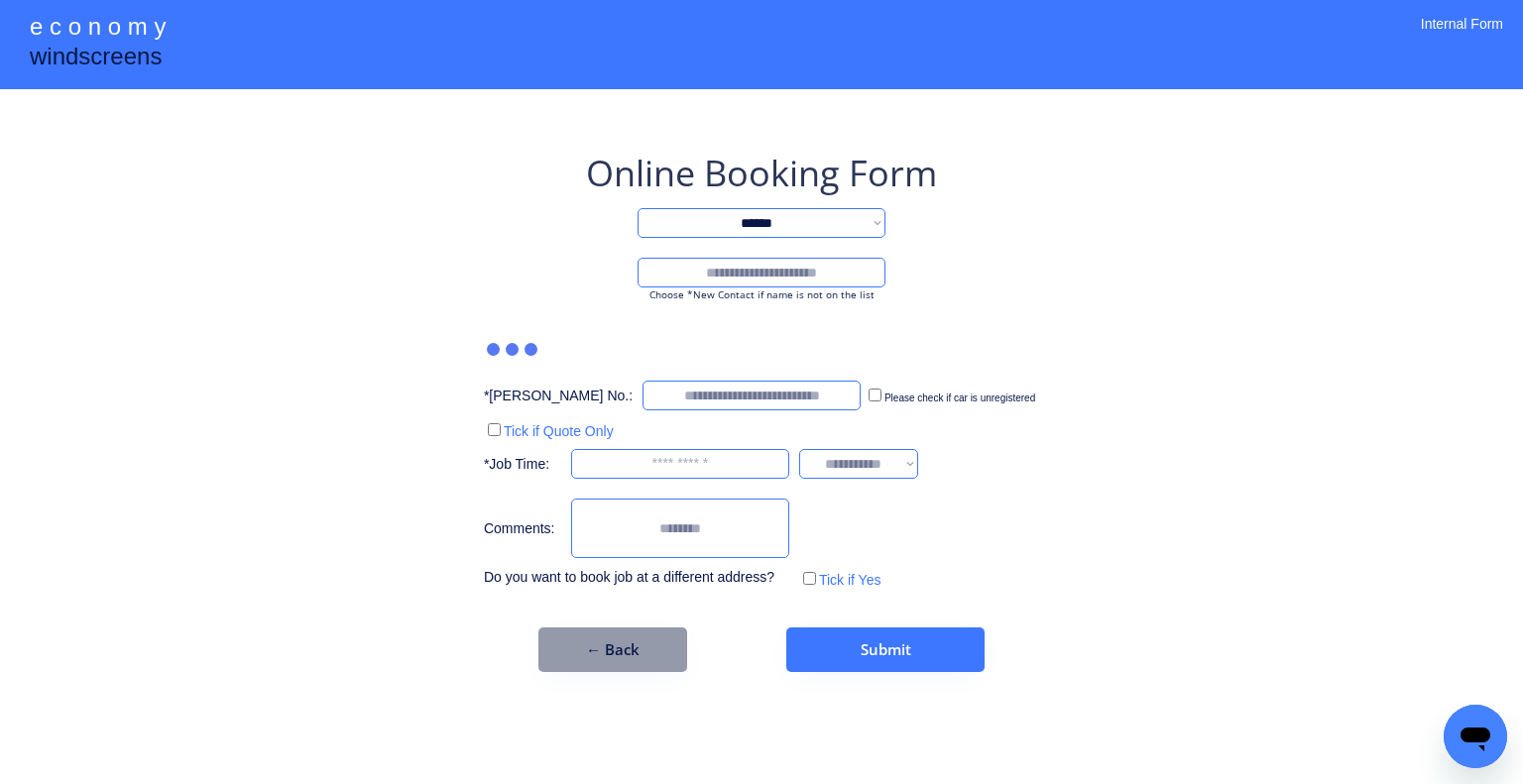 click at bounding box center [762, 273] 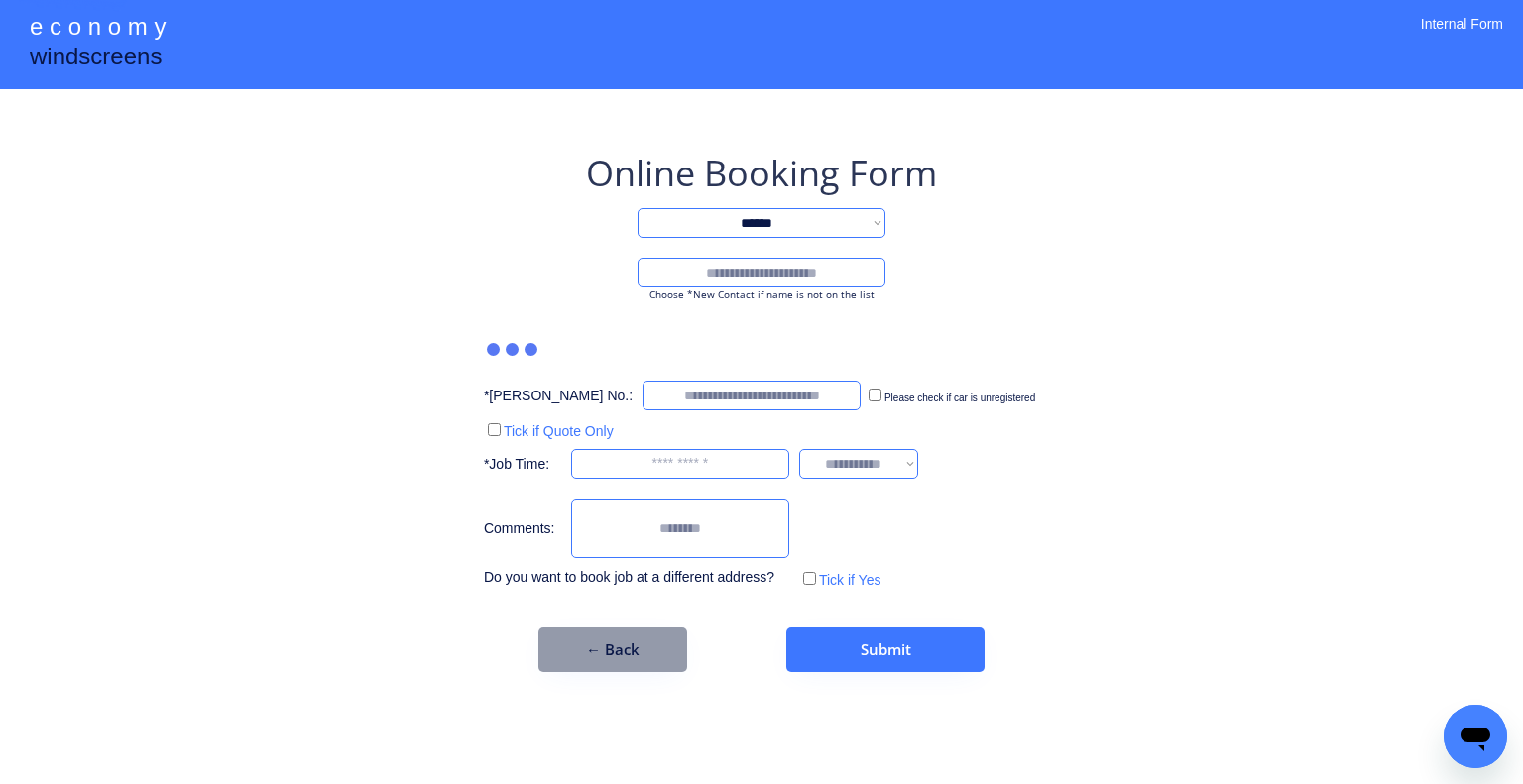 click at bounding box center (762, 273) 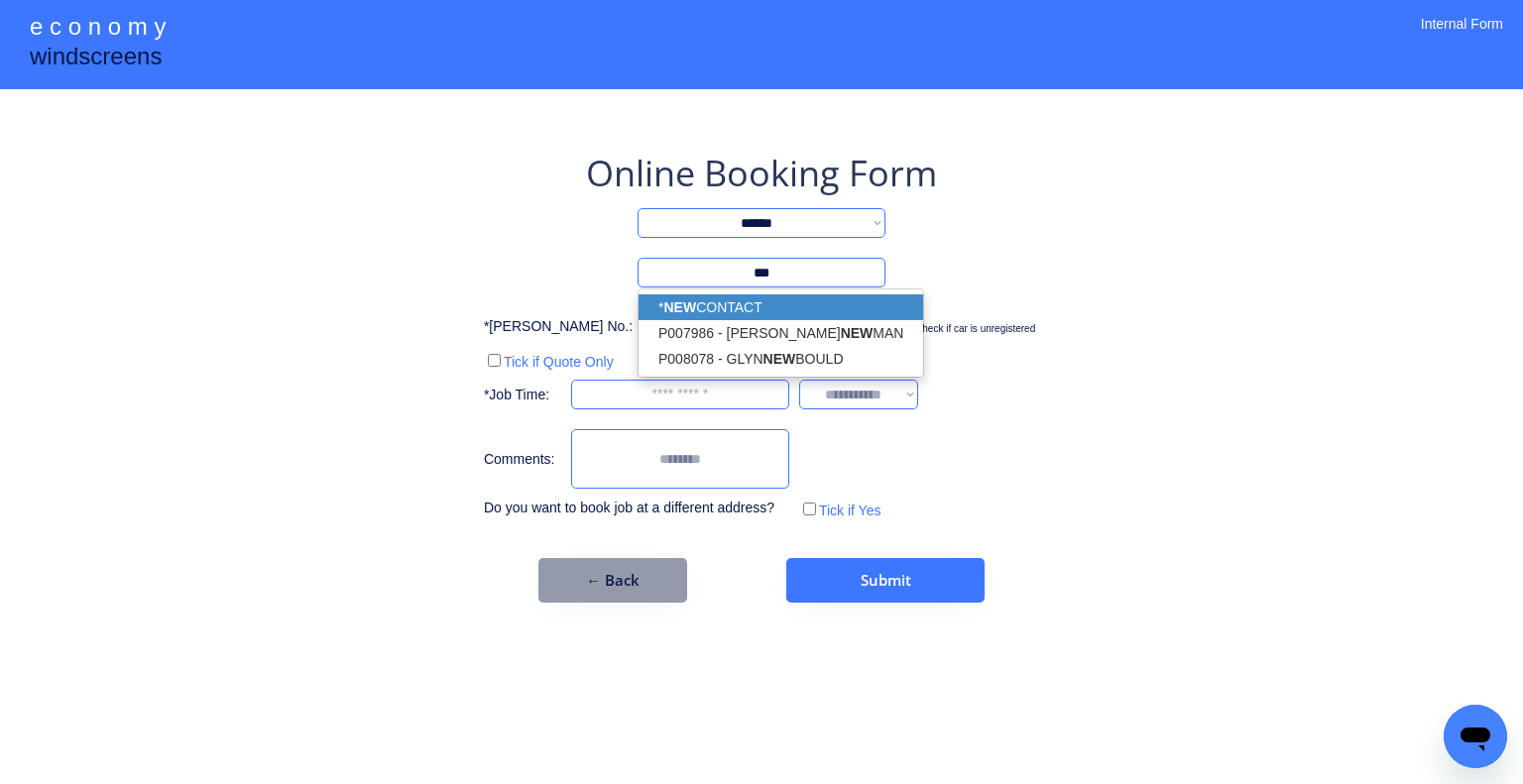 click on "* NEW  CONTACT" at bounding box center (780, 307) 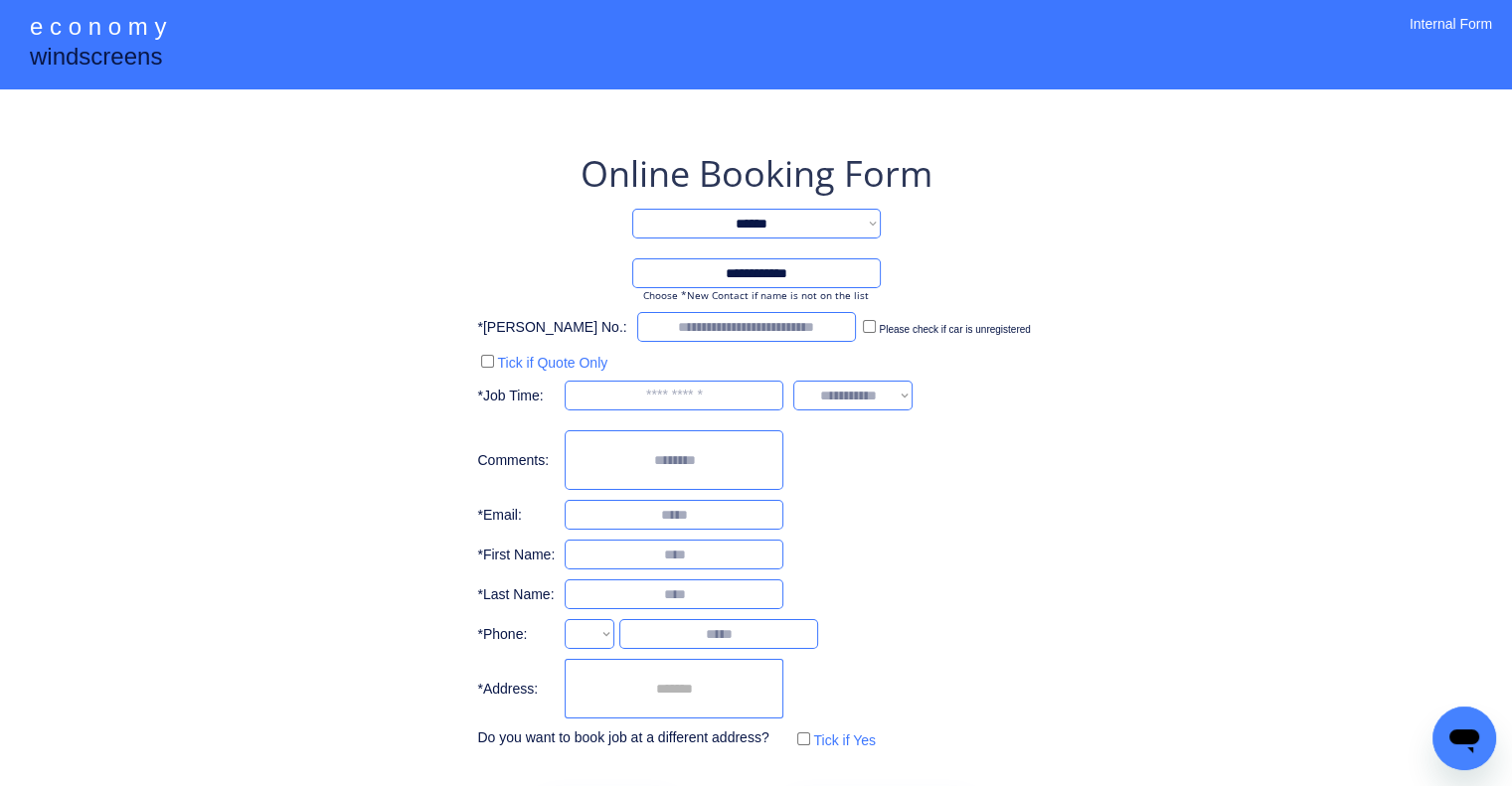 type on "**********" 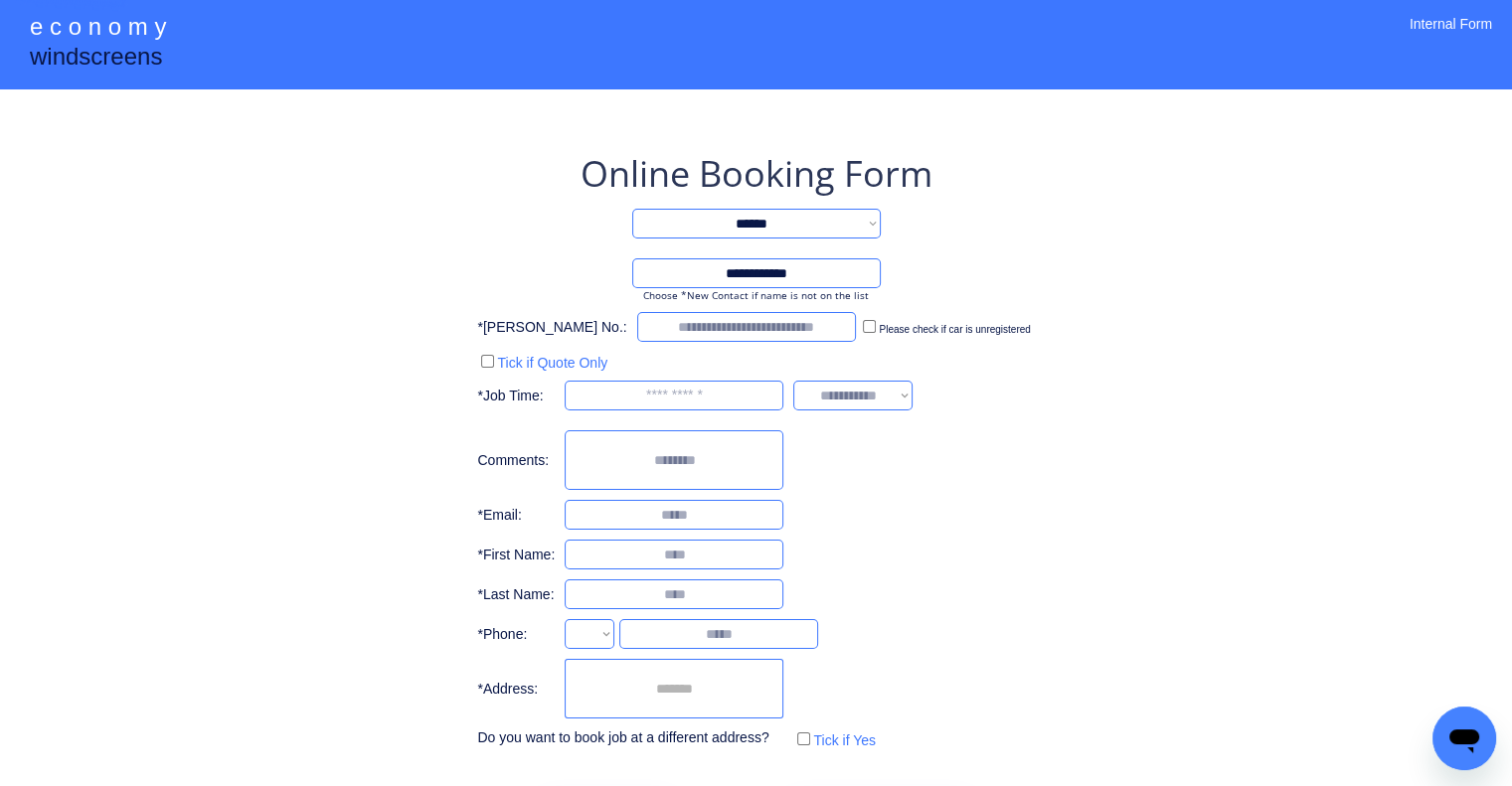 select on "**********" 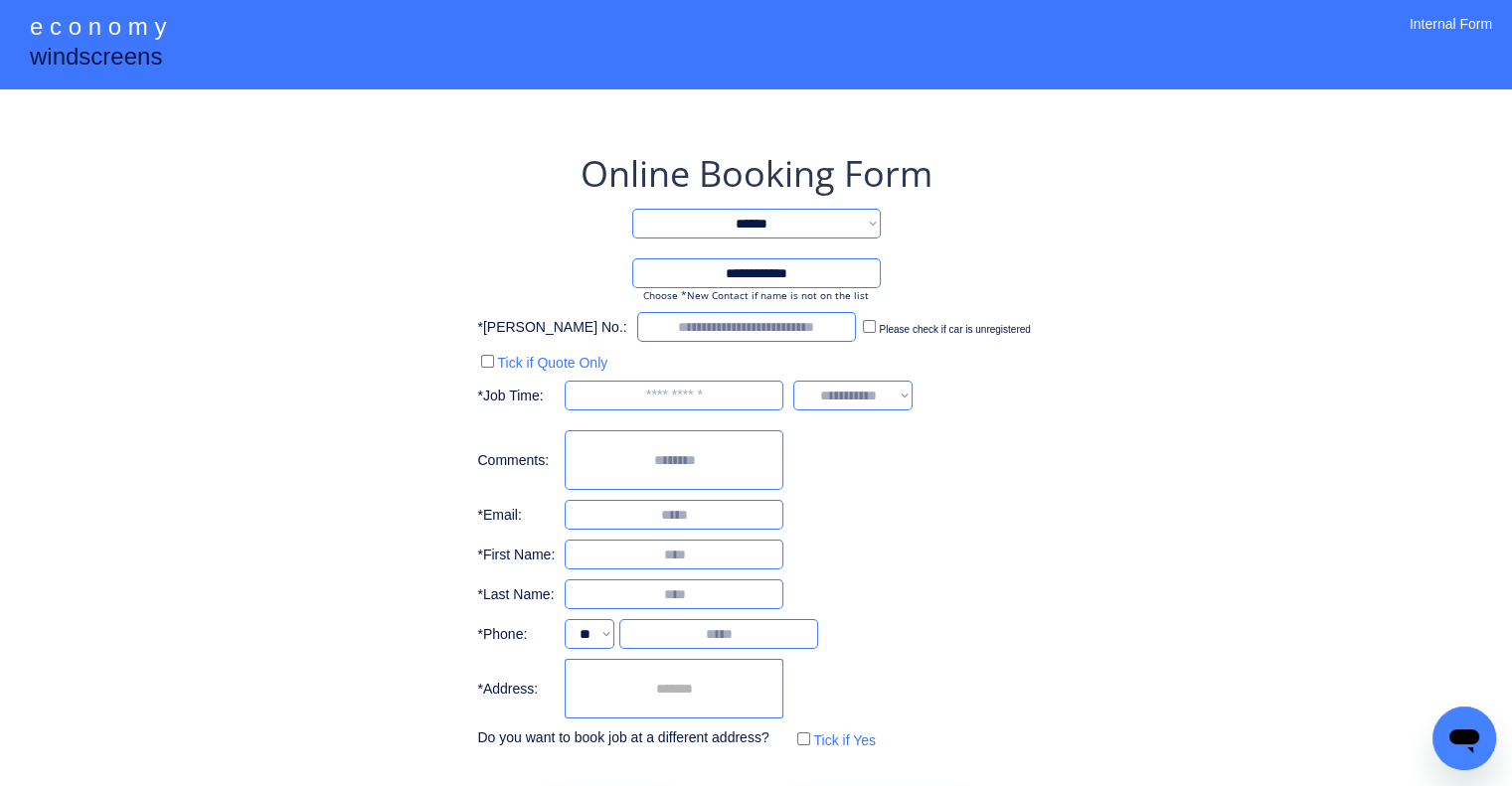 click on "**********" at bounding box center (756, 431) 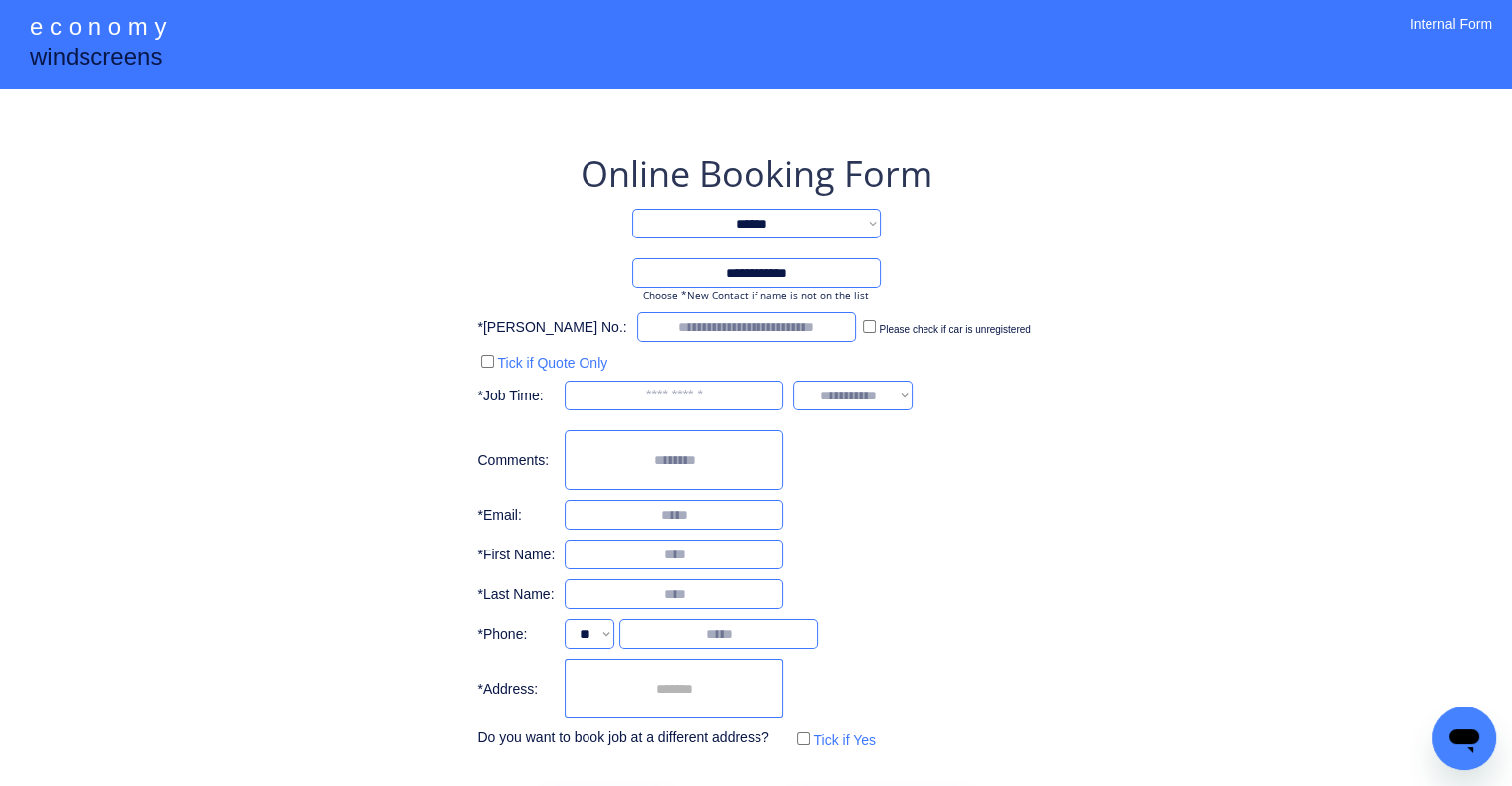 click at bounding box center (674, 689) 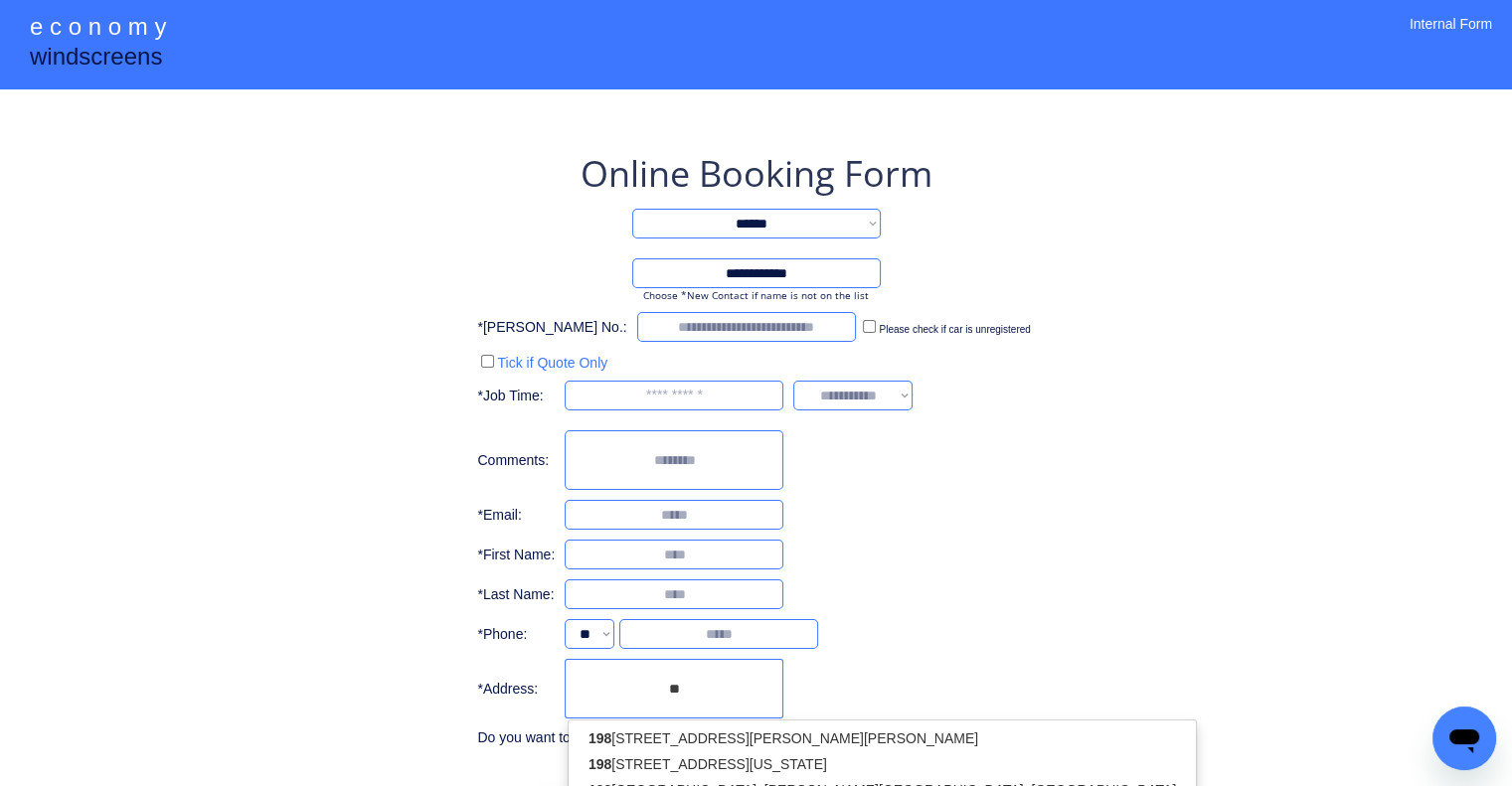type on "*" 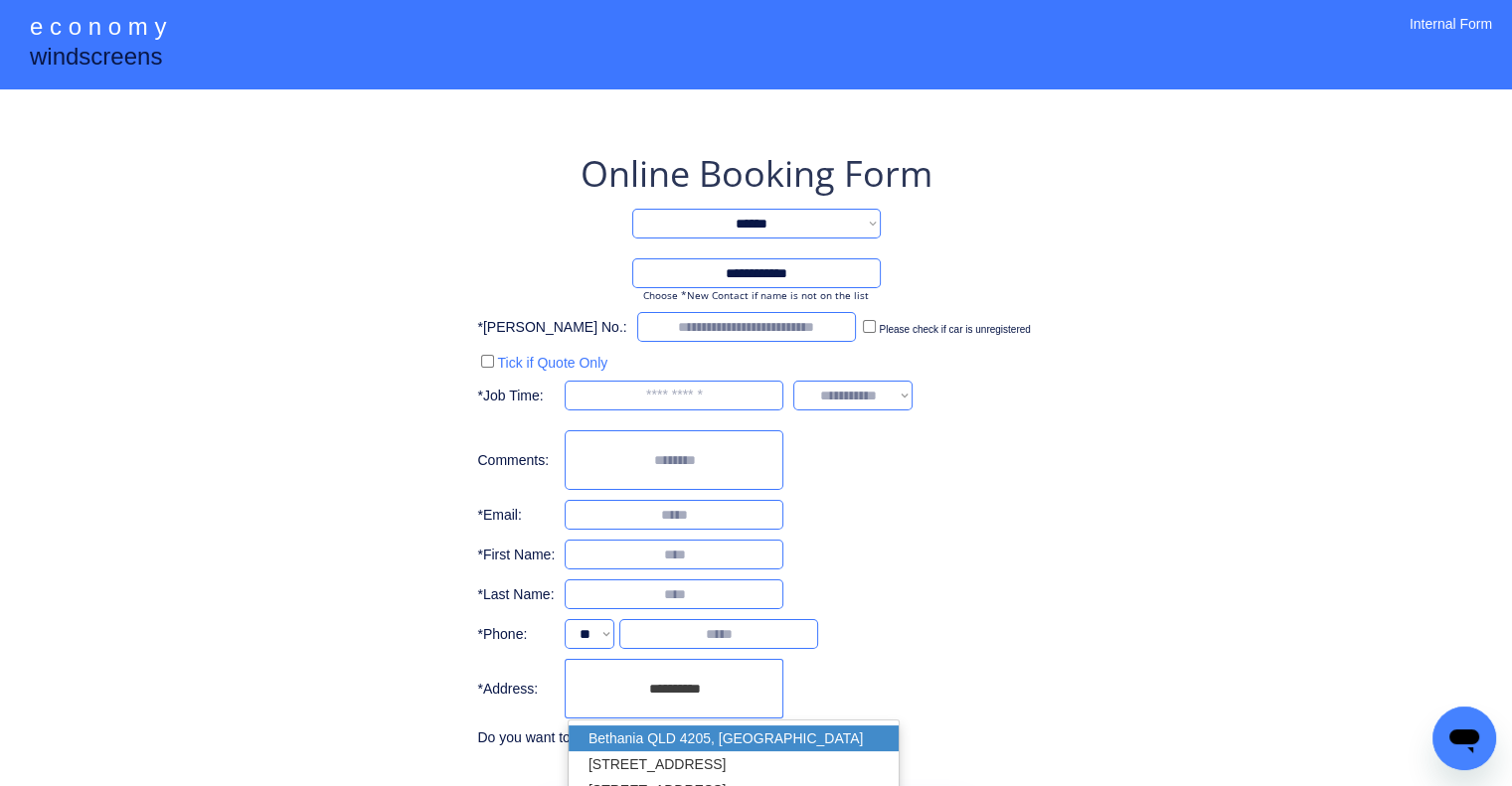 drag, startPoint x: 746, startPoint y: 739, endPoint x: 1149, endPoint y: 611, distance: 422.83921 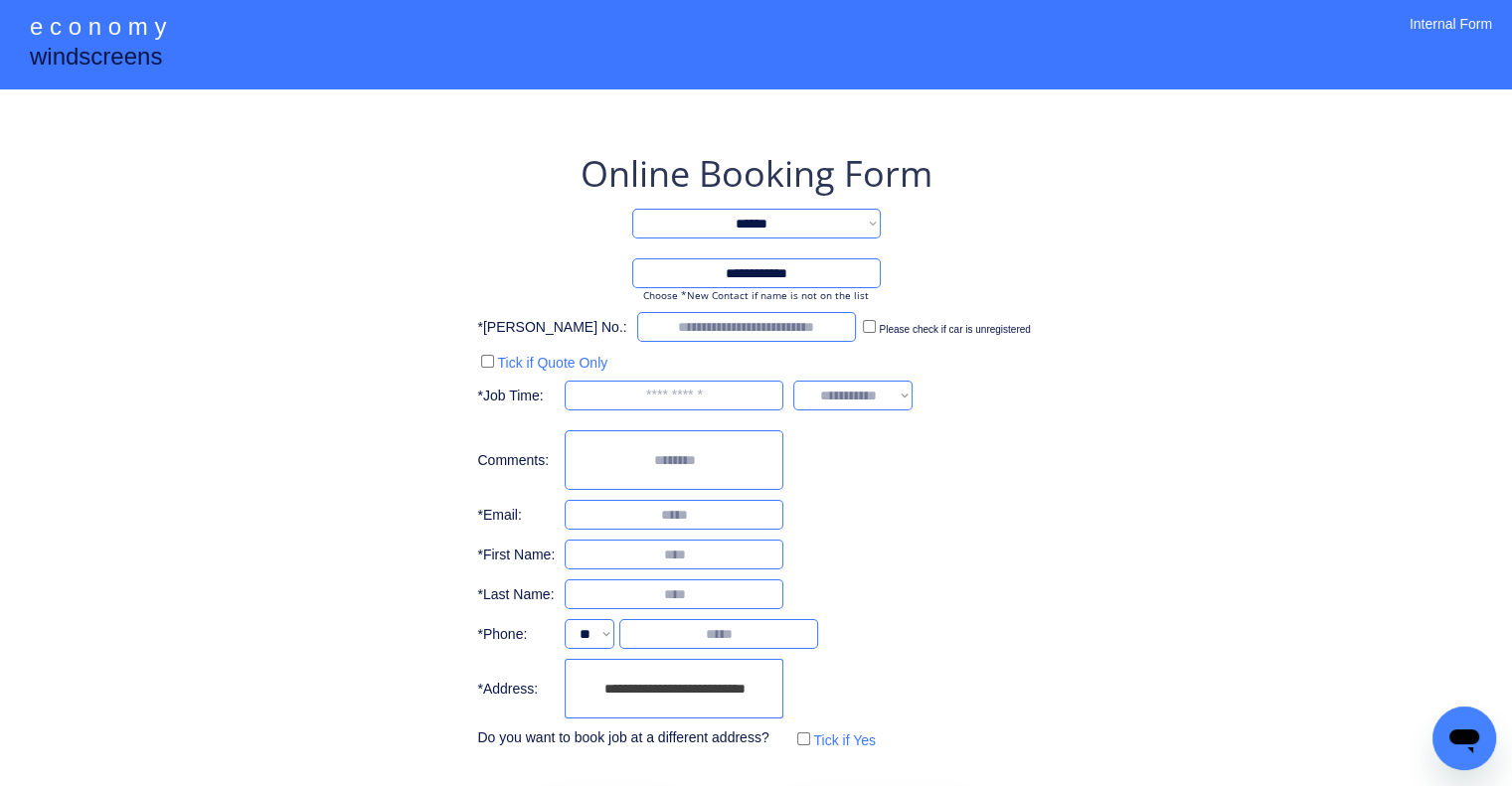 type on "**********" 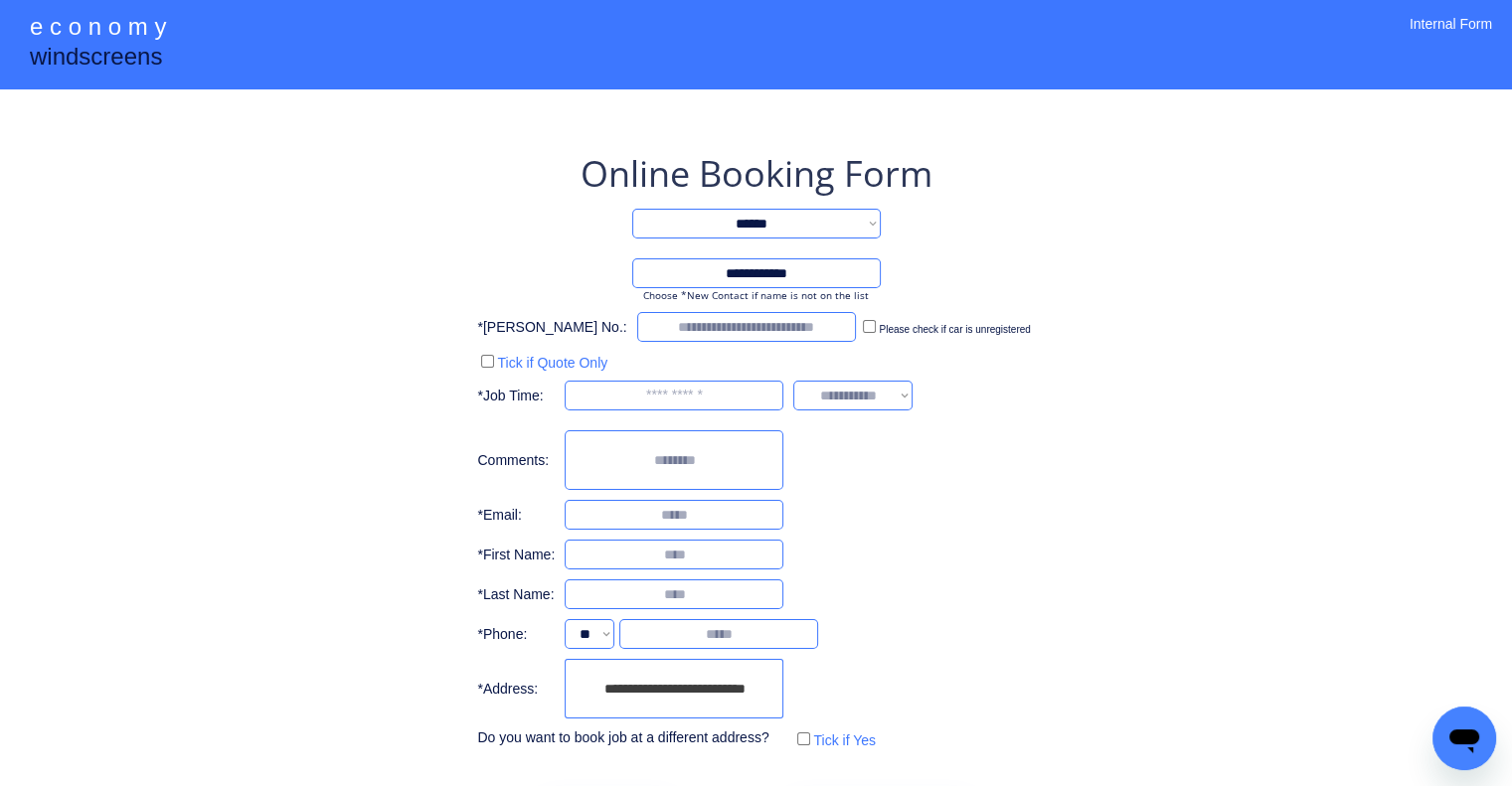click on "**********" at bounding box center (756, 431) 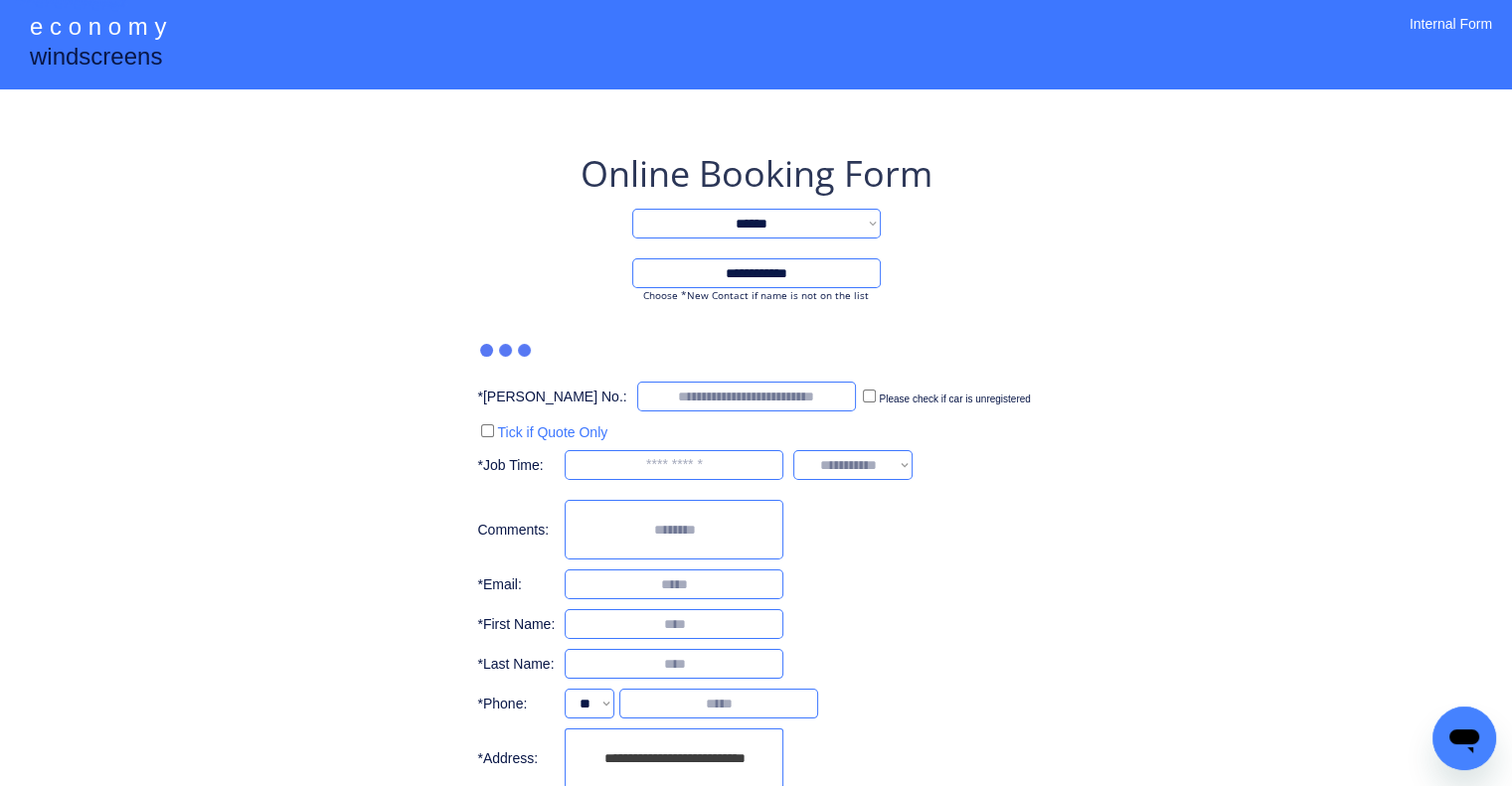 click on "**********" at bounding box center (756, 481) 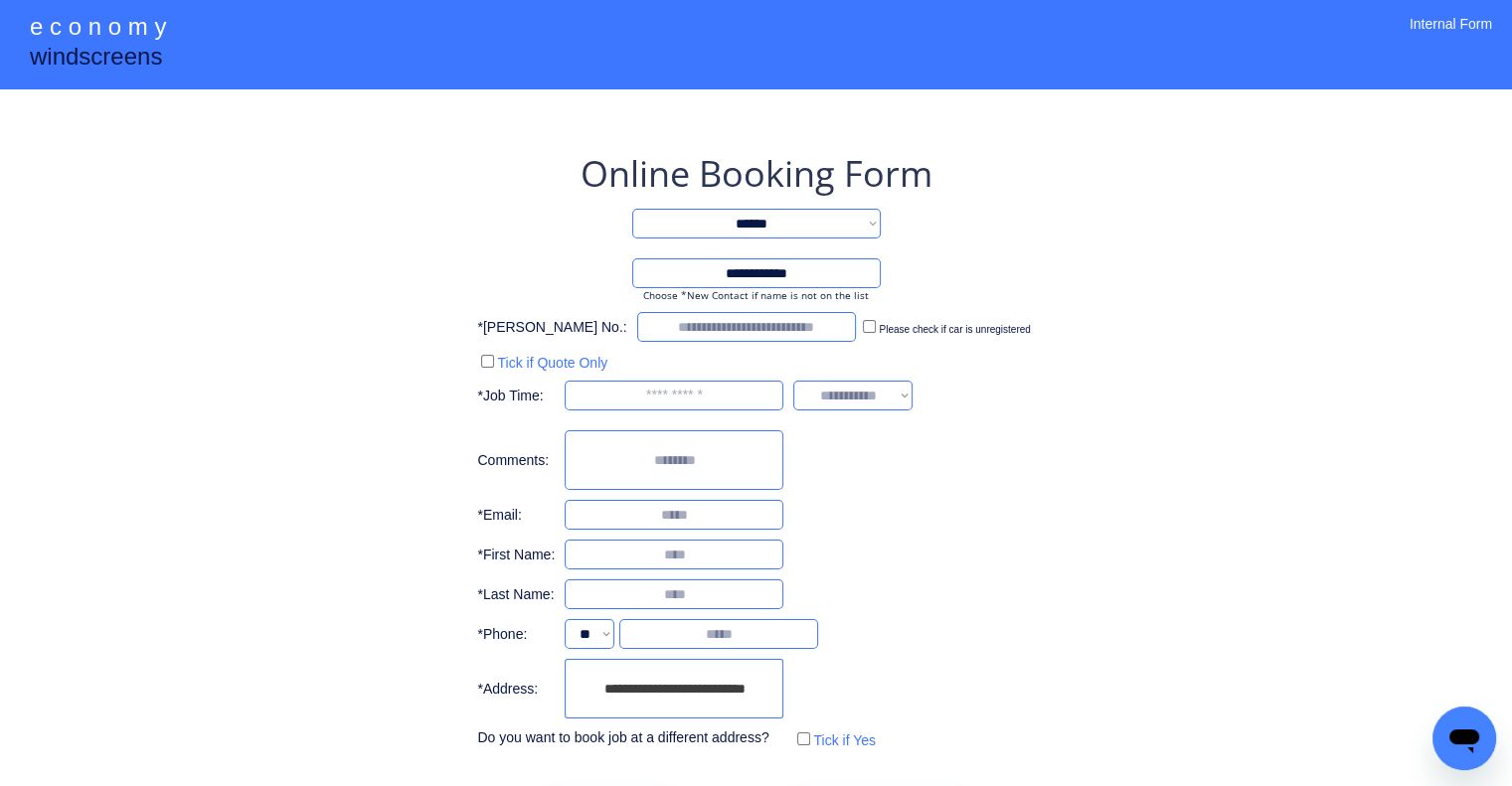 click at bounding box center (674, 395) 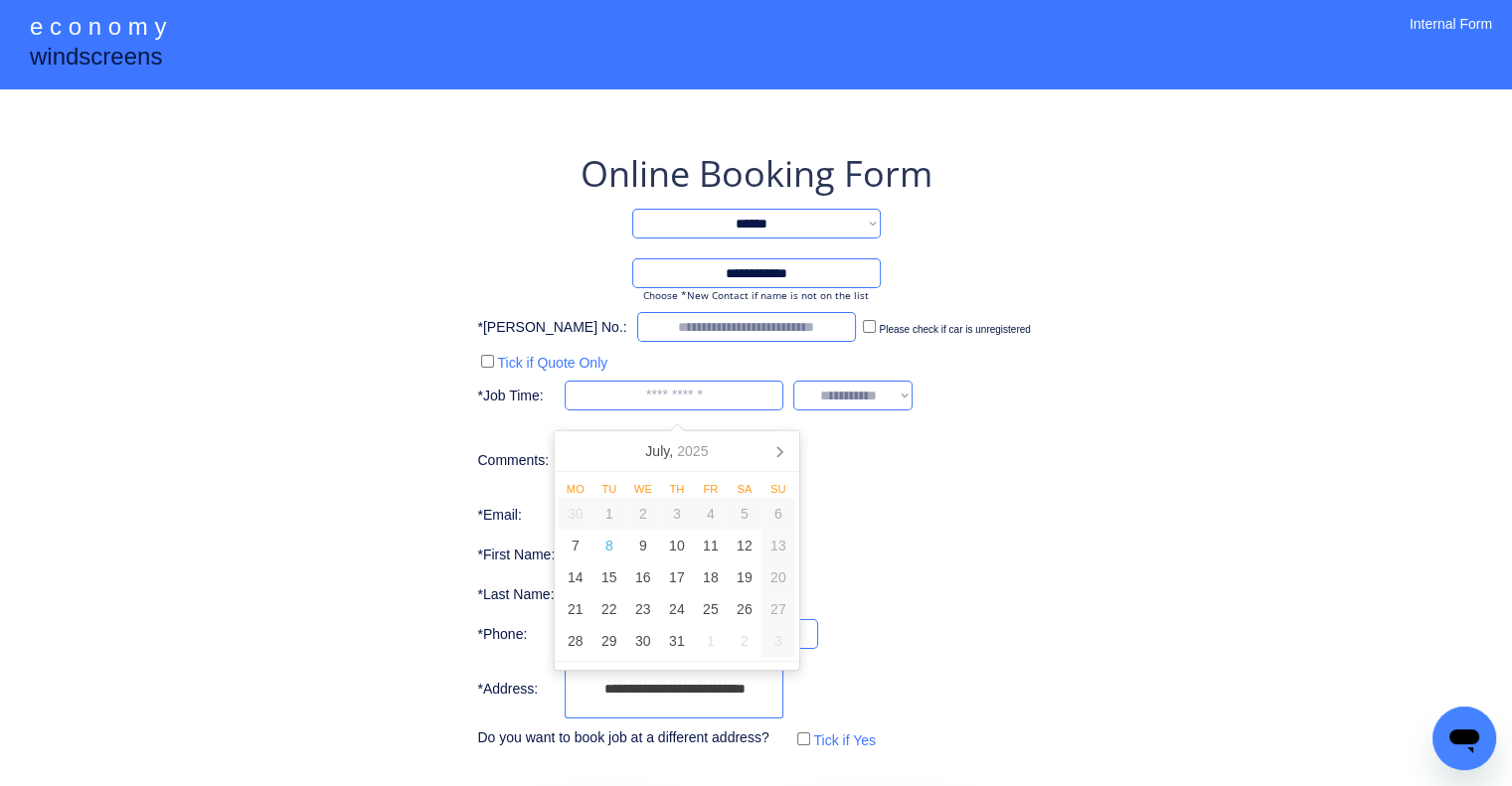click at bounding box center [674, 395] 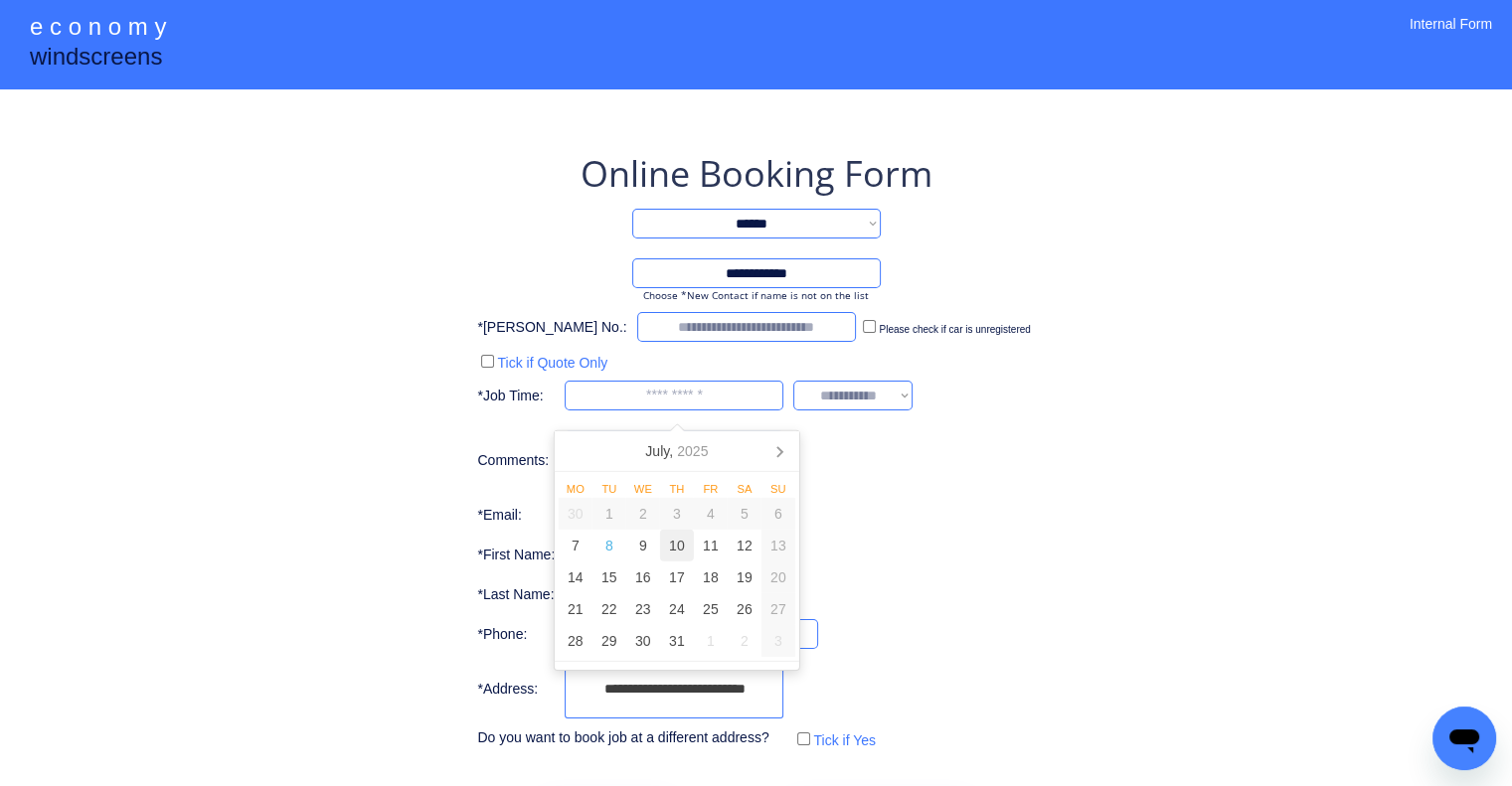 click on "10" at bounding box center (677, 546) 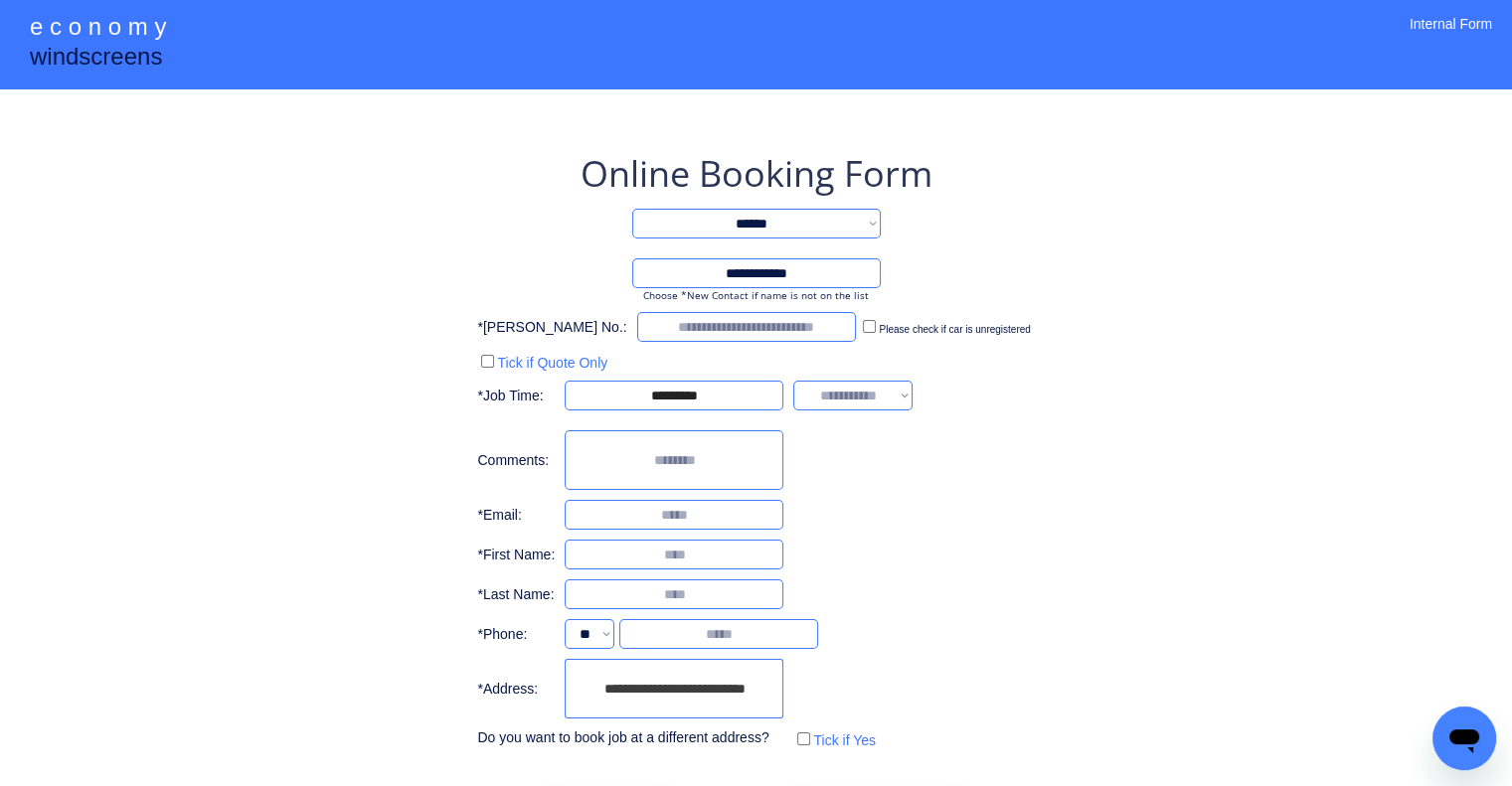 click on "**********" at bounding box center (756, 431) 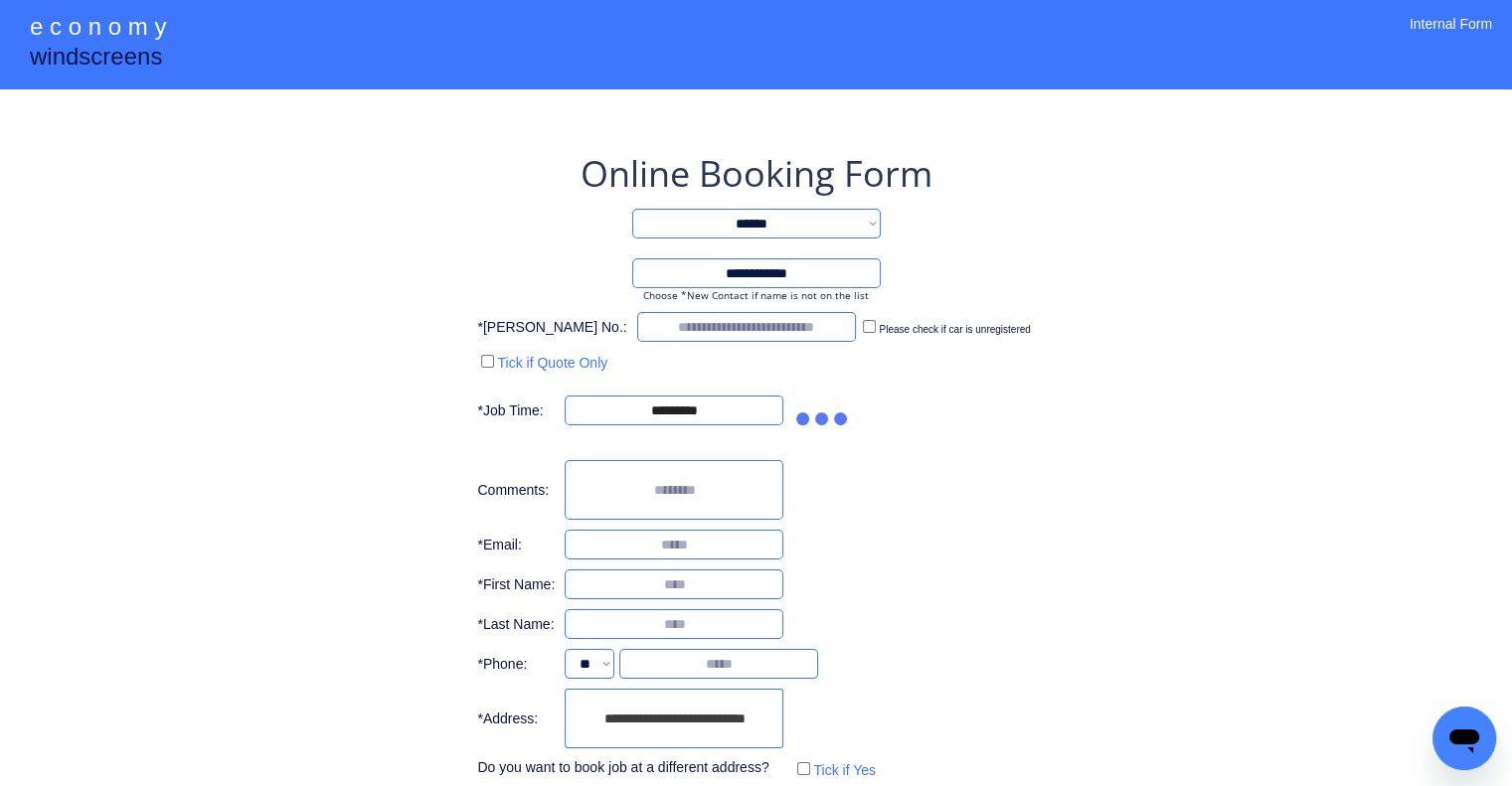 click on "**********" at bounding box center [756, 506] 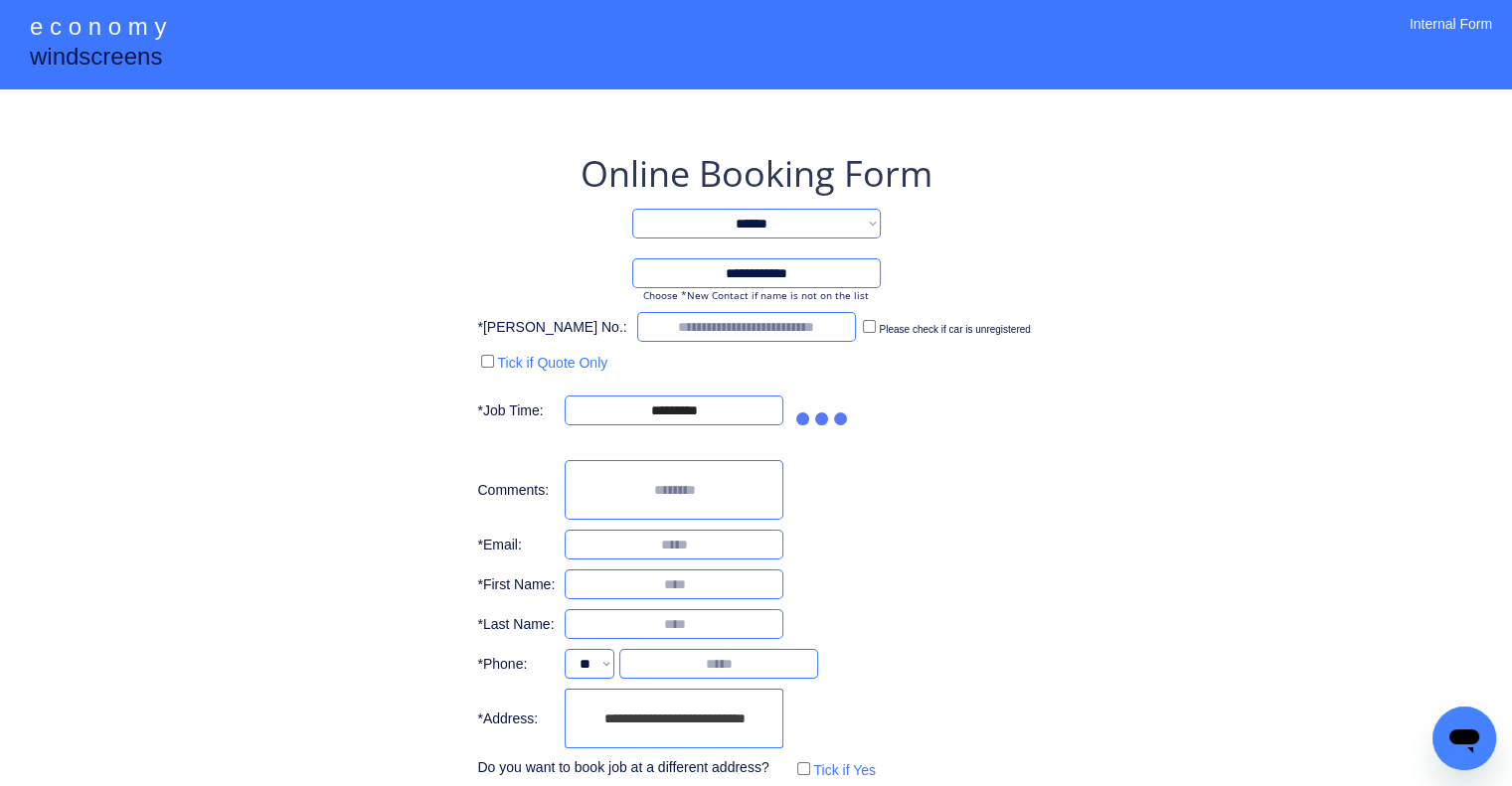 click on "**********" at bounding box center [756, 506] 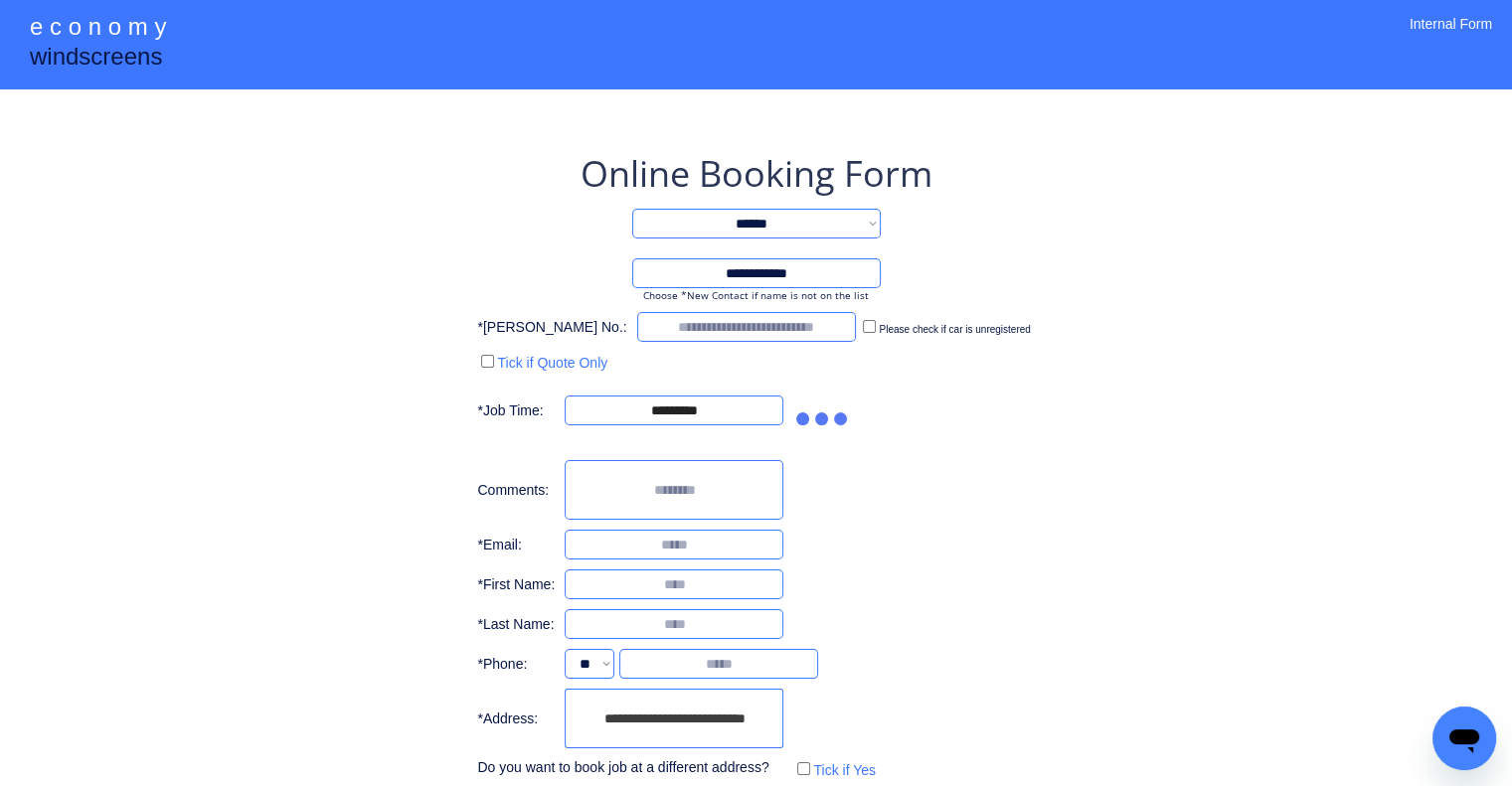 click on "**********" at bounding box center [756, 506] 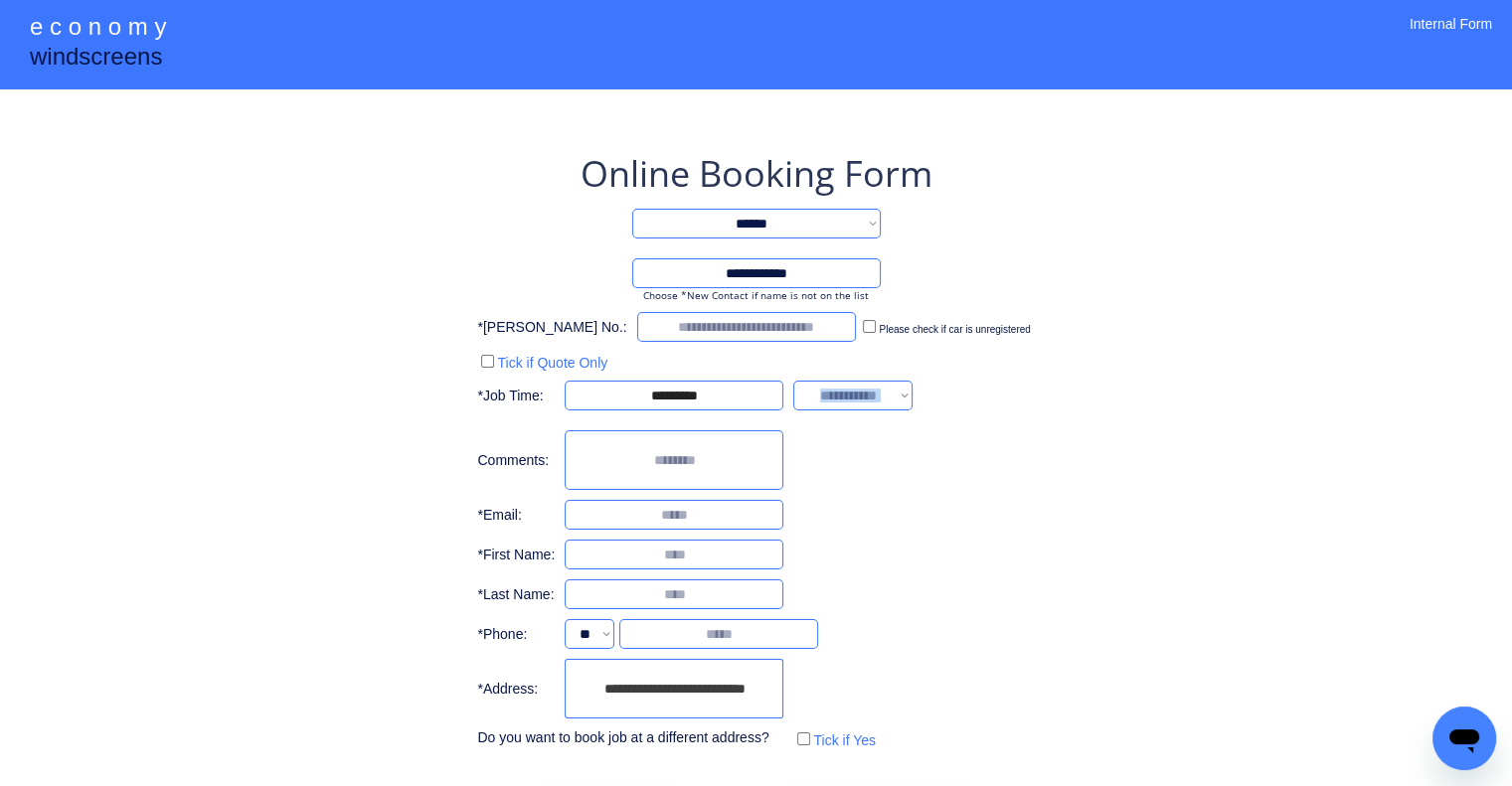 click on "**********" at bounding box center (853, 395) 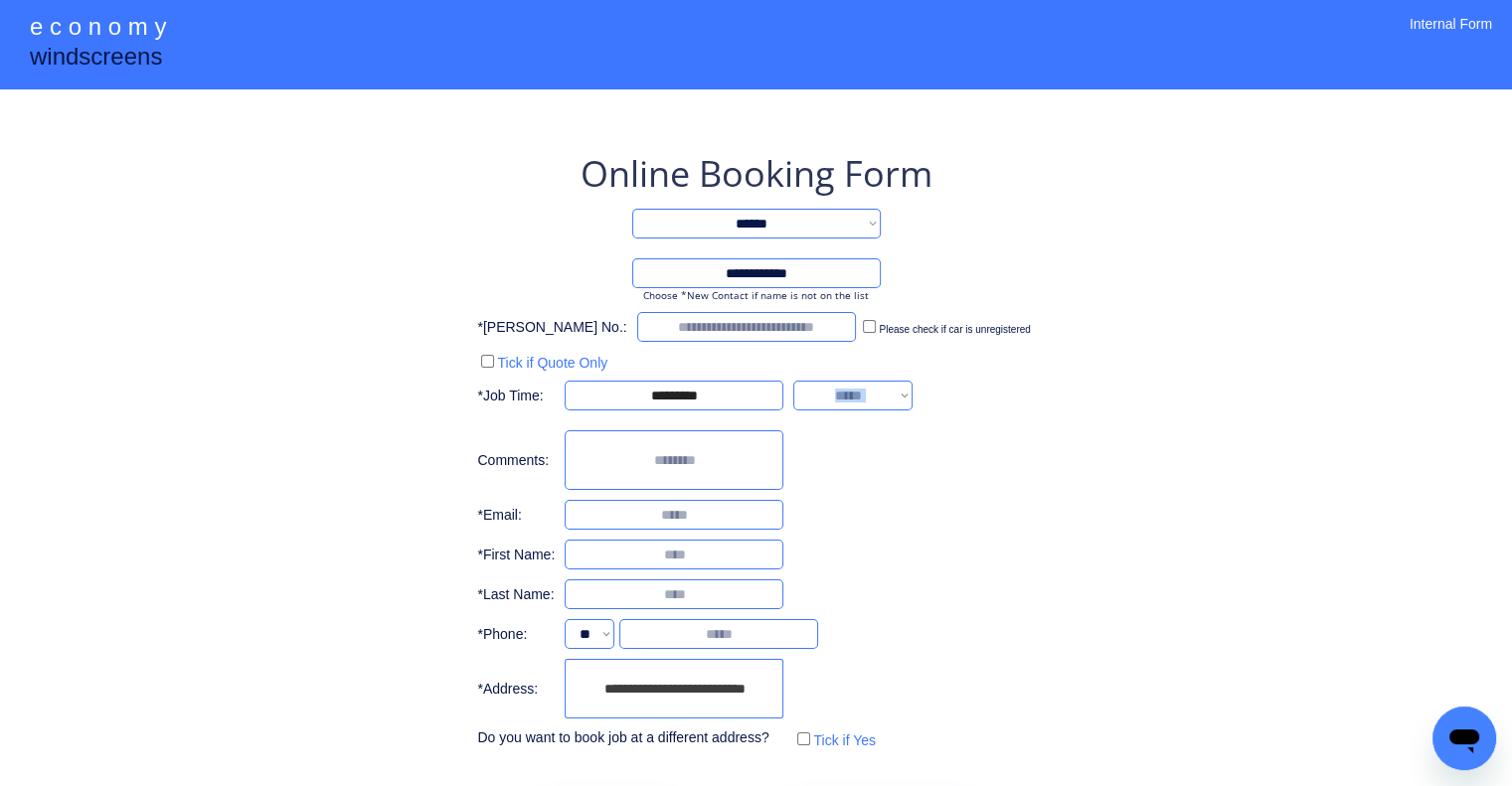 click on "**********" at bounding box center [853, 395] 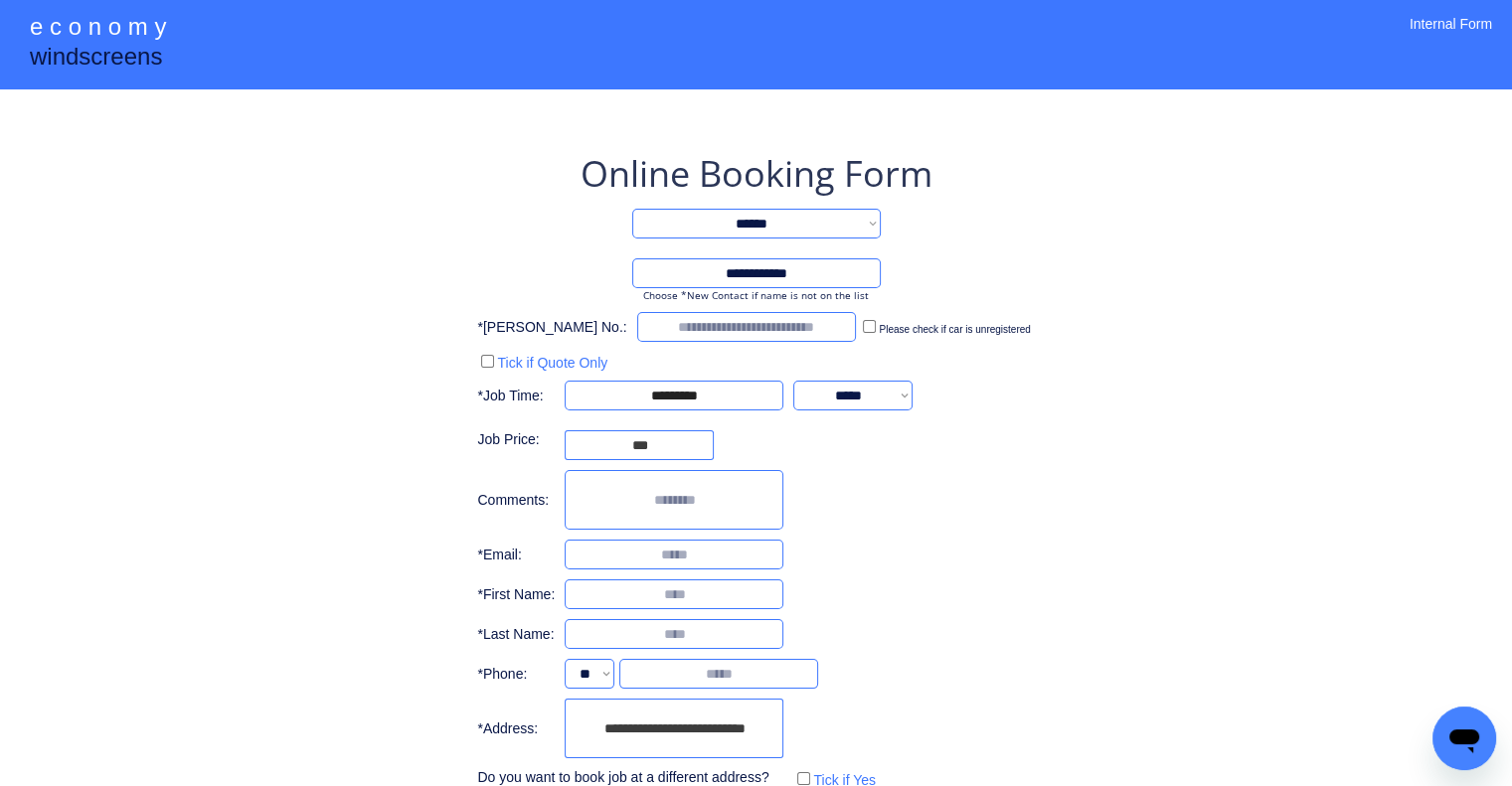 click on "**********" at bounding box center (756, 451) 